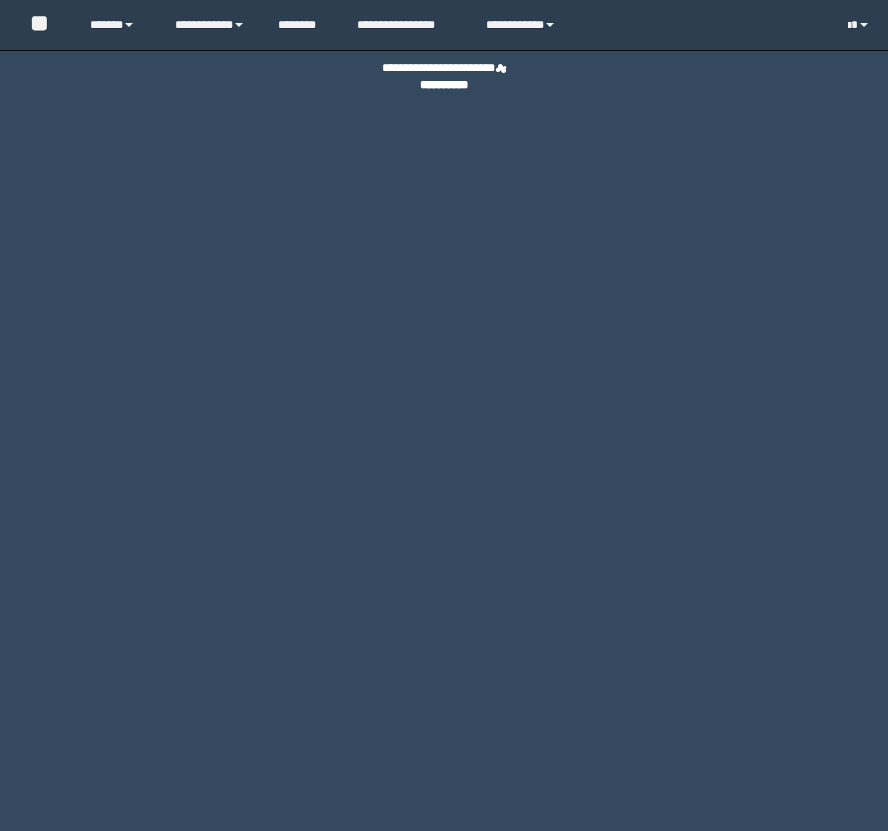 scroll, scrollTop: 0, scrollLeft: 0, axis: both 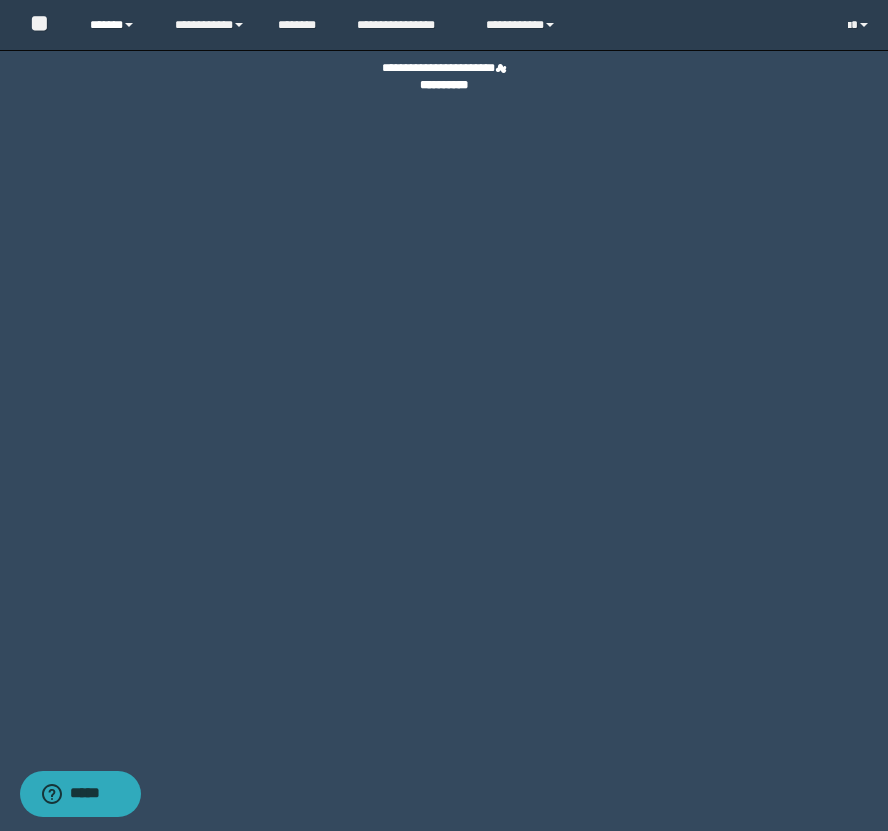 click on "******" at bounding box center (117, 25) 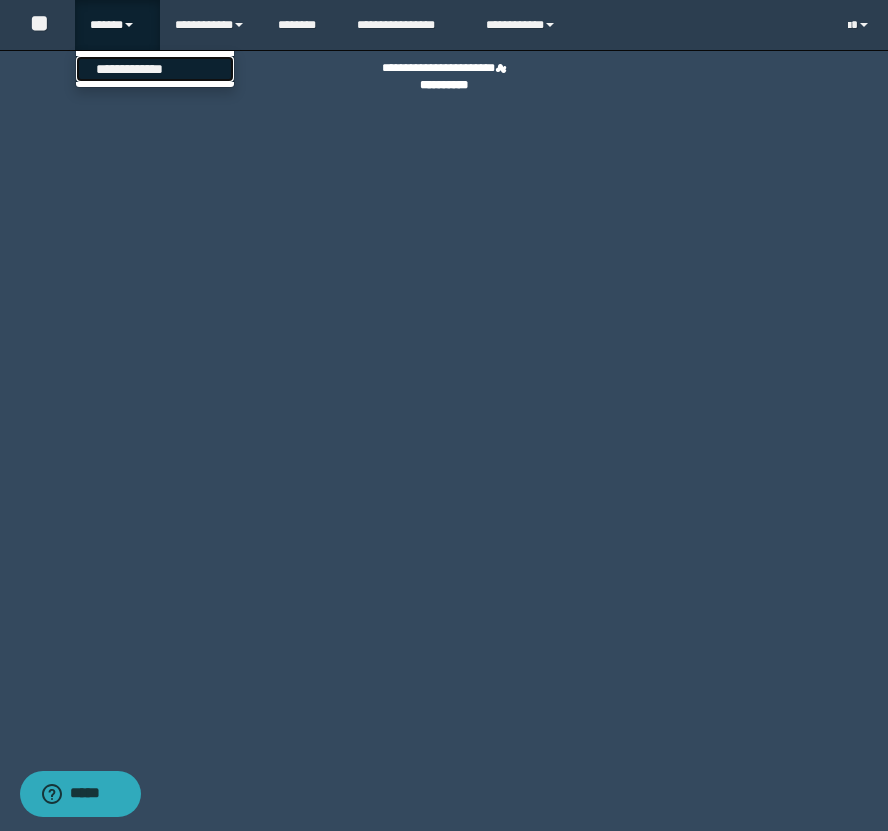 click on "**********" at bounding box center (155, 69) 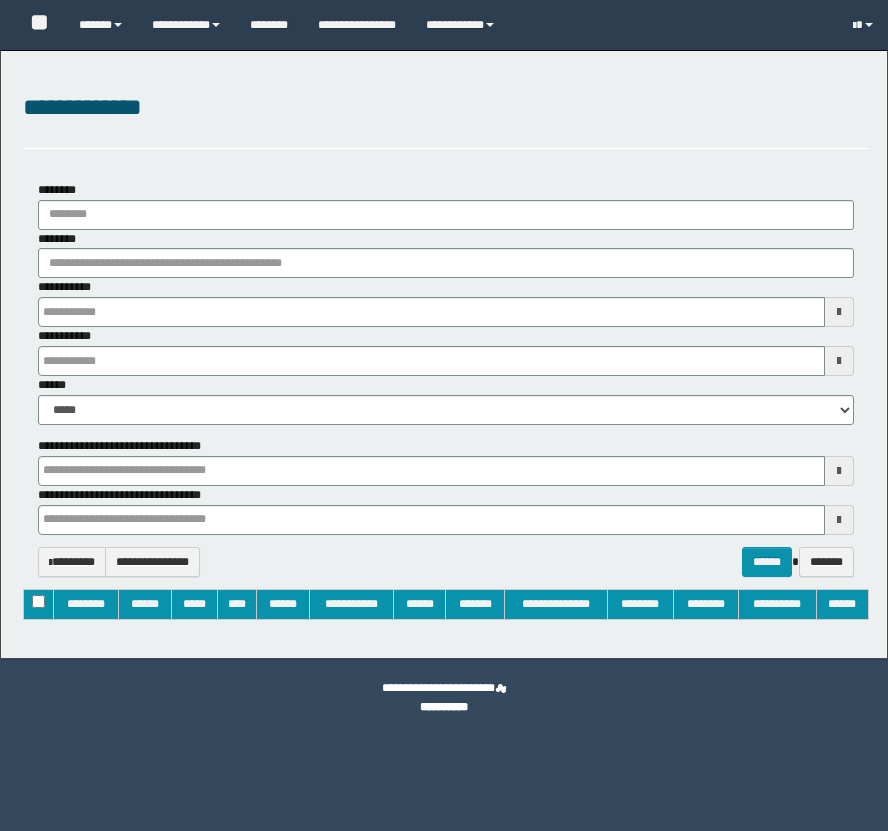 type on "**********" 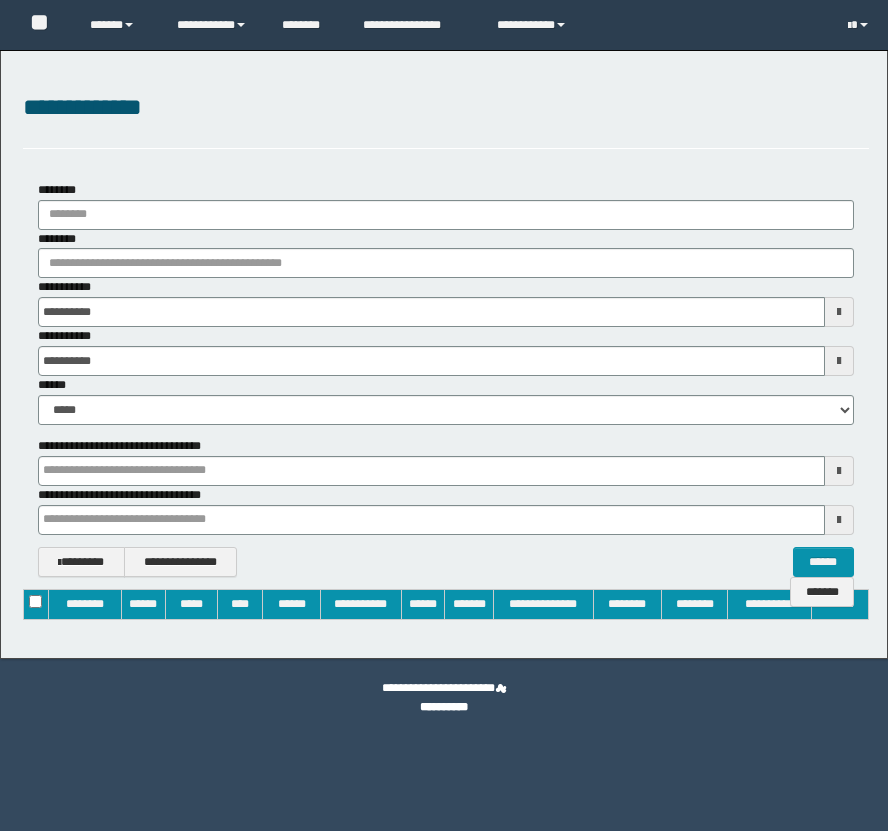 scroll, scrollTop: 0, scrollLeft: 0, axis: both 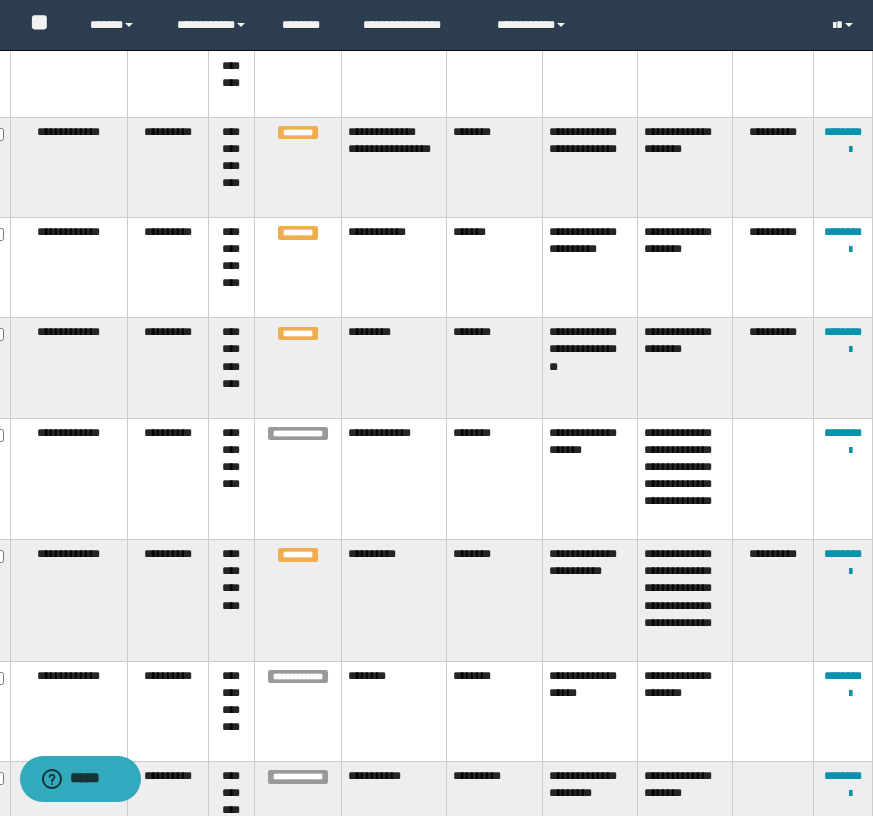 type 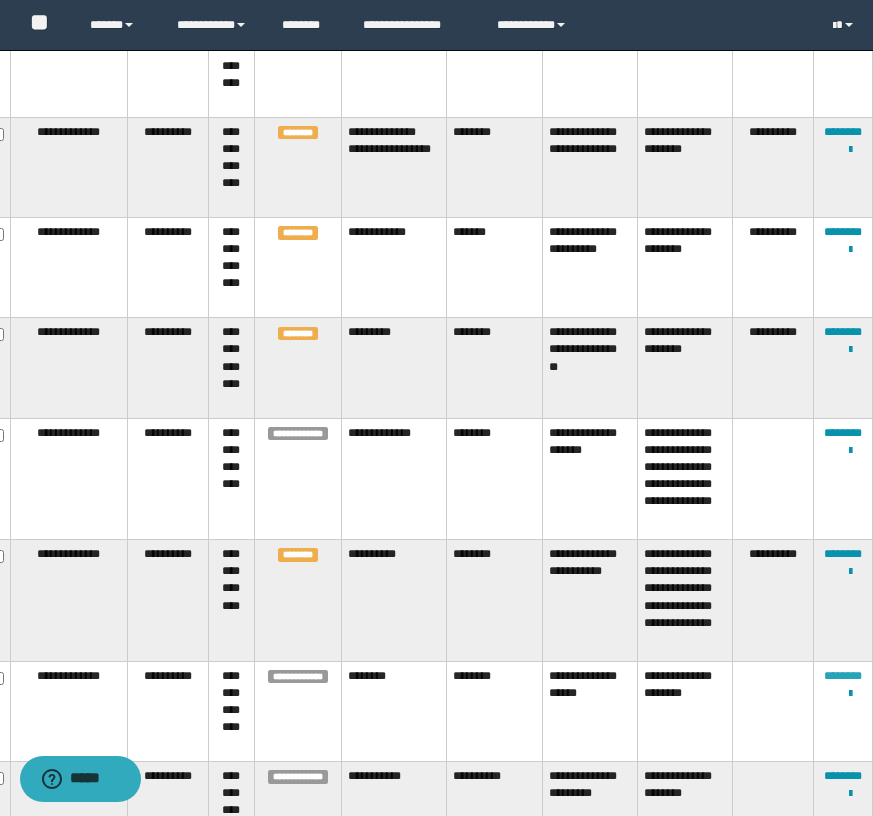 click on "********" at bounding box center (843, 676) 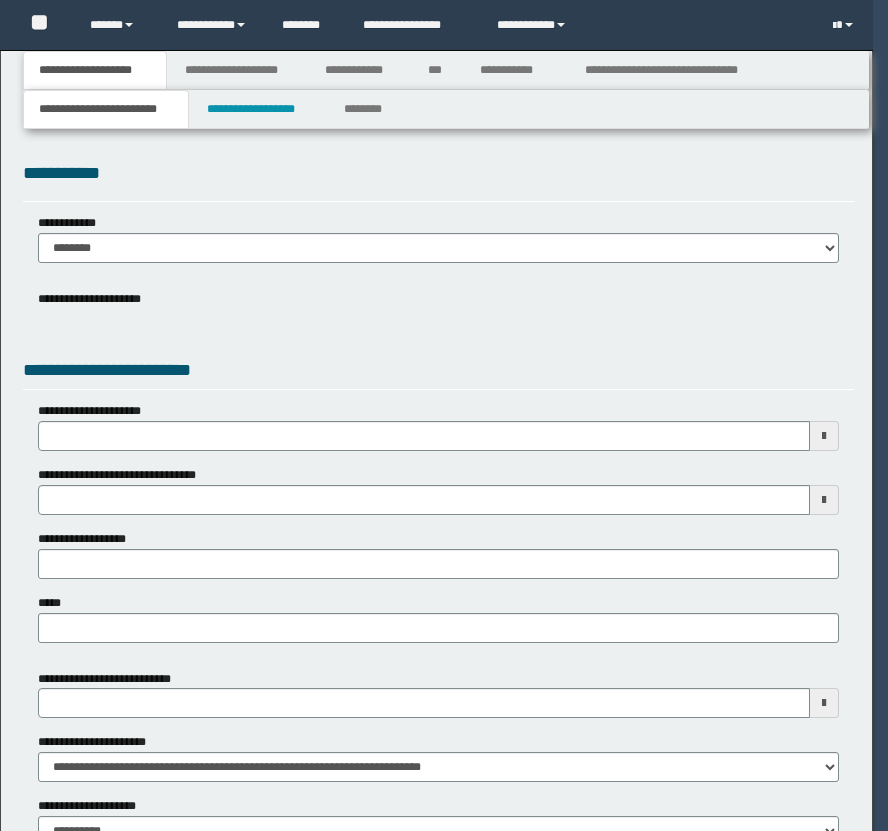 type 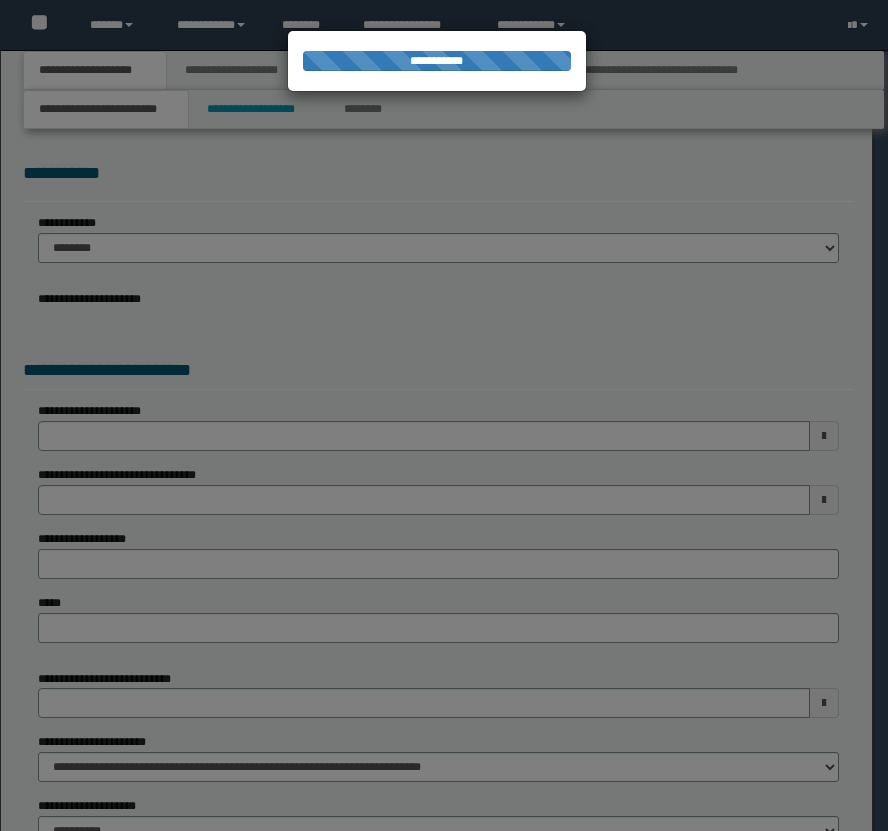 scroll, scrollTop: 0, scrollLeft: 0, axis: both 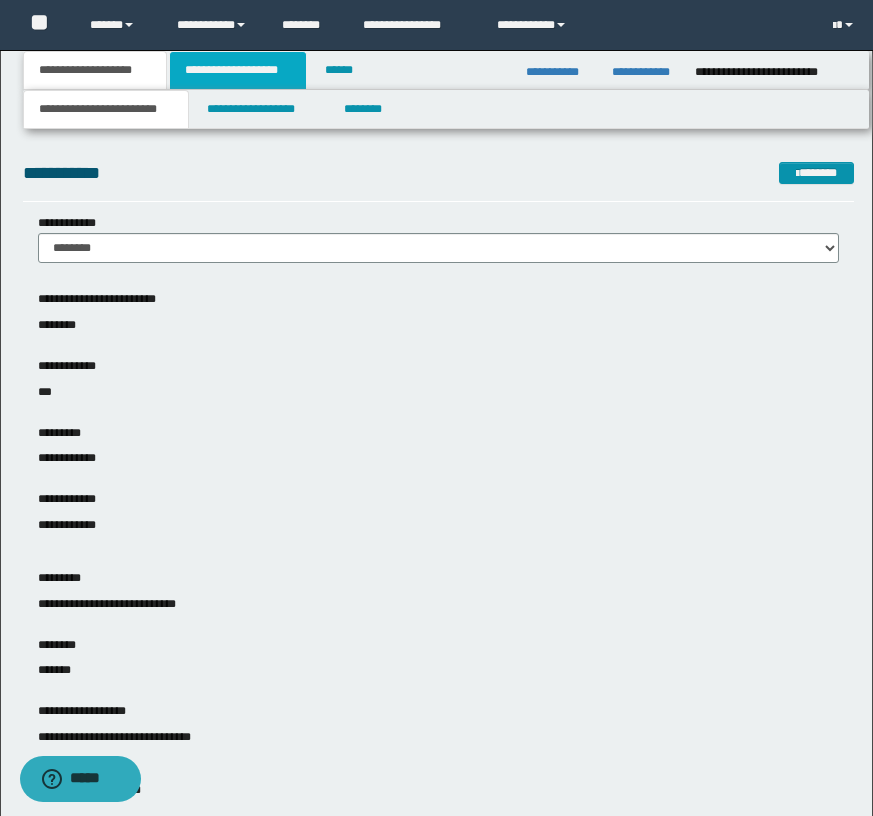 click on "**********" at bounding box center [238, 70] 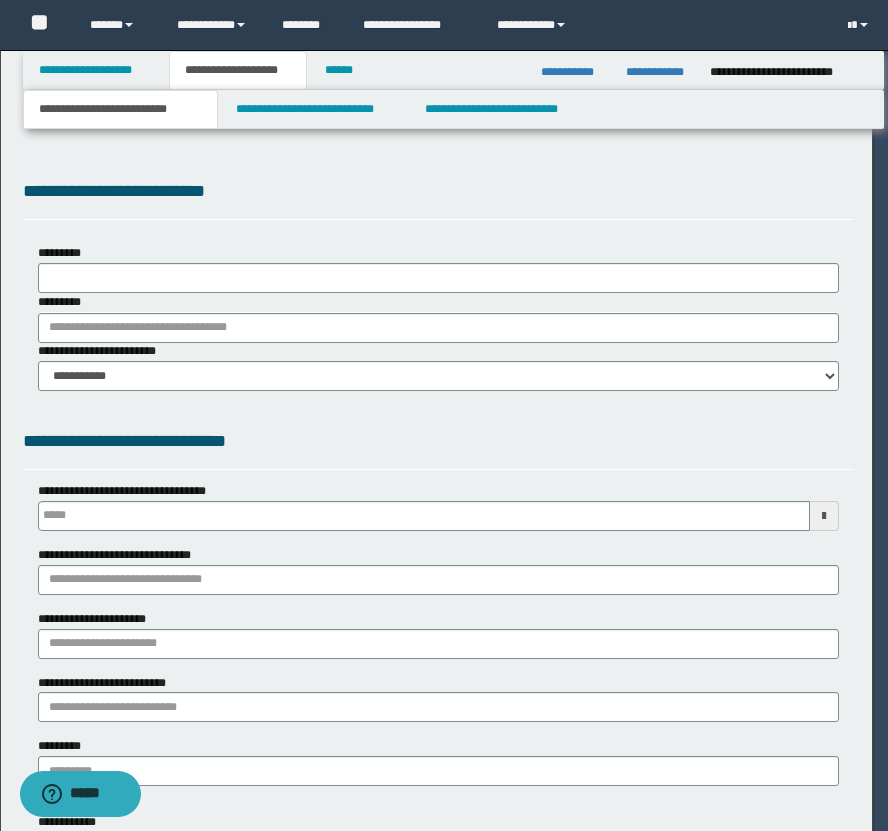 type 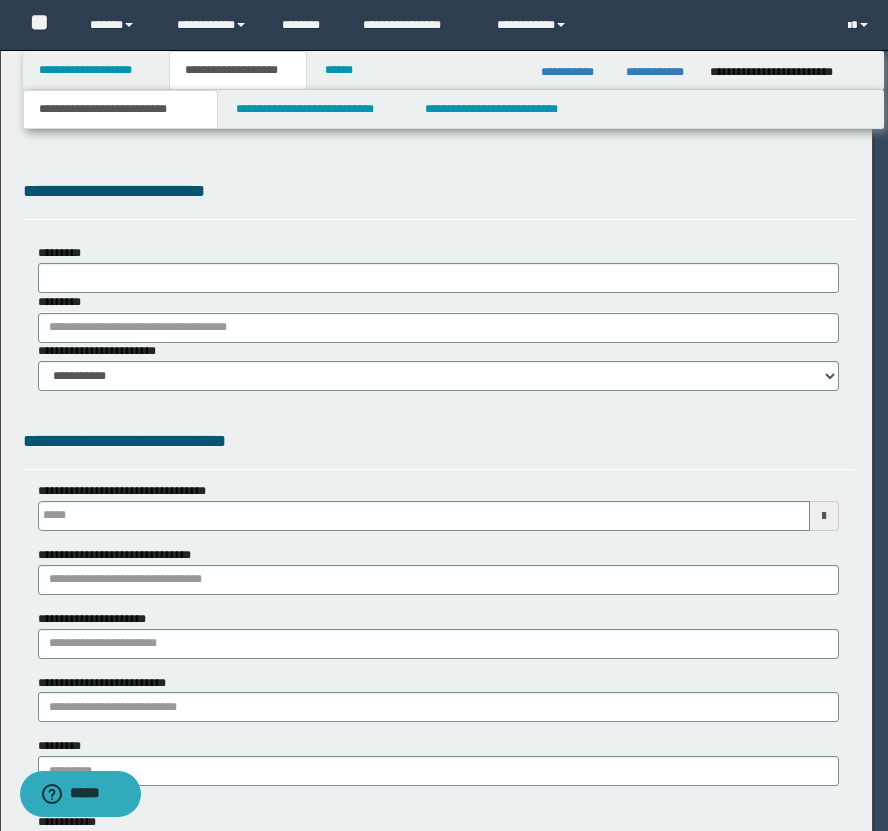 scroll, scrollTop: 0, scrollLeft: 0, axis: both 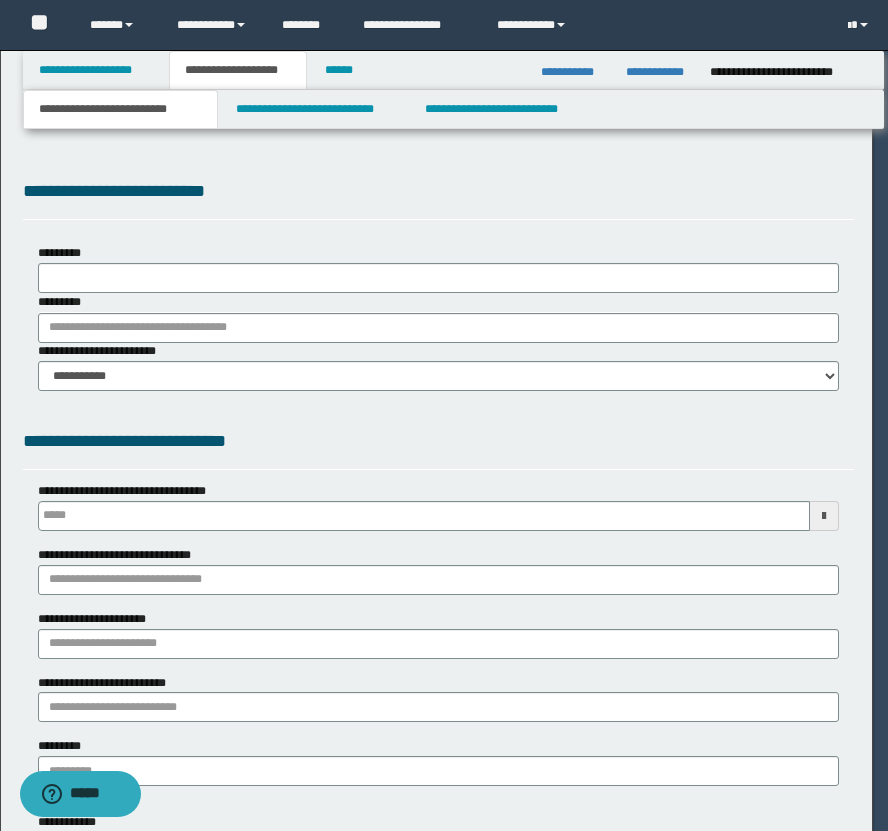 select on "*" 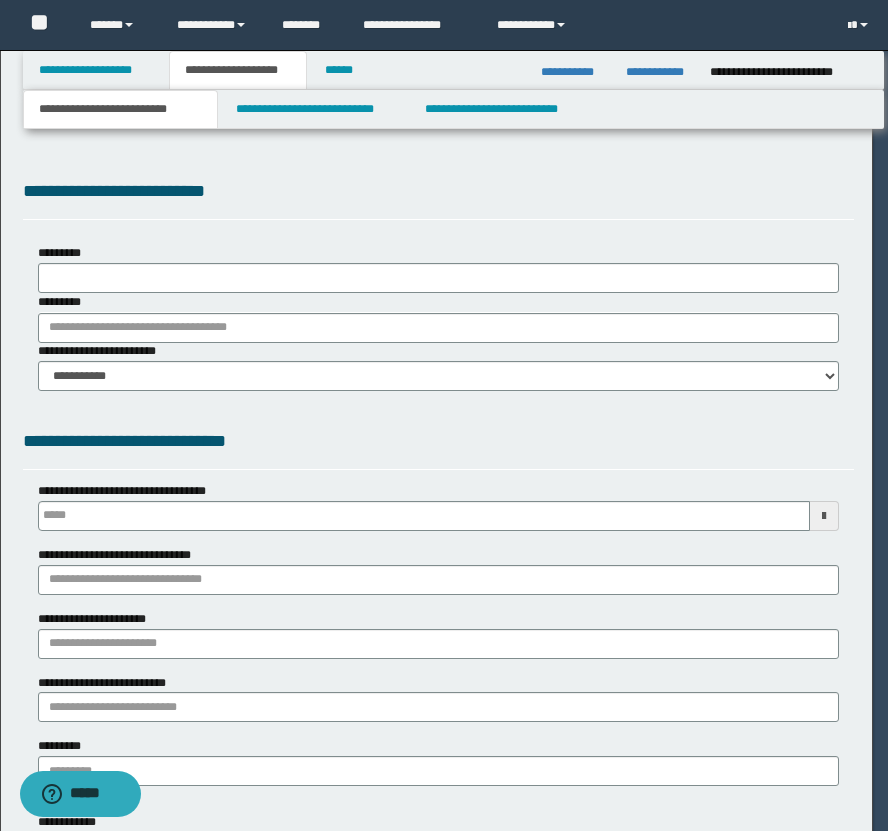 type 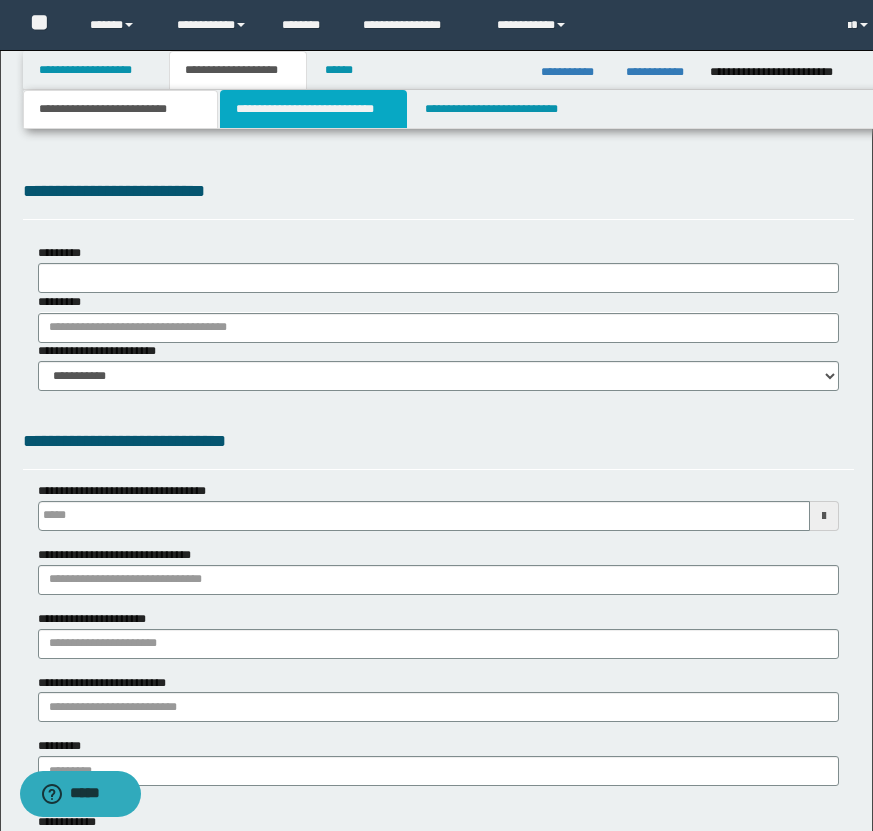 click on "**********" at bounding box center (314, 109) 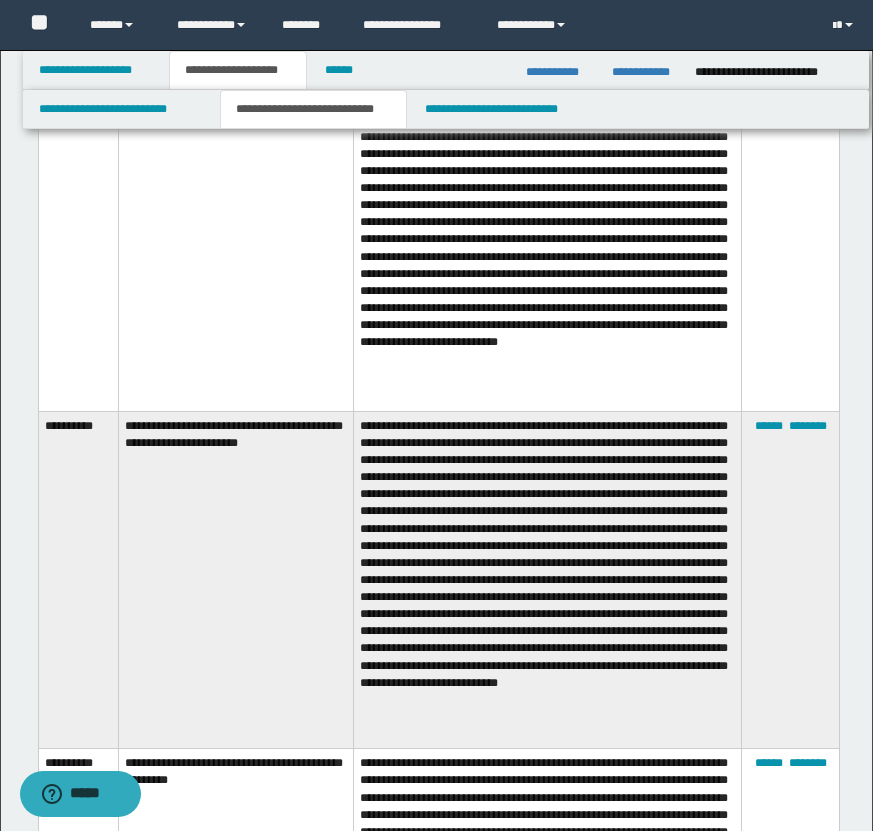 scroll, scrollTop: 3423, scrollLeft: 0, axis: vertical 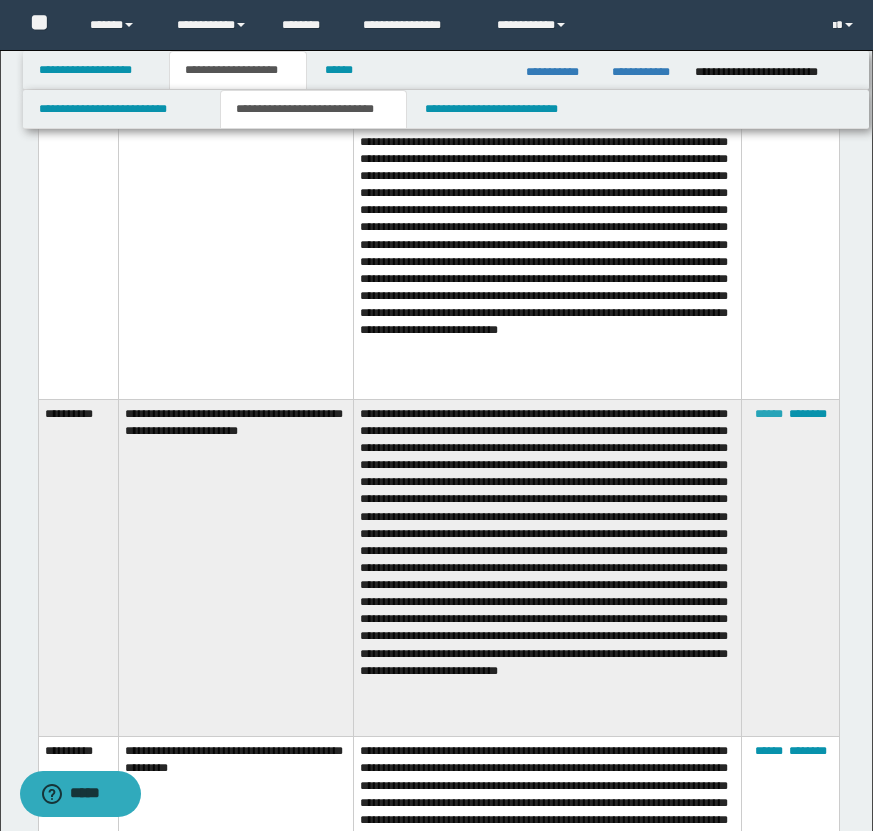 click on "******" at bounding box center [769, 414] 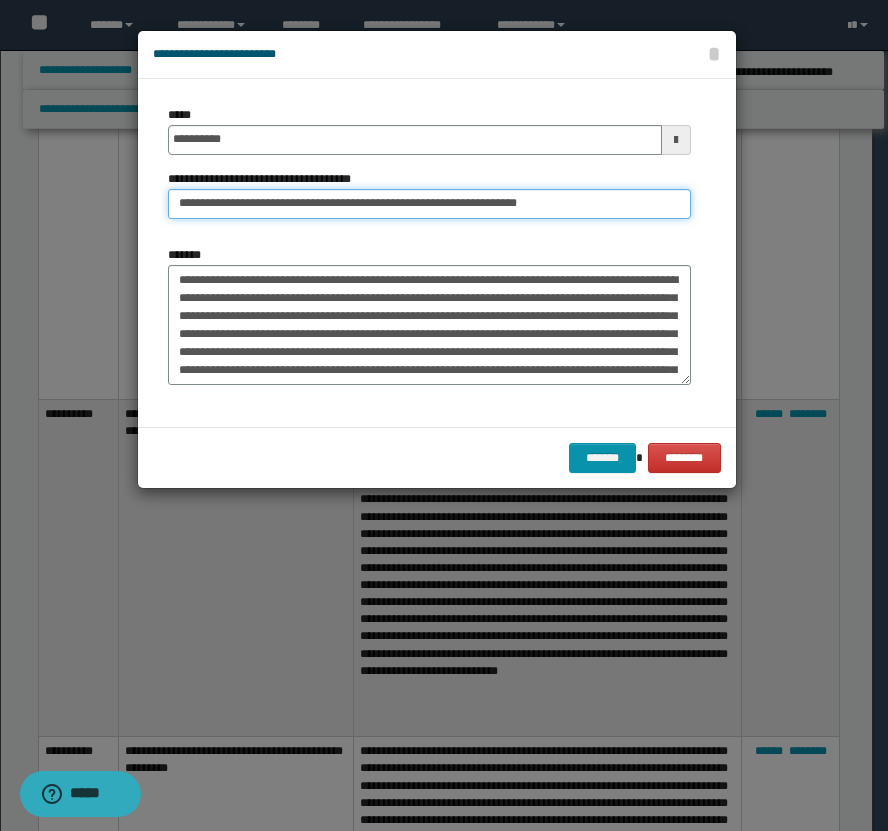 drag, startPoint x: 591, startPoint y: 205, endPoint x: 405, endPoint y: 206, distance: 186.00269 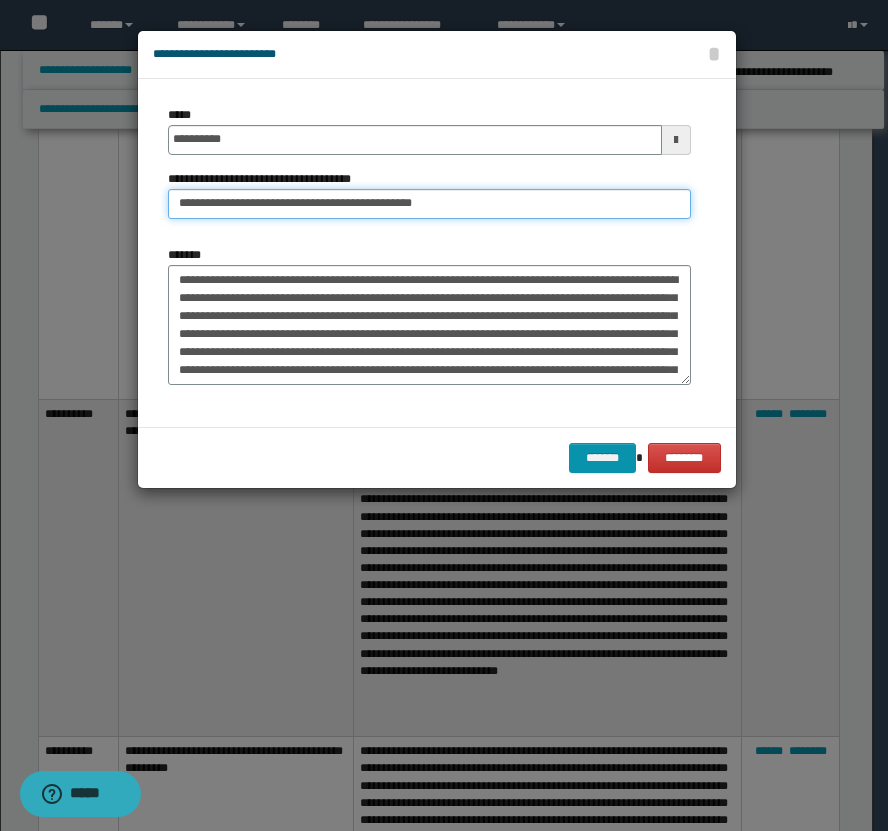 click on "**********" at bounding box center [429, 204] 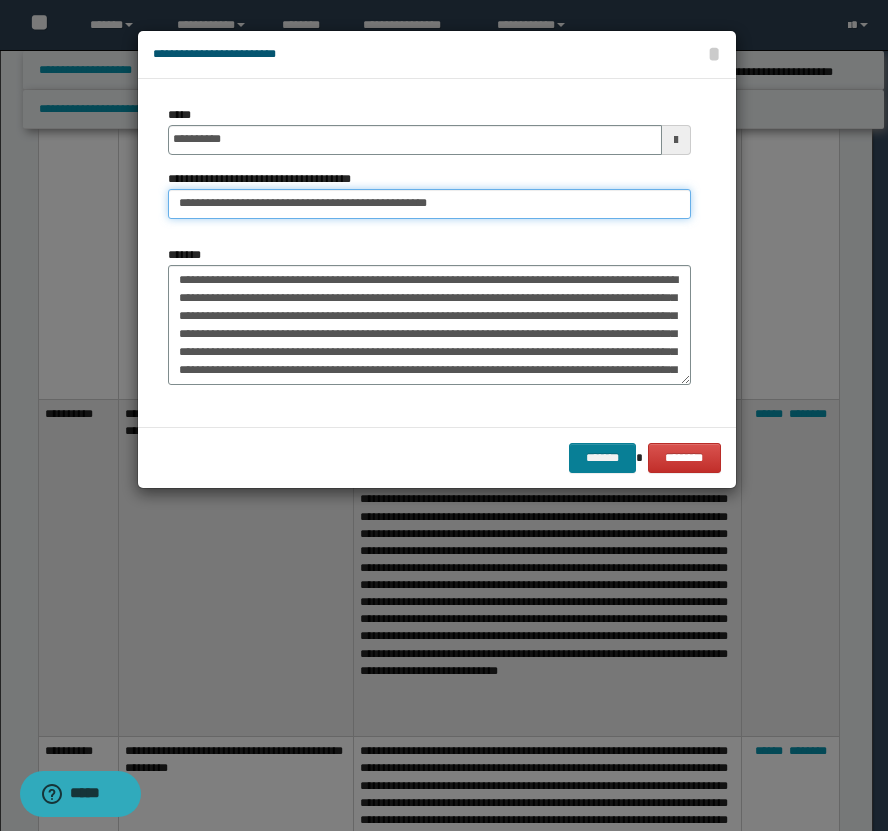 type on "**********" 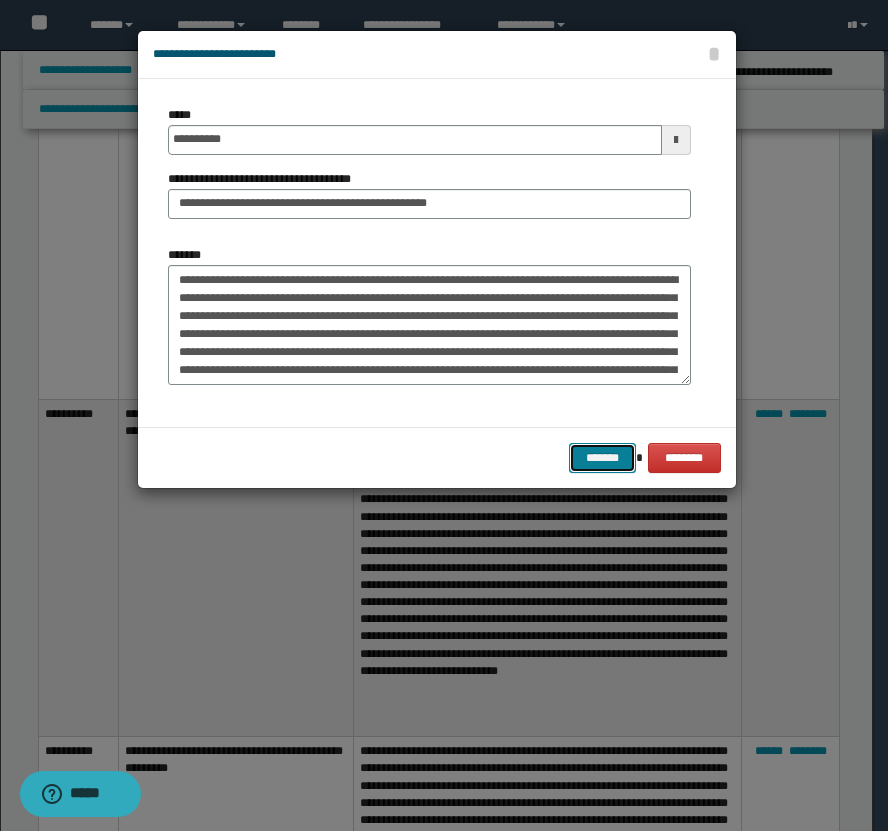 click on "*******" at bounding box center (603, 458) 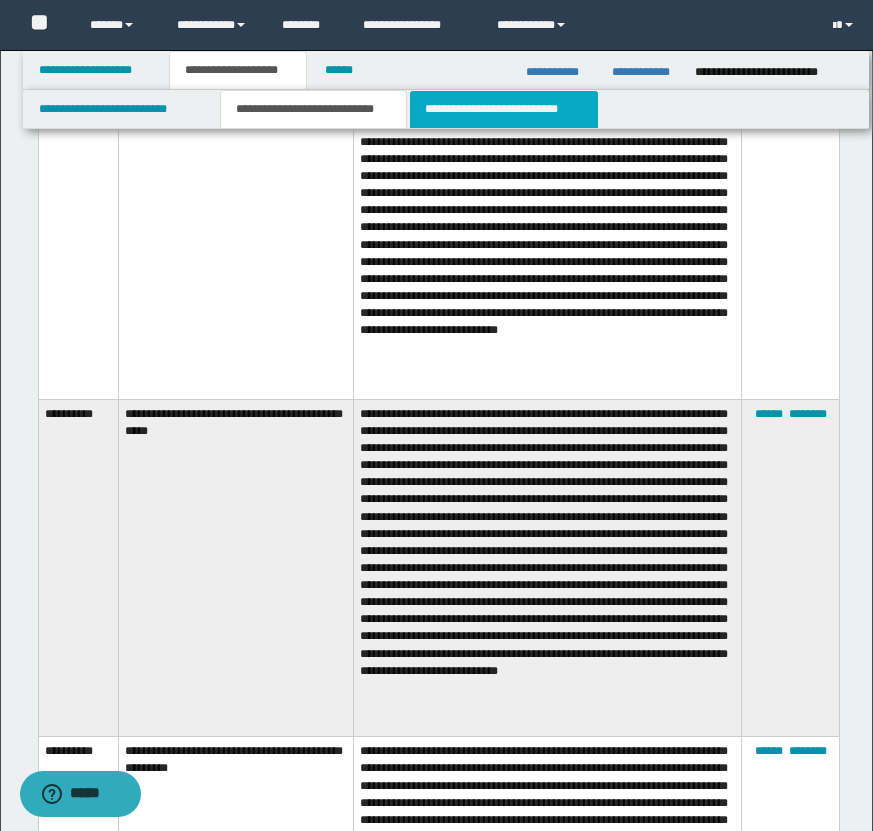 click on "**********" at bounding box center [504, 109] 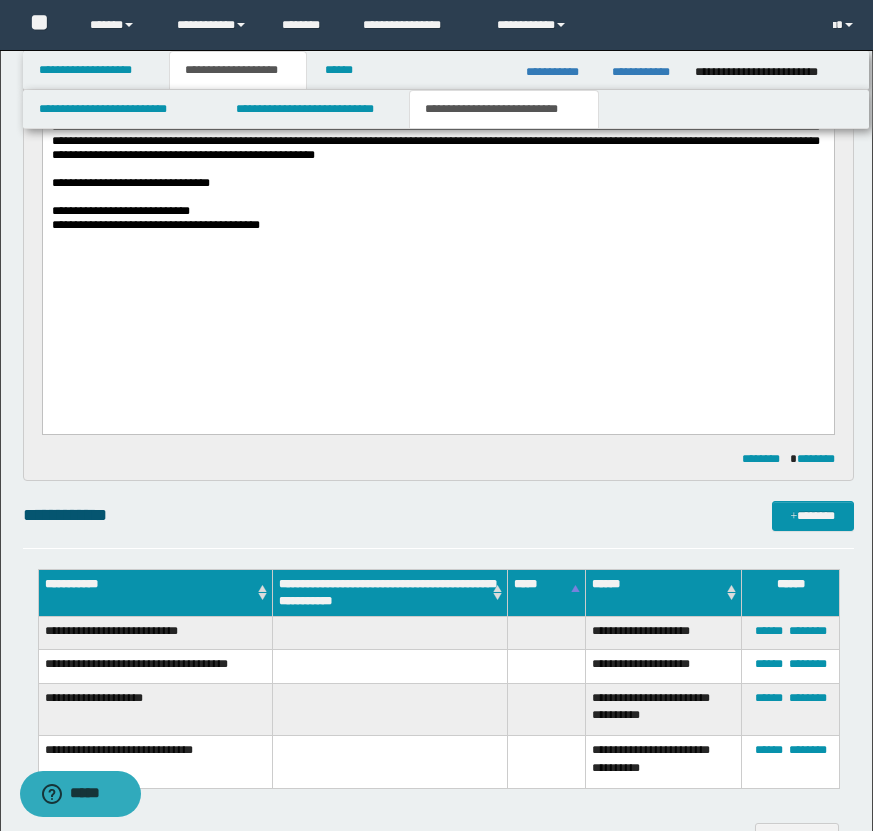 scroll, scrollTop: 1879, scrollLeft: 0, axis: vertical 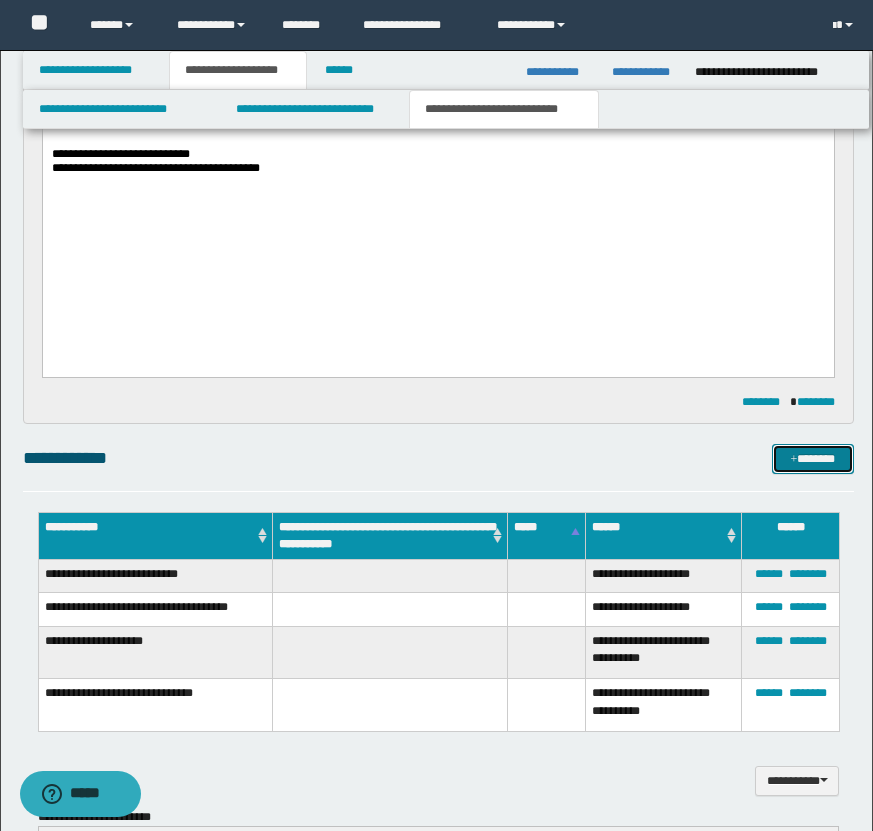 click on "*******" at bounding box center (813, 459) 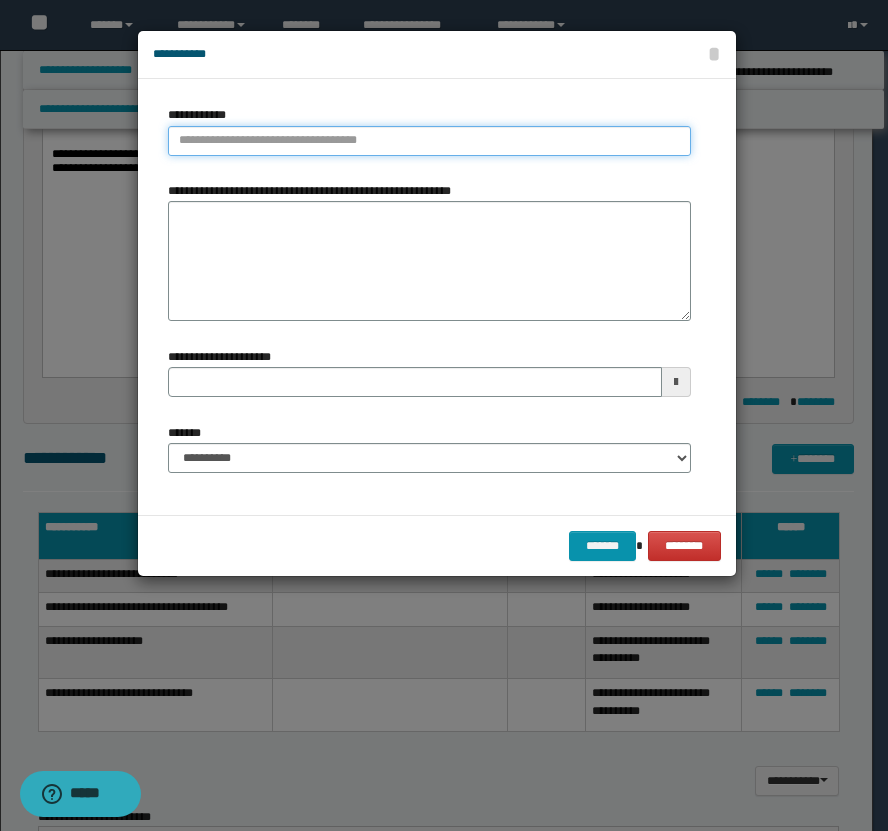 click on "**********" at bounding box center [429, 141] 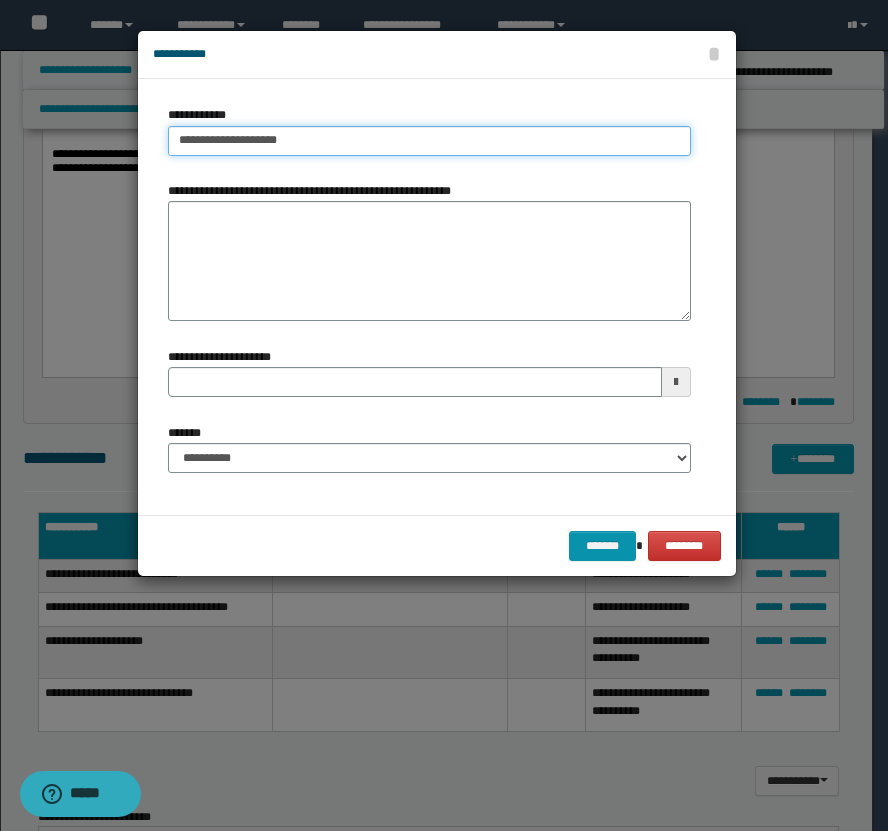 click on "**********" at bounding box center (429, 141) 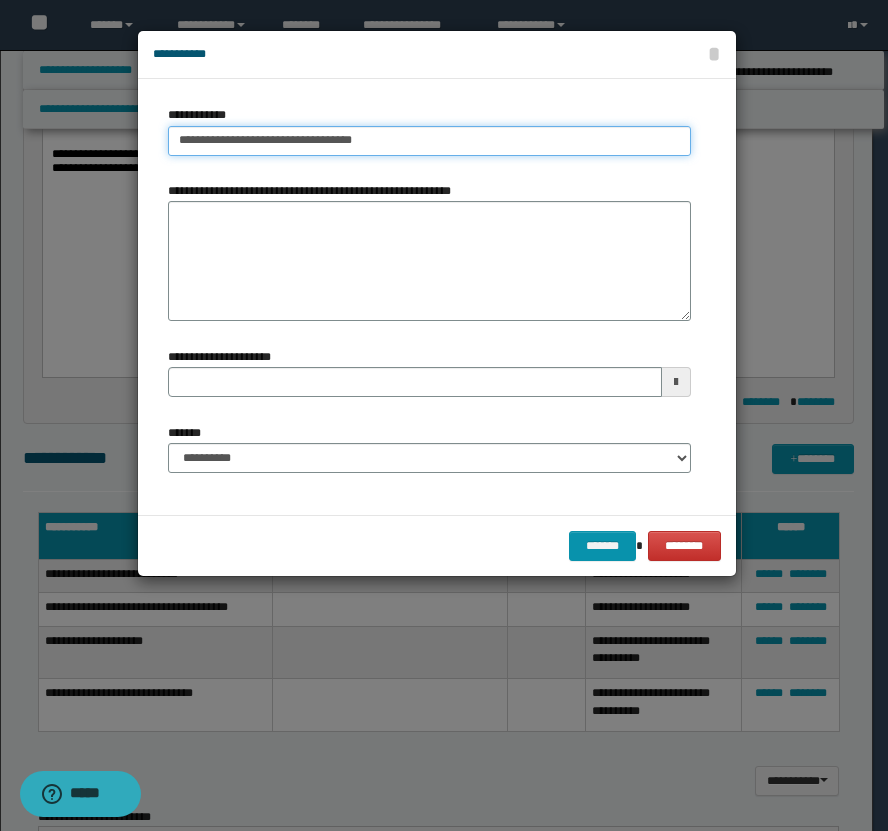 click on "**********" at bounding box center (429, 141) 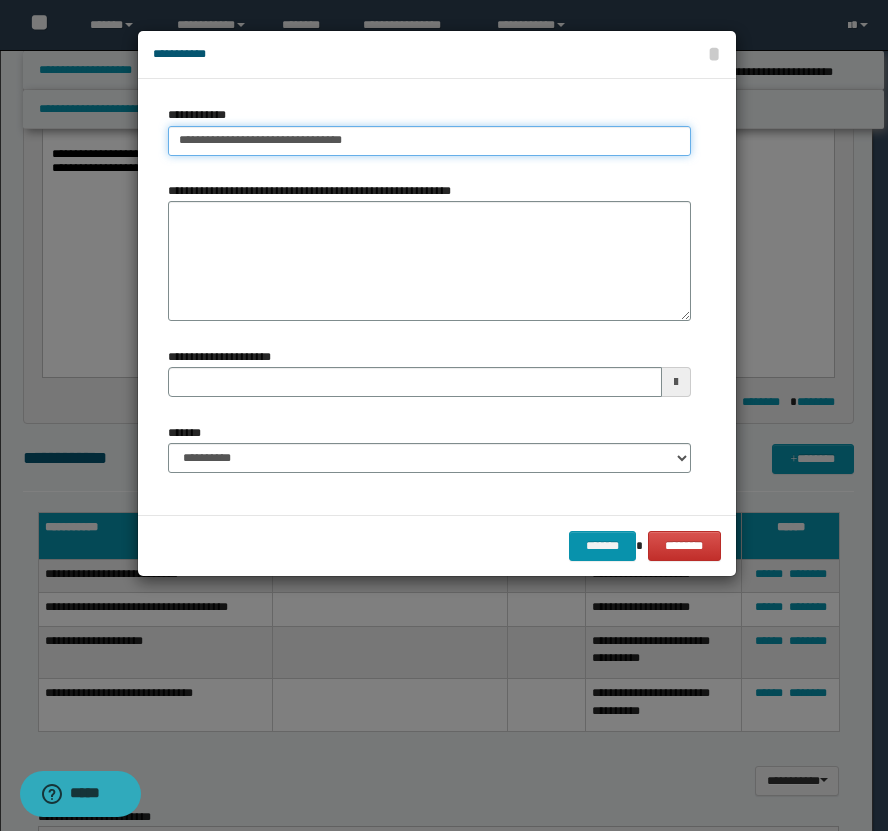 type on "**********" 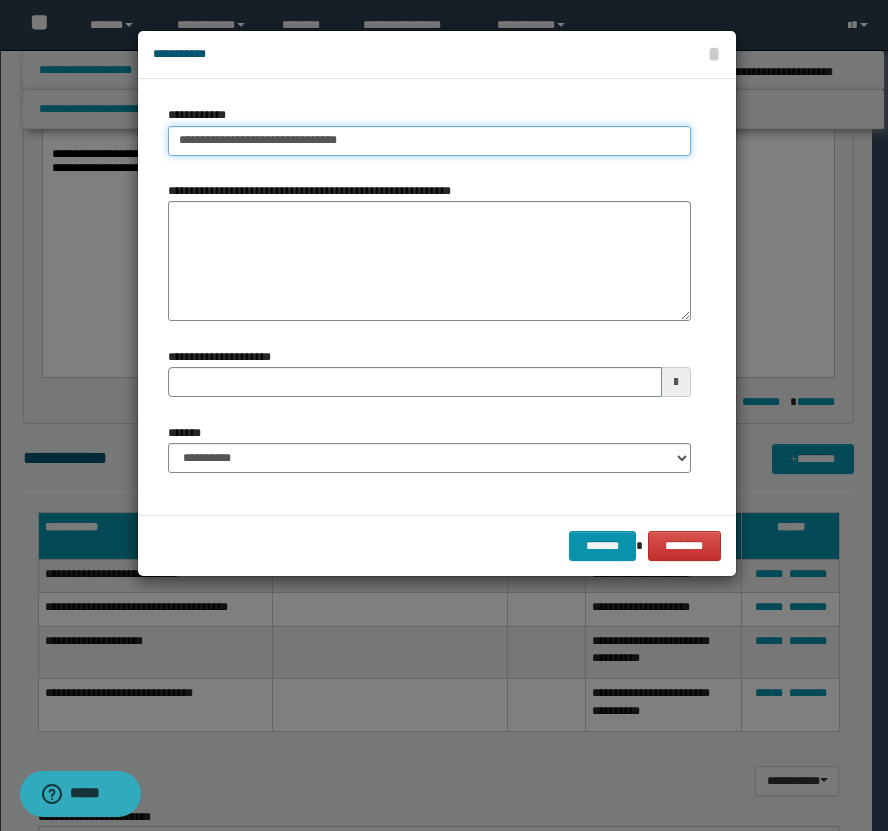 type on "**********" 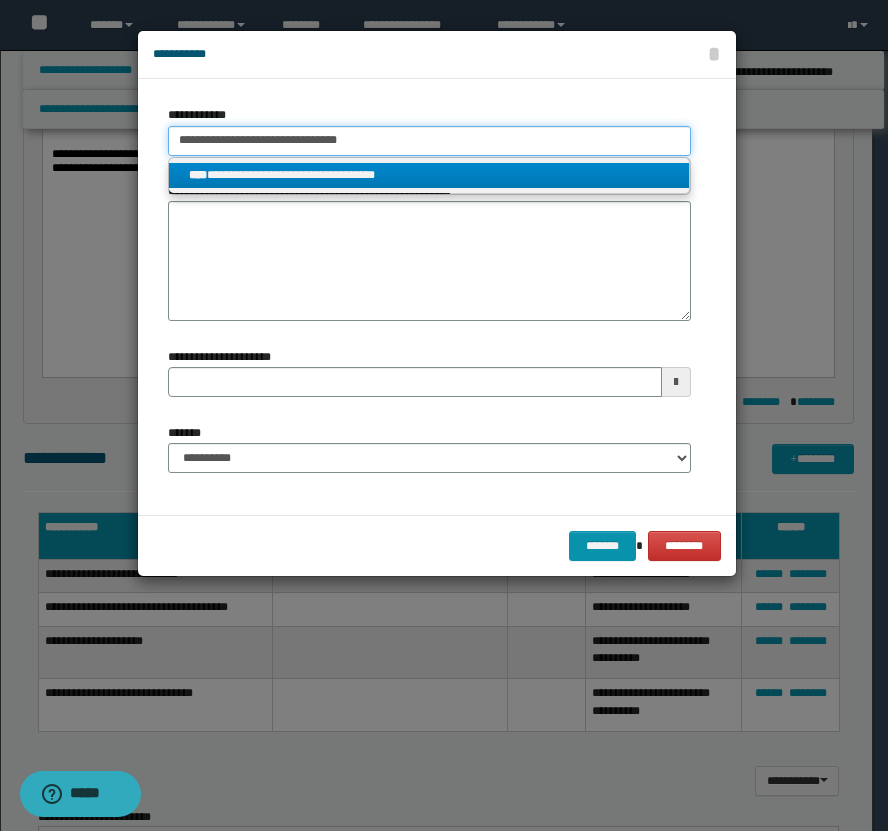 type on "**********" 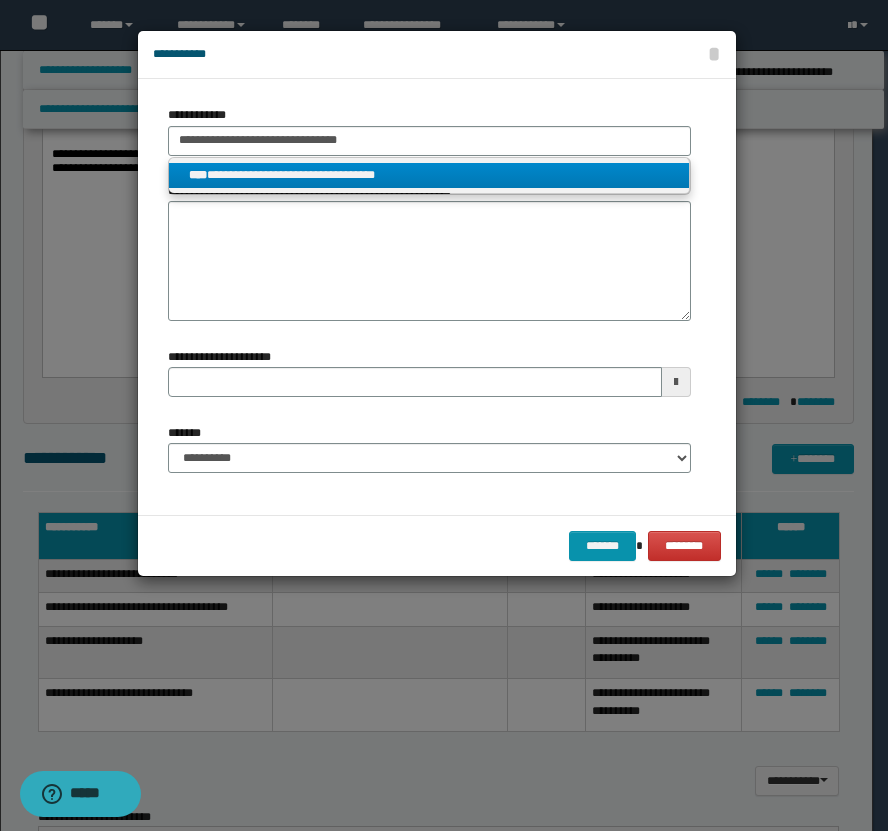 click on "**********" at bounding box center (429, 175) 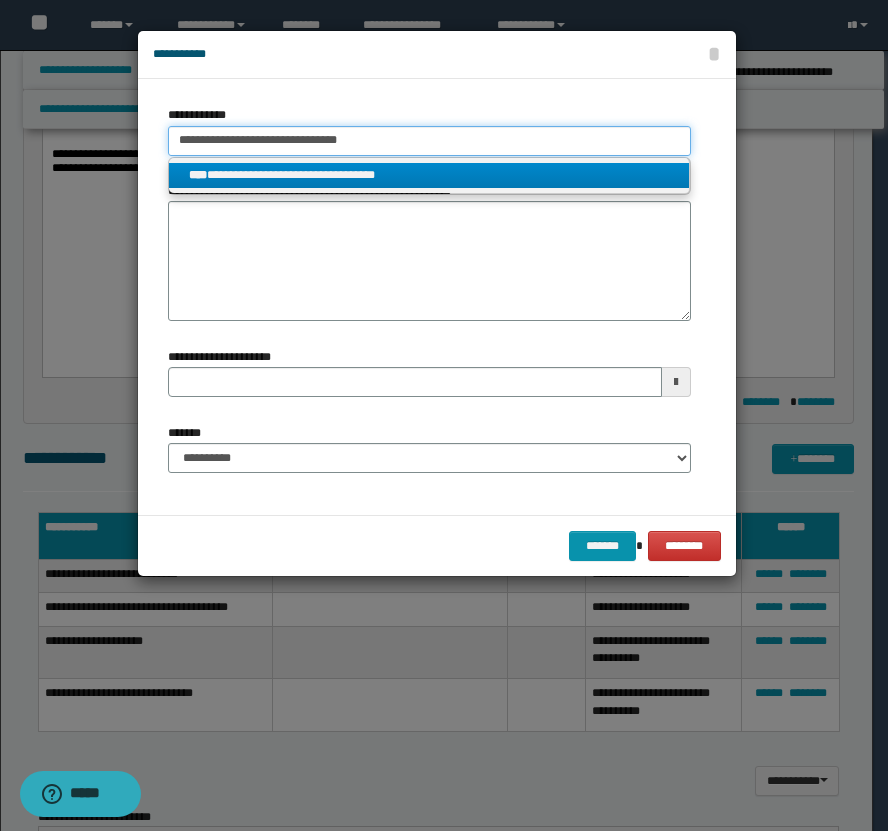 type 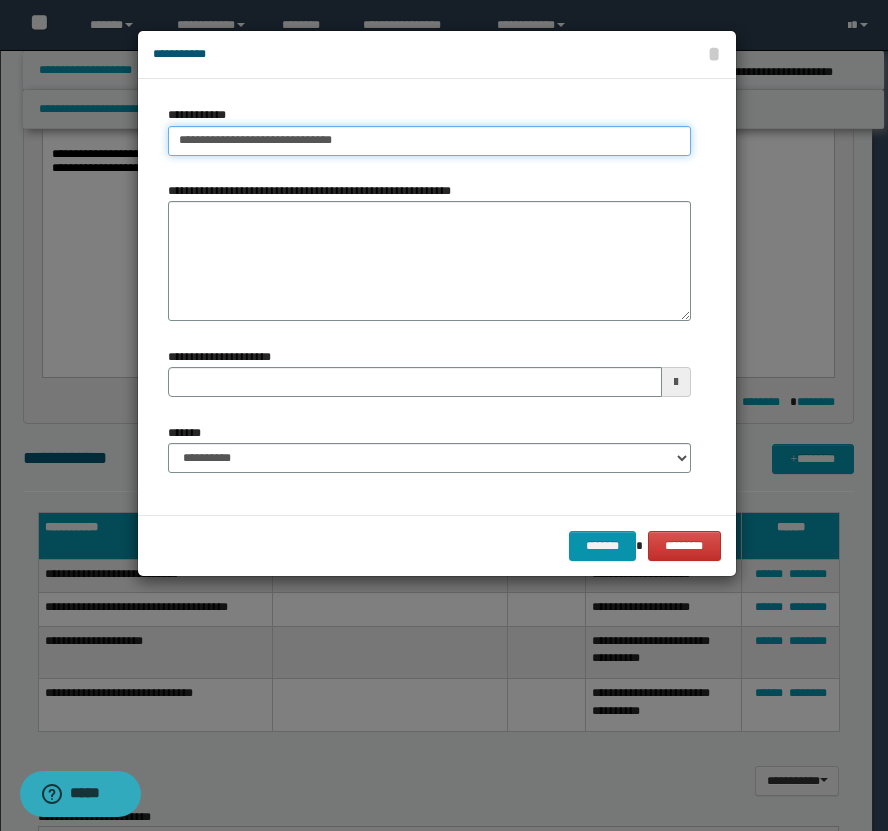 type on "**********" 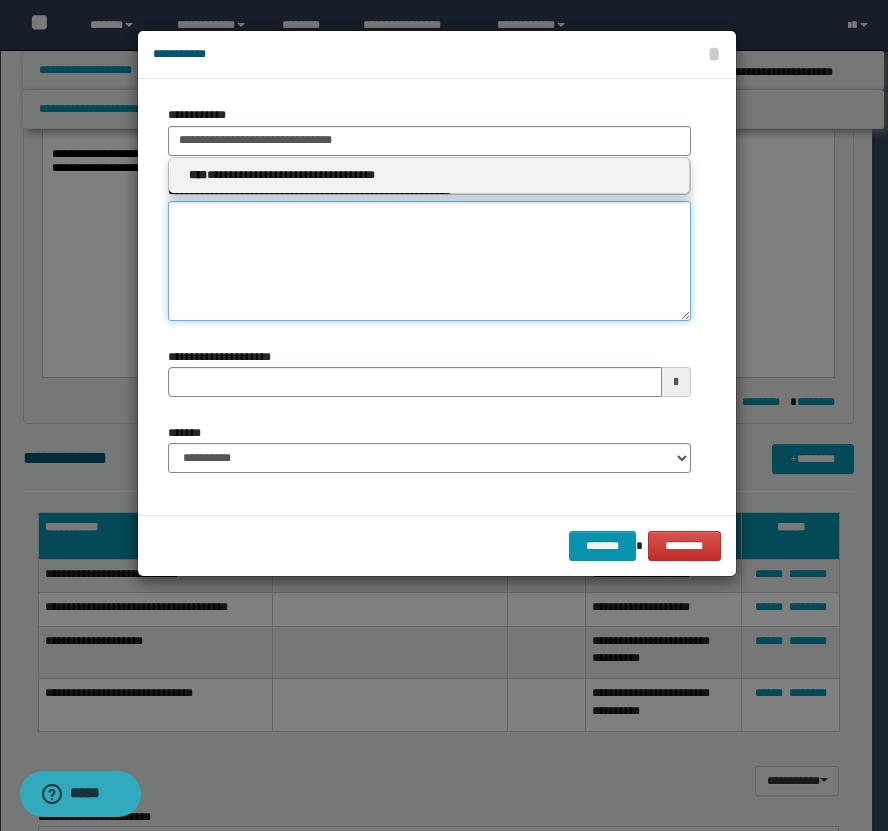 click on "**********" at bounding box center [429, 261] 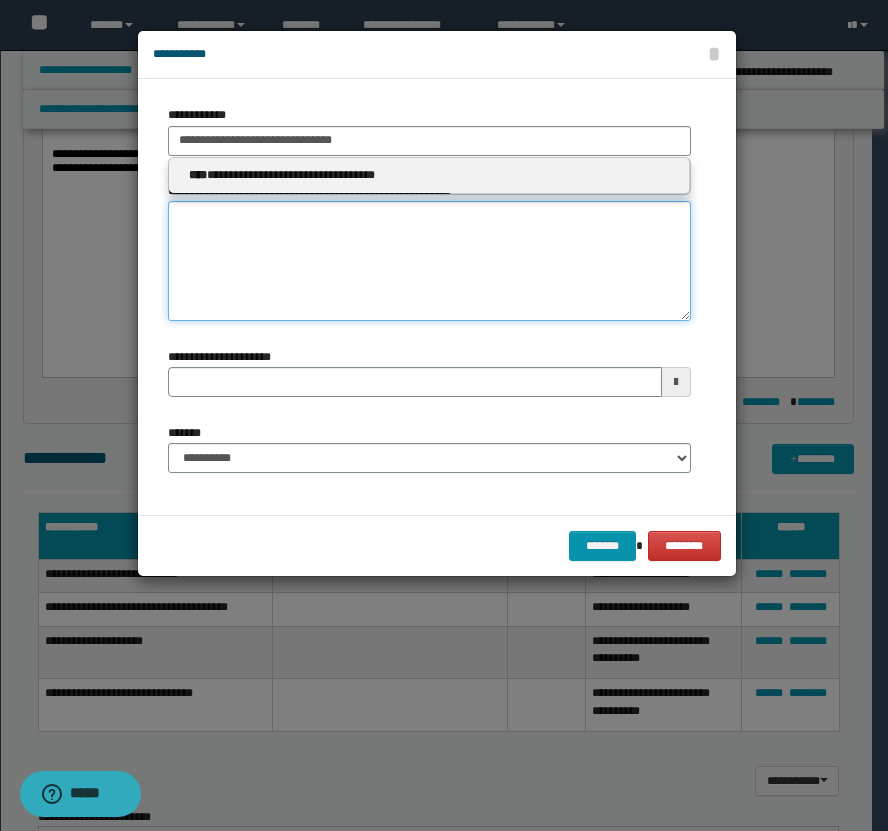 click on "**********" at bounding box center [429, 261] 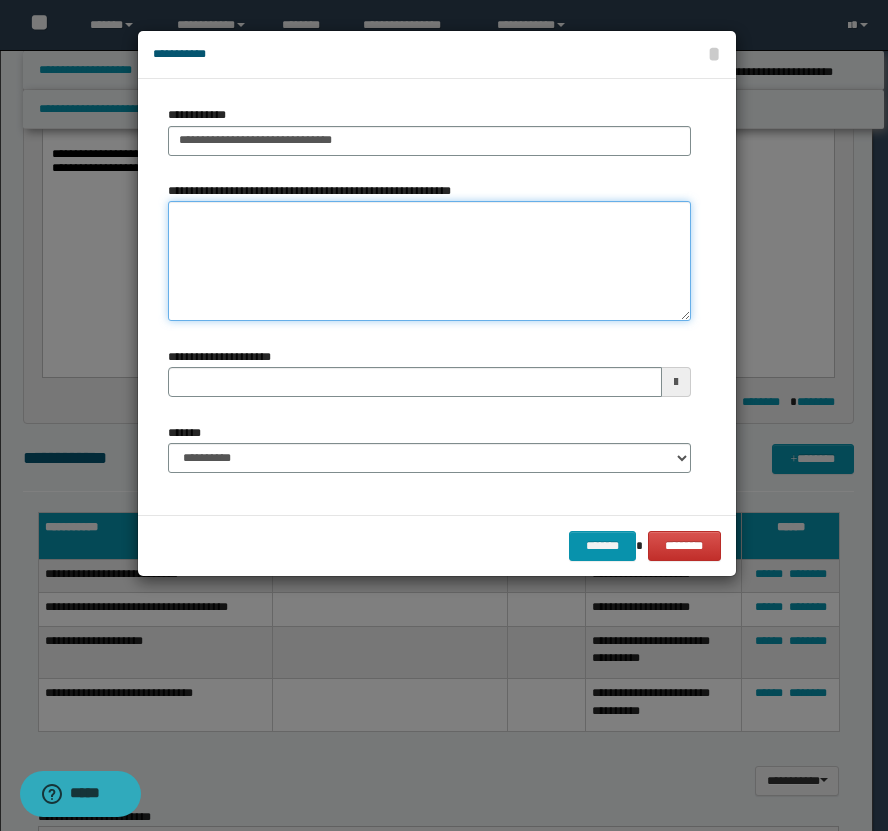 paste on "**********" 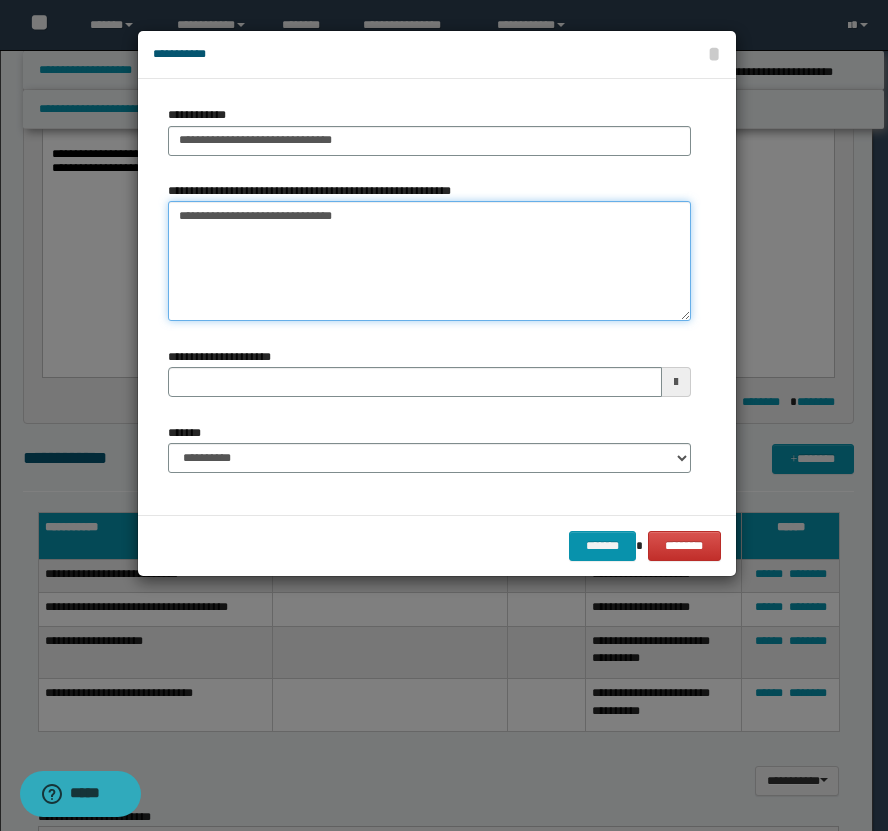 click on "**********" at bounding box center (429, 261) 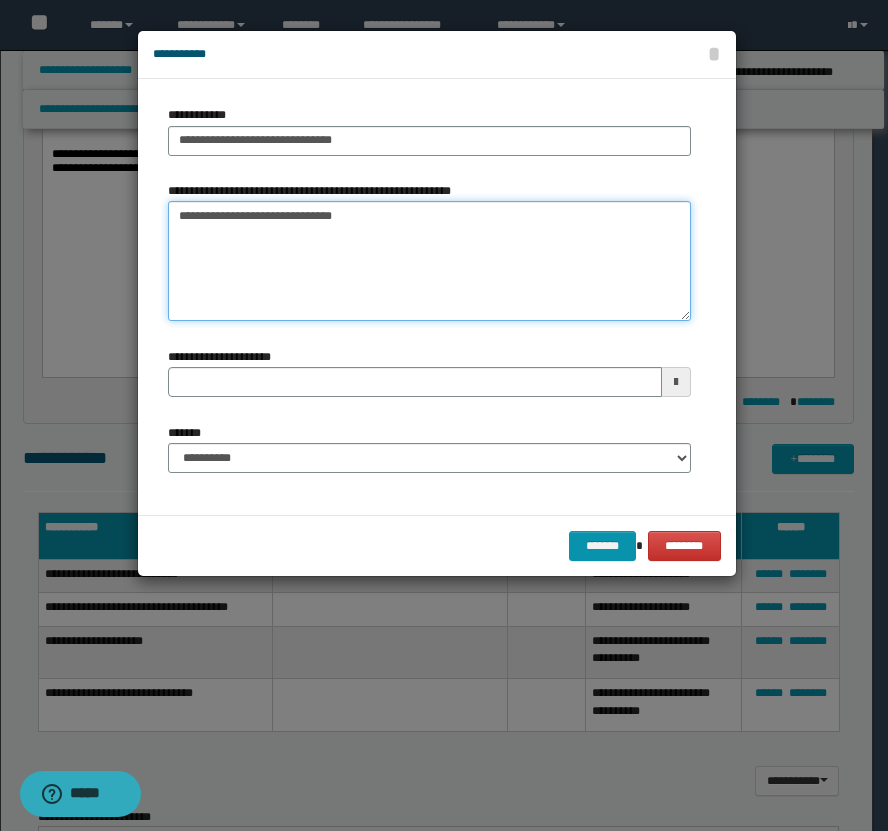 click on "**********" at bounding box center (429, 261) 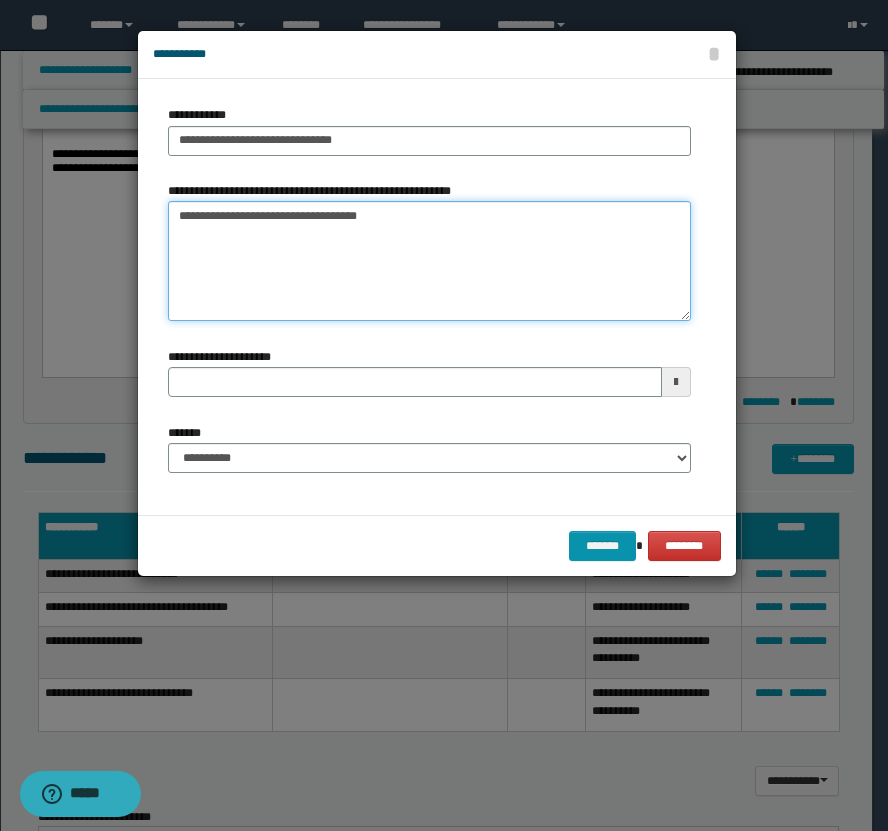 type on "**********" 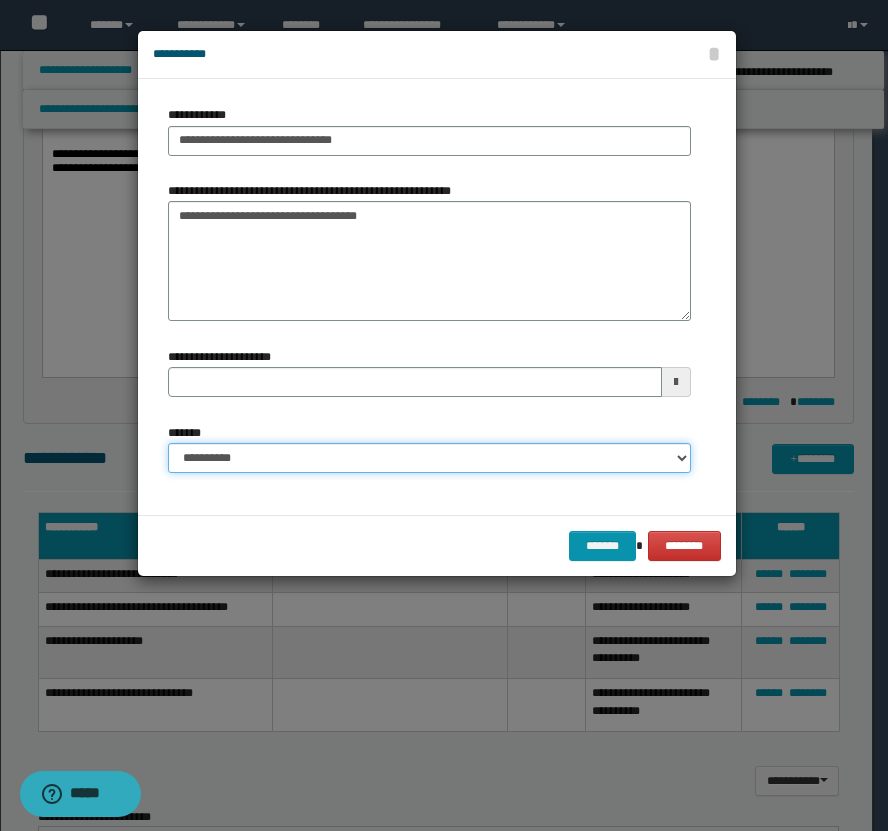 click on "**********" at bounding box center (429, 458) 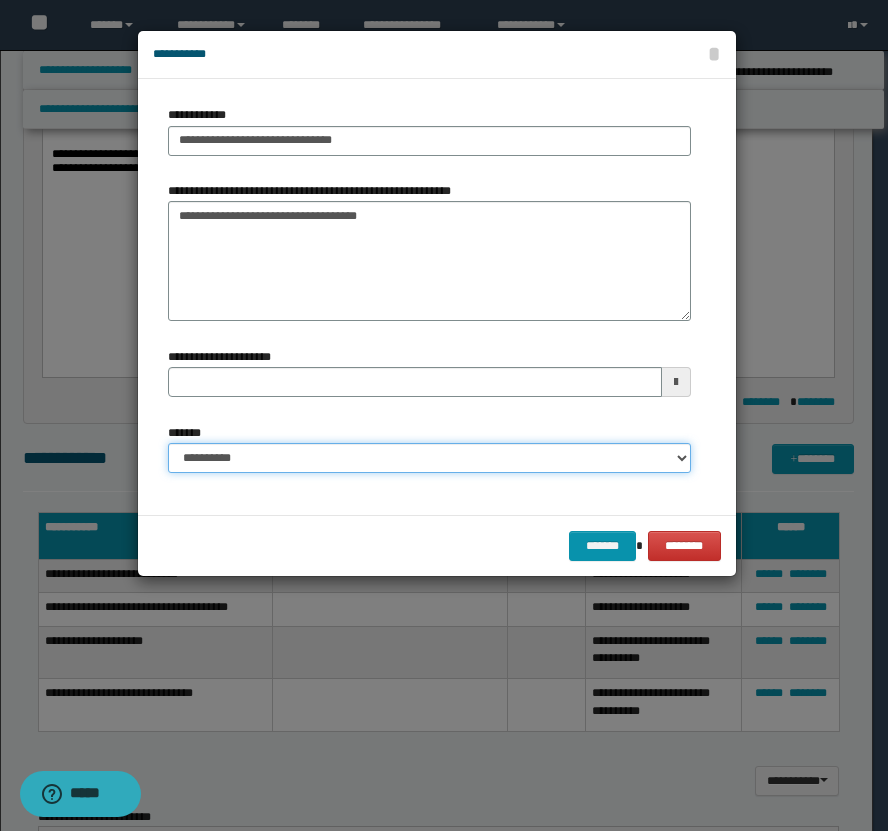 select on "*" 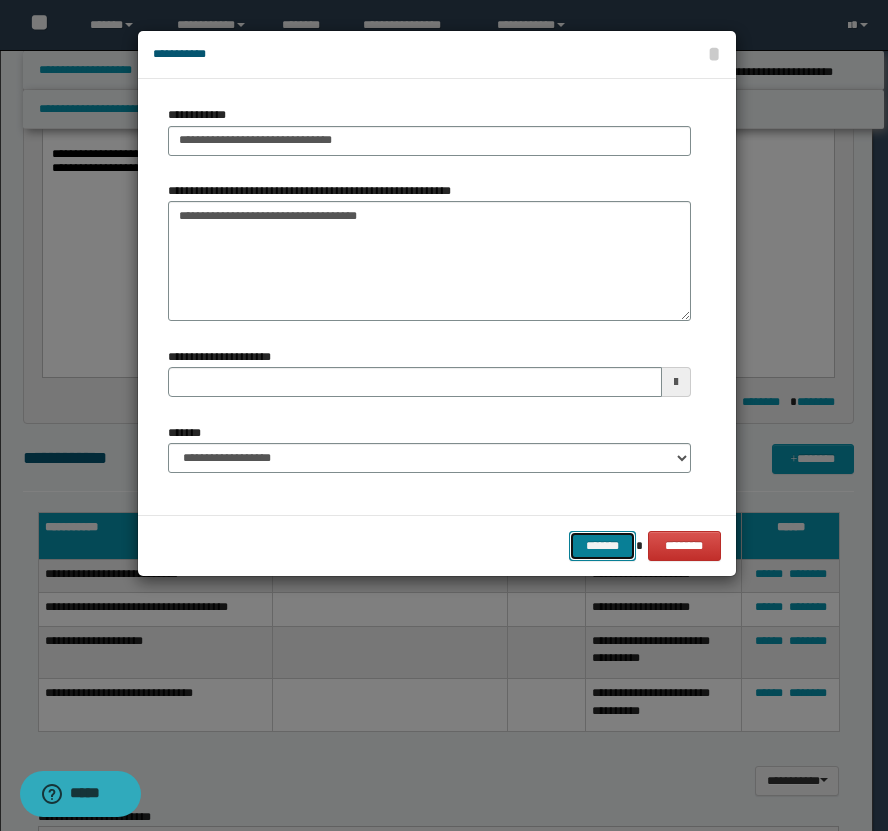 click on "*******" at bounding box center (603, 546) 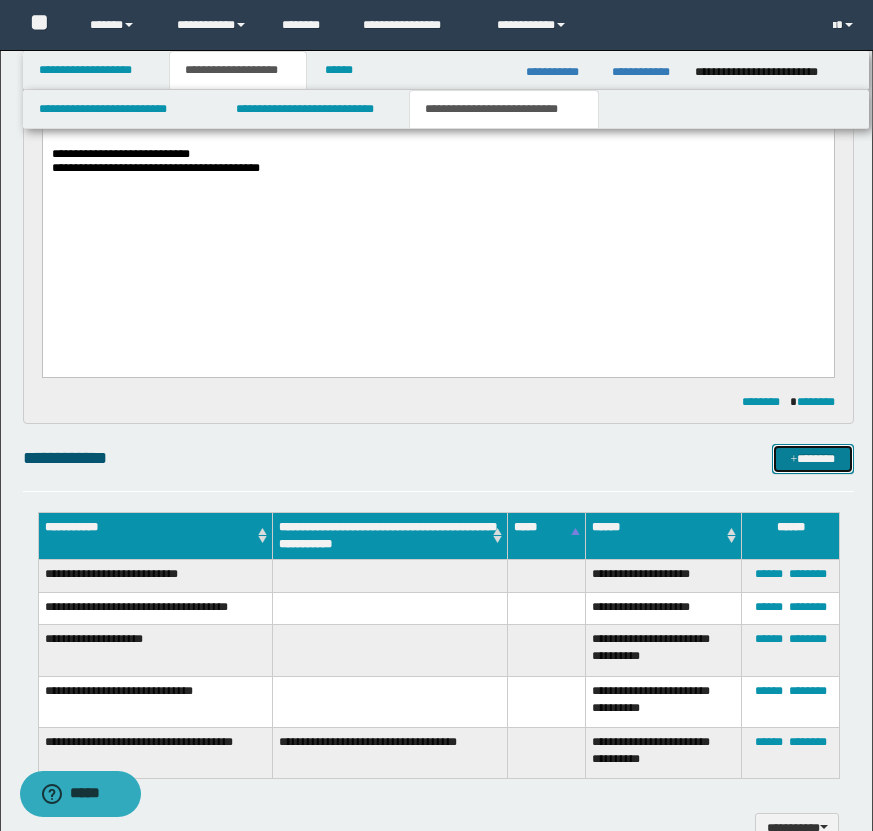 scroll, scrollTop: 2046, scrollLeft: 0, axis: vertical 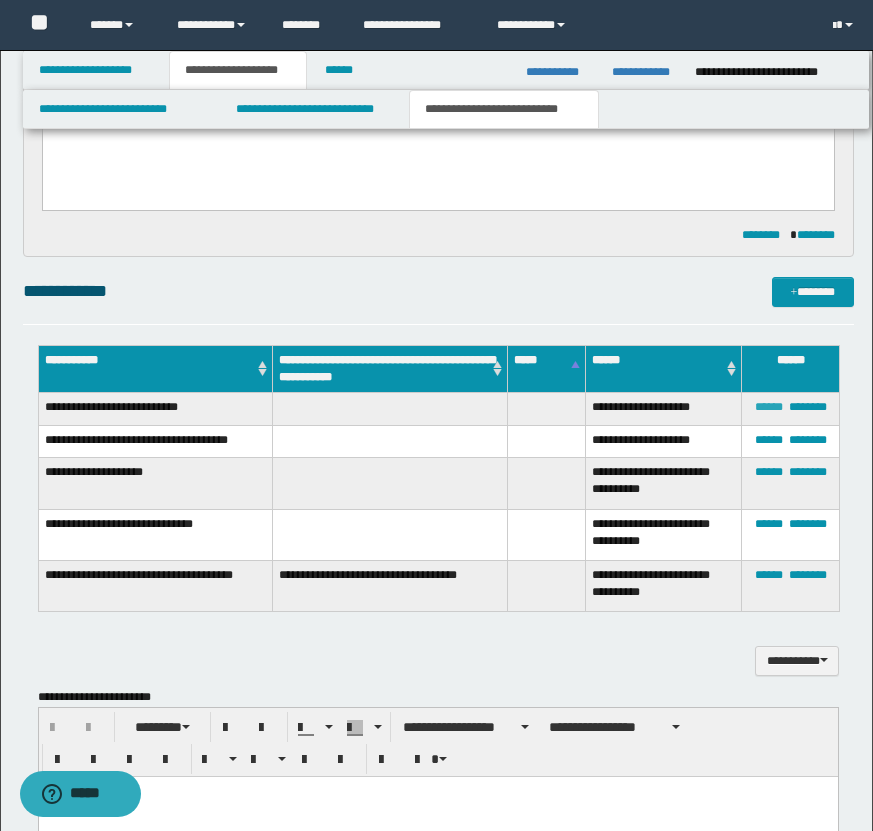 click on "******" at bounding box center (769, 407) 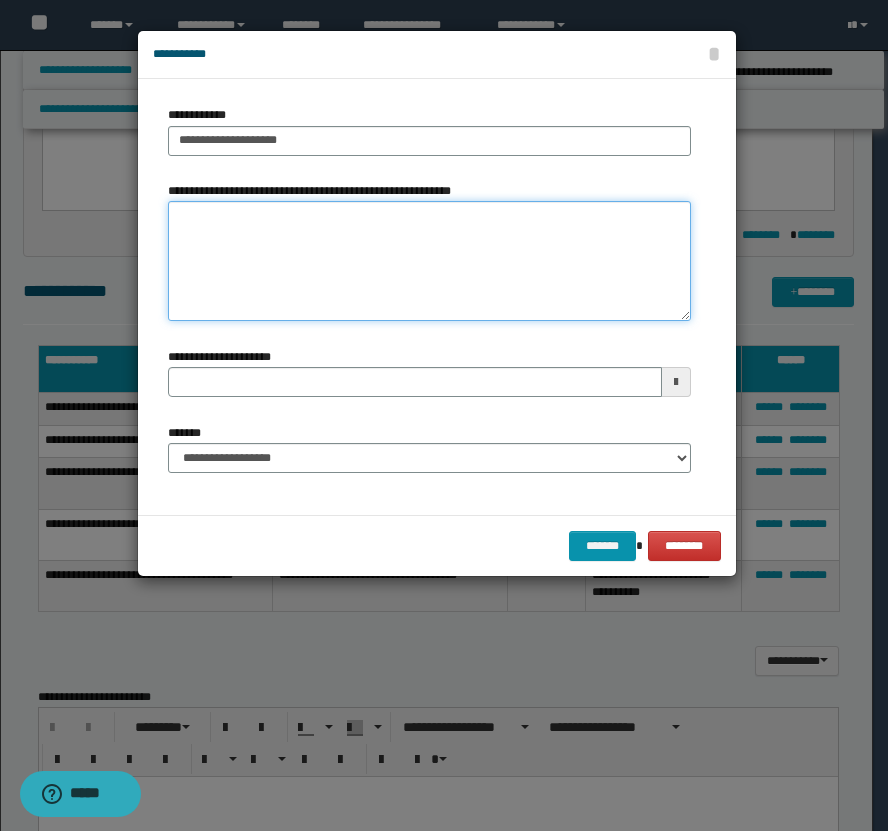 click on "**********" at bounding box center (429, 261) 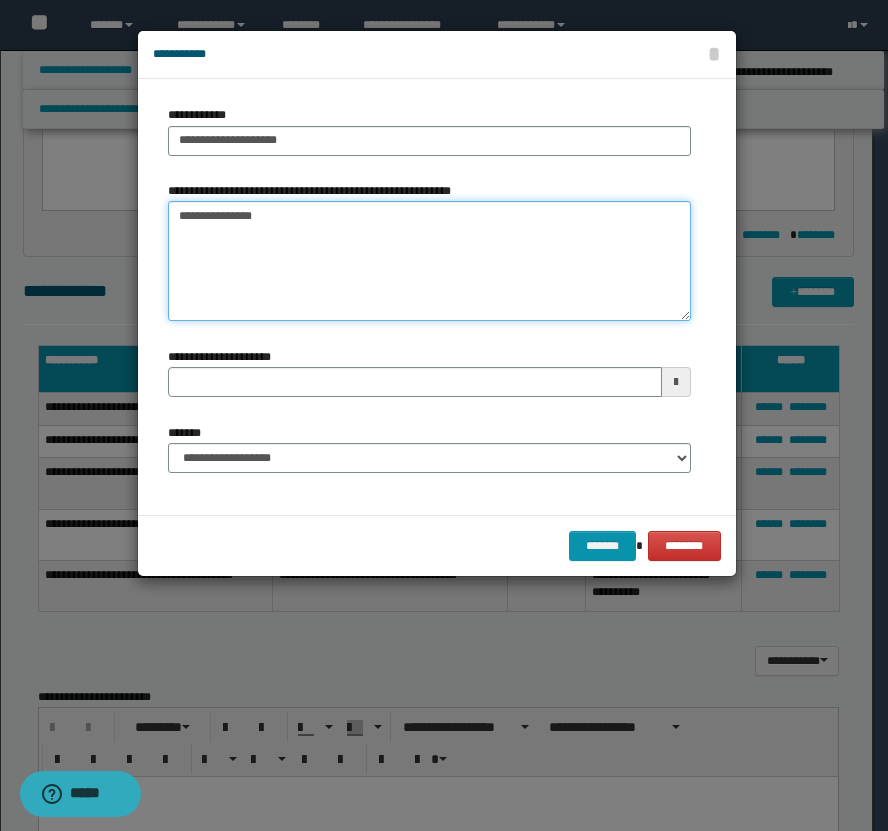 type 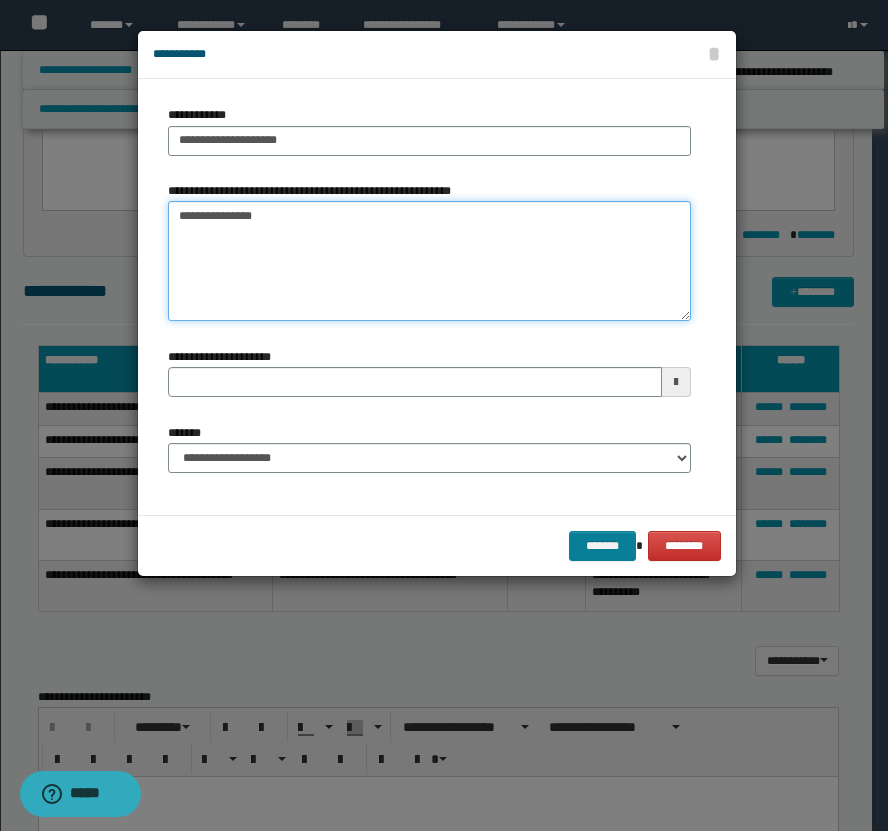 type on "**********" 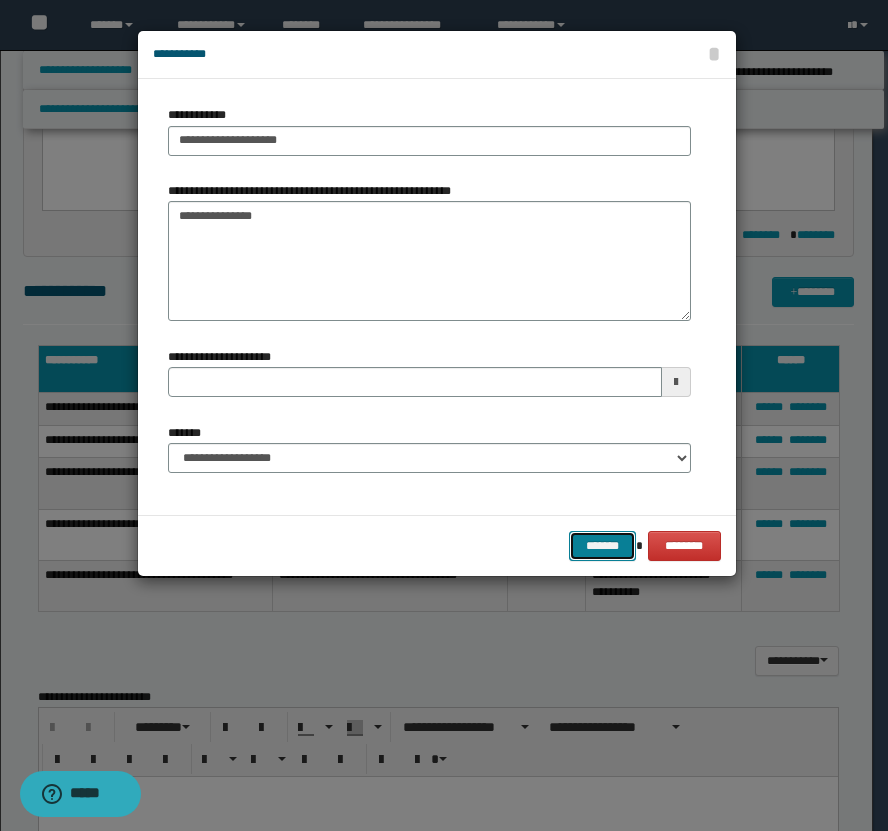 click on "*******" at bounding box center [603, 546] 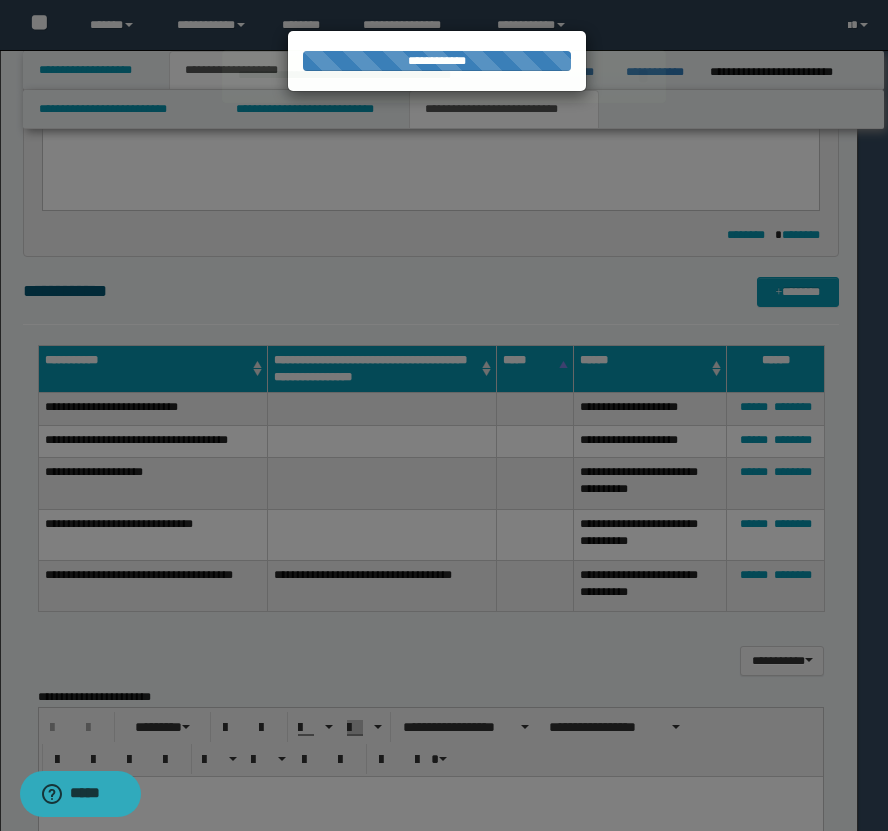 type 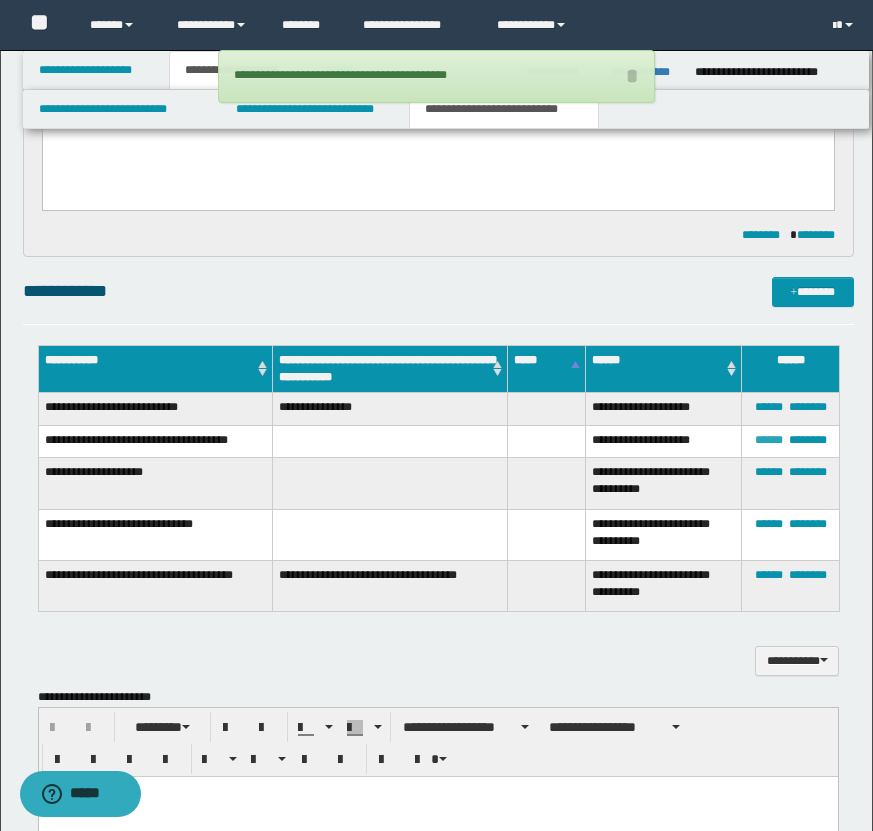 click on "******" at bounding box center (769, 440) 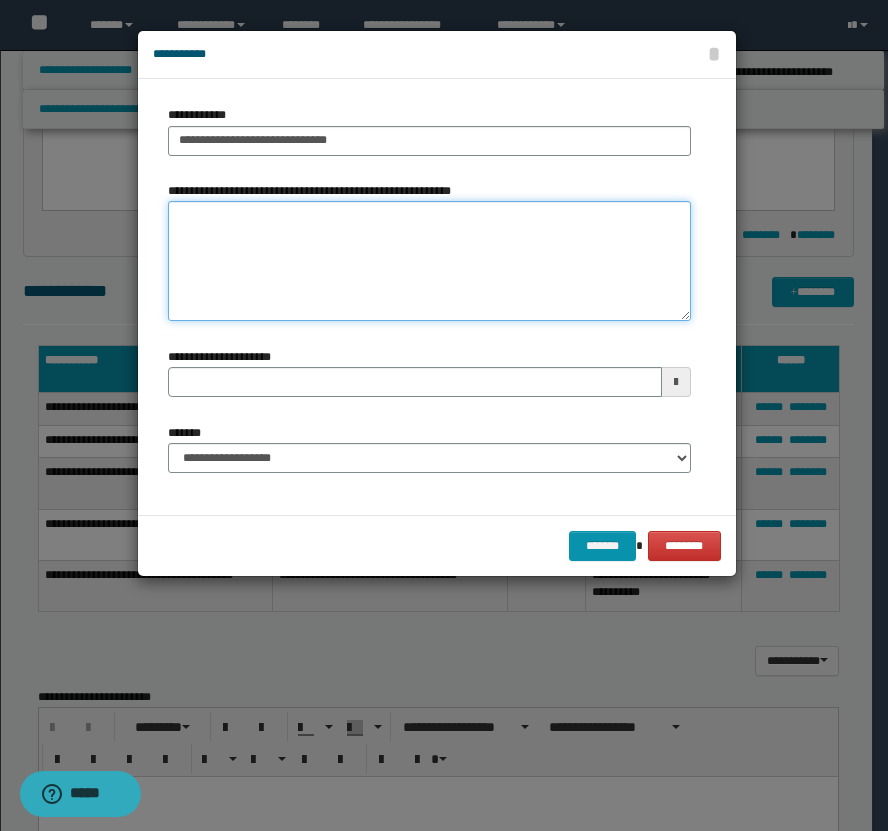 click on "**********" at bounding box center [429, 261] 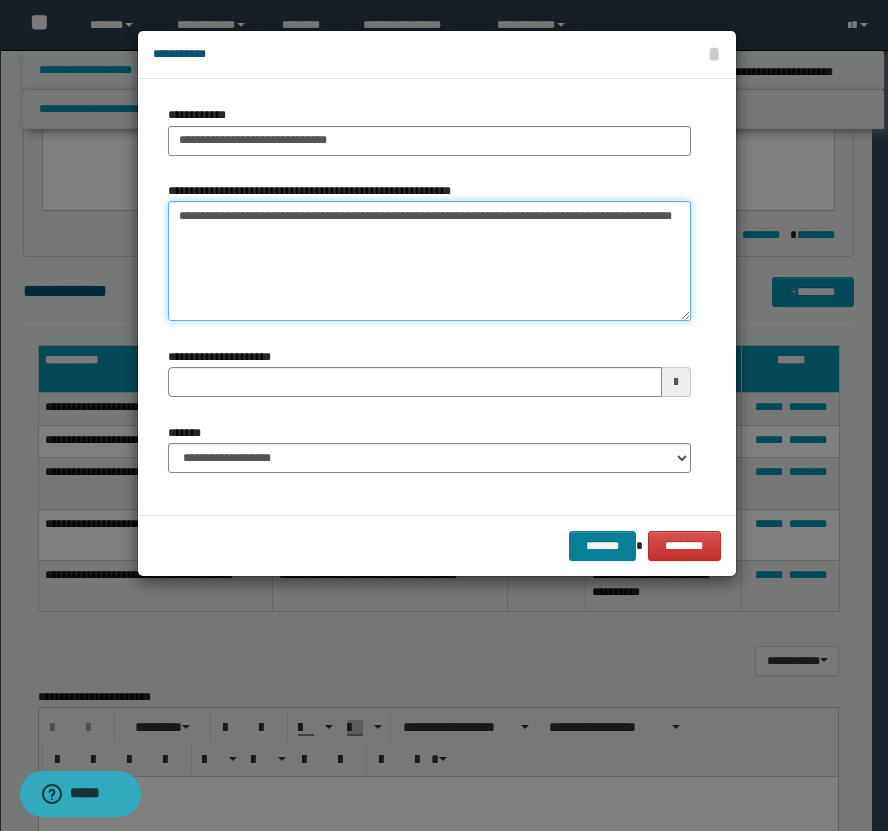 type on "**********" 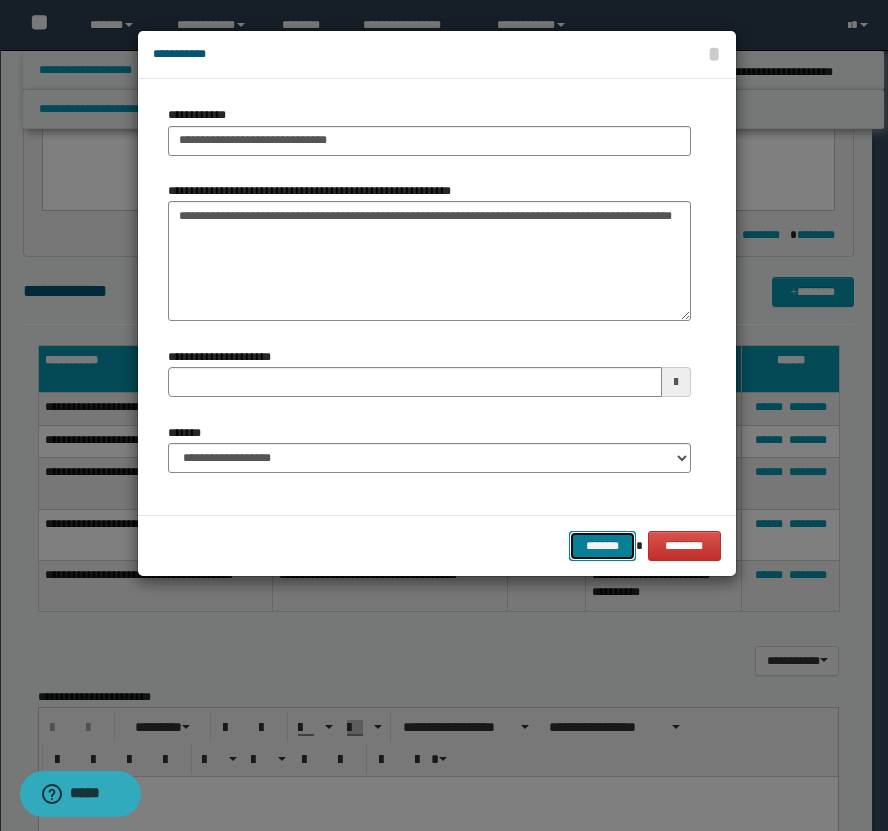 click on "*******" at bounding box center (603, 546) 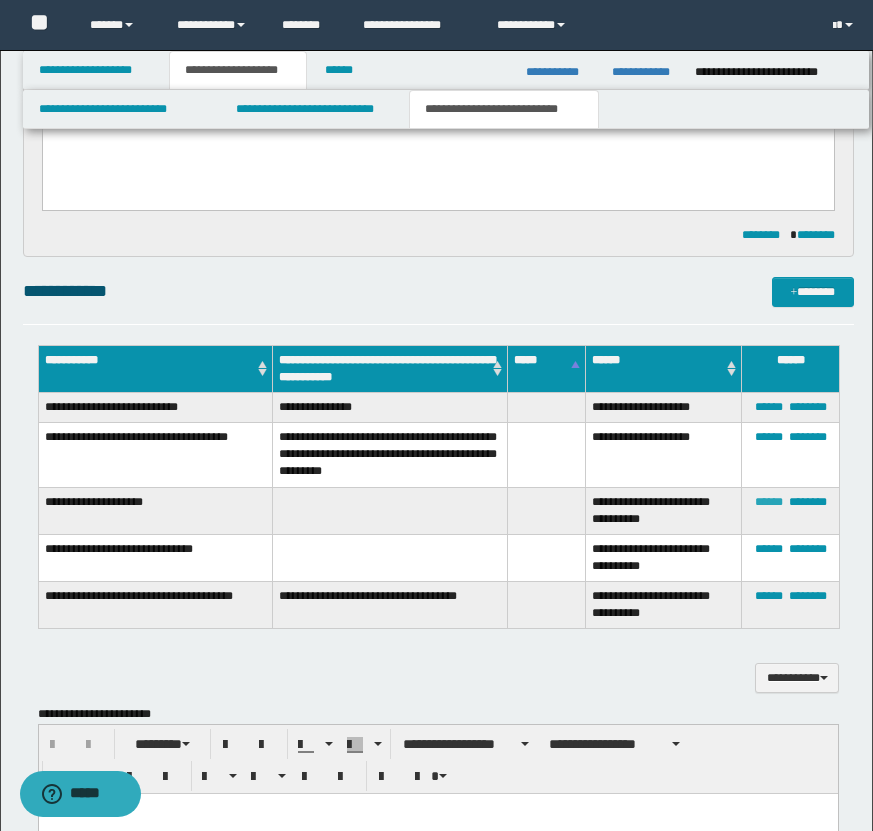 click on "******" at bounding box center [769, 502] 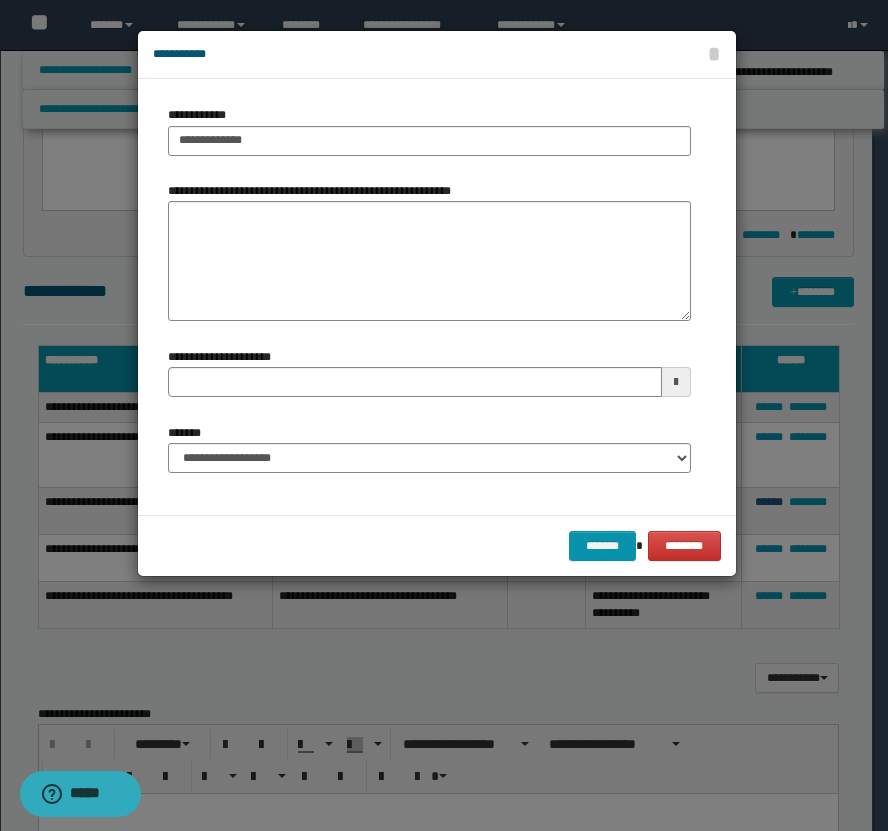 type 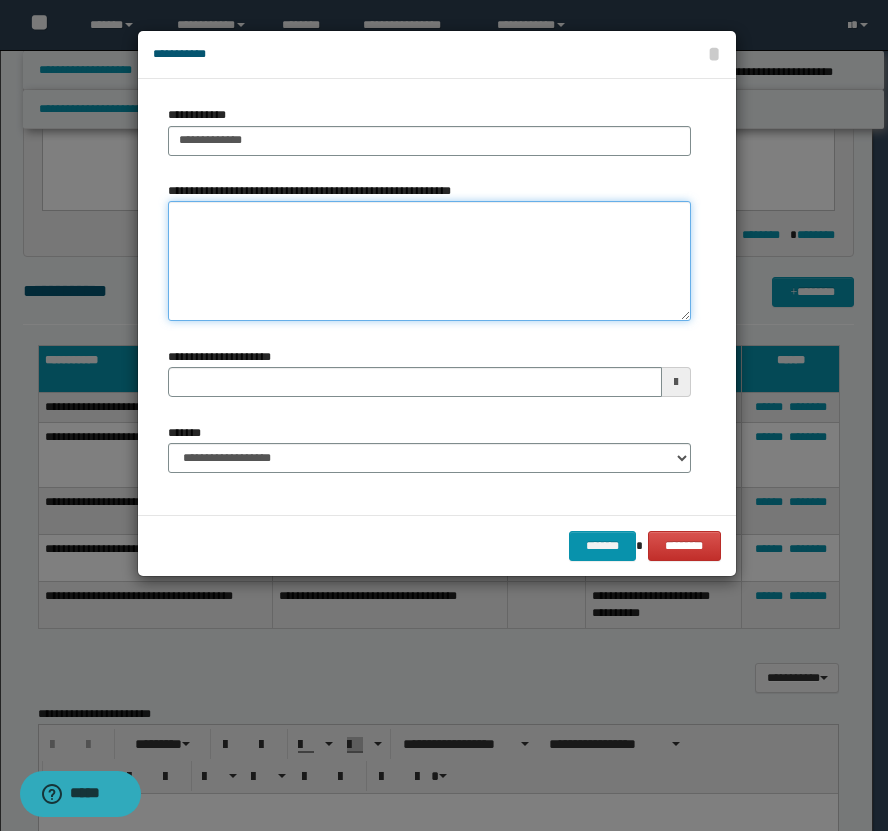 click on "**********" at bounding box center [429, 261] 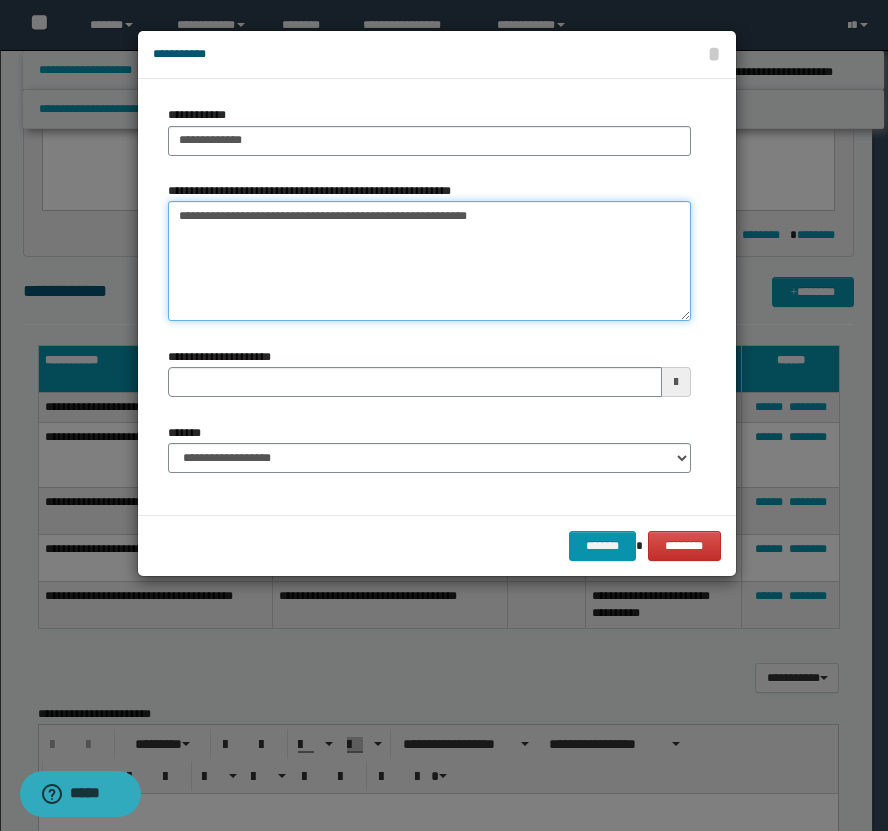type 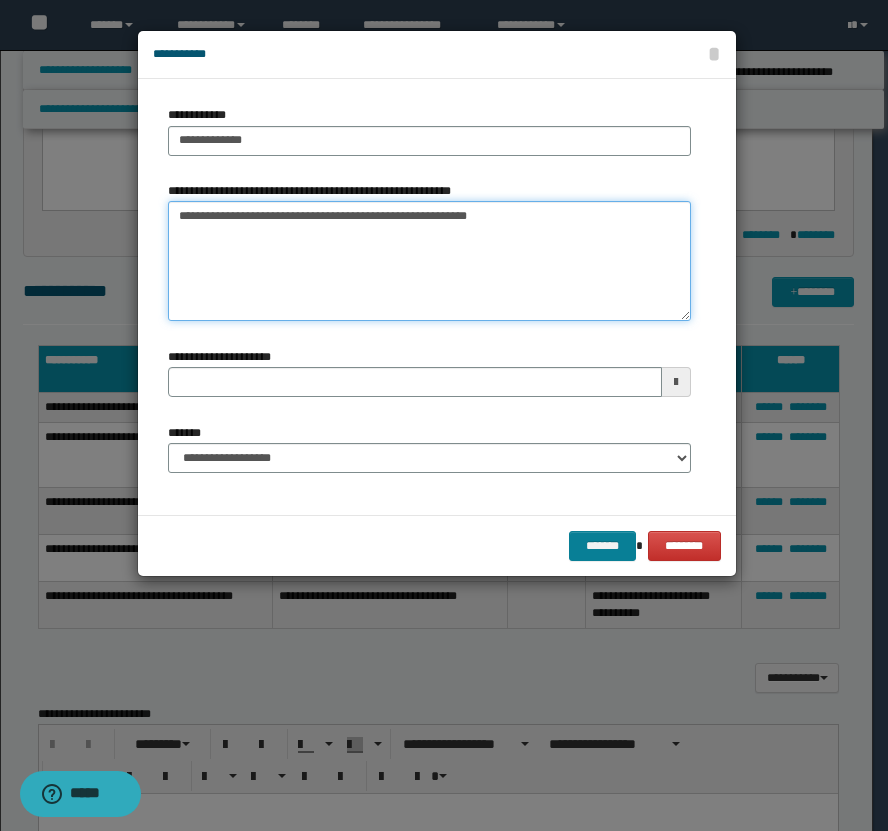 type on "**********" 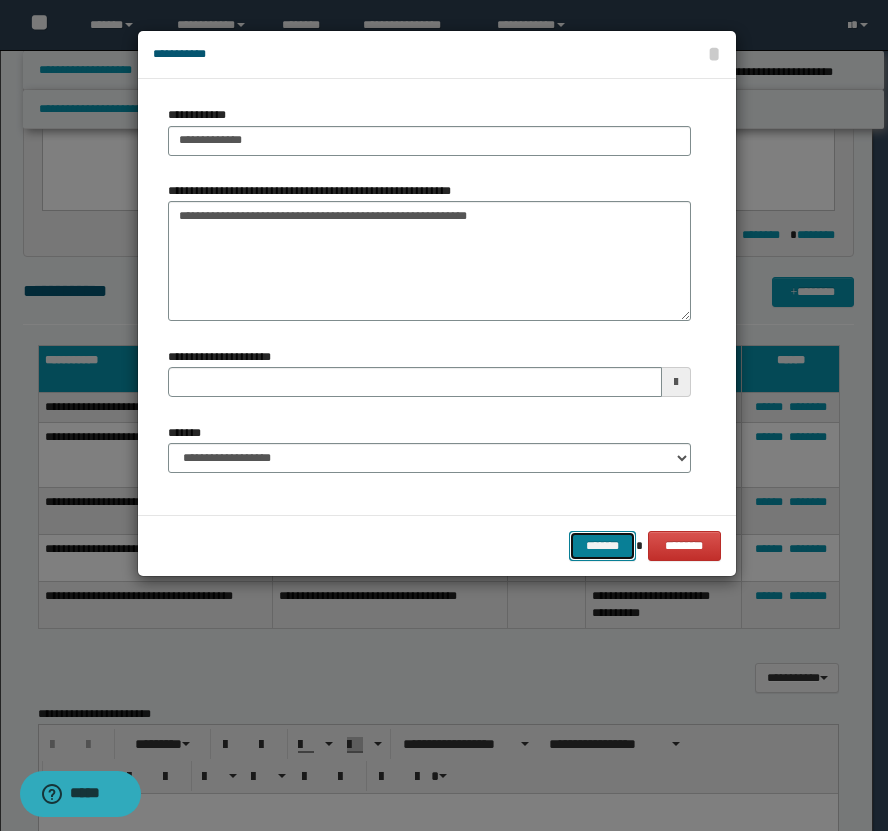 click on "*******" at bounding box center [603, 546] 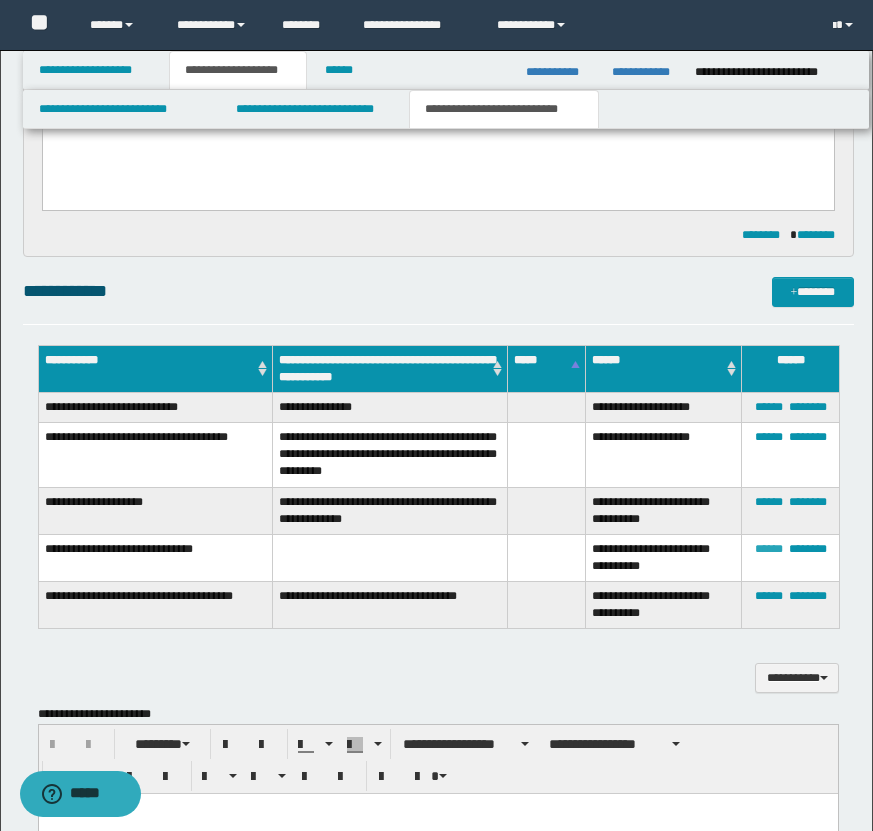 click on "******" at bounding box center (769, 549) 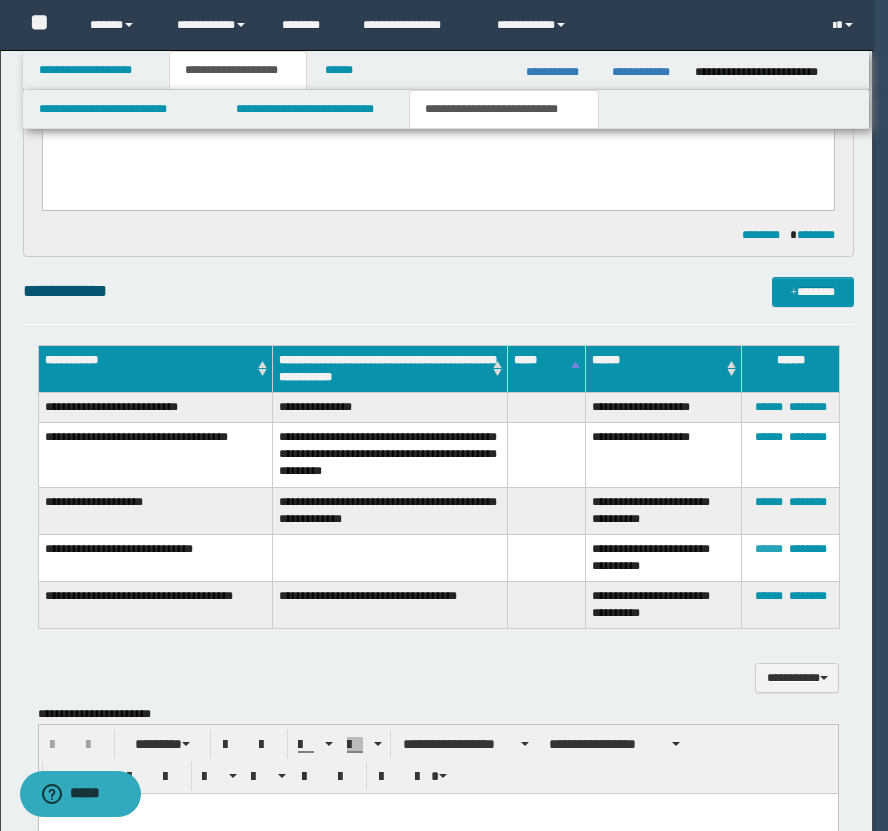 click on "******" at bounding box center [769, 549] 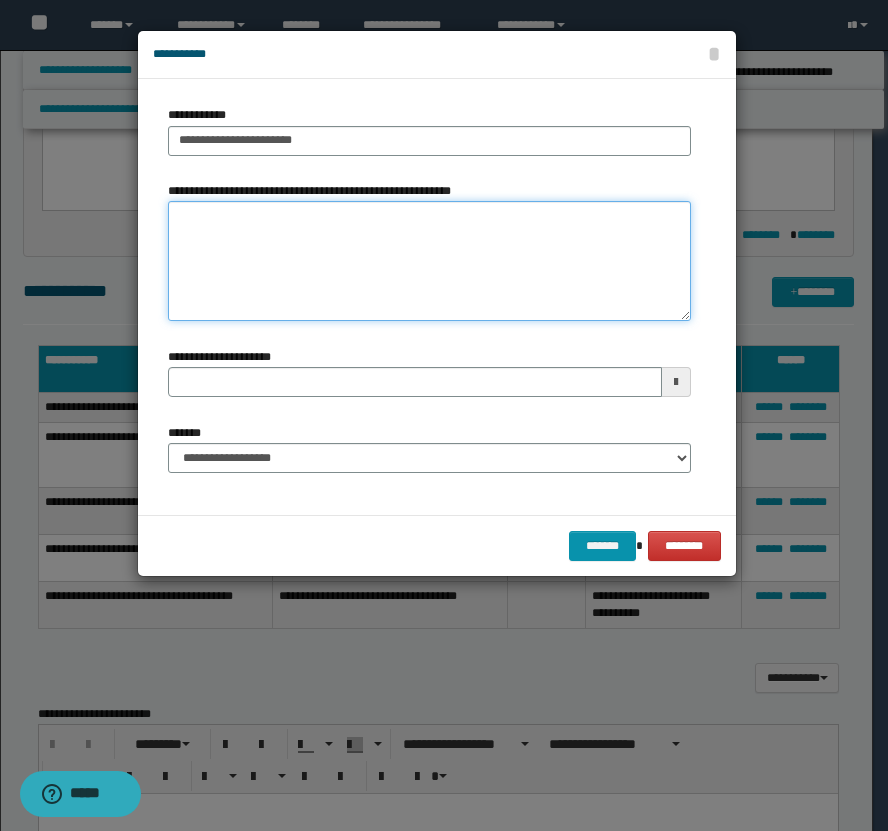 click on "**********" at bounding box center [429, 261] 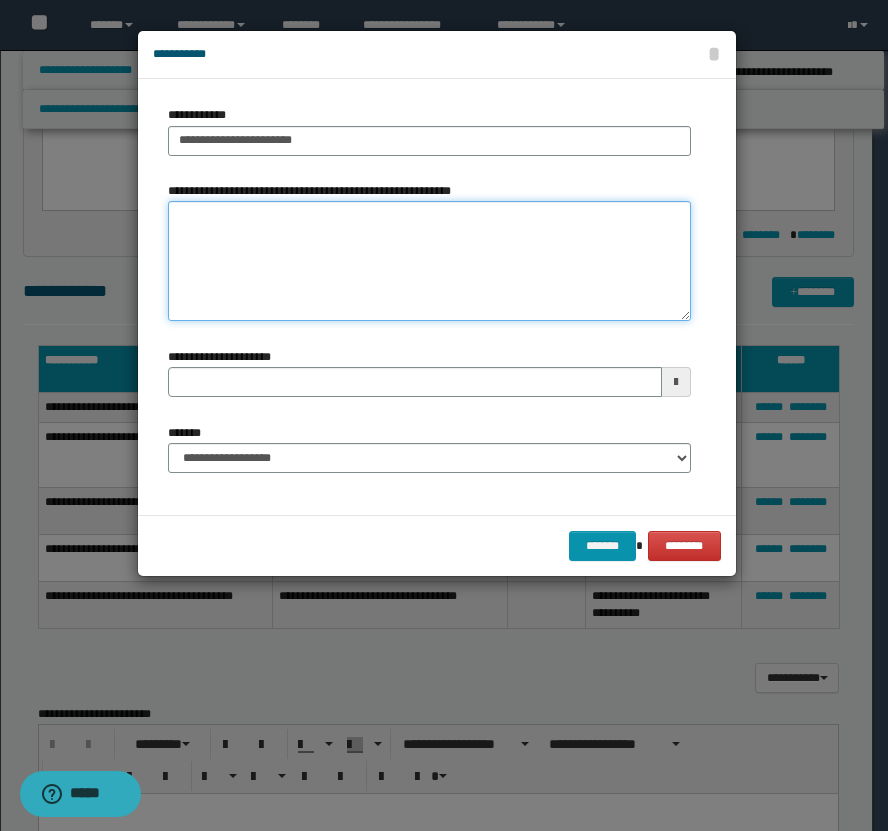 paste on "**********" 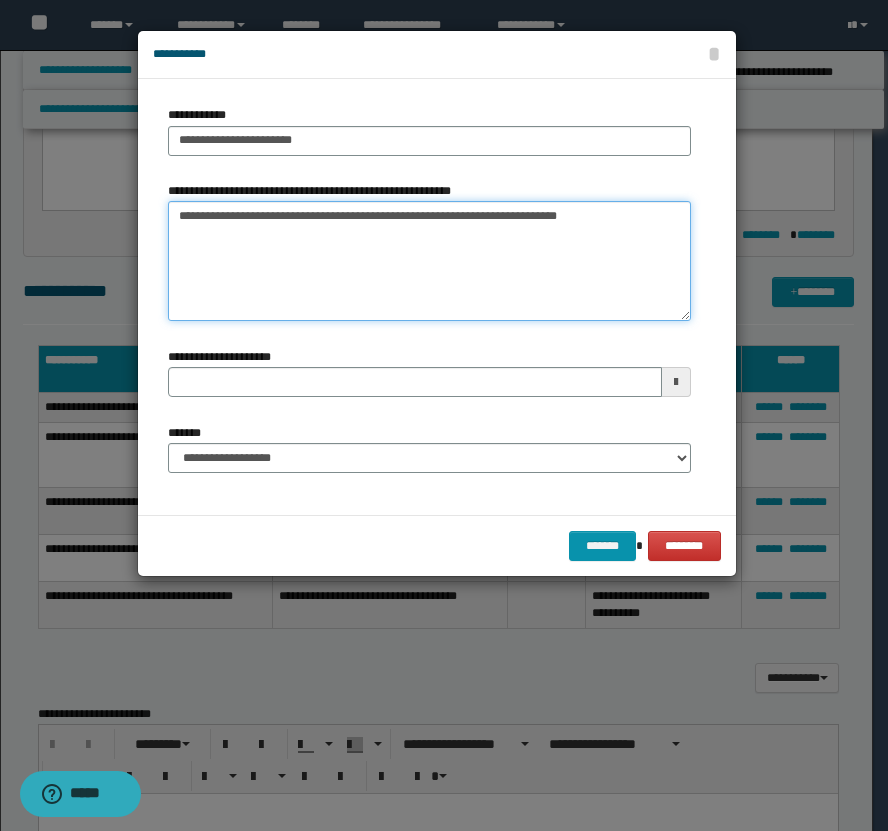 click on "**********" at bounding box center [429, 261] 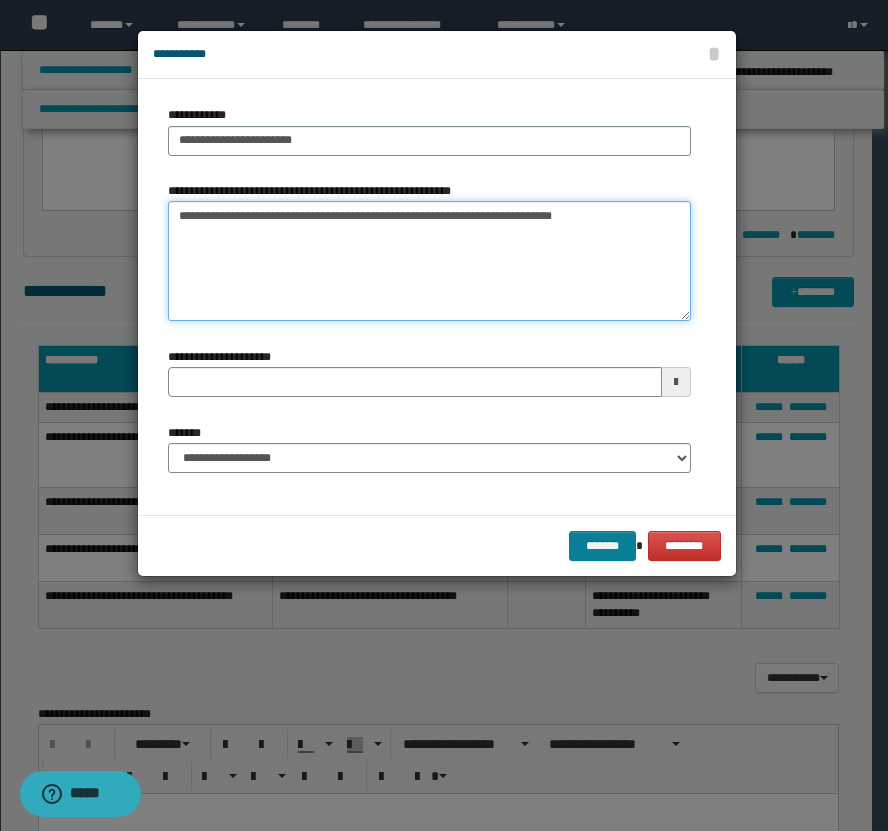 type on "**********" 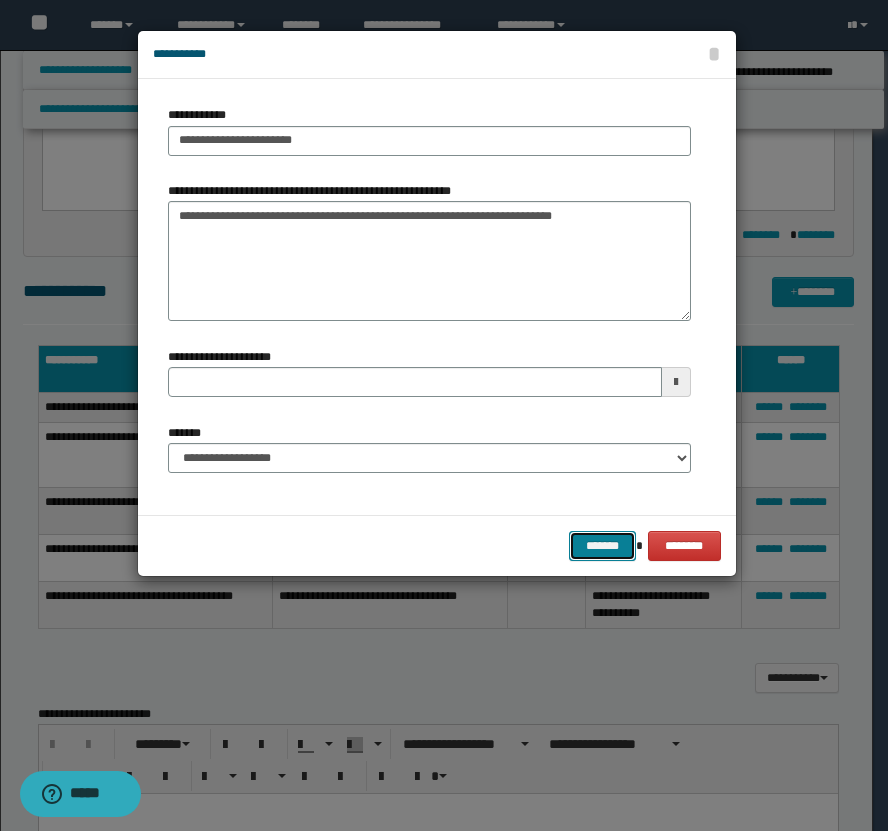 click on "*******" at bounding box center (603, 546) 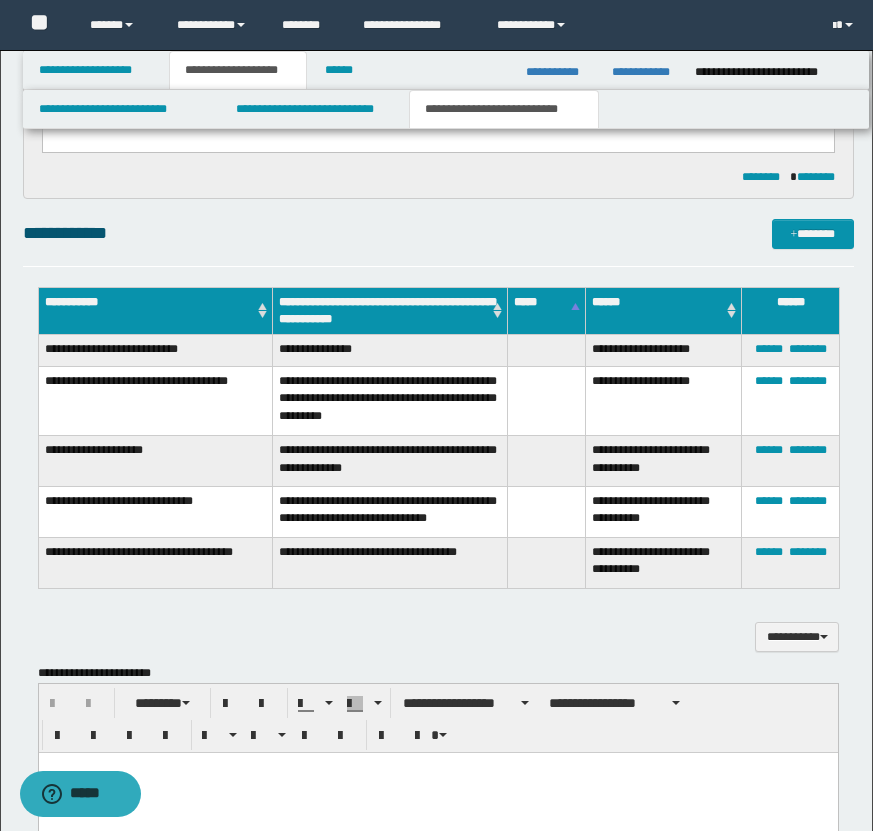 scroll, scrollTop: 2226, scrollLeft: 0, axis: vertical 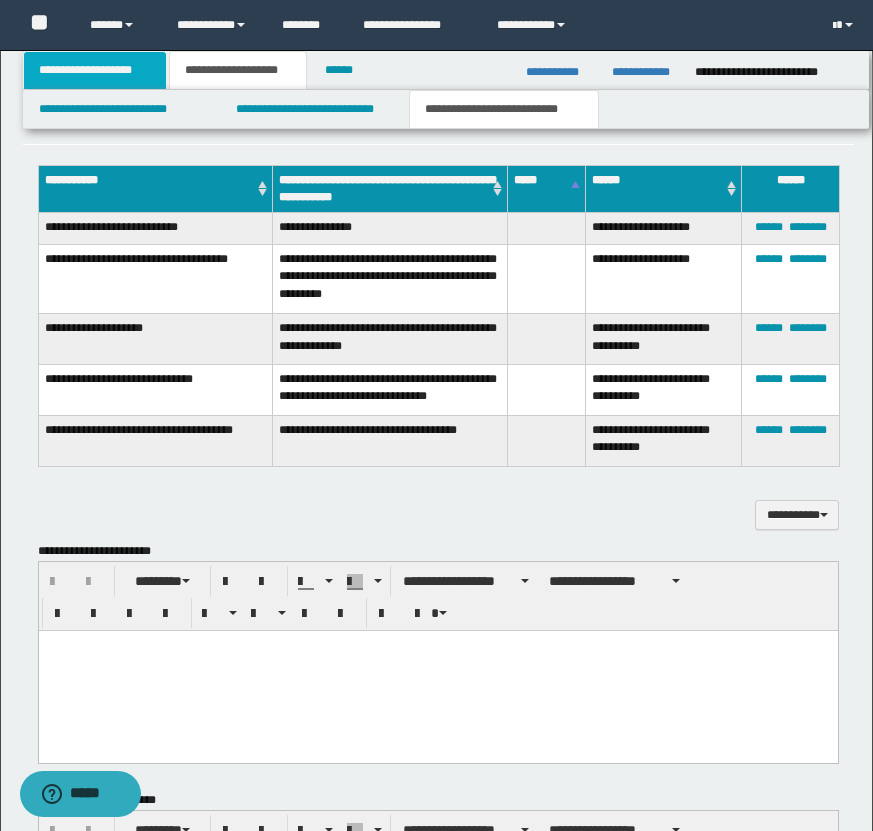 click on "**********" at bounding box center [95, 70] 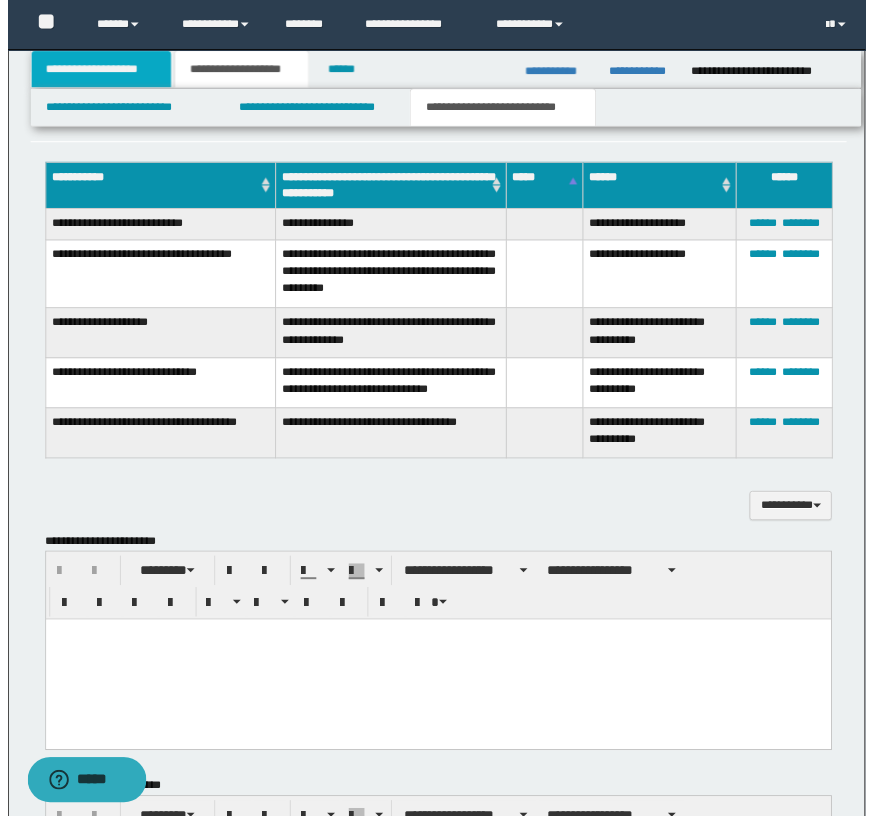 scroll, scrollTop: 976, scrollLeft: 0, axis: vertical 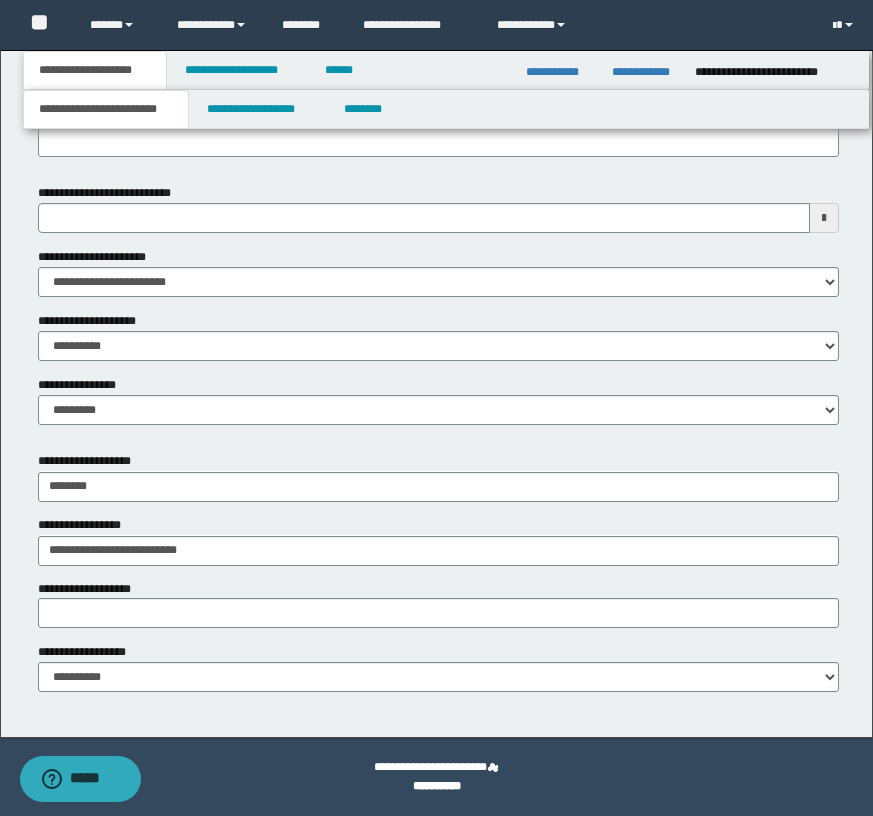 click on "**********" at bounding box center (106, 109) 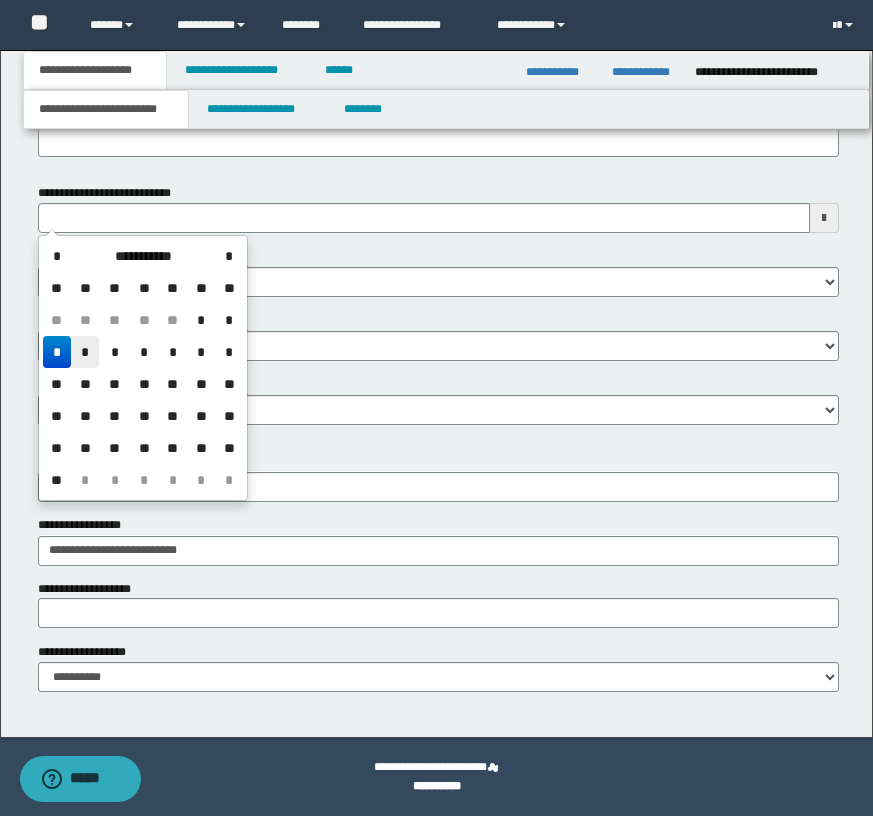 click on "*" at bounding box center (85, 352) 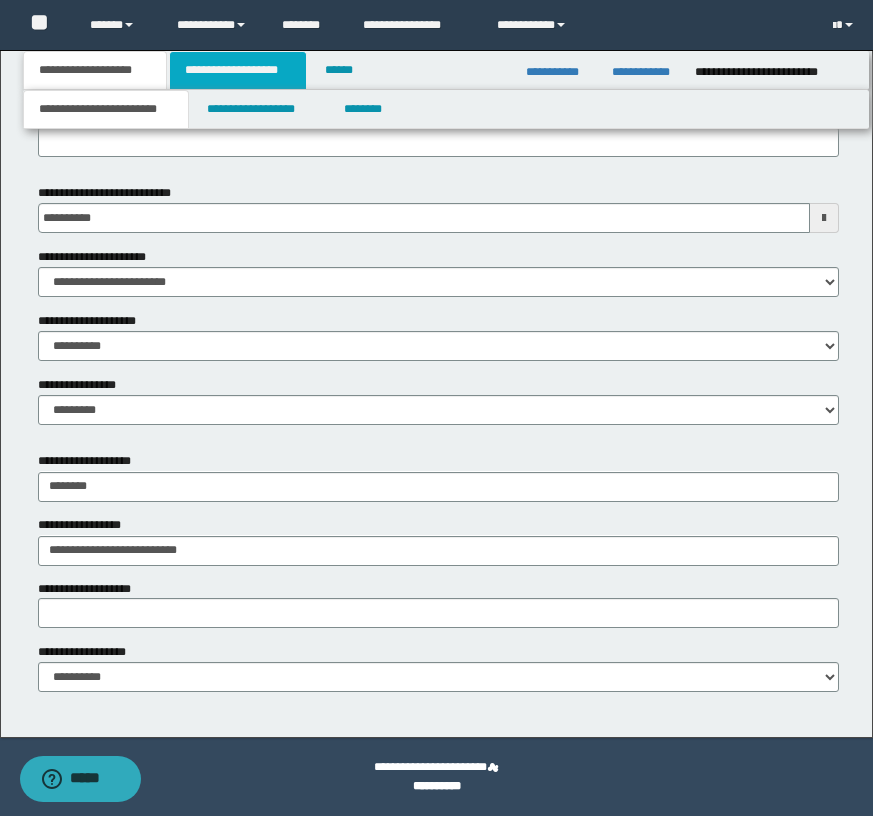 click on "**********" at bounding box center (238, 70) 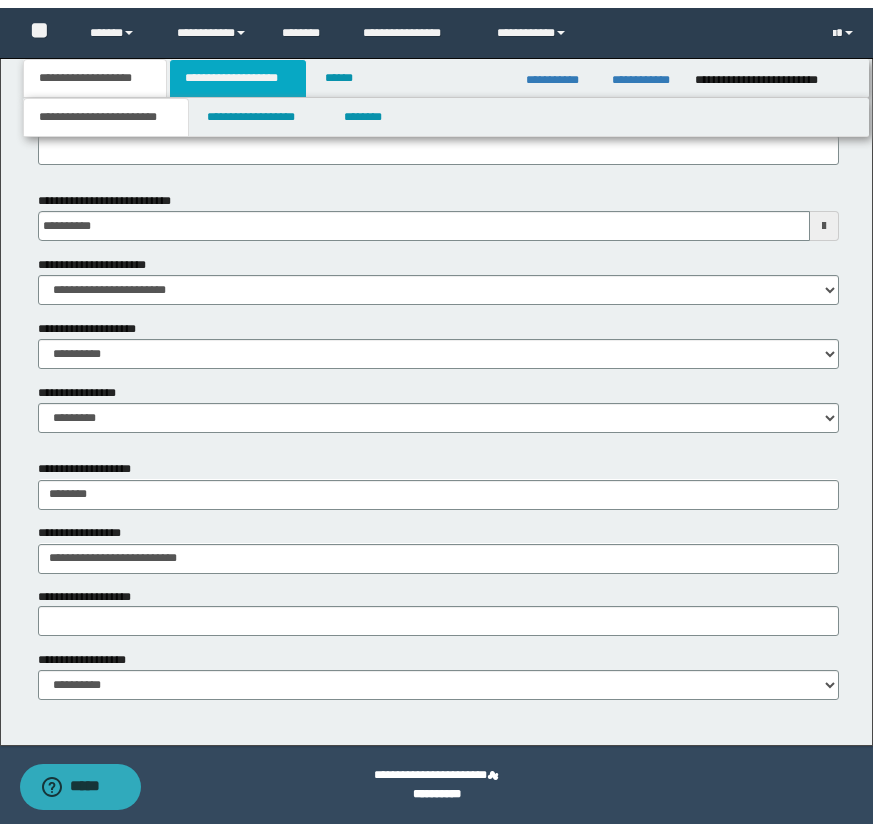 scroll, scrollTop: 961, scrollLeft: 0, axis: vertical 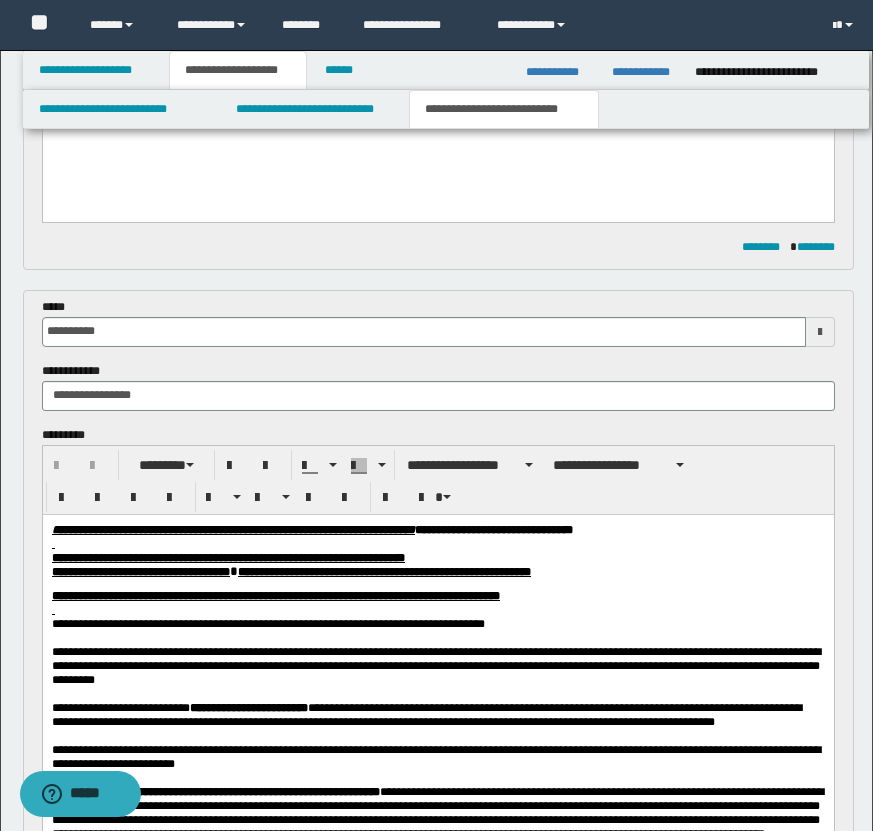 click on "**********" at bounding box center [504, 109] 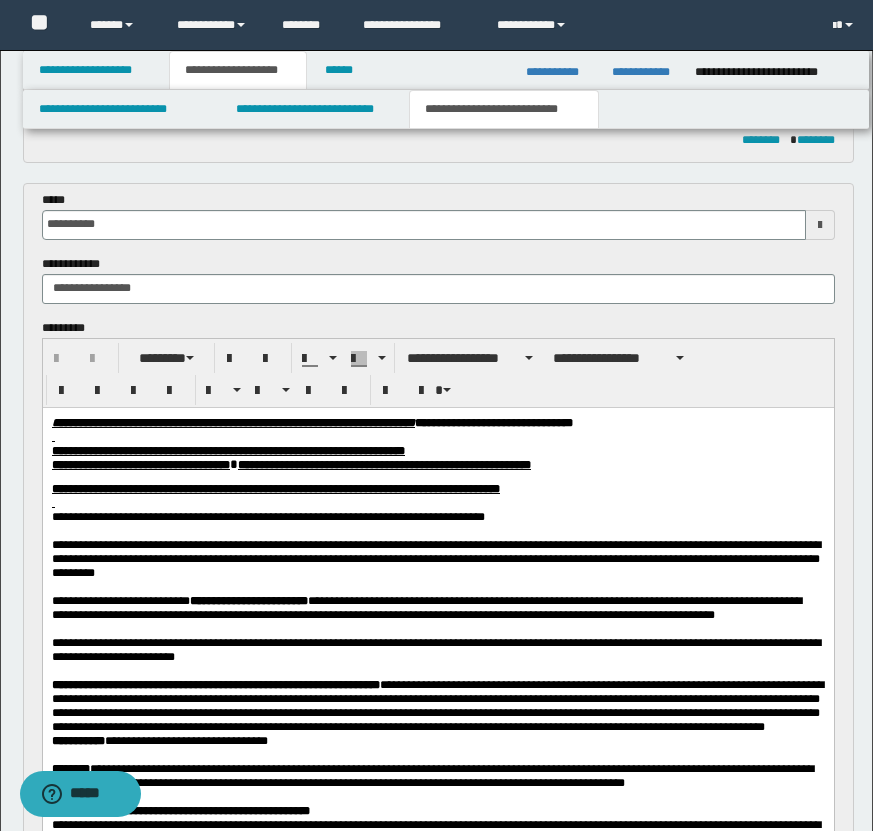 scroll, scrollTop: 1111, scrollLeft: 0, axis: vertical 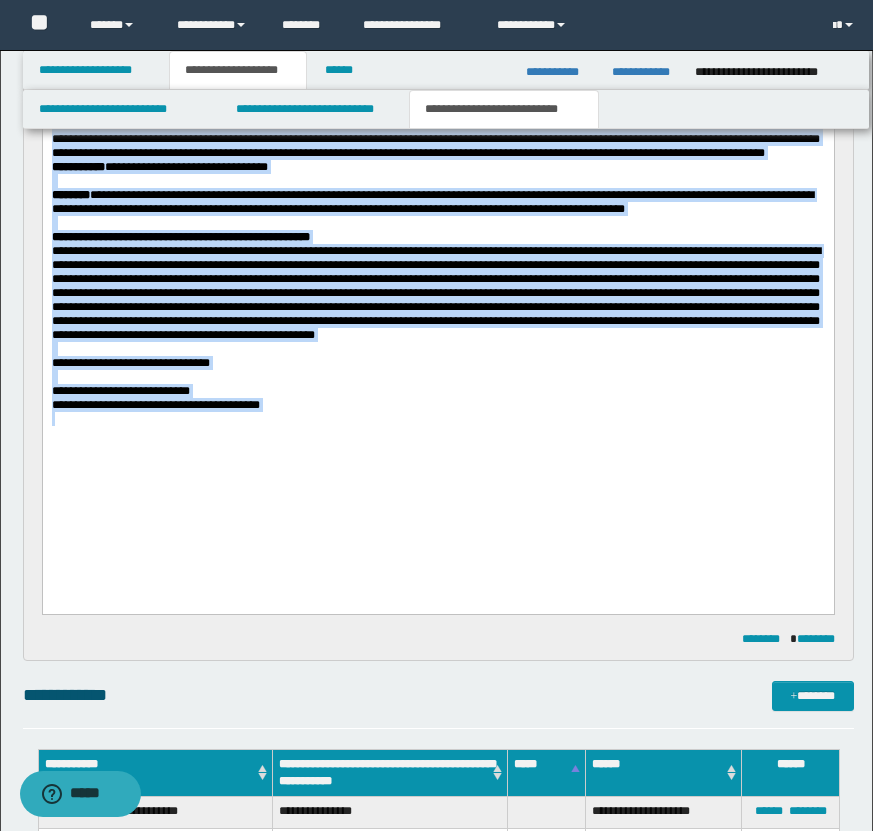 drag, startPoint x: 50, startPoint y: -150, endPoint x: 345, endPoint y: 586, distance: 792.9193 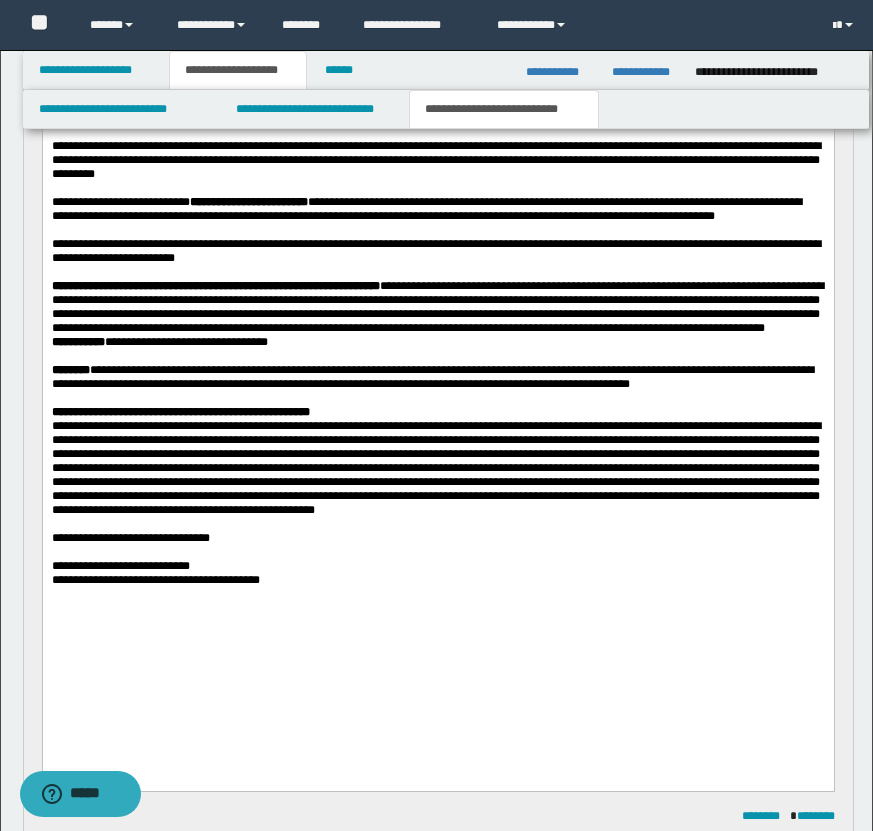scroll, scrollTop: 1486, scrollLeft: 0, axis: vertical 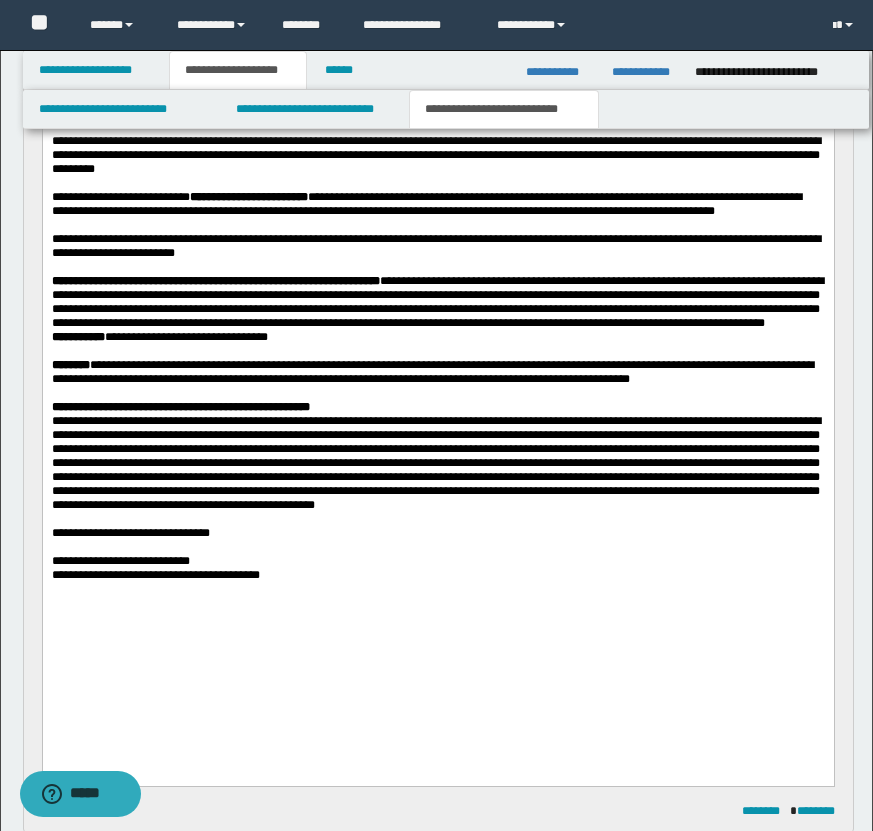 click on "**********" at bounding box center (130, 533) 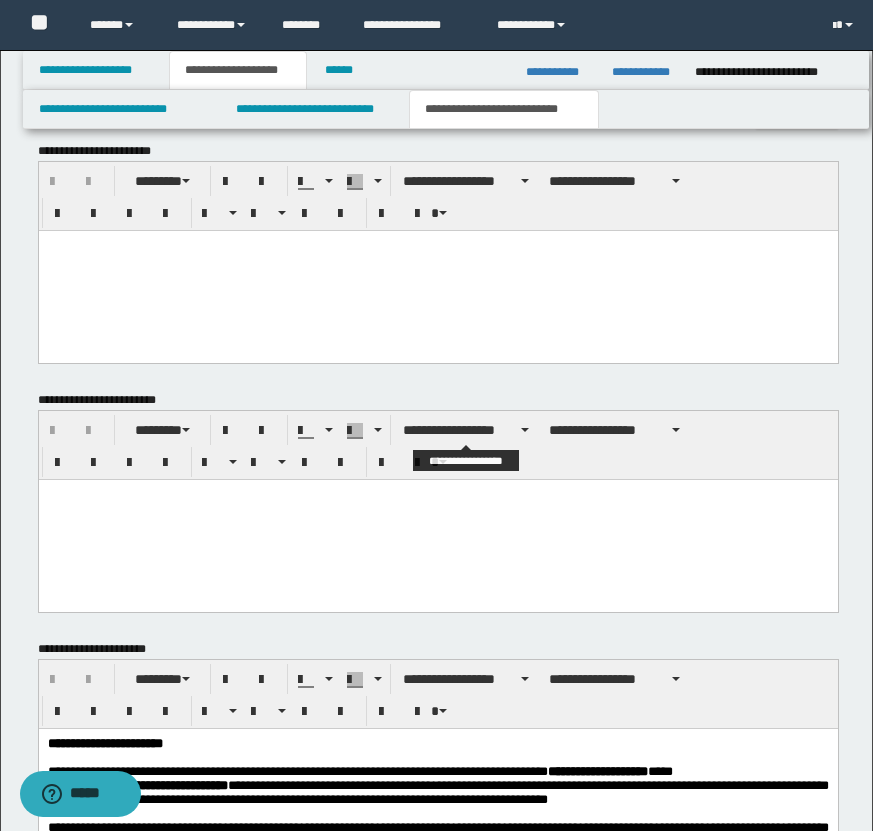 scroll, scrollTop: 2621, scrollLeft: 0, axis: vertical 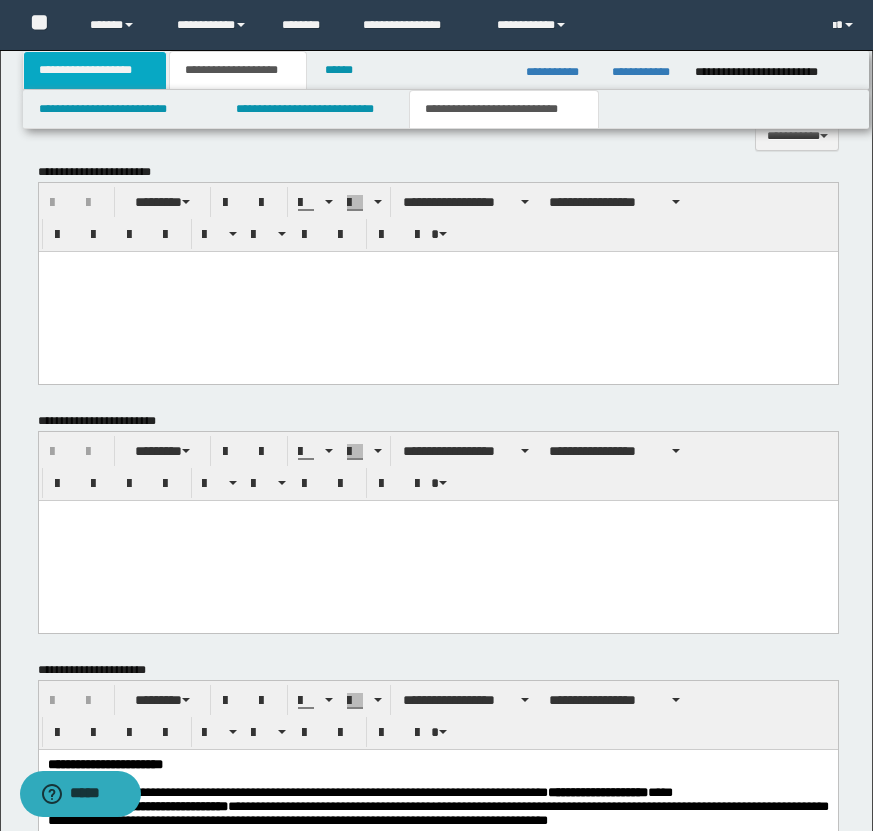 click on "**********" at bounding box center (95, 70) 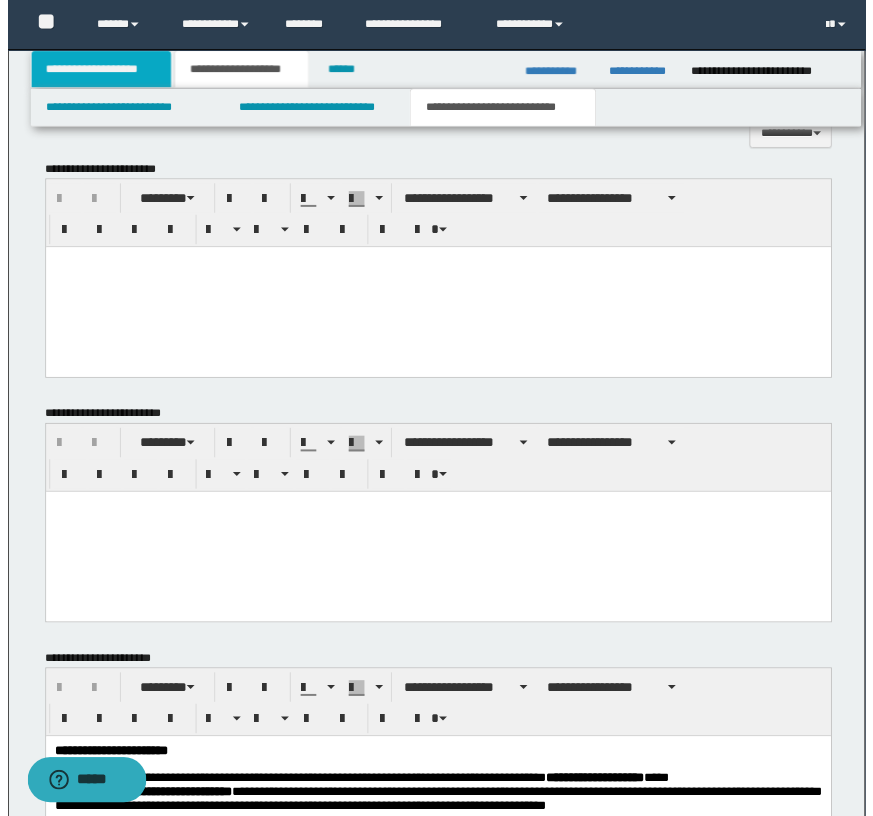 scroll, scrollTop: 976, scrollLeft: 0, axis: vertical 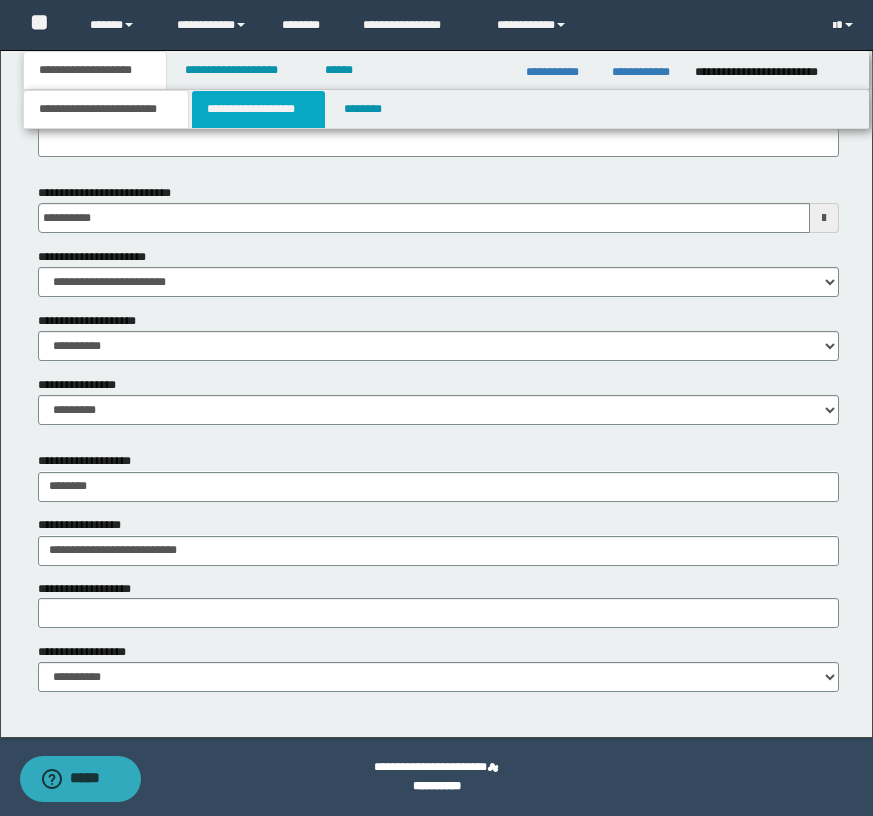 click on "**********" at bounding box center [258, 109] 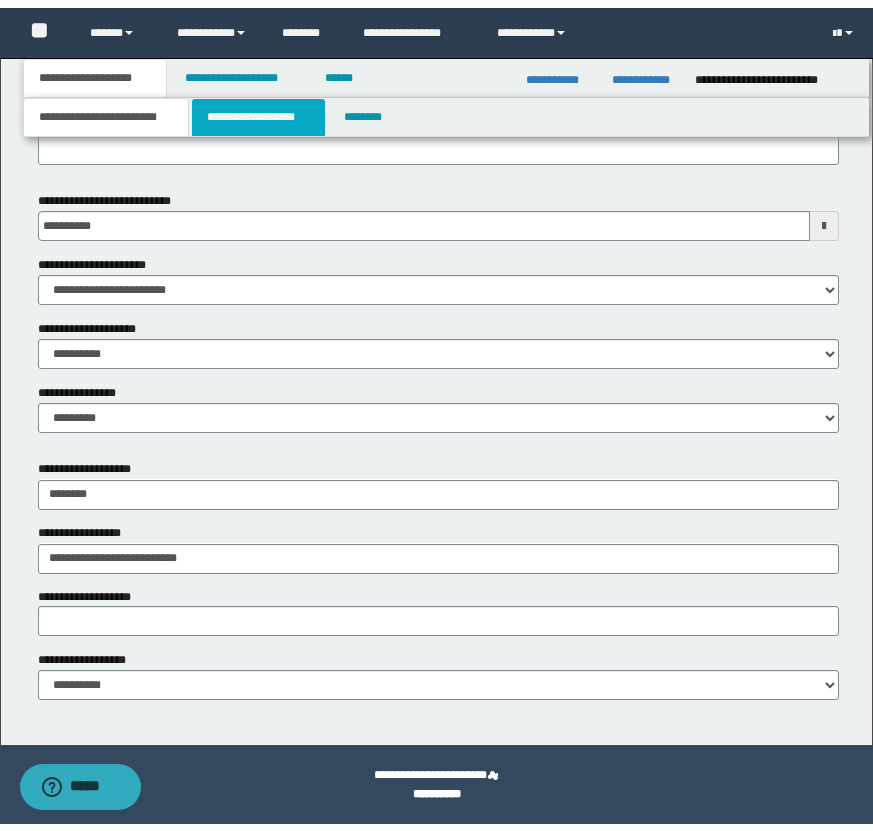 scroll, scrollTop: 0, scrollLeft: 0, axis: both 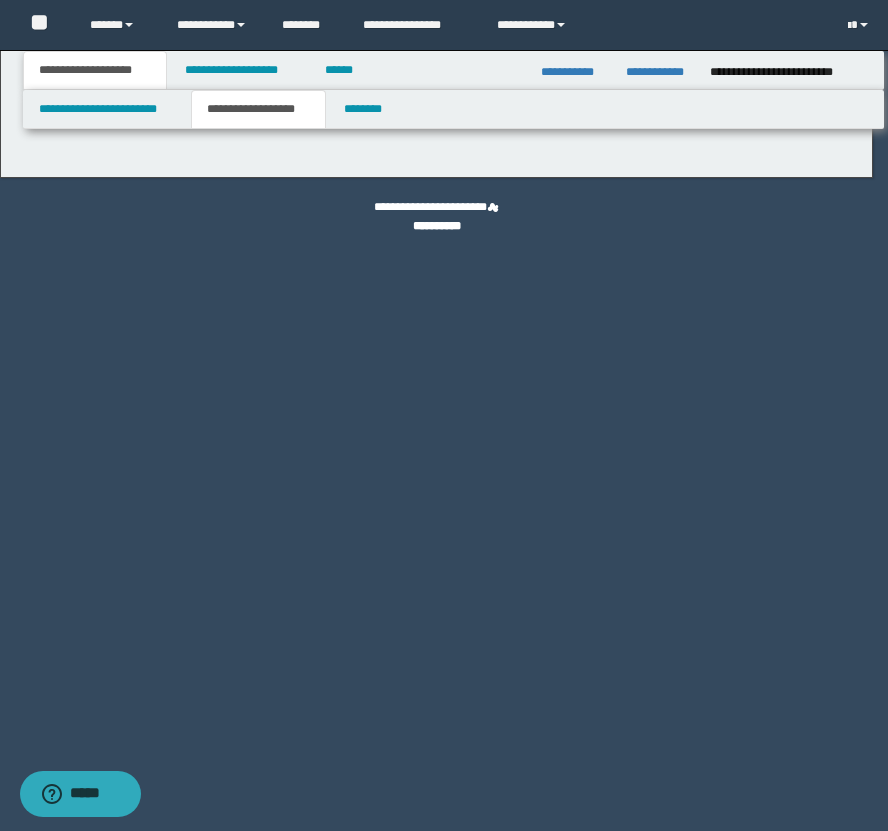 type on "********" 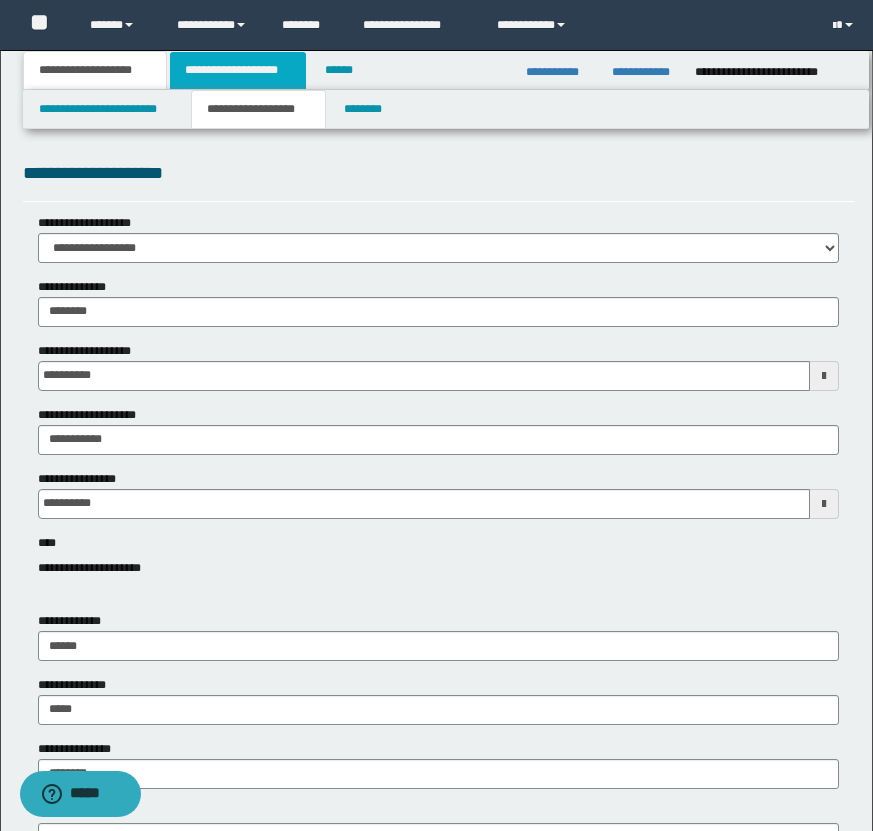click on "**********" at bounding box center [238, 70] 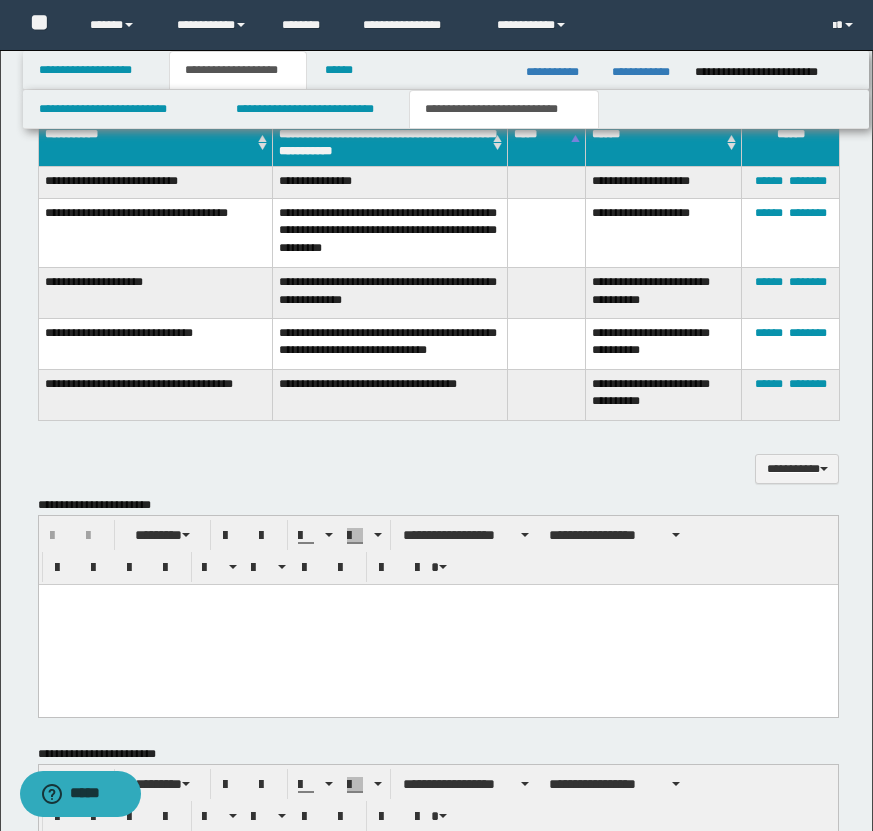 scroll, scrollTop: 2389, scrollLeft: 0, axis: vertical 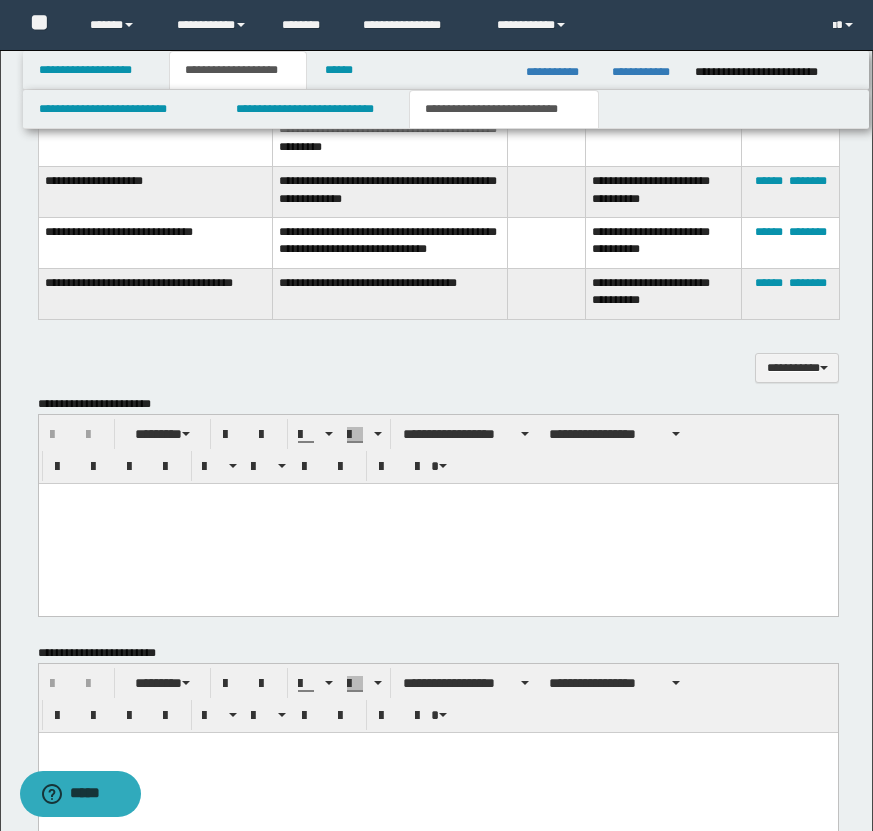 click at bounding box center (437, 523) 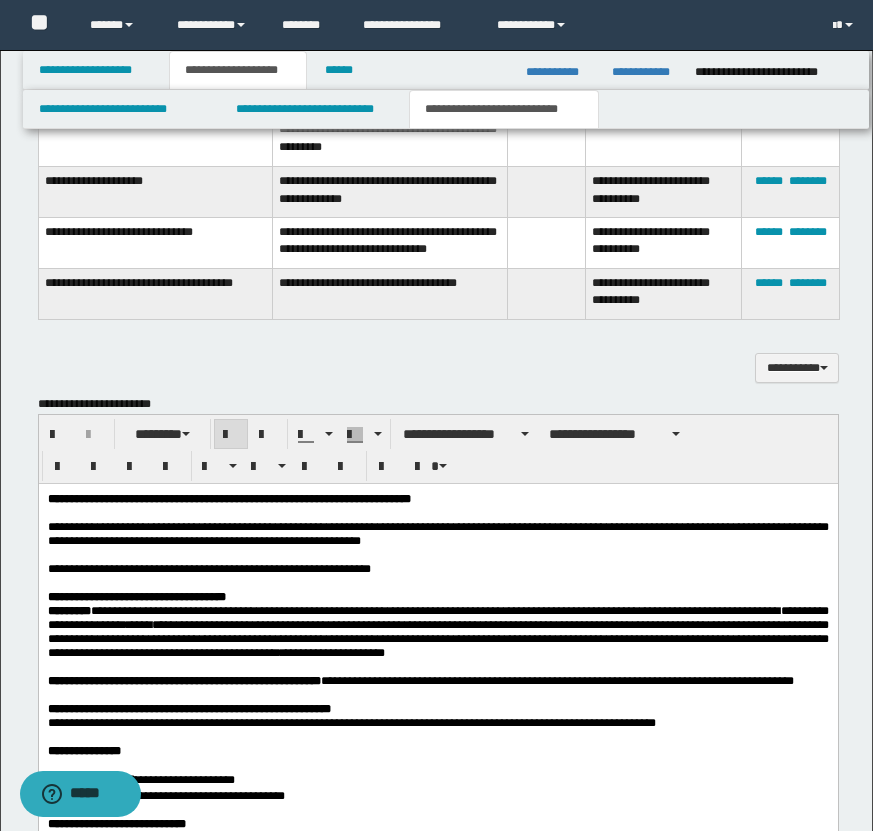 click on "**********" at bounding box center (436, 25) 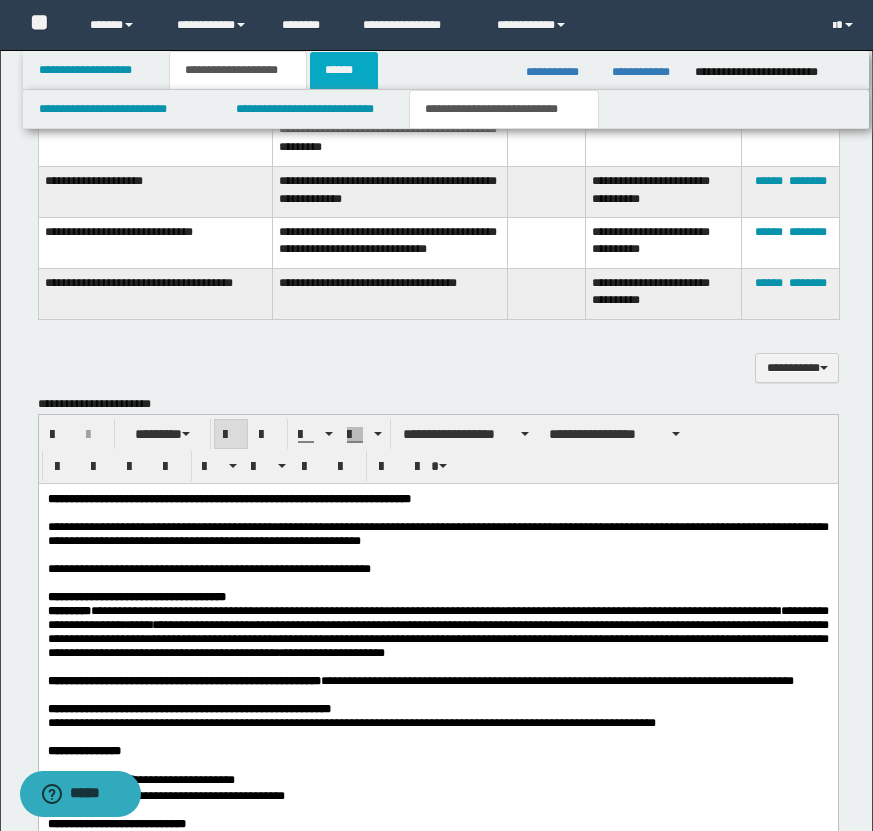 click on "******" at bounding box center [344, 70] 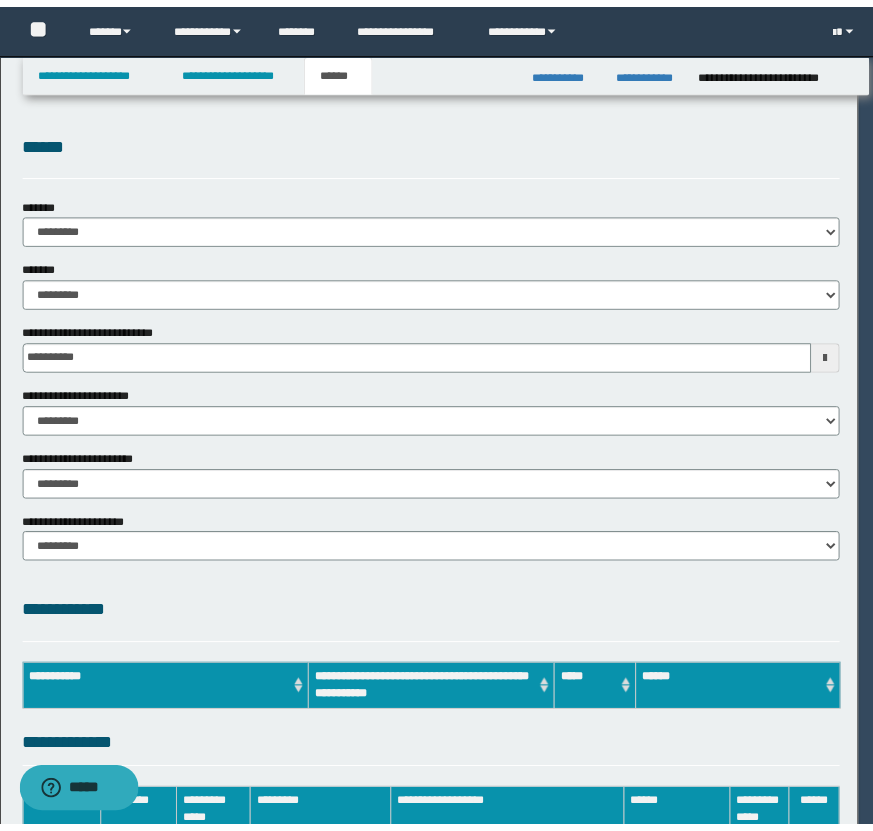 scroll, scrollTop: 0, scrollLeft: 0, axis: both 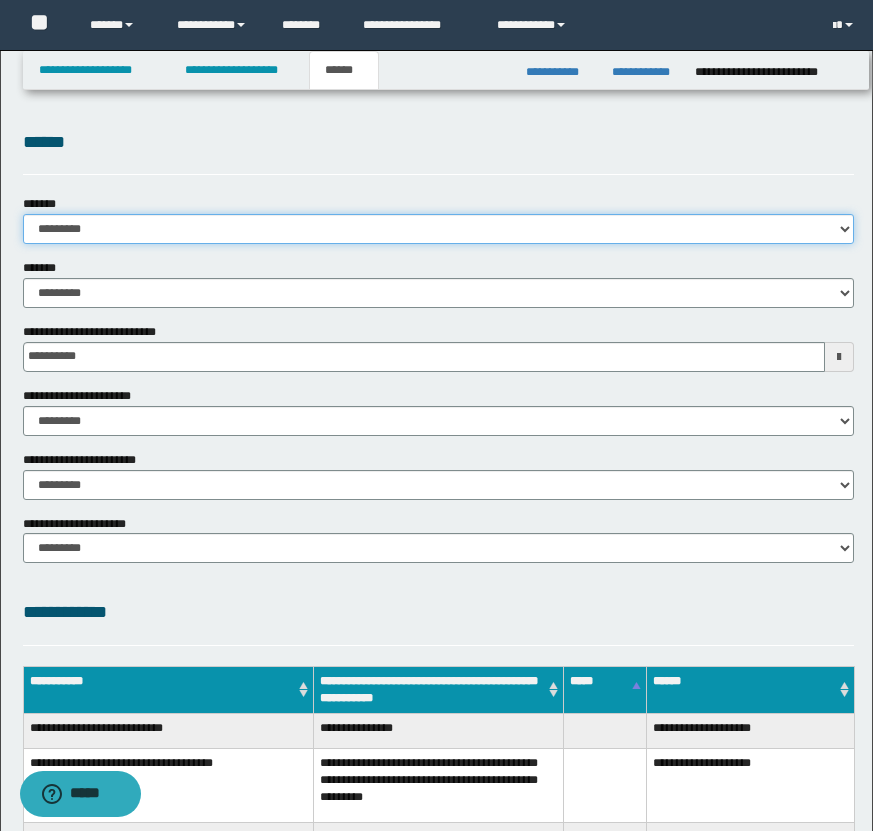 click on "**********" at bounding box center (438, 229) 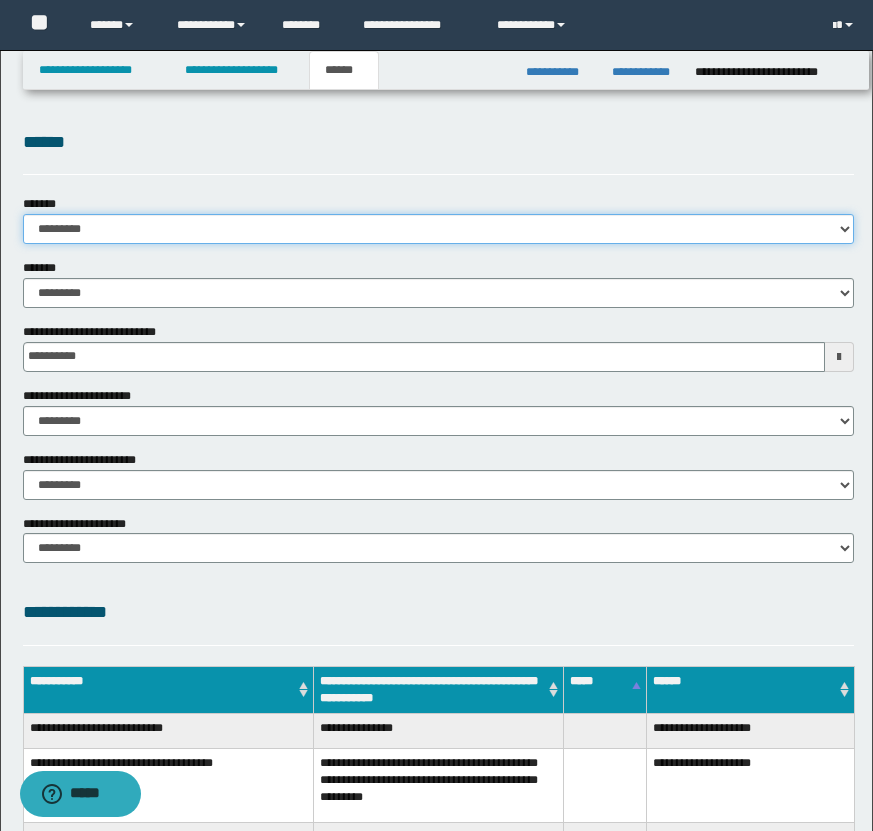 select on "*" 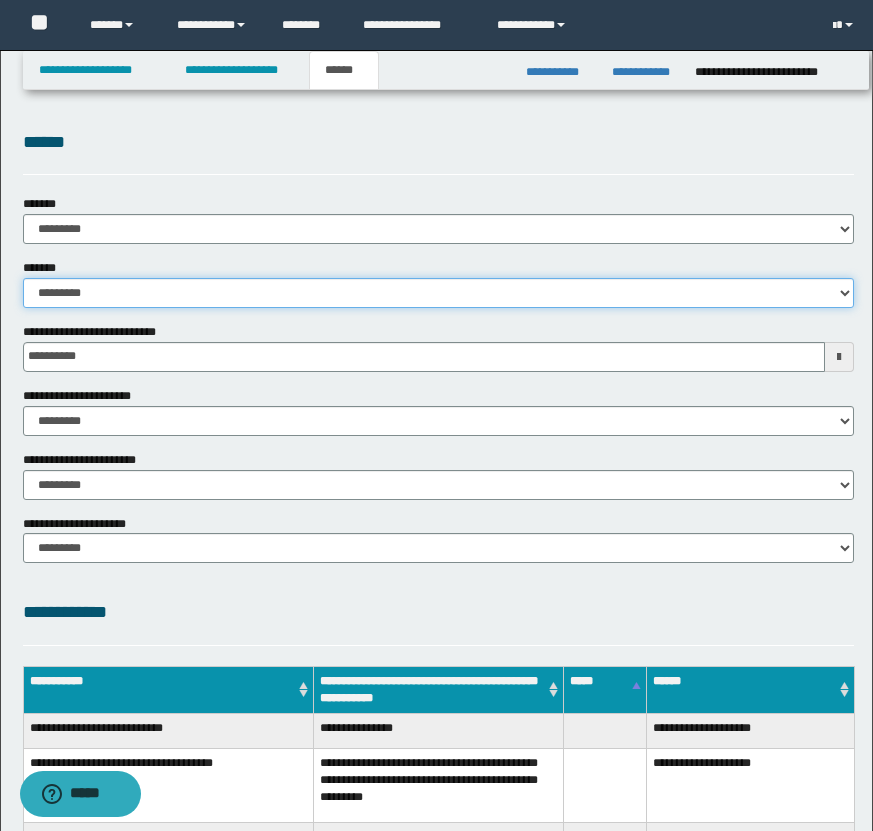 click on "**********" at bounding box center [438, 293] 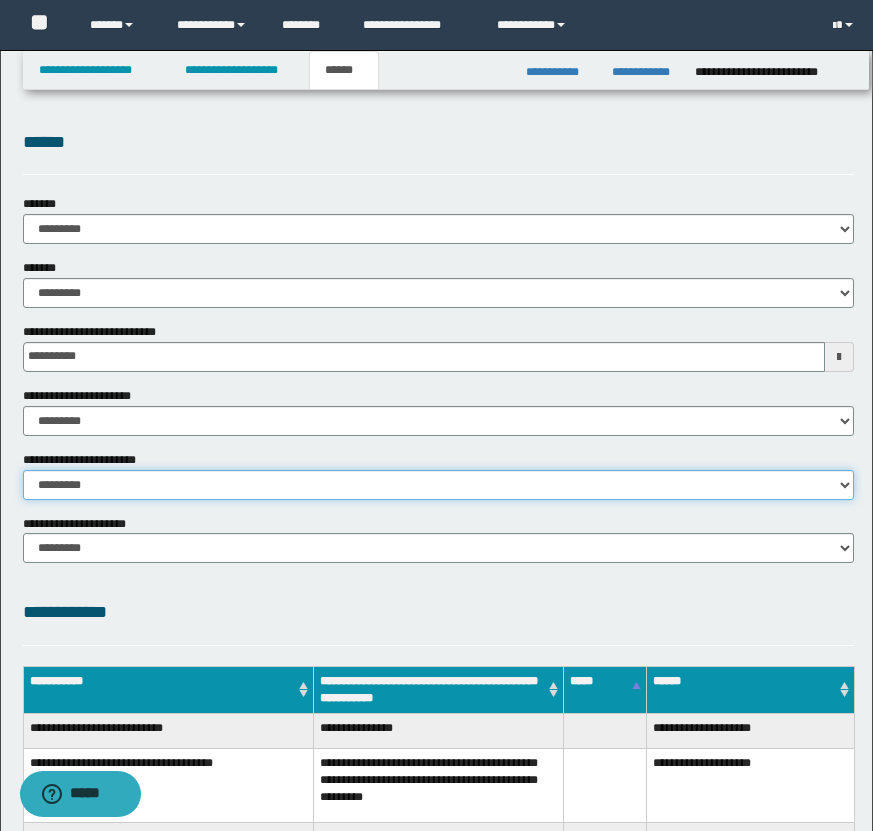click on "*********
*********
*********" at bounding box center (438, 485) 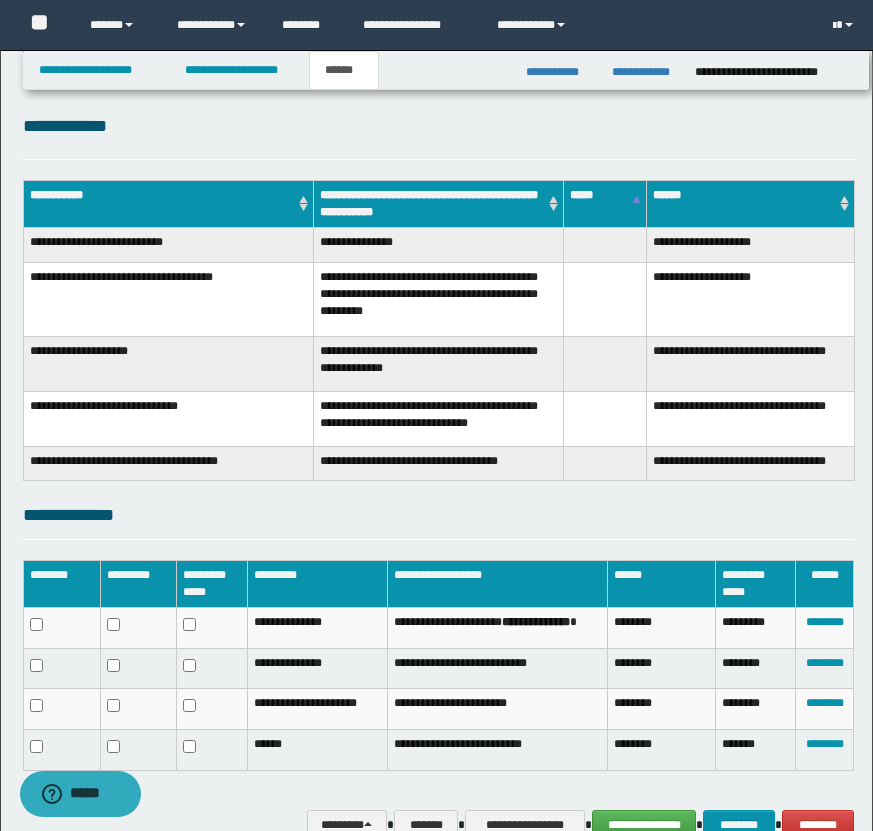 scroll, scrollTop: 591, scrollLeft: 0, axis: vertical 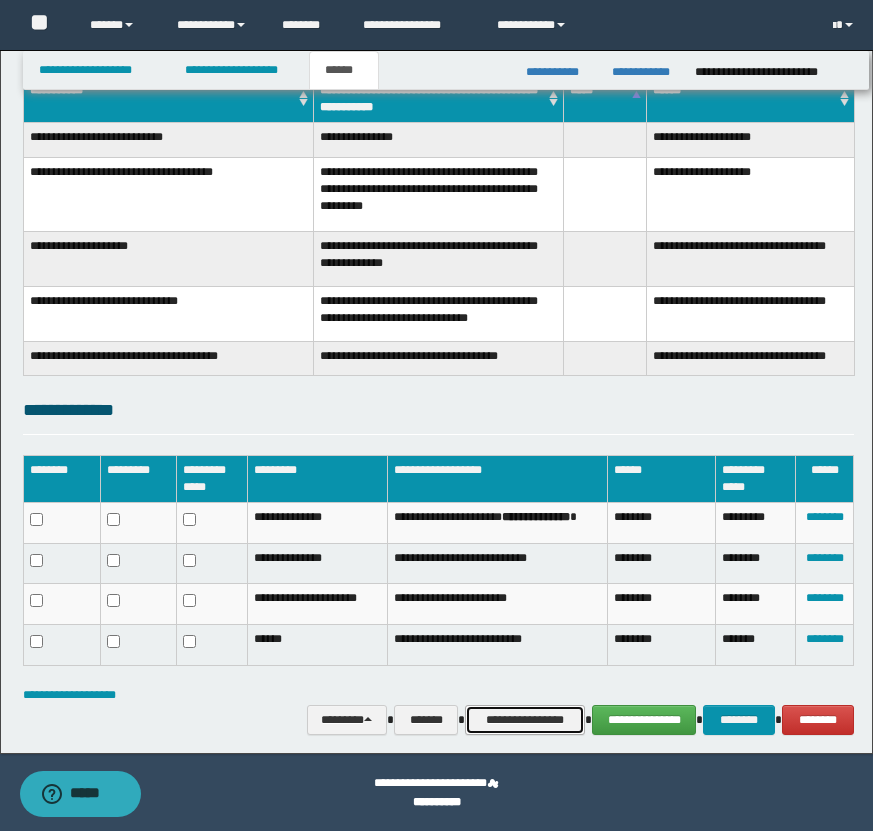 click on "**********" at bounding box center [525, 720] 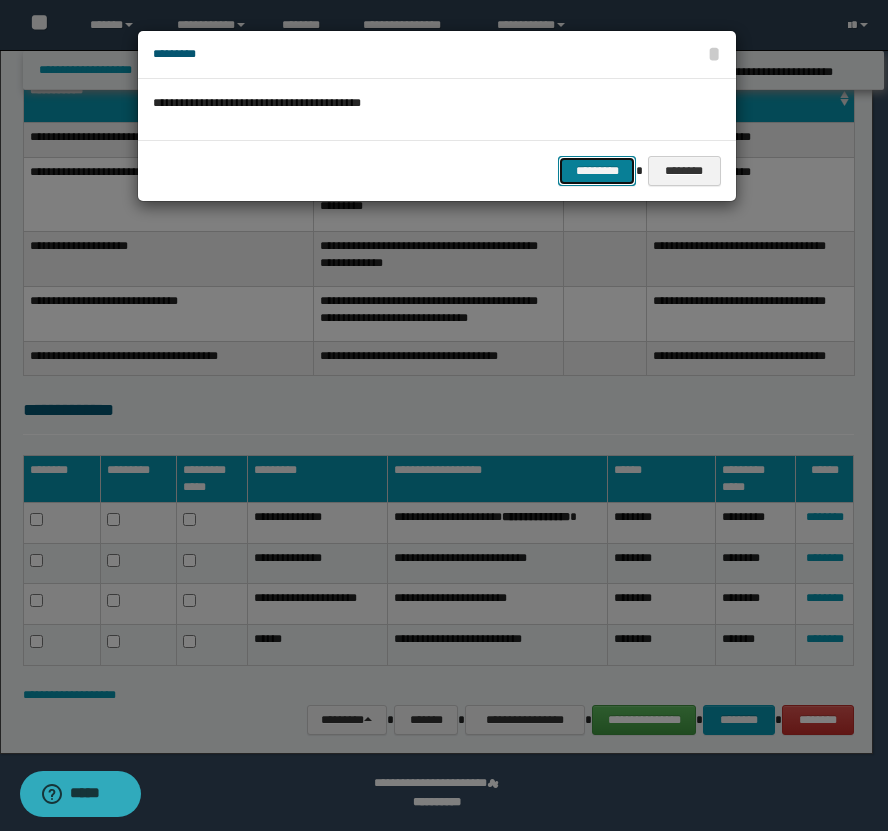 click on "*********" at bounding box center (597, 171) 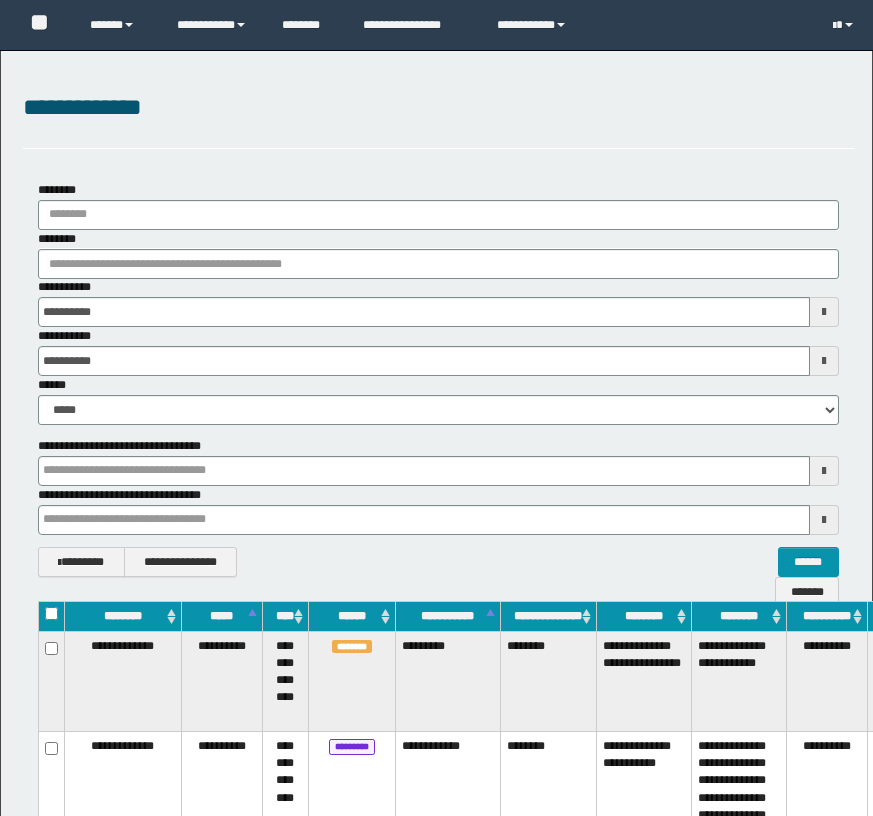 scroll, scrollTop: 64, scrollLeft: 22, axis: both 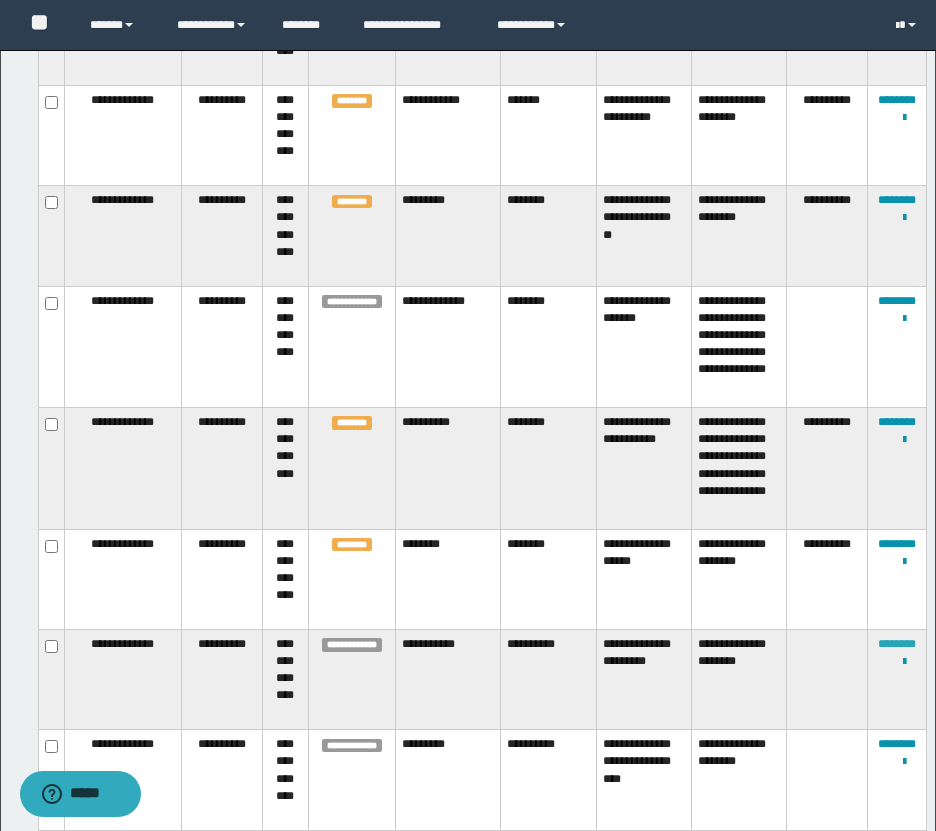 click on "********" at bounding box center [897, 644] 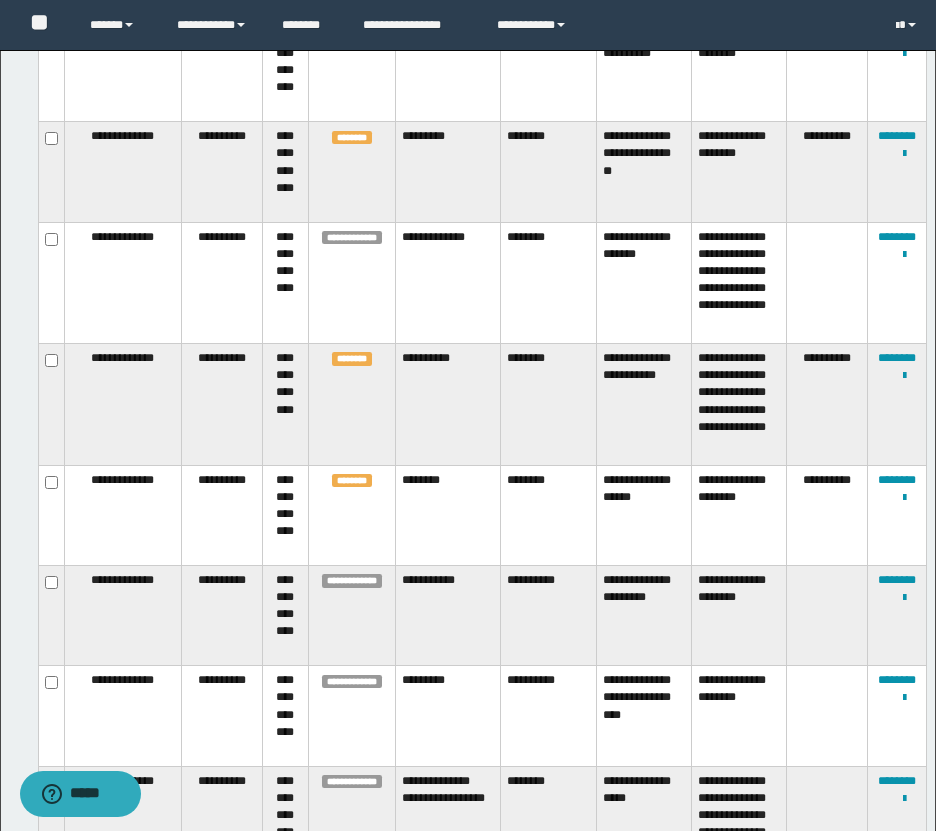 scroll, scrollTop: 2133, scrollLeft: 0, axis: vertical 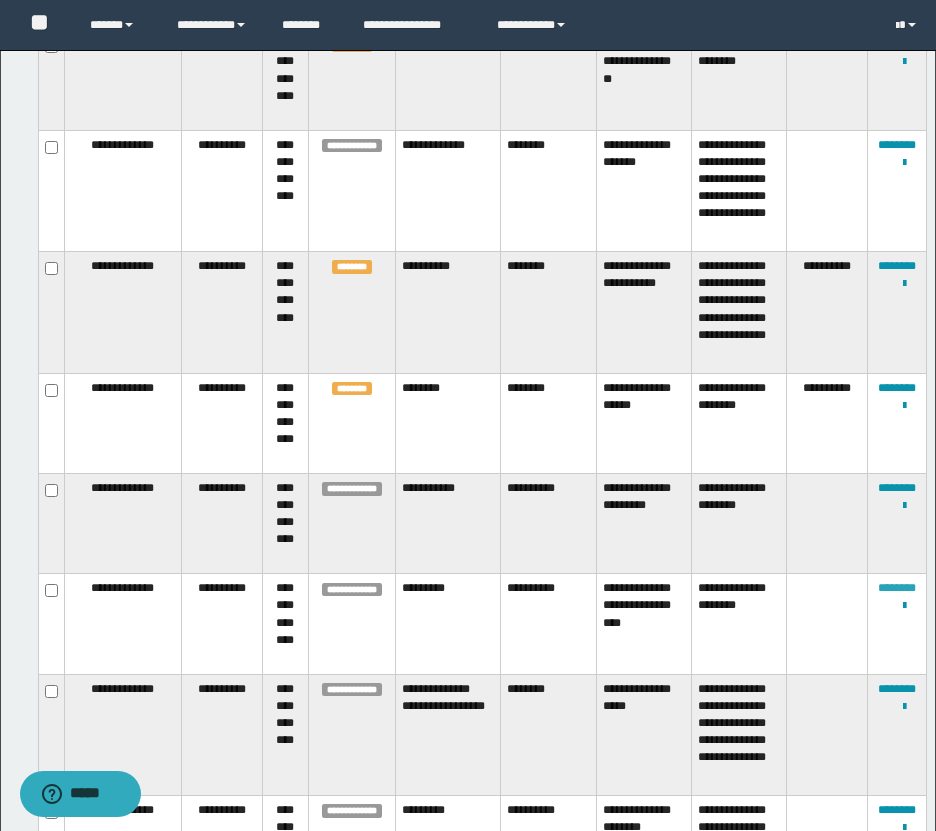 click on "********" at bounding box center [897, 588] 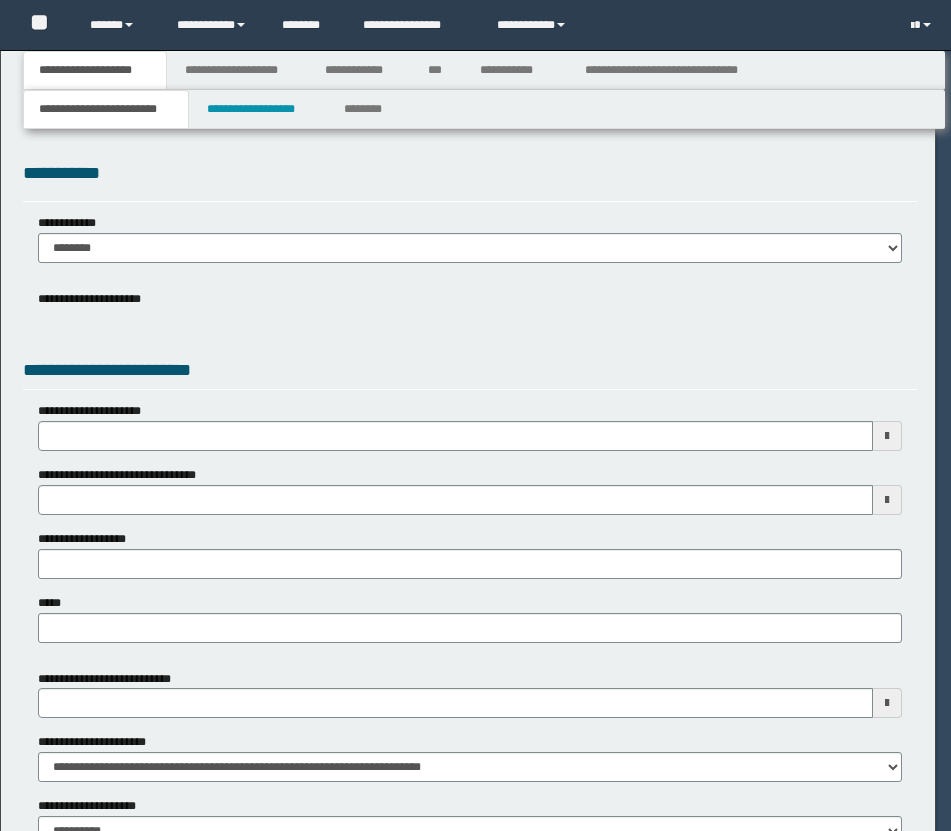 scroll, scrollTop: 0, scrollLeft: 0, axis: both 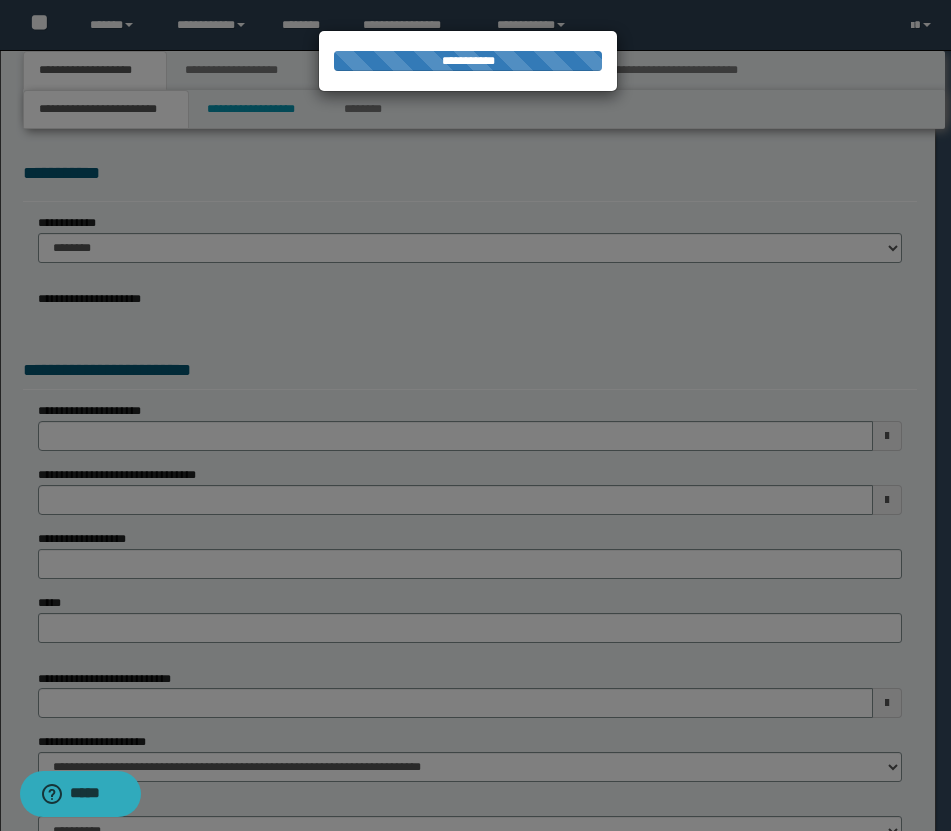 select on "*" 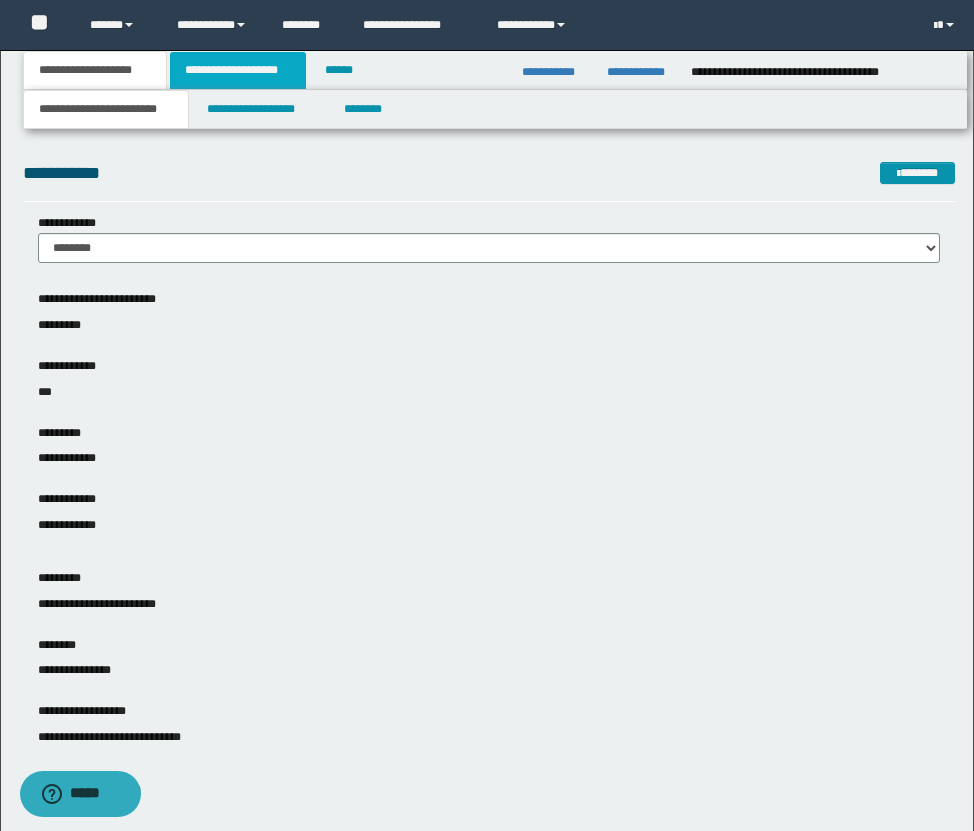 click on "**********" at bounding box center (238, 70) 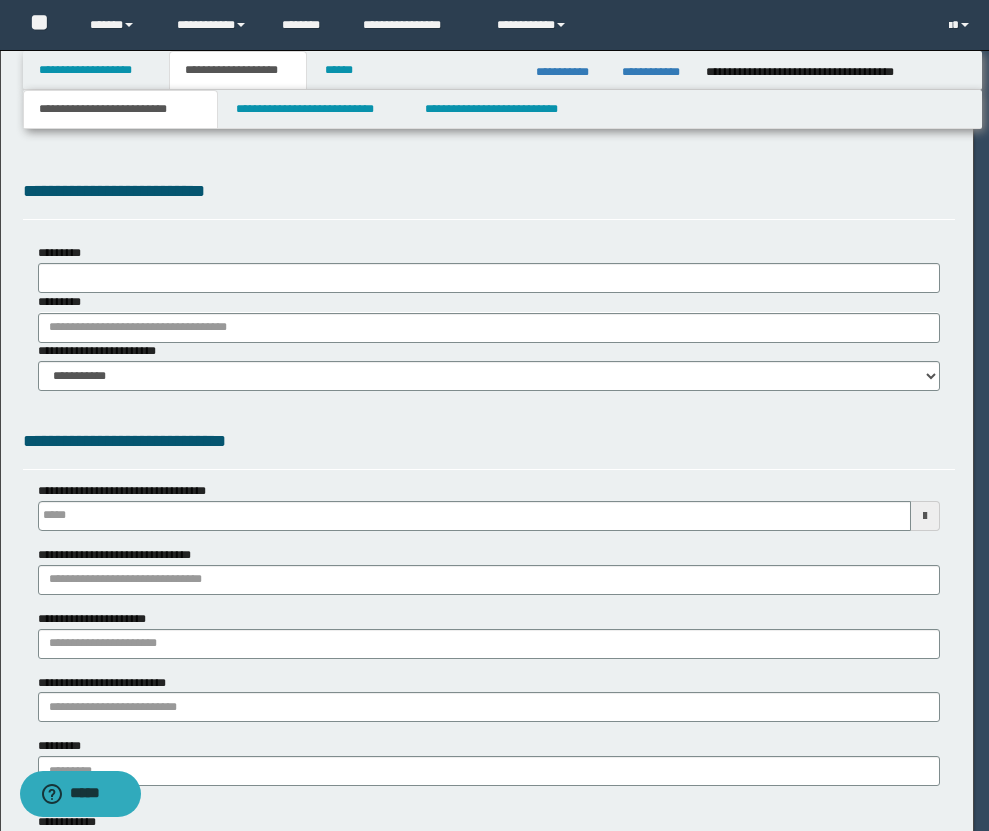 type on "**********" 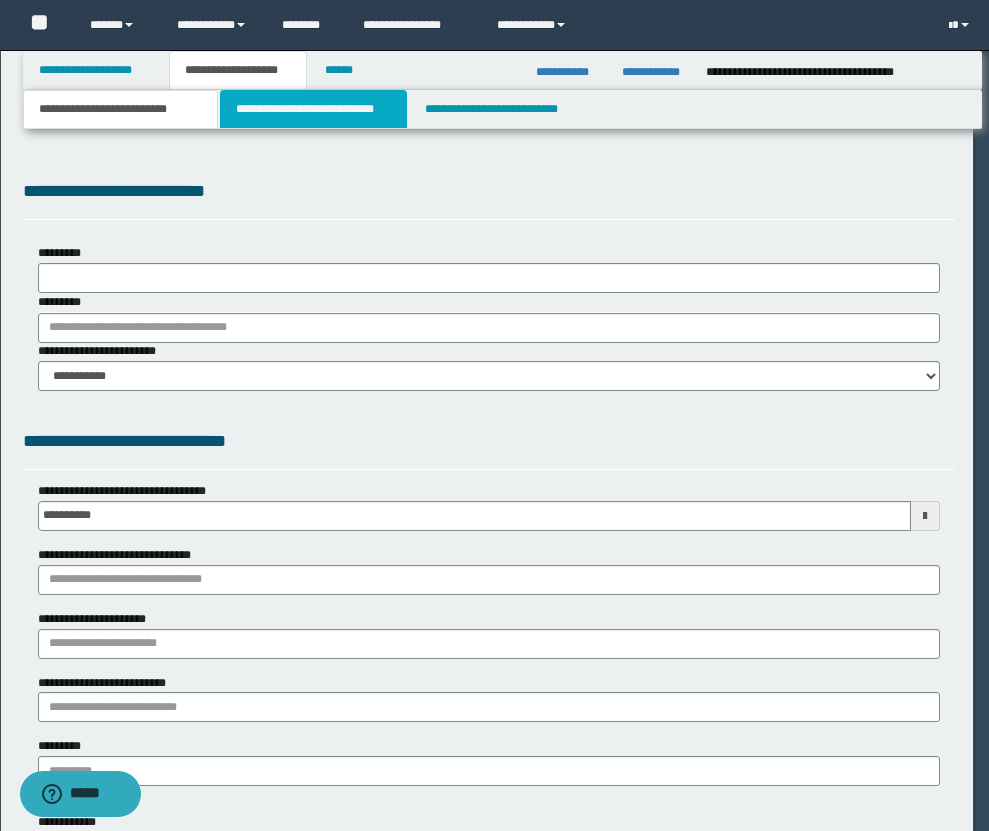 click on "**********" at bounding box center [314, 109] 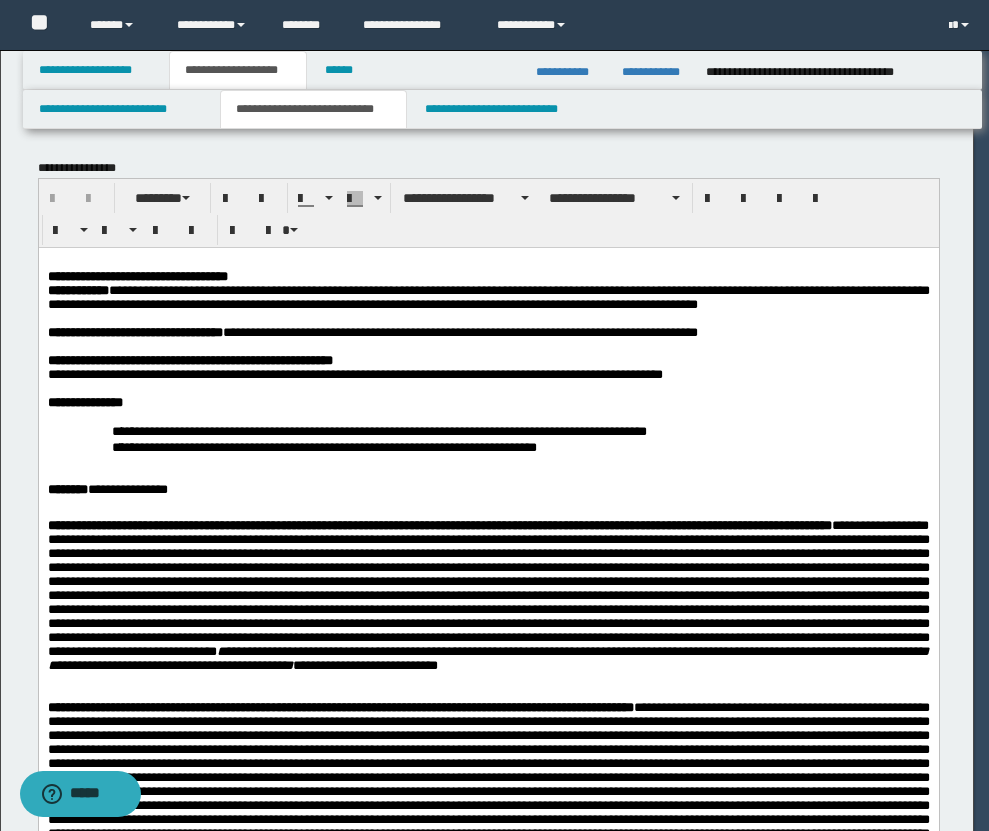 scroll, scrollTop: 0, scrollLeft: 0, axis: both 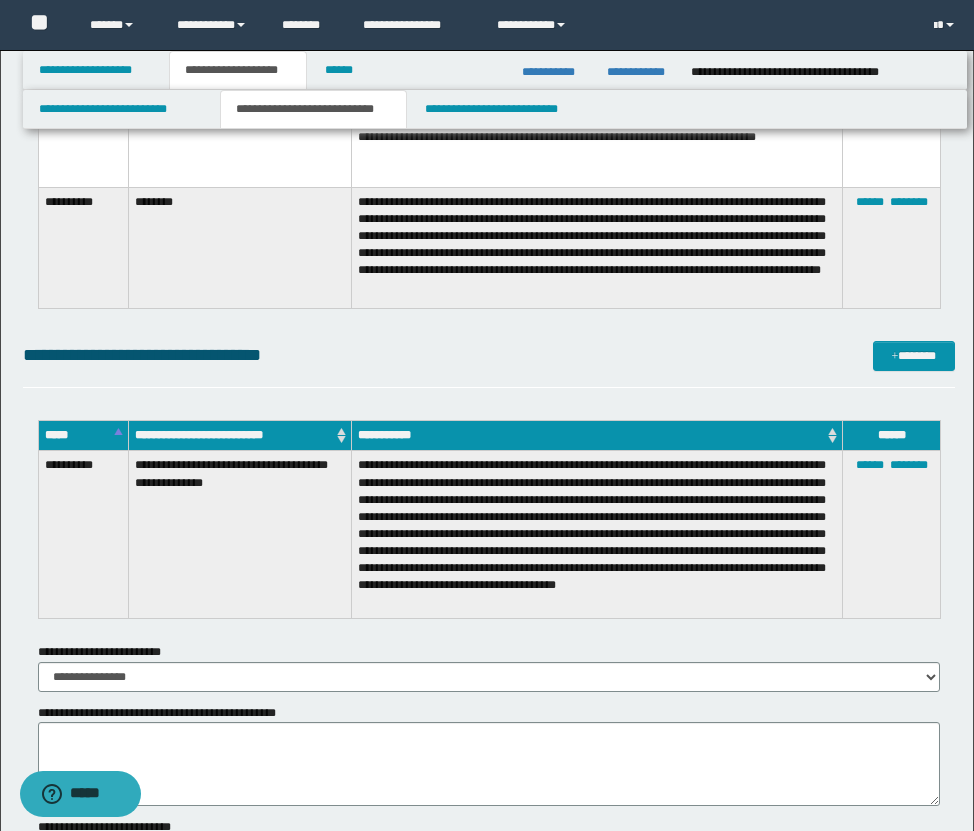 type 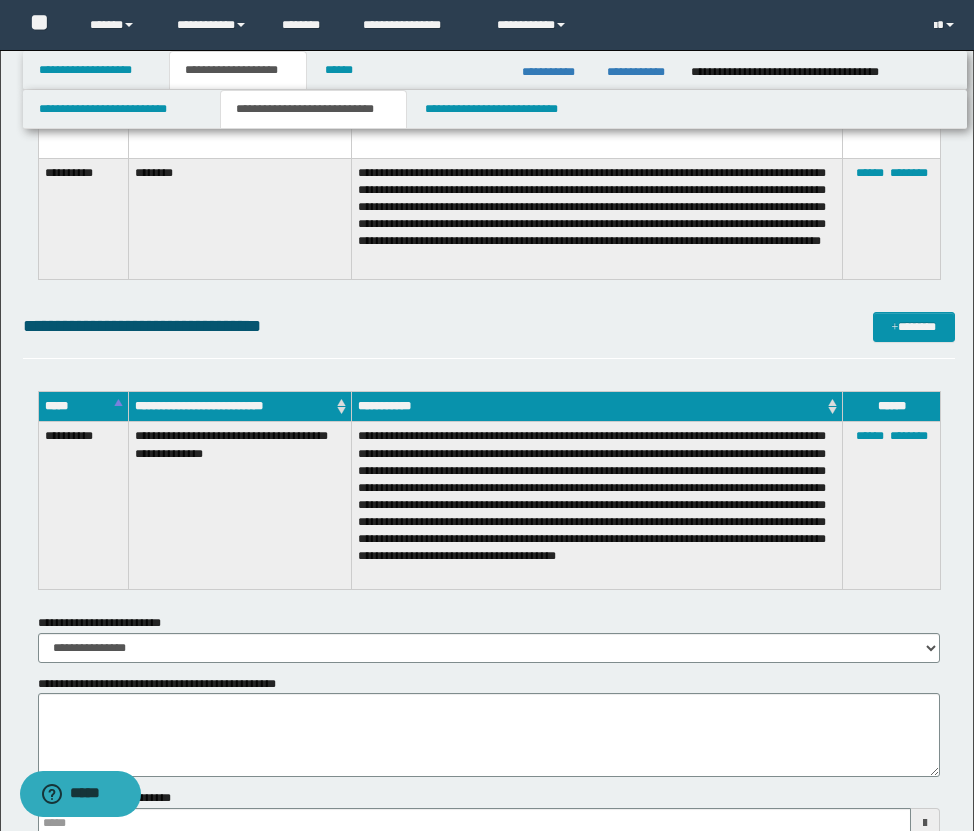 scroll, scrollTop: 3118, scrollLeft: 0, axis: vertical 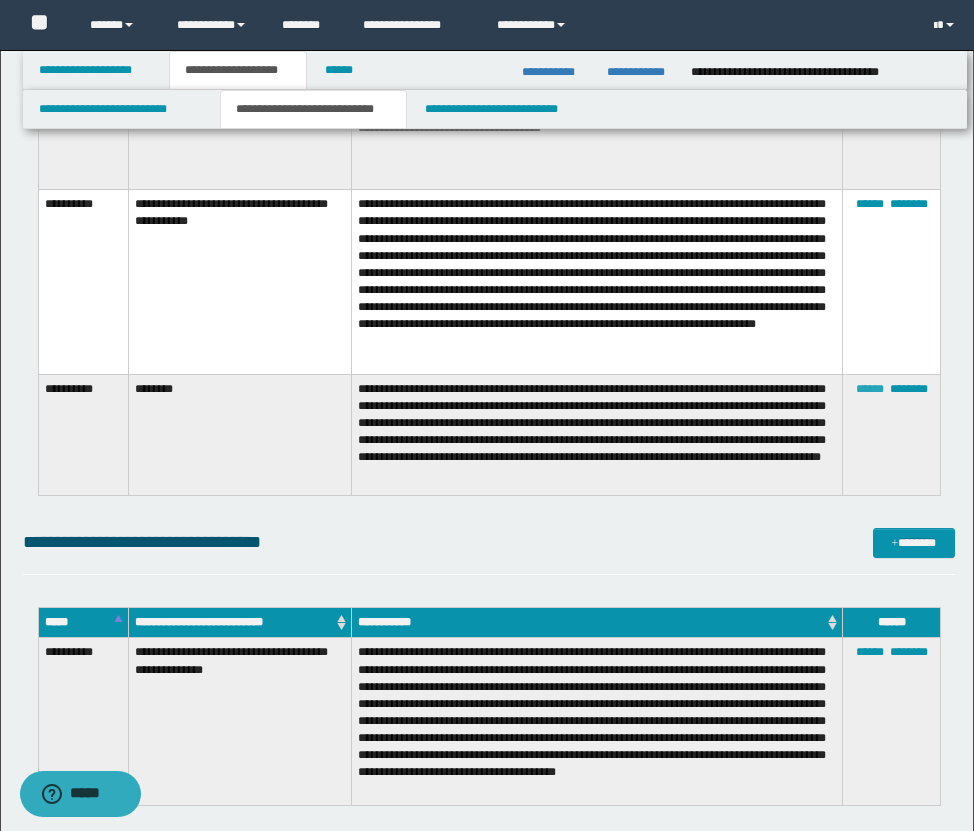 click on "******" at bounding box center [870, 389] 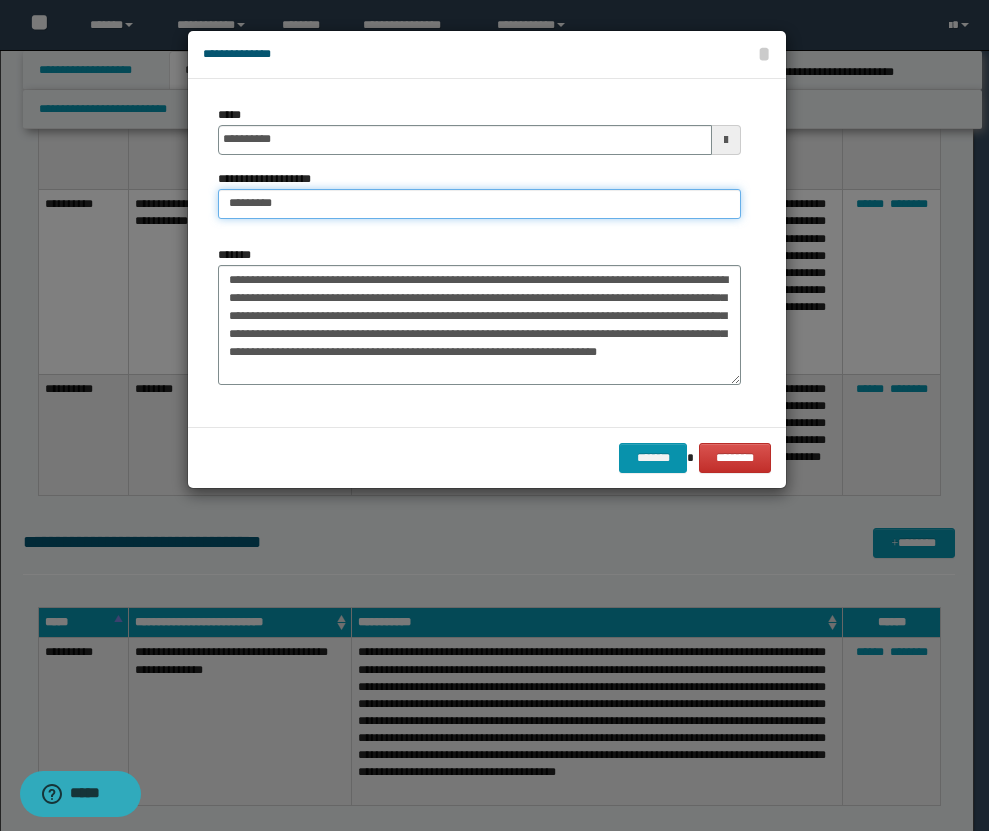 click on "********" at bounding box center (479, 204) 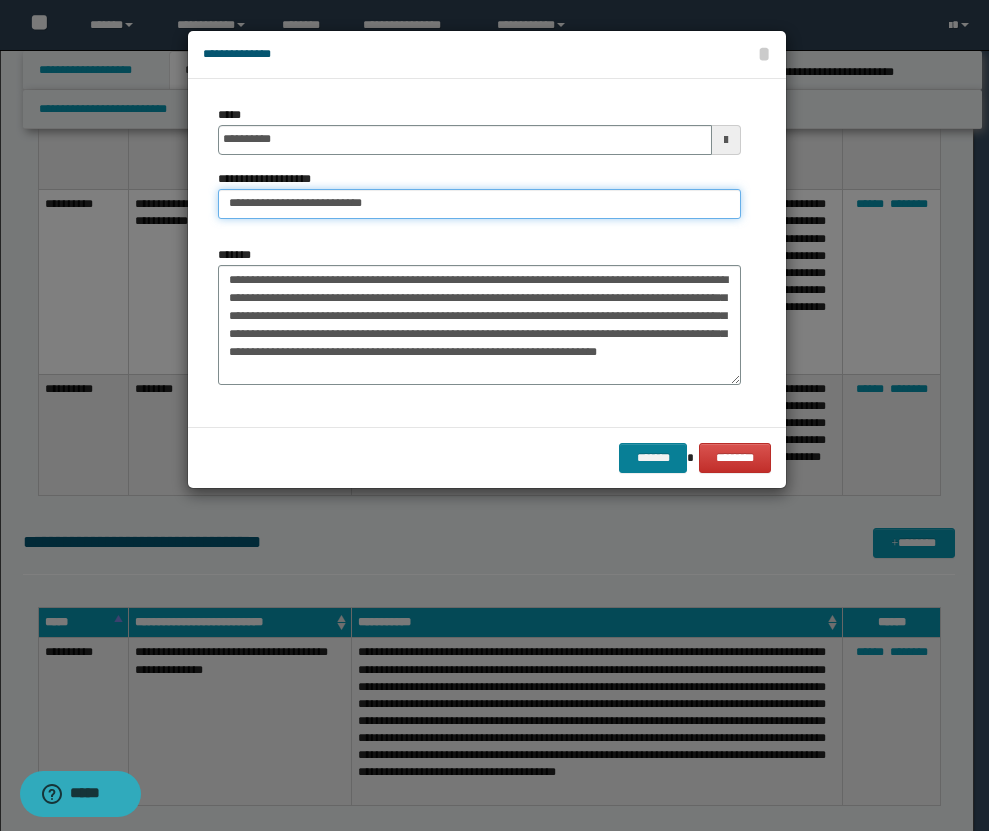 type on "**********" 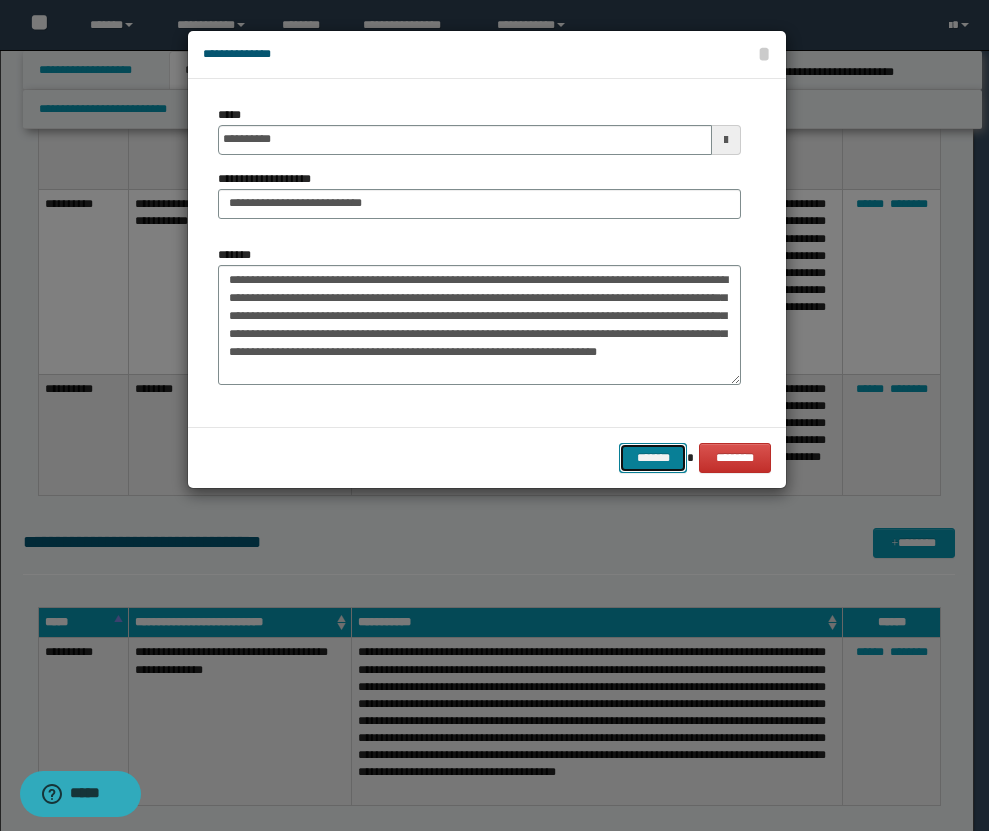 click on "*******" at bounding box center (653, 458) 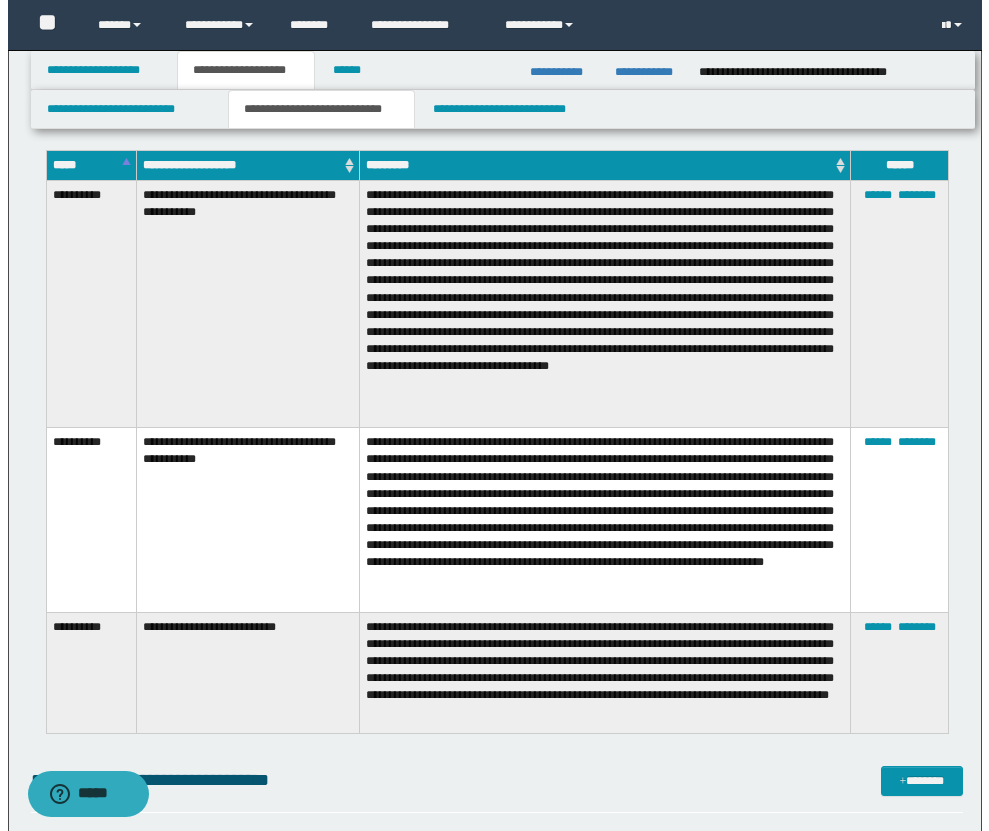 scroll, scrollTop: 2877, scrollLeft: 0, axis: vertical 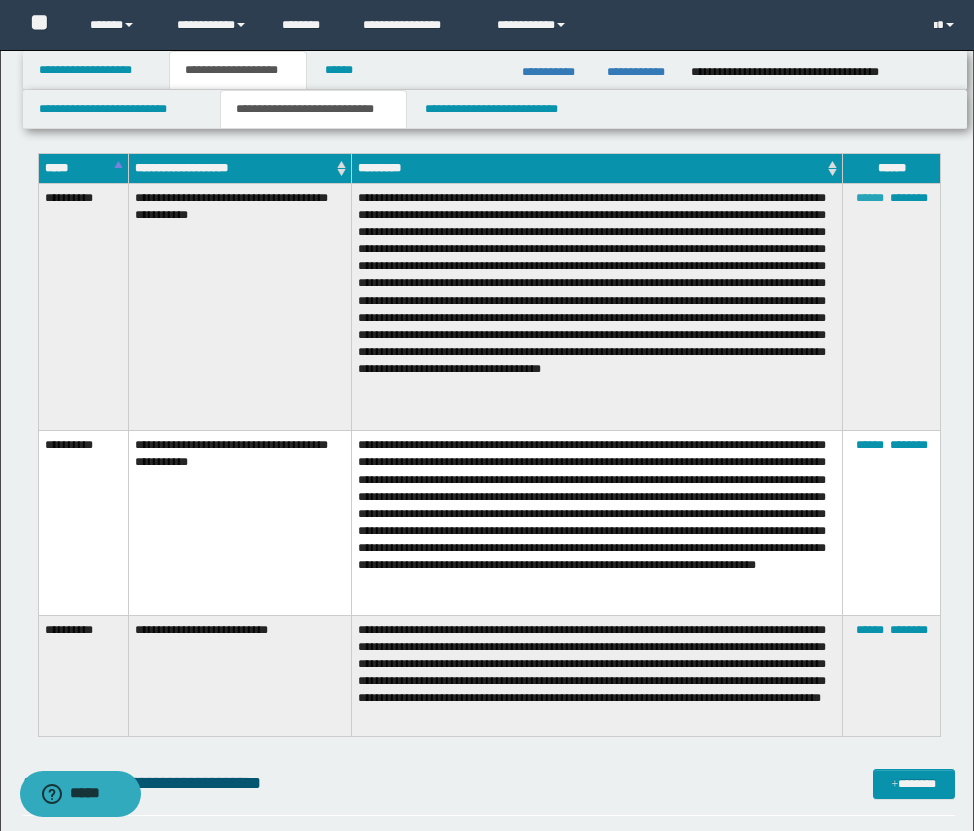 click on "******" at bounding box center [870, 198] 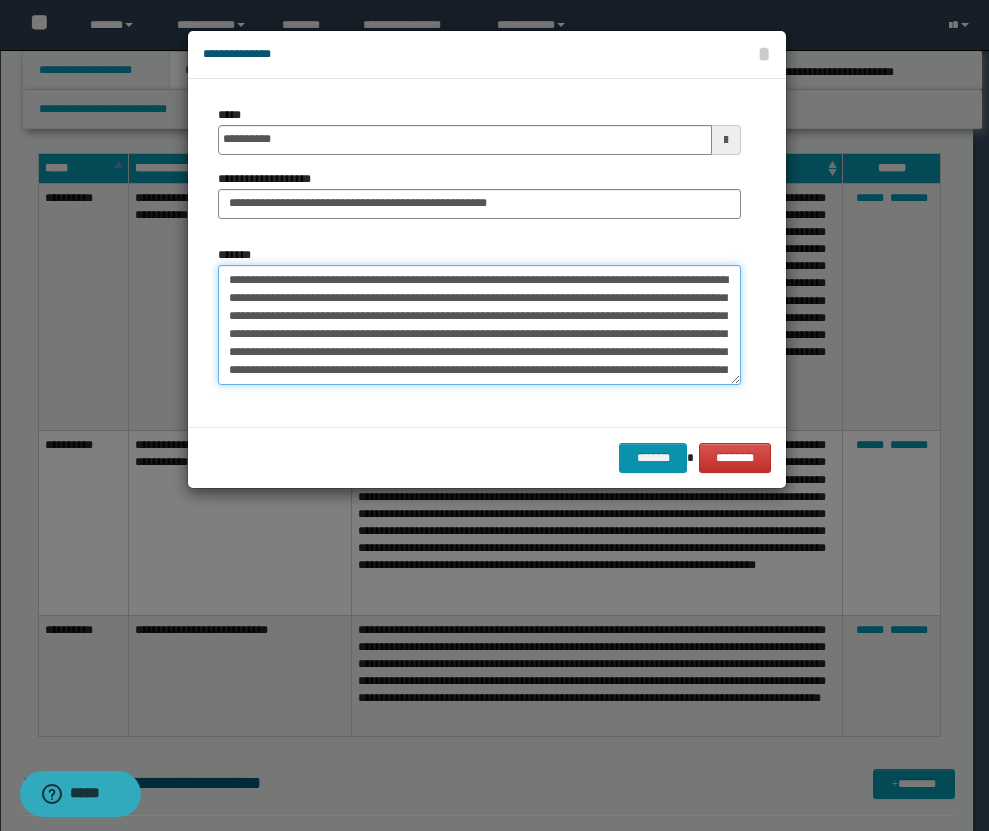 click on "**********" at bounding box center (479, 325) 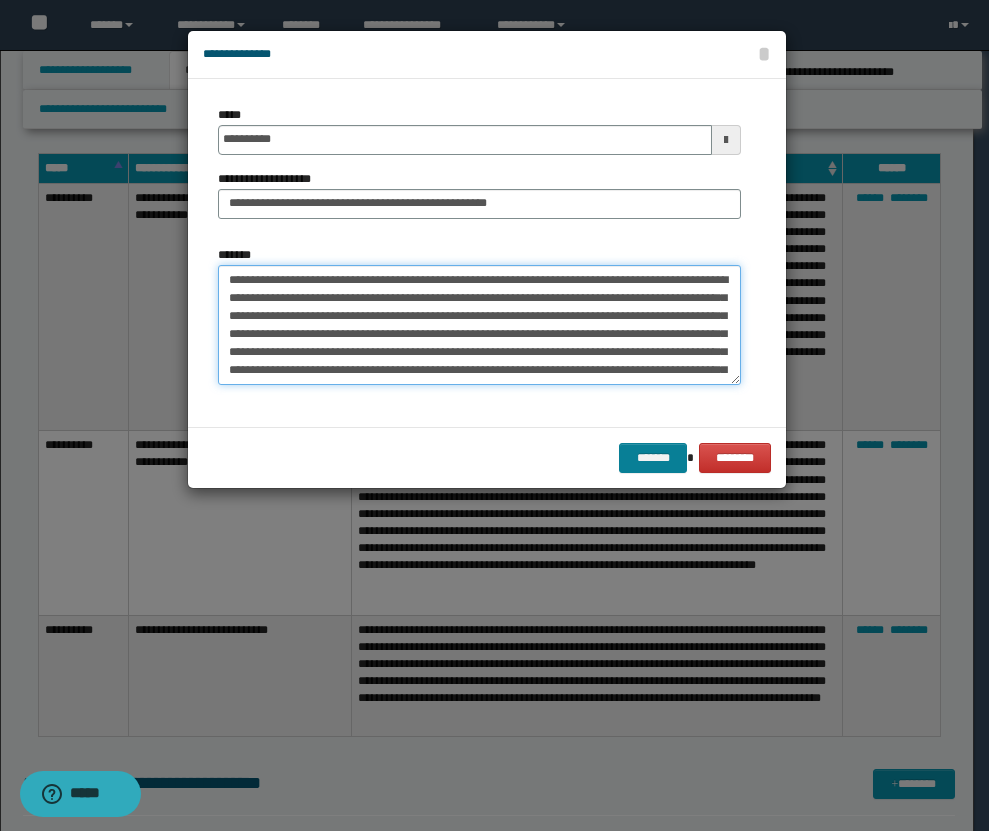 type on "**********" 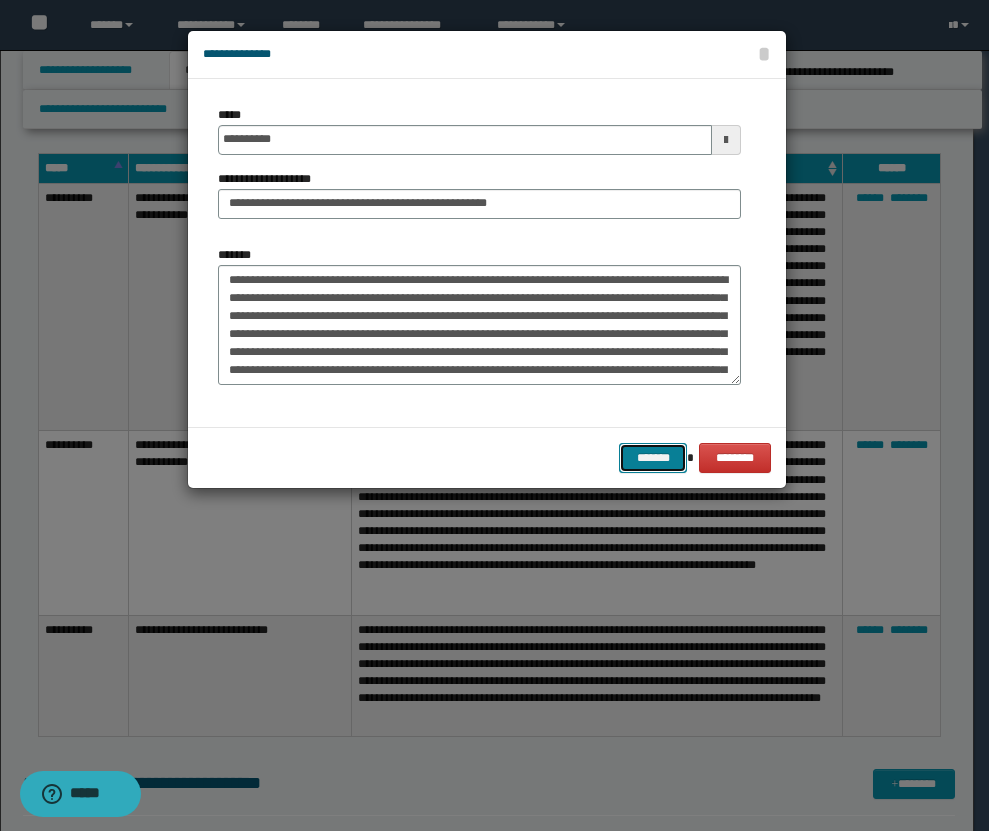 click on "*******" at bounding box center (653, 458) 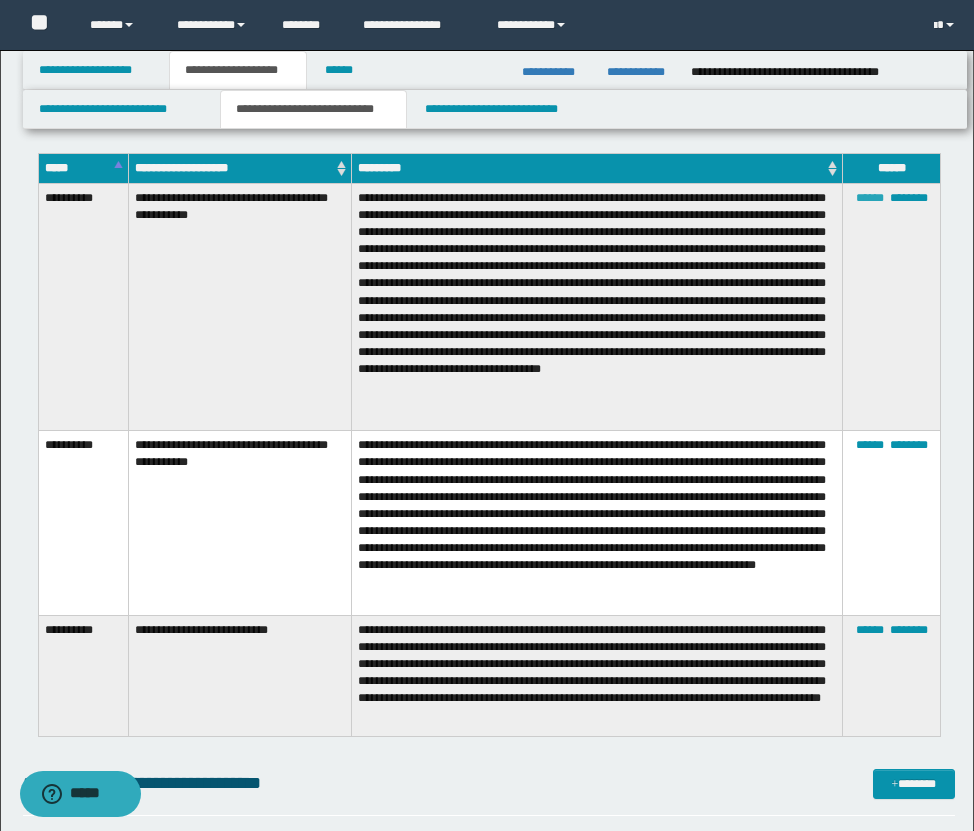 click on "******" at bounding box center (870, 198) 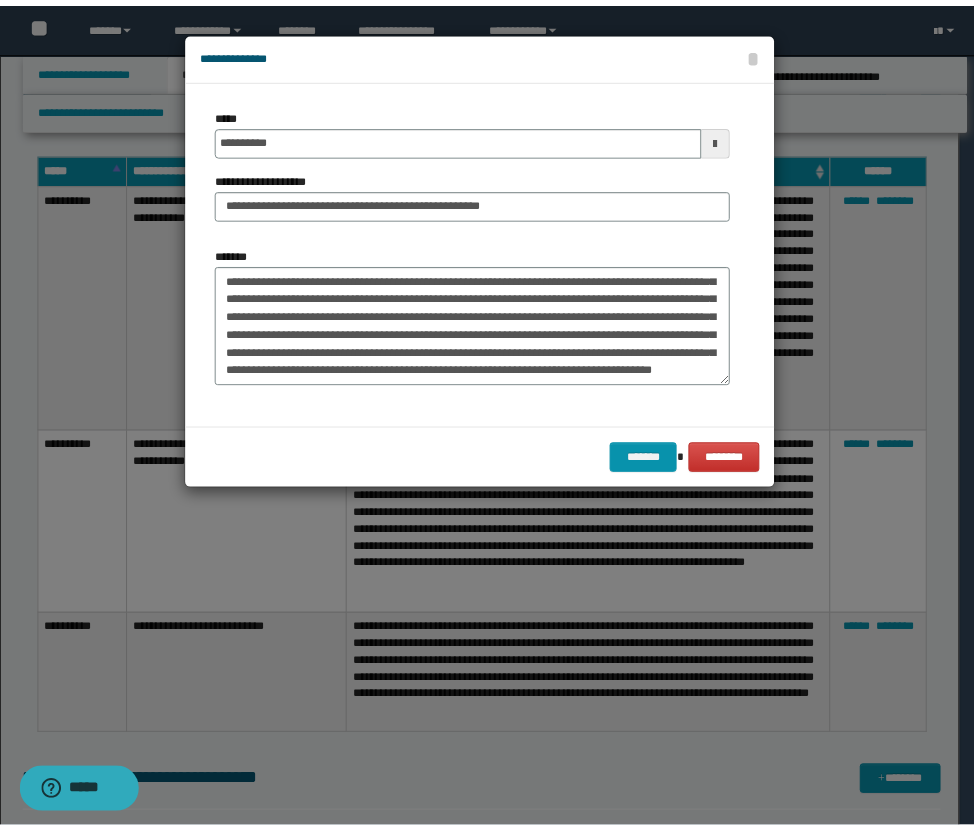 scroll, scrollTop: 108, scrollLeft: 0, axis: vertical 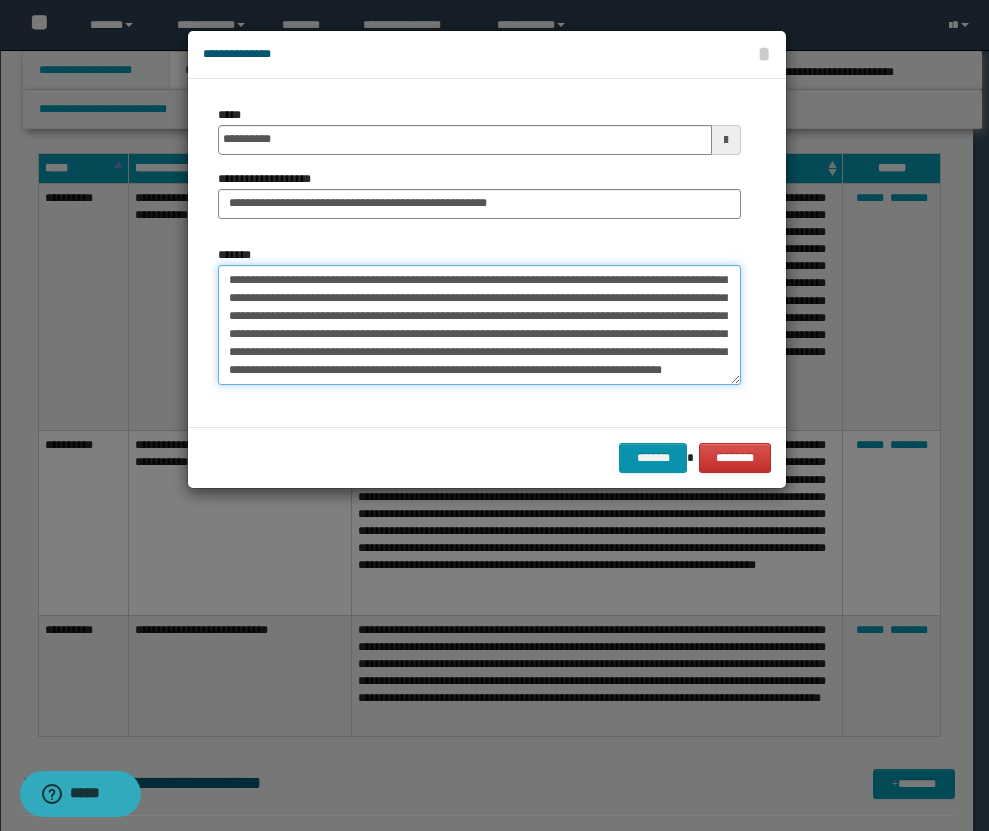 click on "**********" at bounding box center [479, 325] 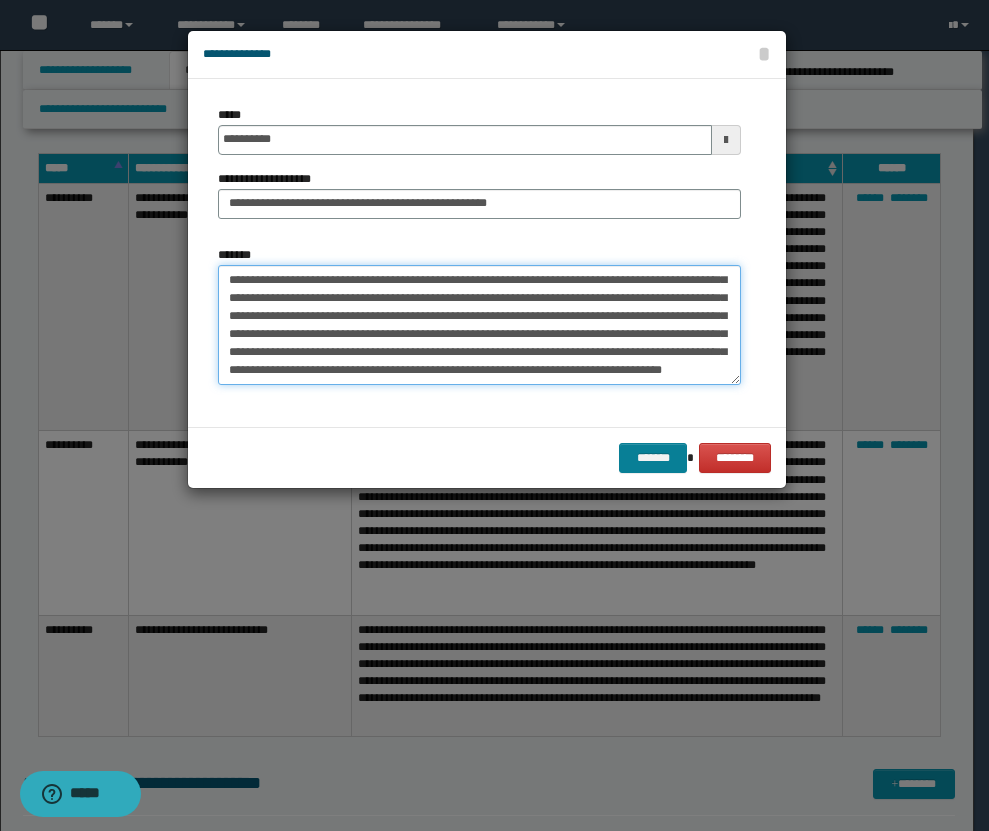type on "**********" 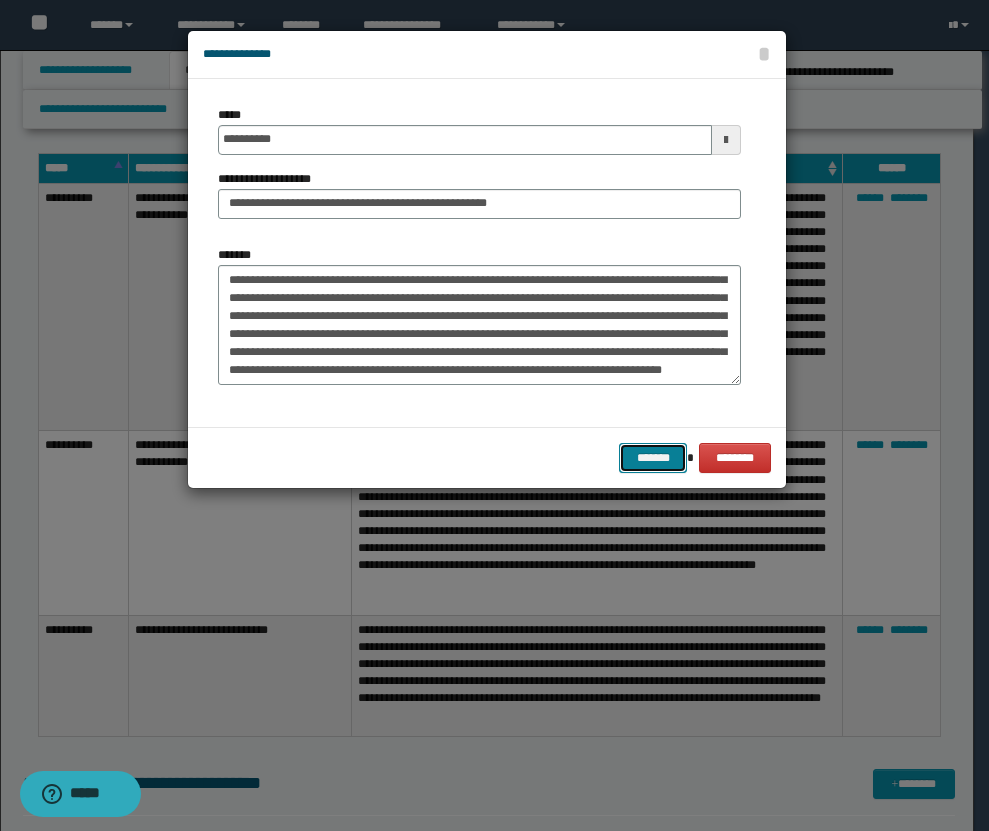 click on "*******" at bounding box center (653, 458) 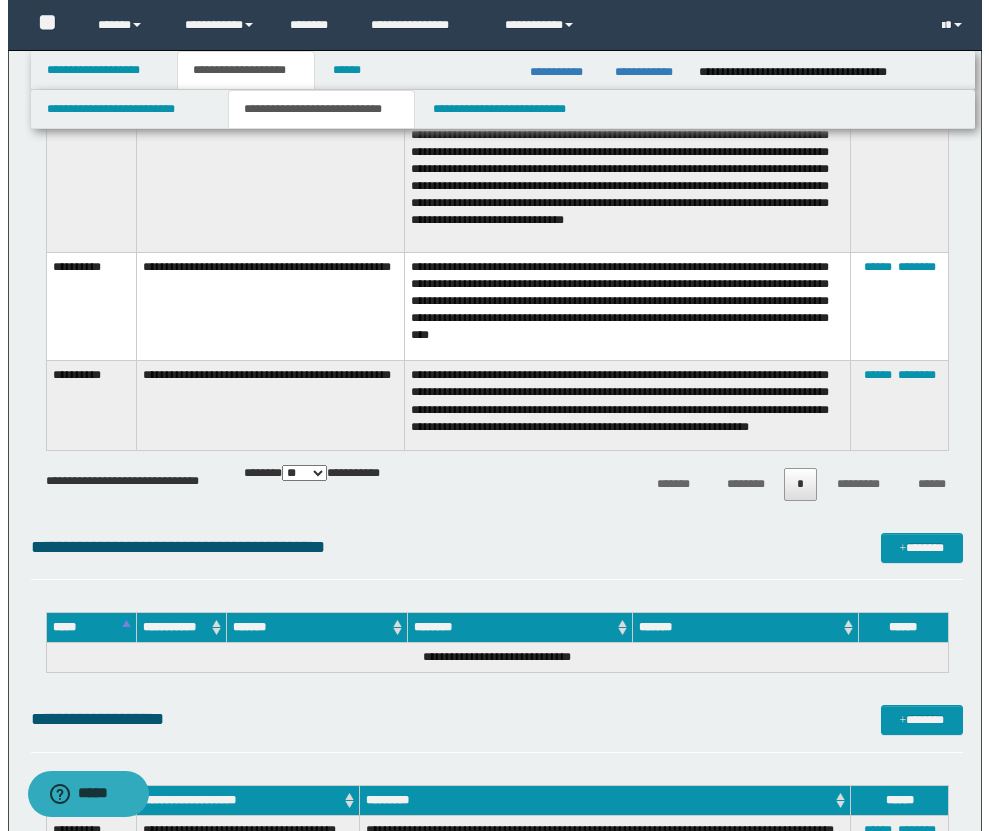 scroll, scrollTop: 2242, scrollLeft: 0, axis: vertical 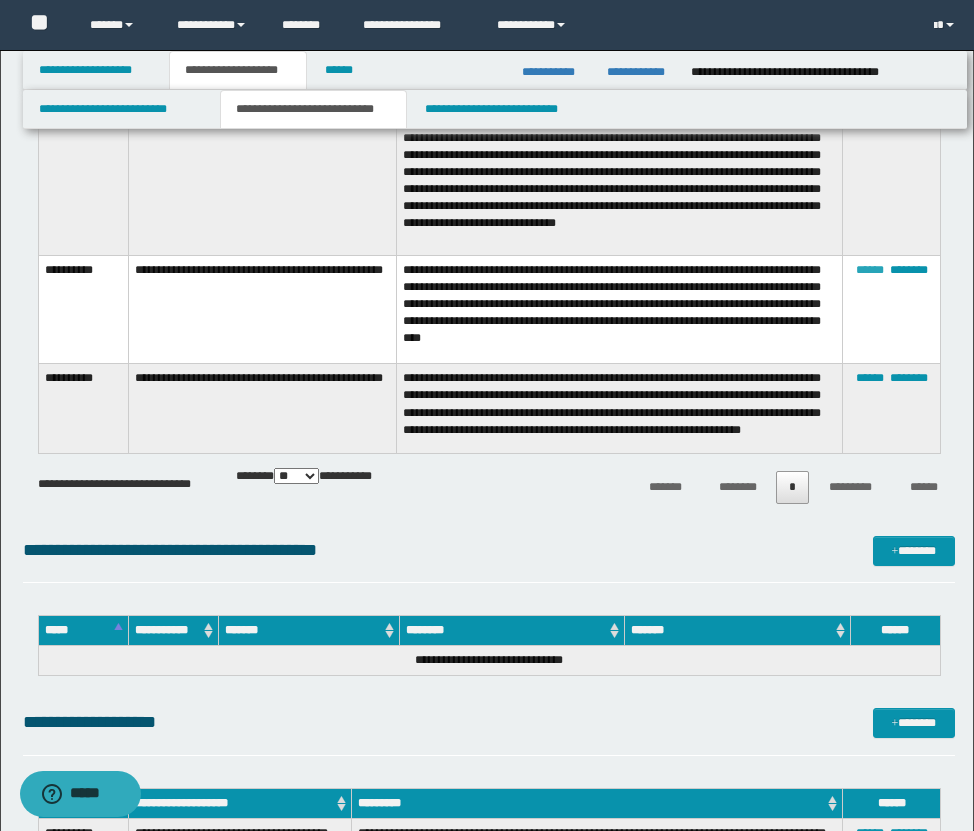 click on "******" at bounding box center [870, 270] 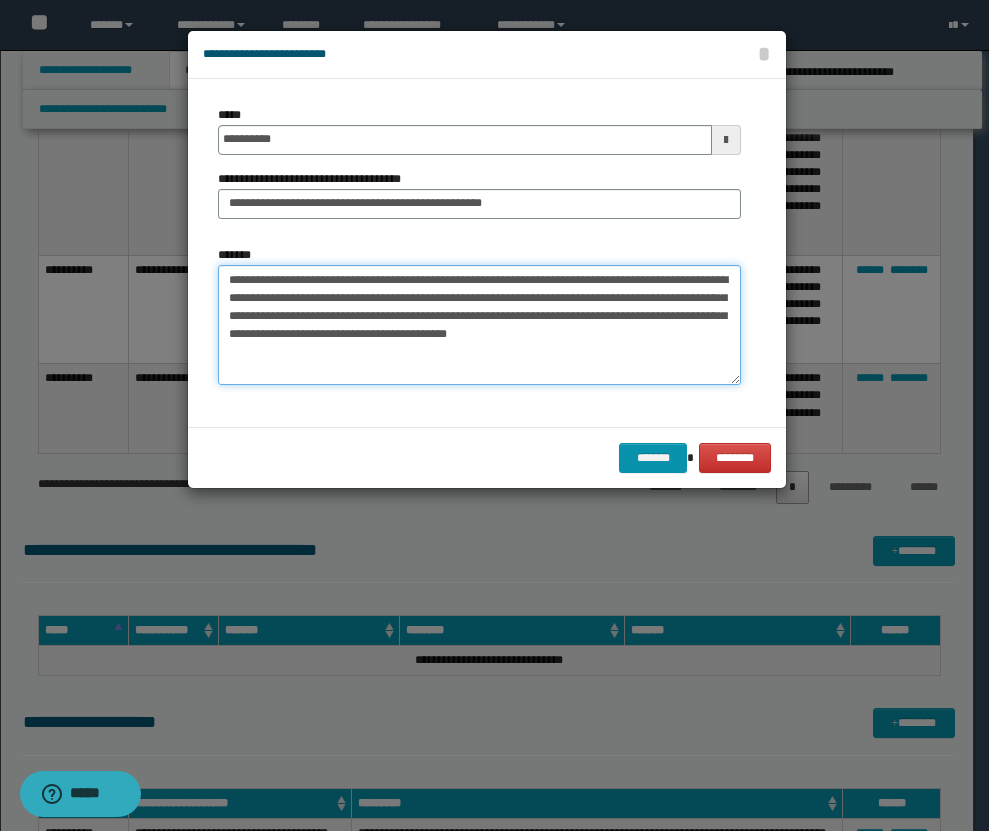 drag, startPoint x: 228, startPoint y: 277, endPoint x: 747, endPoint y: 402, distance: 533.8408 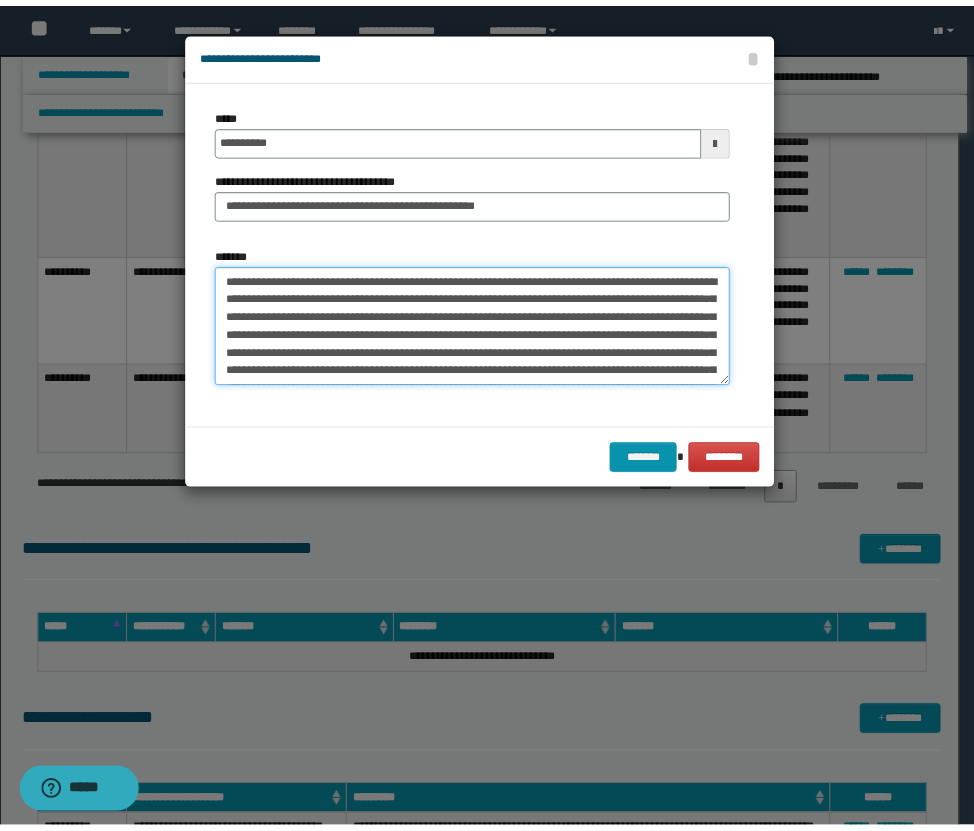 scroll, scrollTop: 101, scrollLeft: 0, axis: vertical 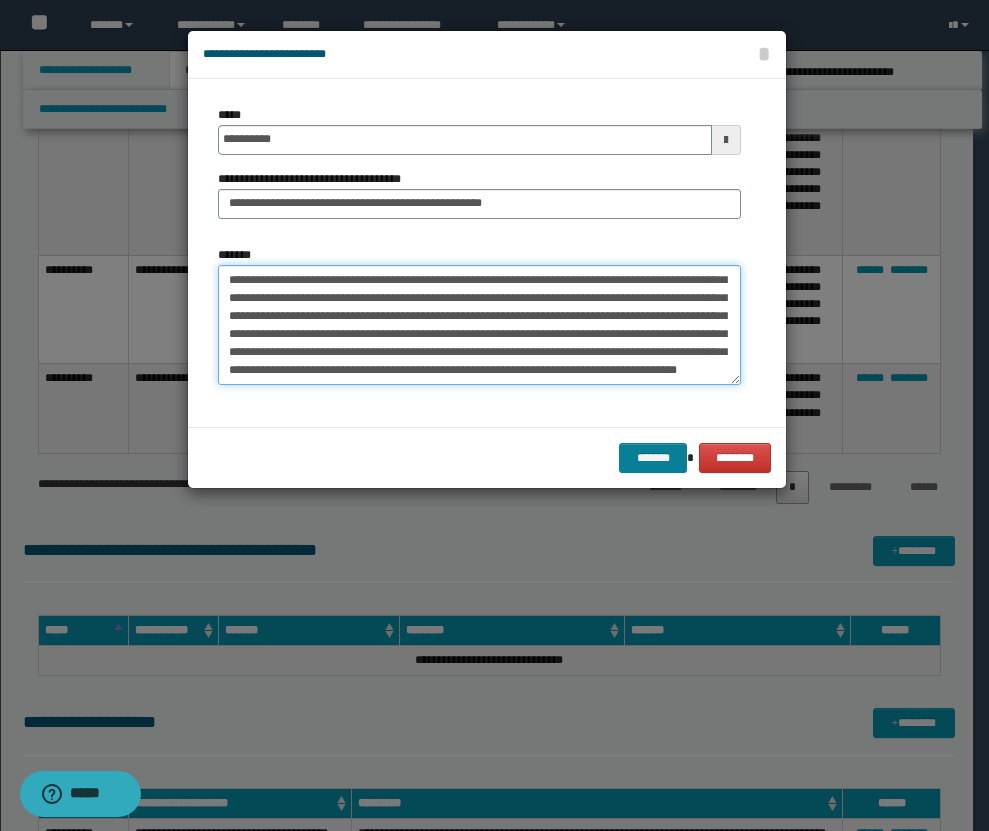 type on "**********" 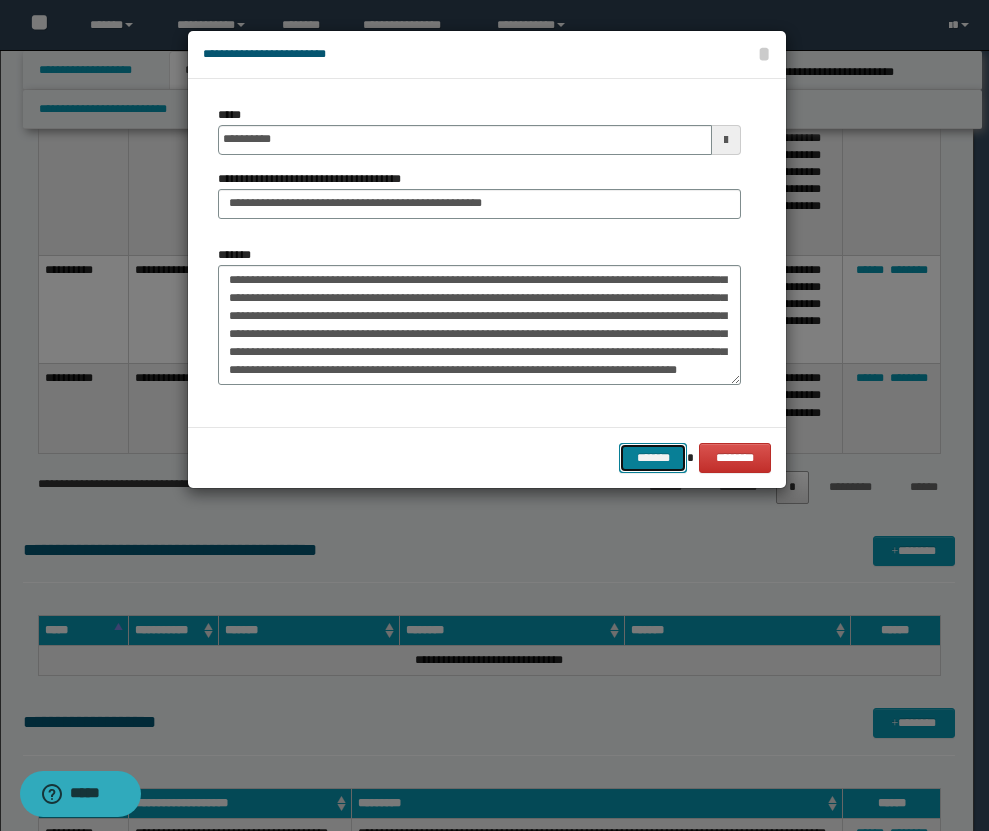 click on "*******" at bounding box center [653, 458] 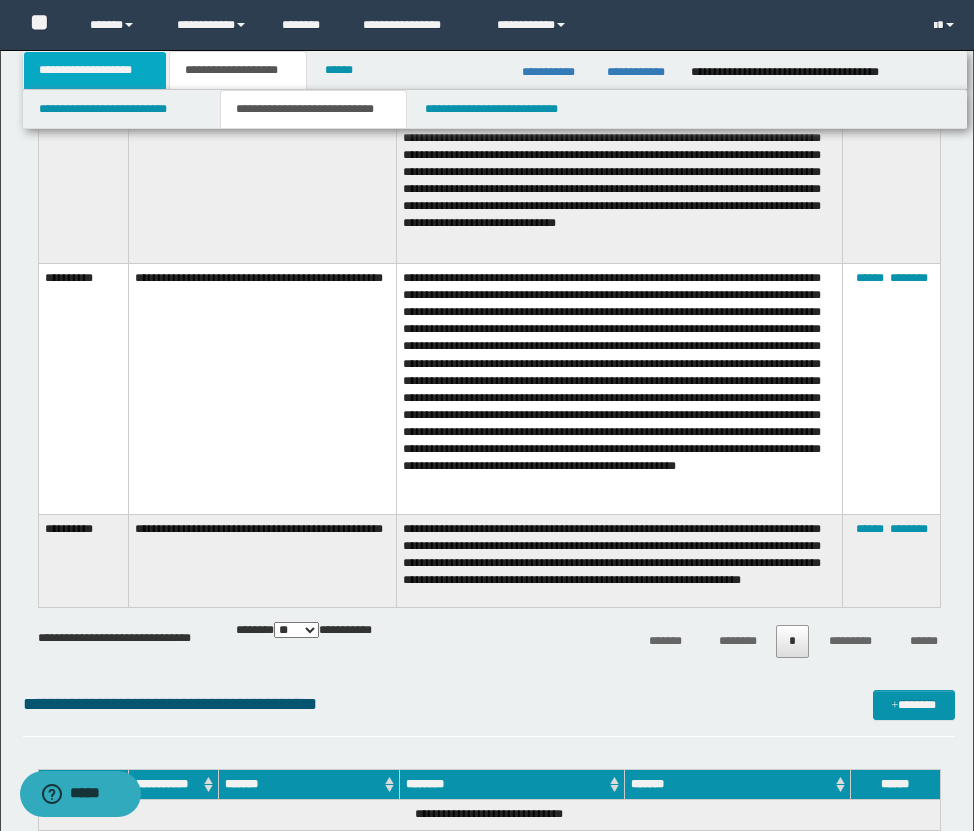 click on "**********" at bounding box center (95, 70) 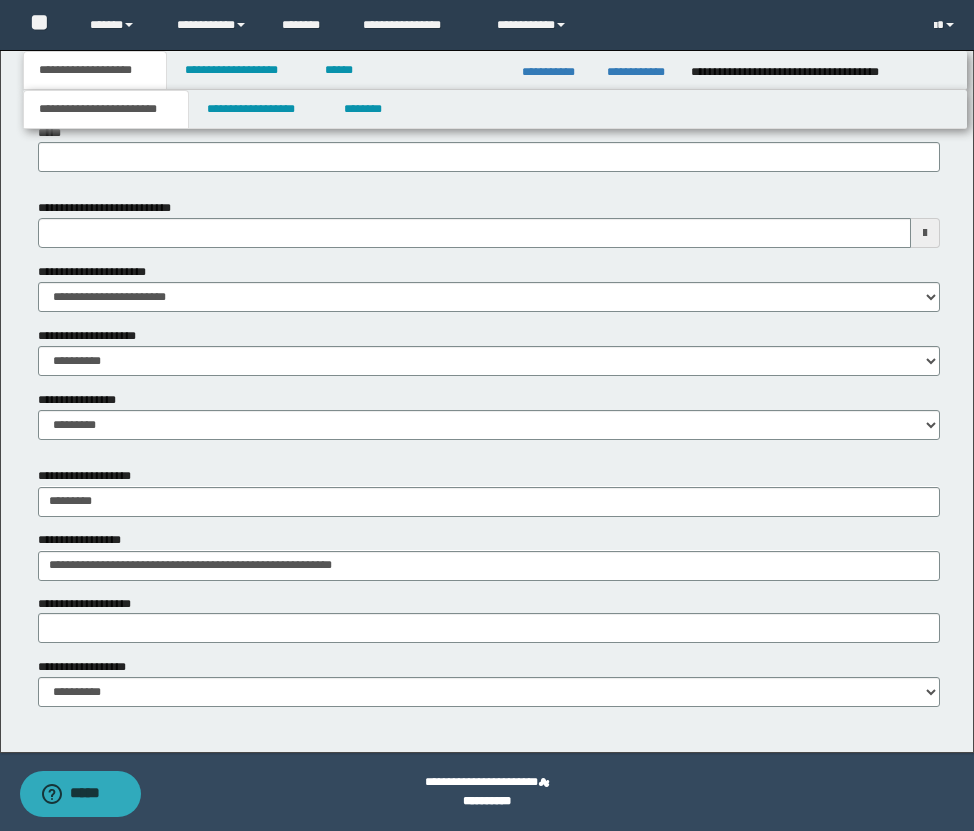 click on "**********" at bounding box center (106, 109) 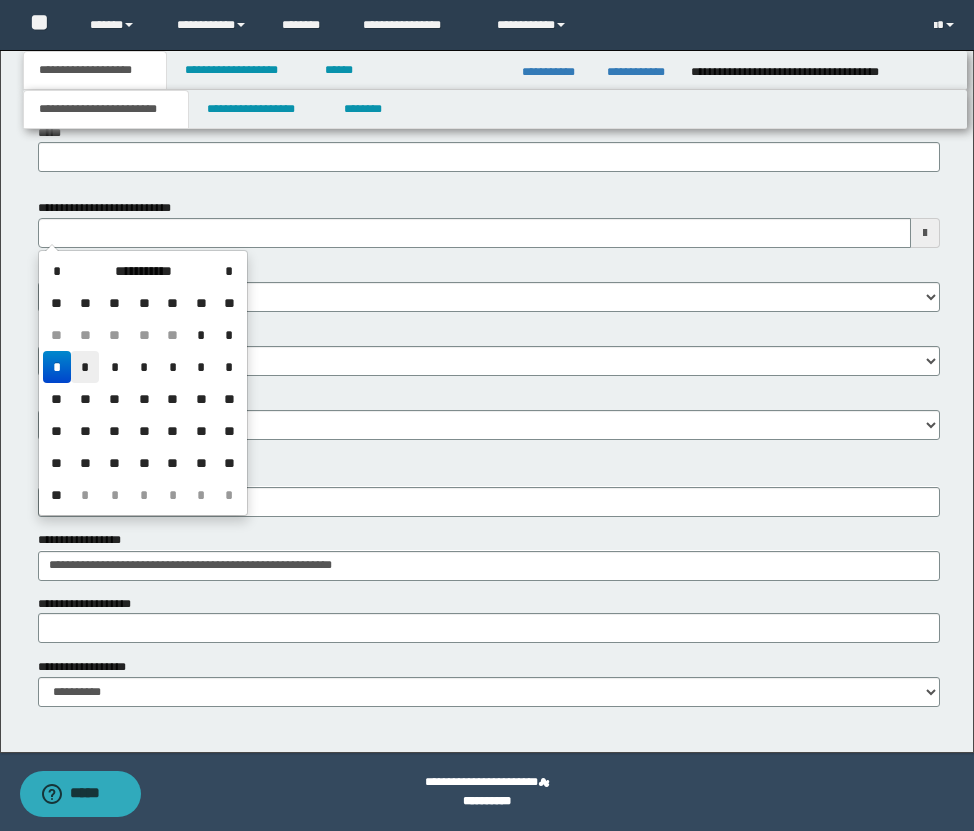 click on "*" at bounding box center (85, 367) 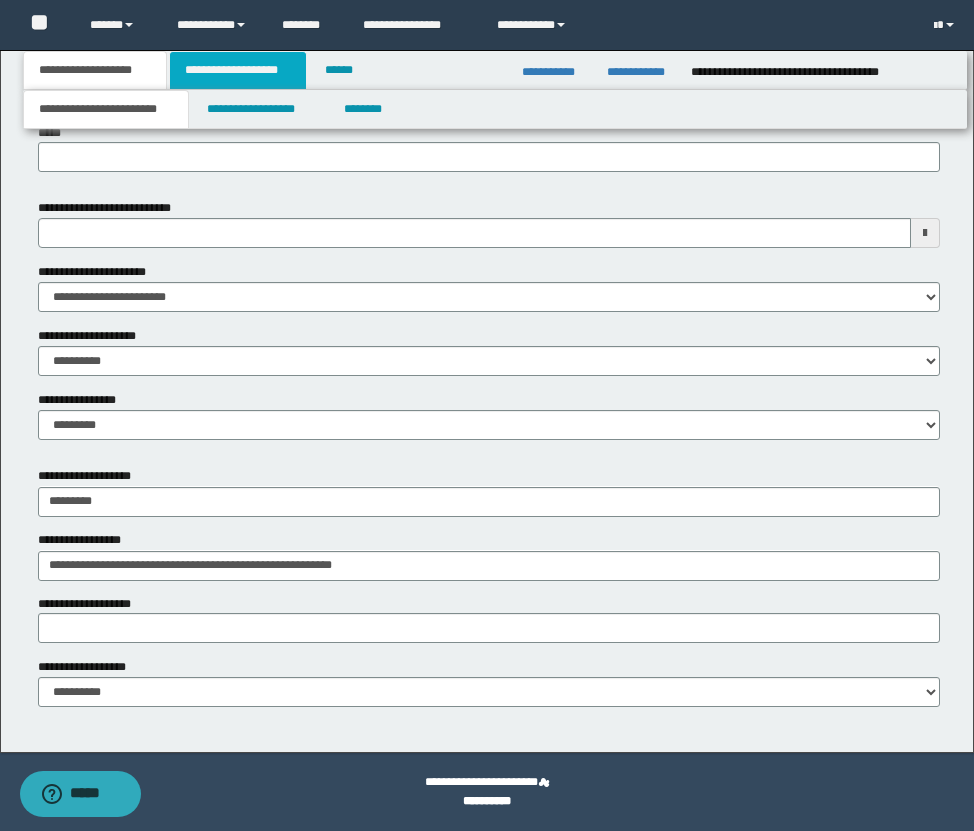 click on "**********" at bounding box center (238, 70) 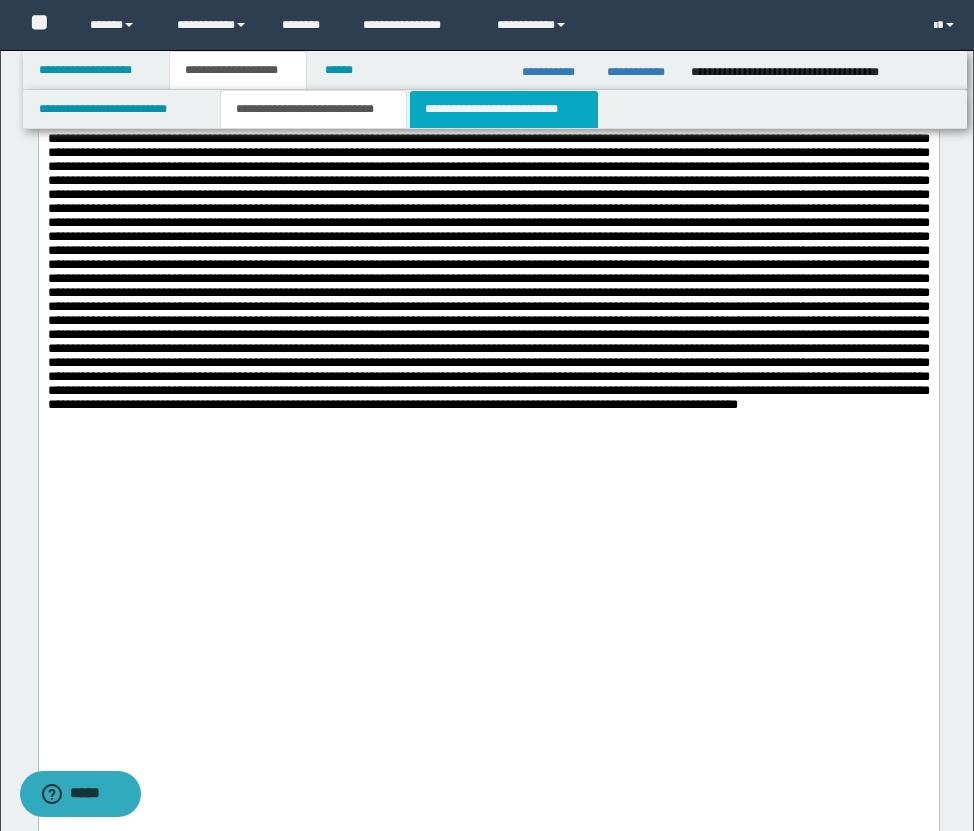 click on "**********" at bounding box center [504, 109] 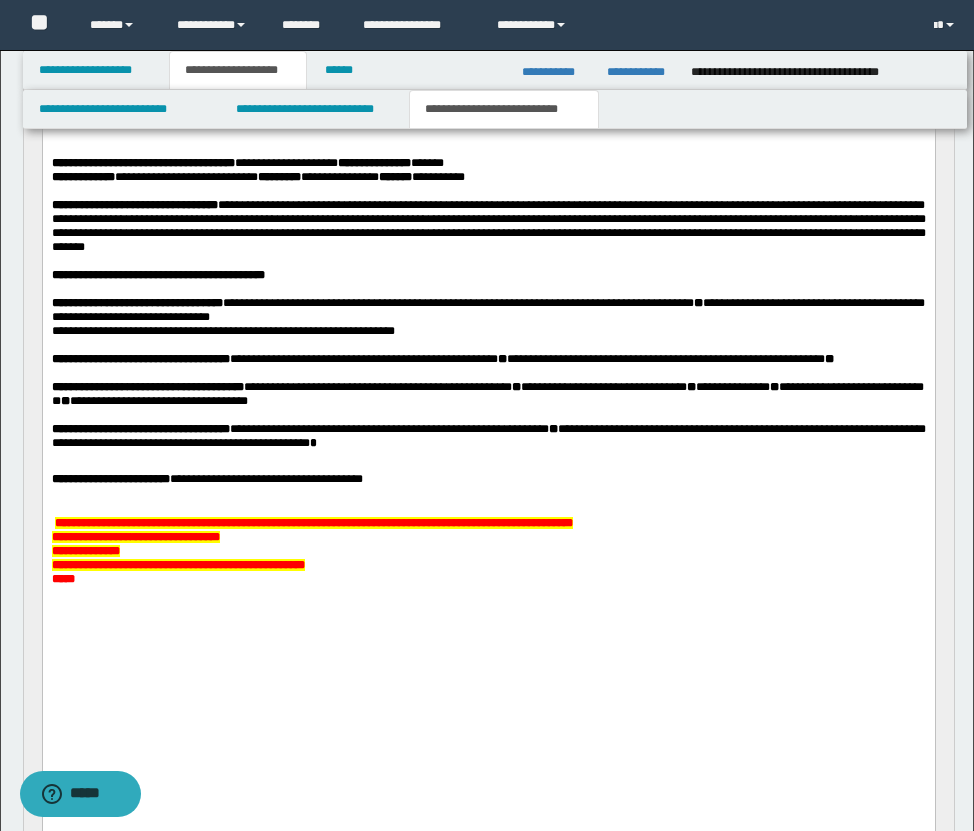 scroll, scrollTop: 2338, scrollLeft: 0, axis: vertical 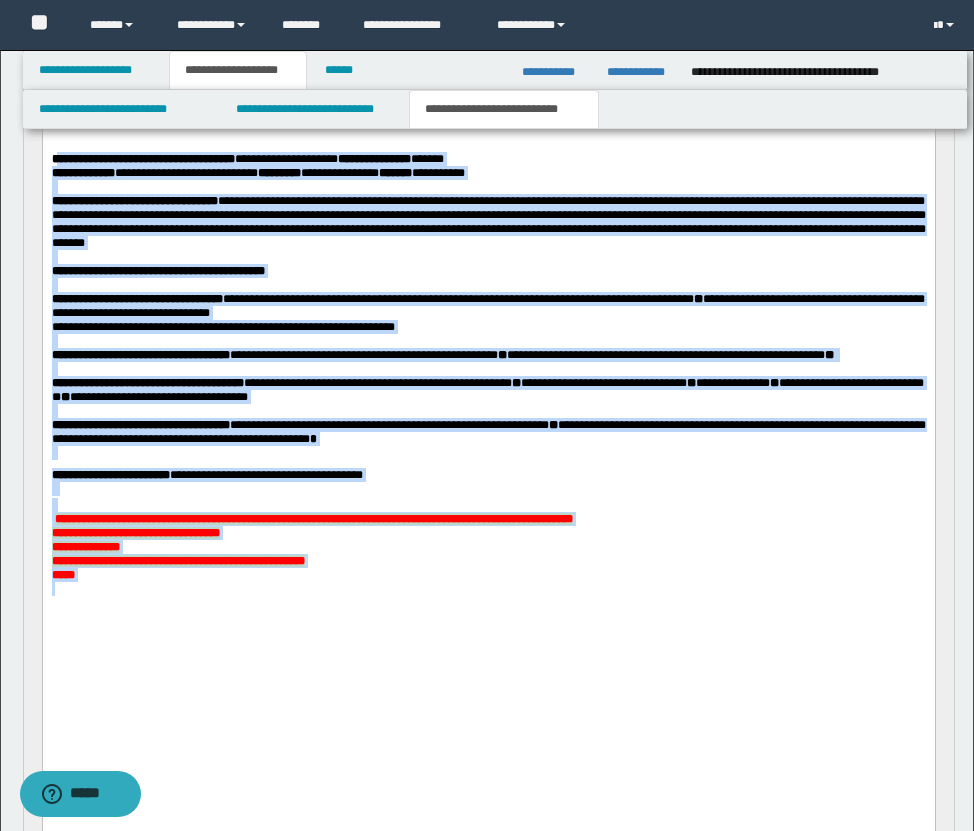 drag, startPoint x: 58, startPoint y: 219, endPoint x: 224, endPoint y: 730, distance: 537.2867 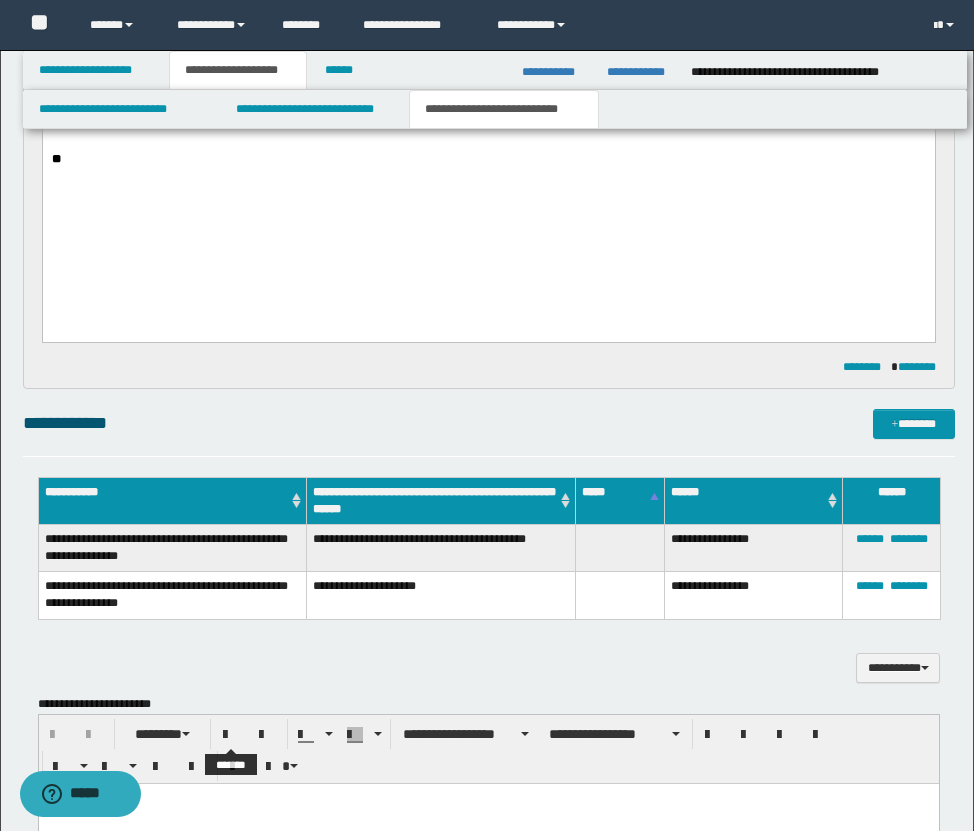 type 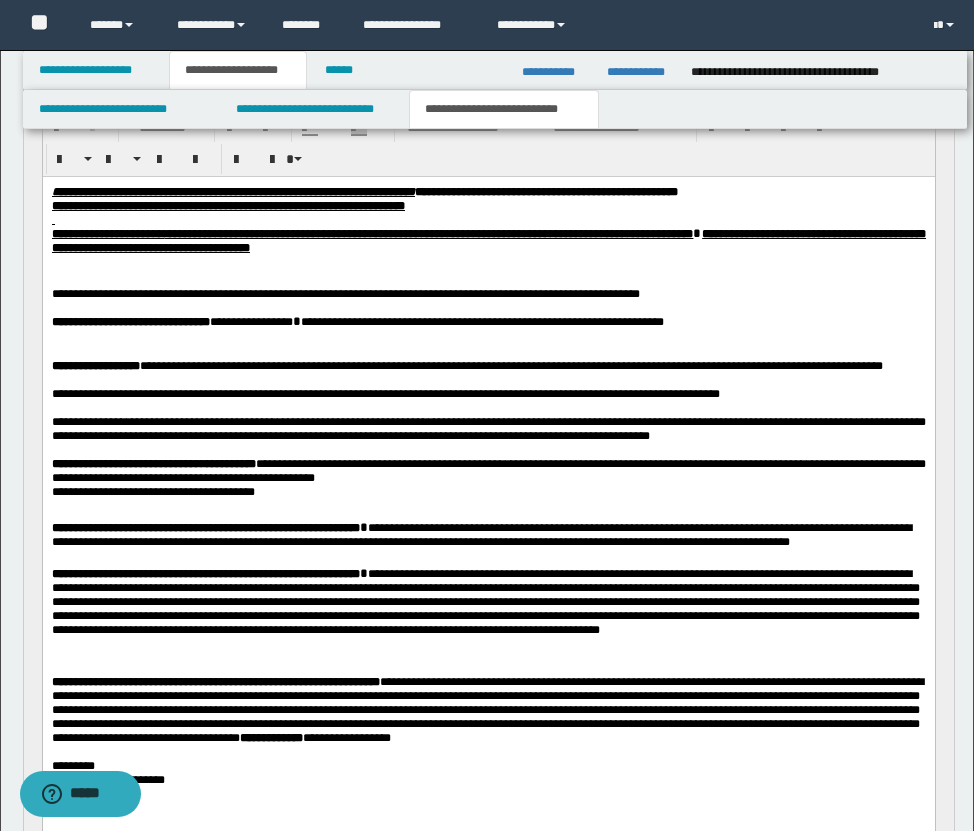scroll, scrollTop: 1674, scrollLeft: 0, axis: vertical 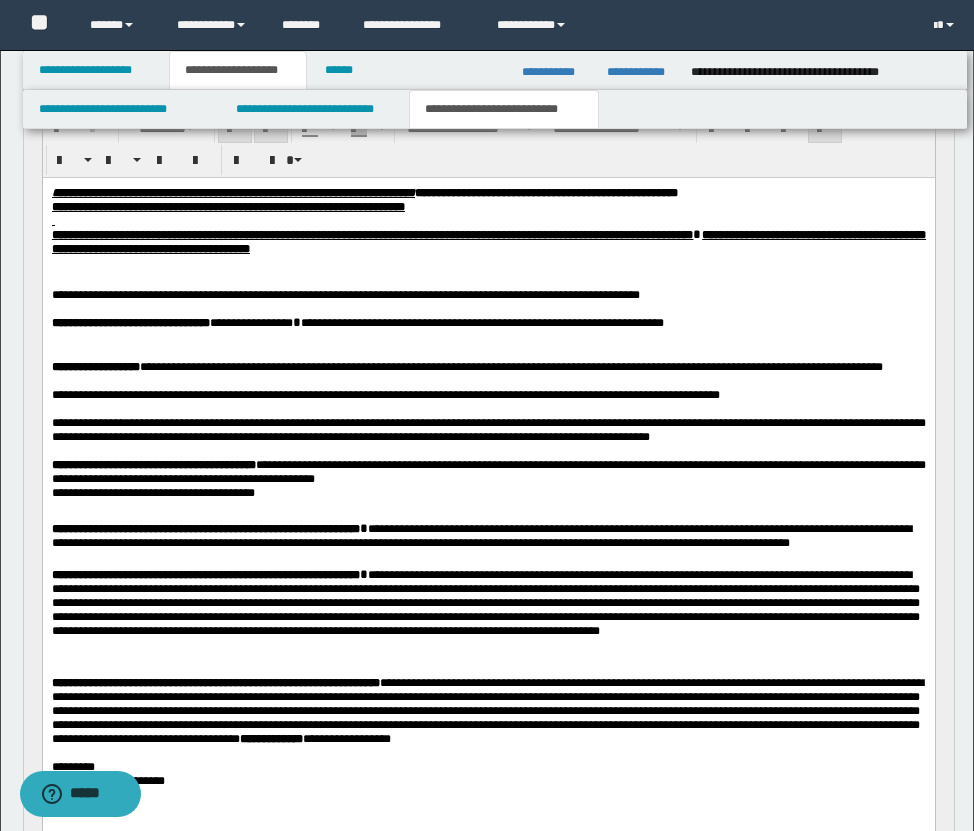 click on "**********" at bounding box center [232, 192] 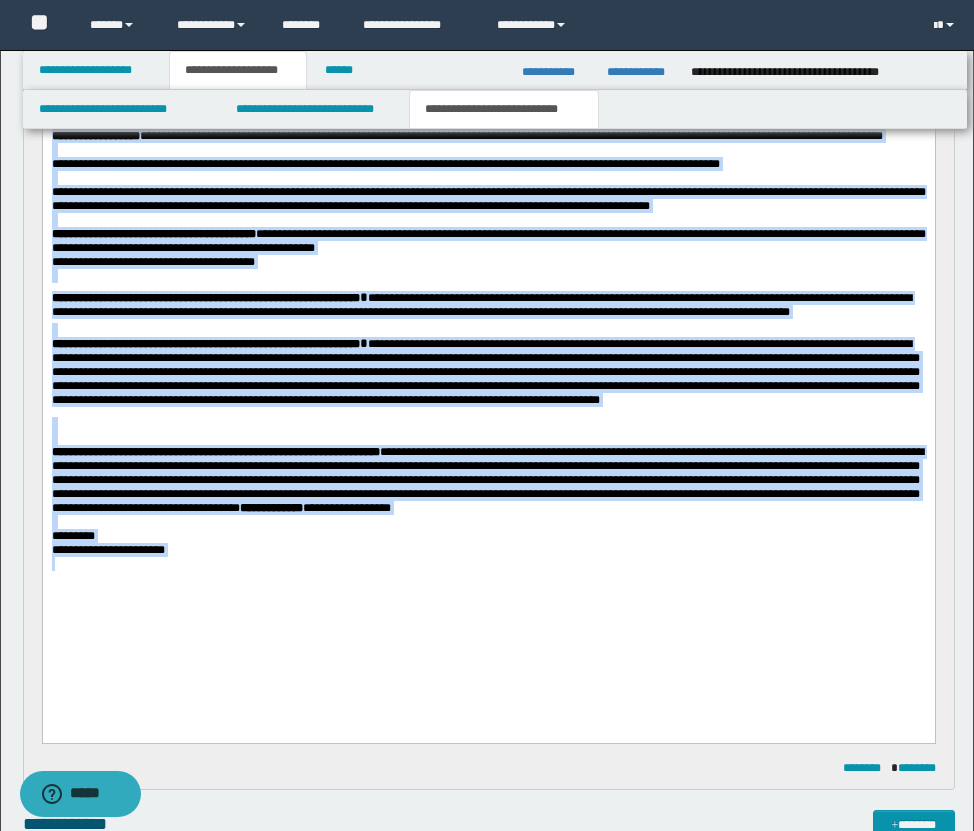 scroll, scrollTop: 2071, scrollLeft: 0, axis: vertical 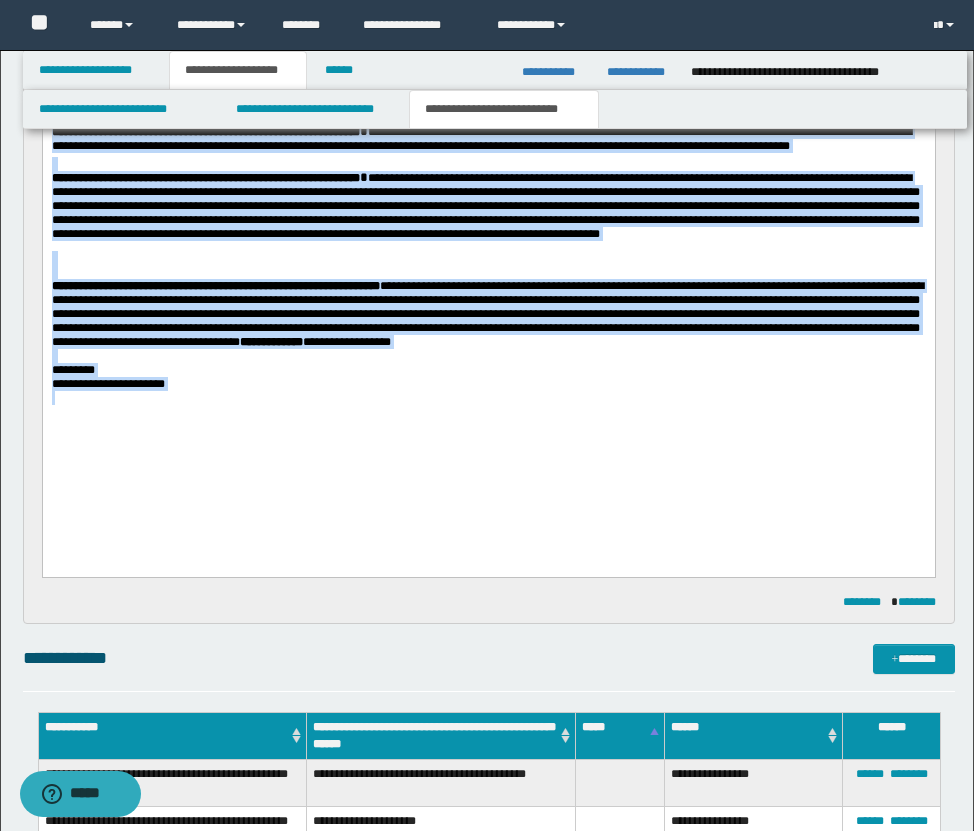 drag, startPoint x: 52, startPoint y: -207, endPoint x: 301, endPoint y: 556, distance: 802.602 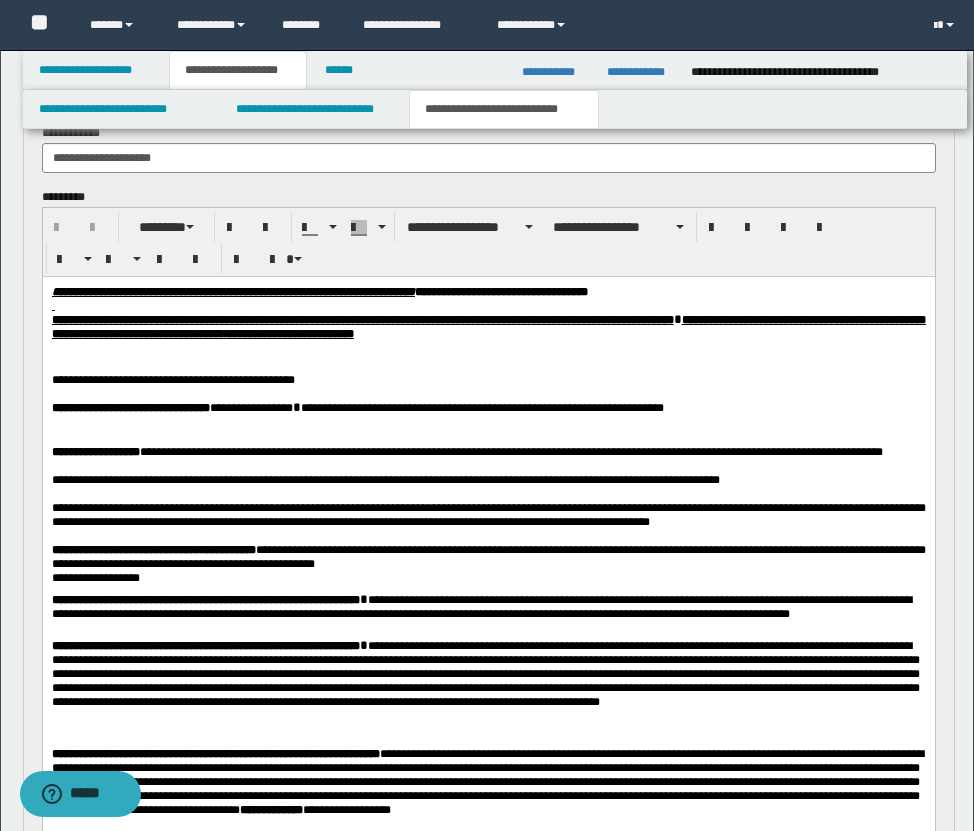 scroll, scrollTop: 167, scrollLeft: 0, axis: vertical 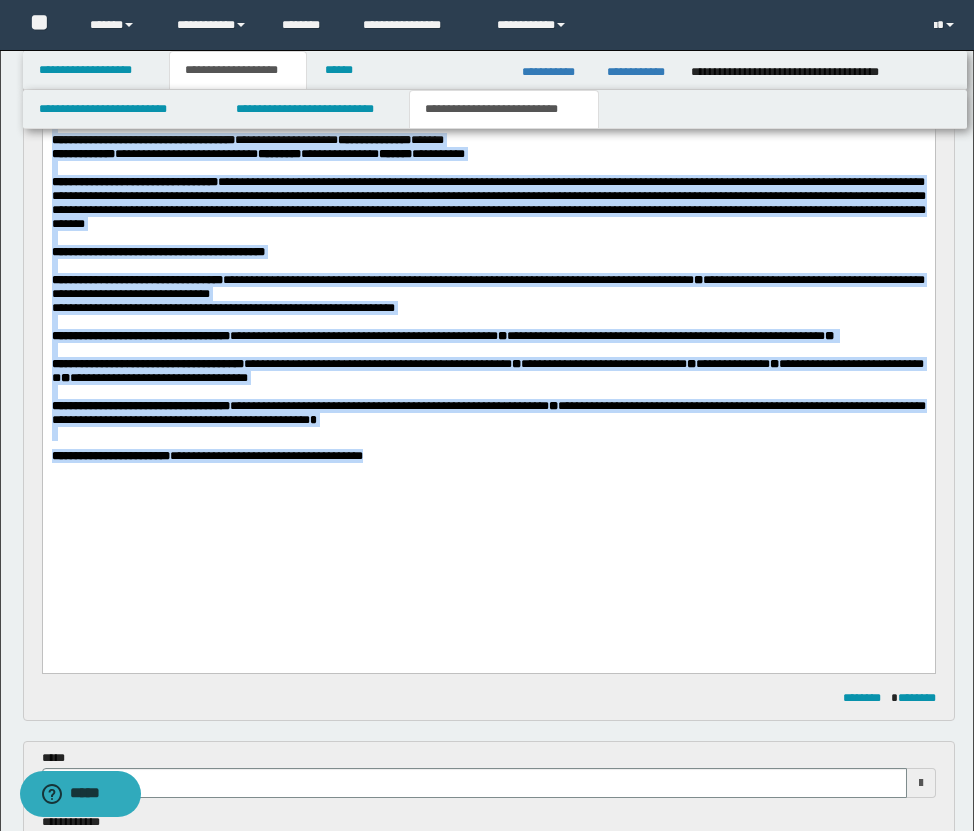 drag, startPoint x: 52, startPoint y: -421, endPoint x: 370, endPoint y: 613, distance: 1081.7948 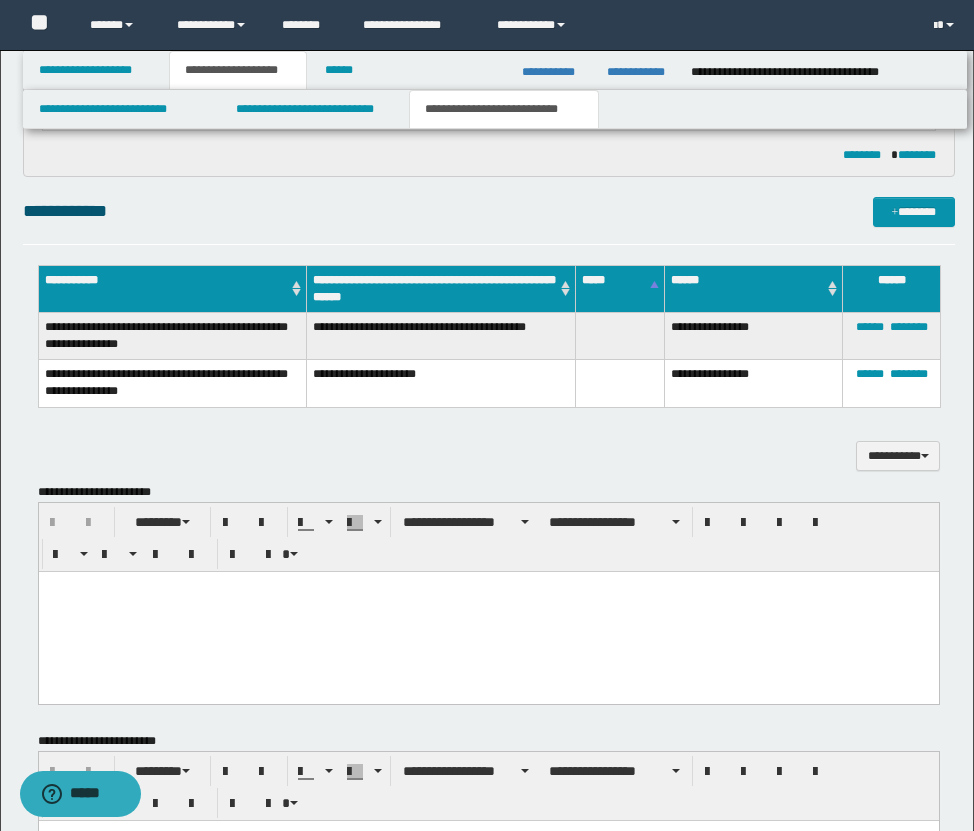 scroll, scrollTop: 2540, scrollLeft: 0, axis: vertical 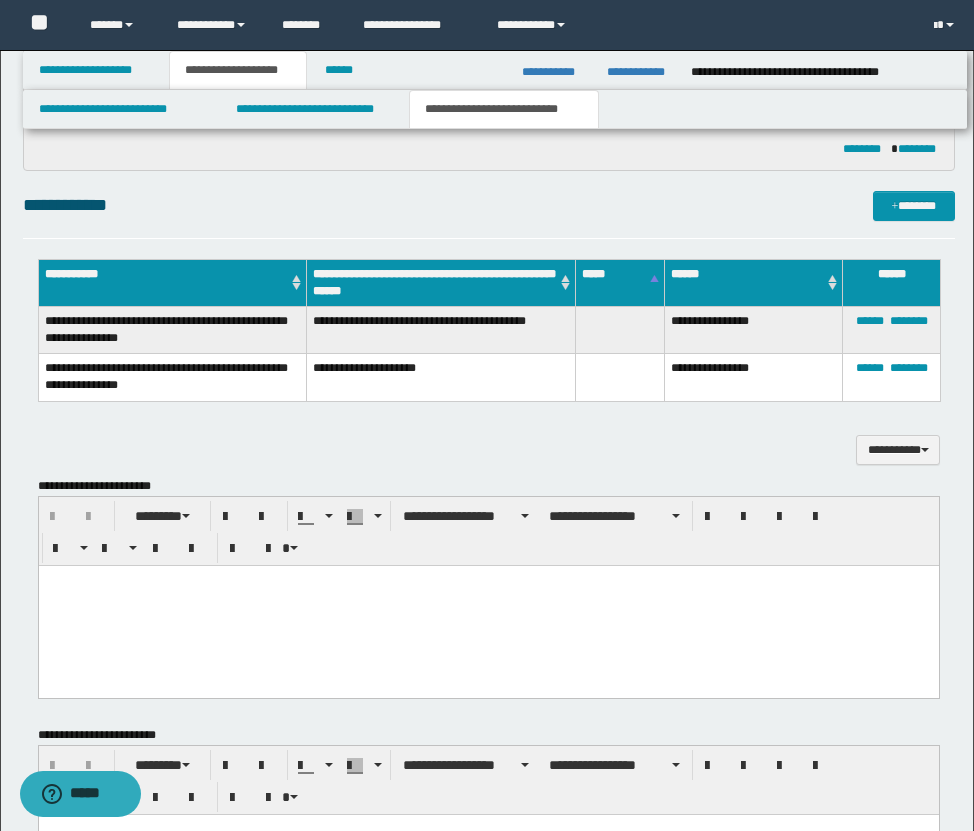 click at bounding box center (488, 605) 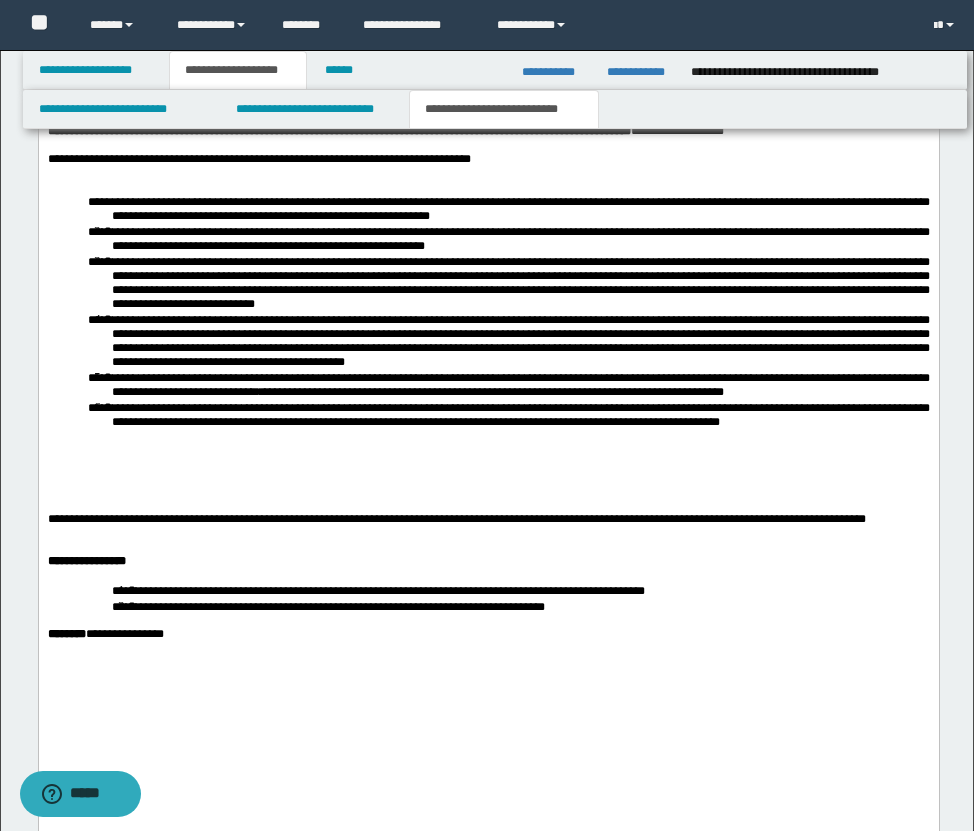 scroll, scrollTop: 3385, scrollLeft: 0, axis: vertical 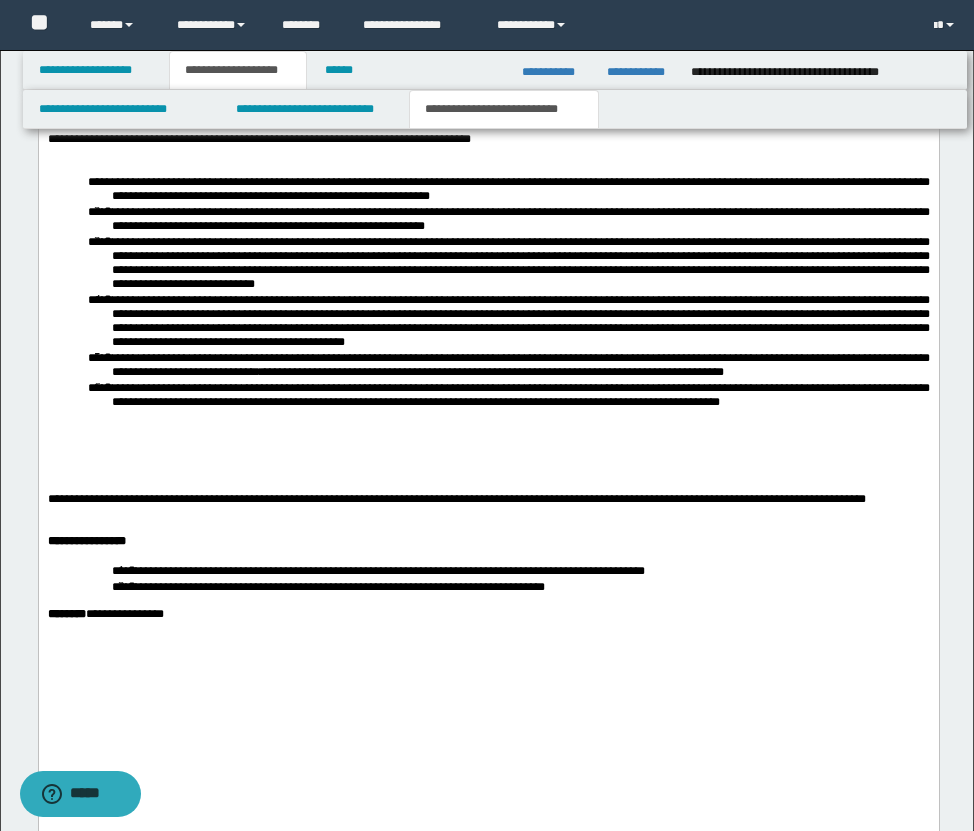 drag, startPoint x: 82, startPoint y: 526, endPoint x: 210, endPoint y: 743, distance: 251.93849 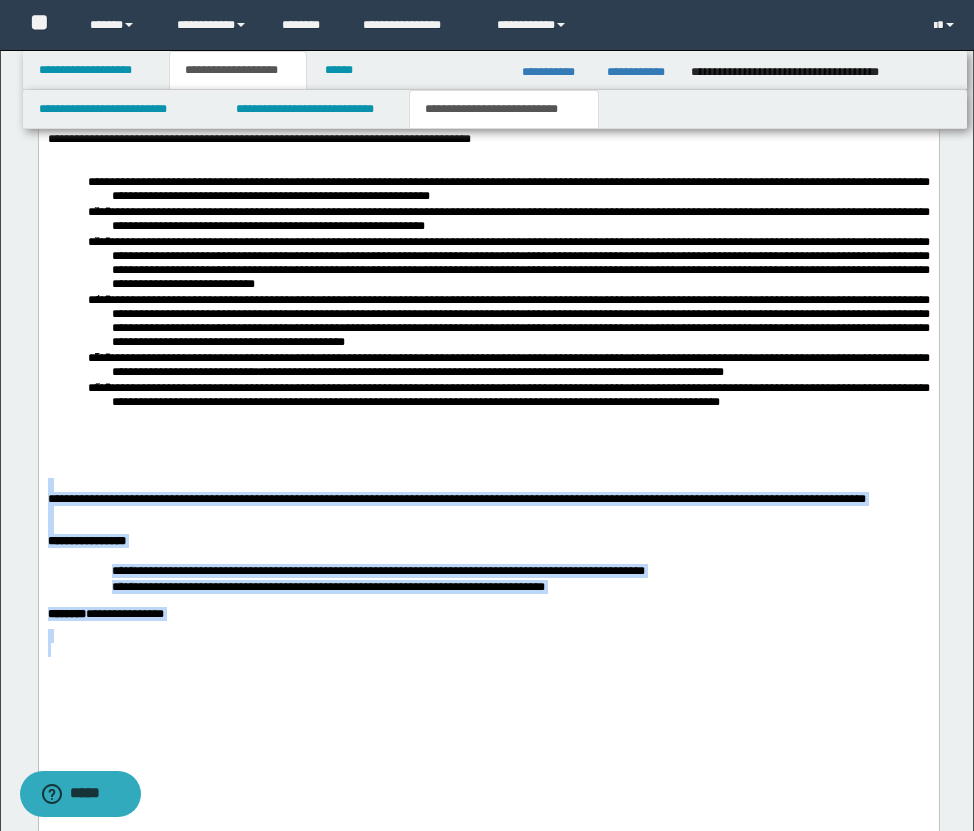 drag, startPoint x: 210, startPoint y: 743, endPoint x: -4, endPoint y: 569, distance: 275.81152 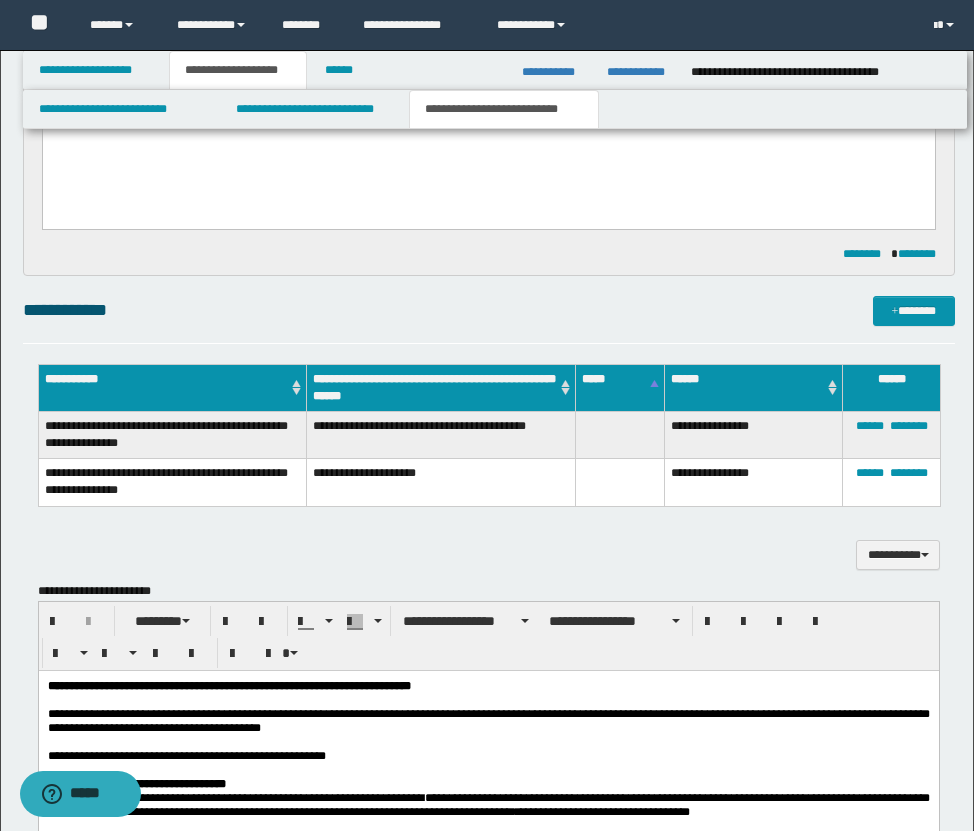 scroll, scrollTop: 2337, scrollLeft: 0, axis: vertical 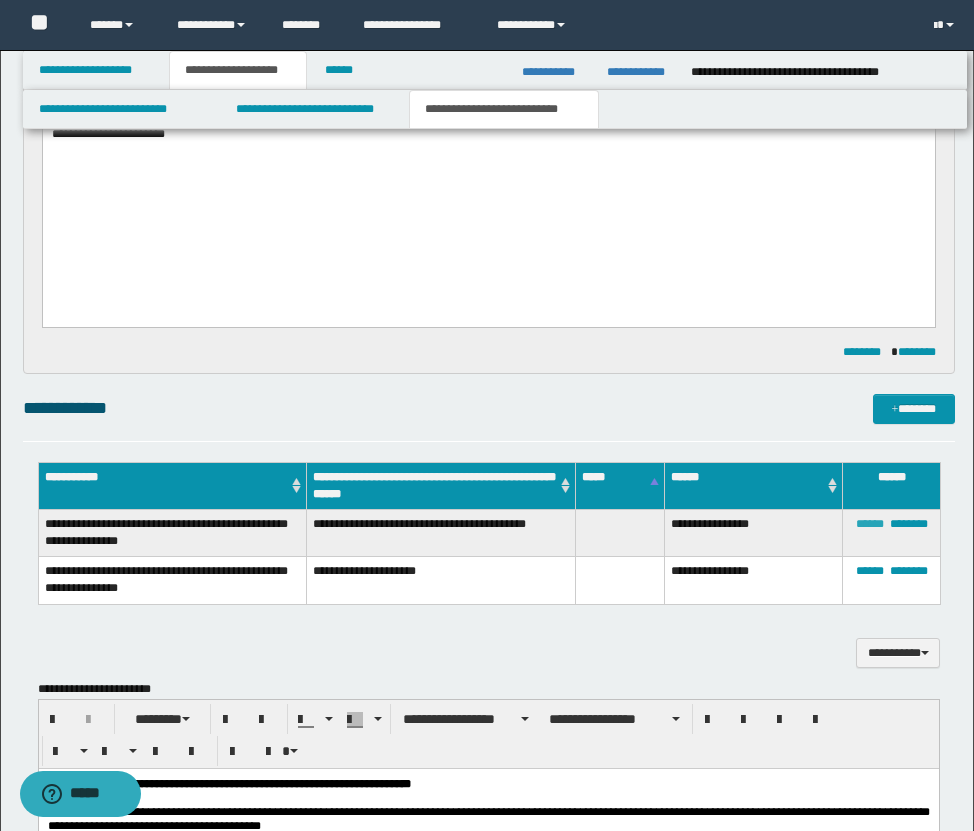 click on "******" at bounding box center [870, 524] 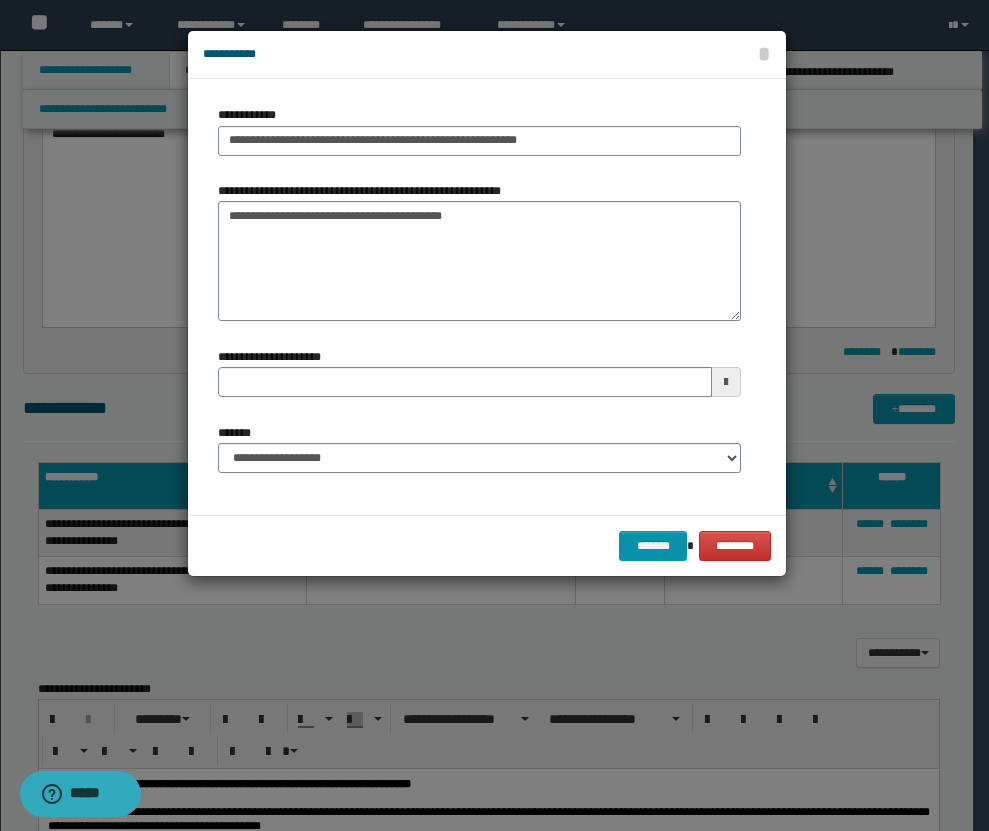 type 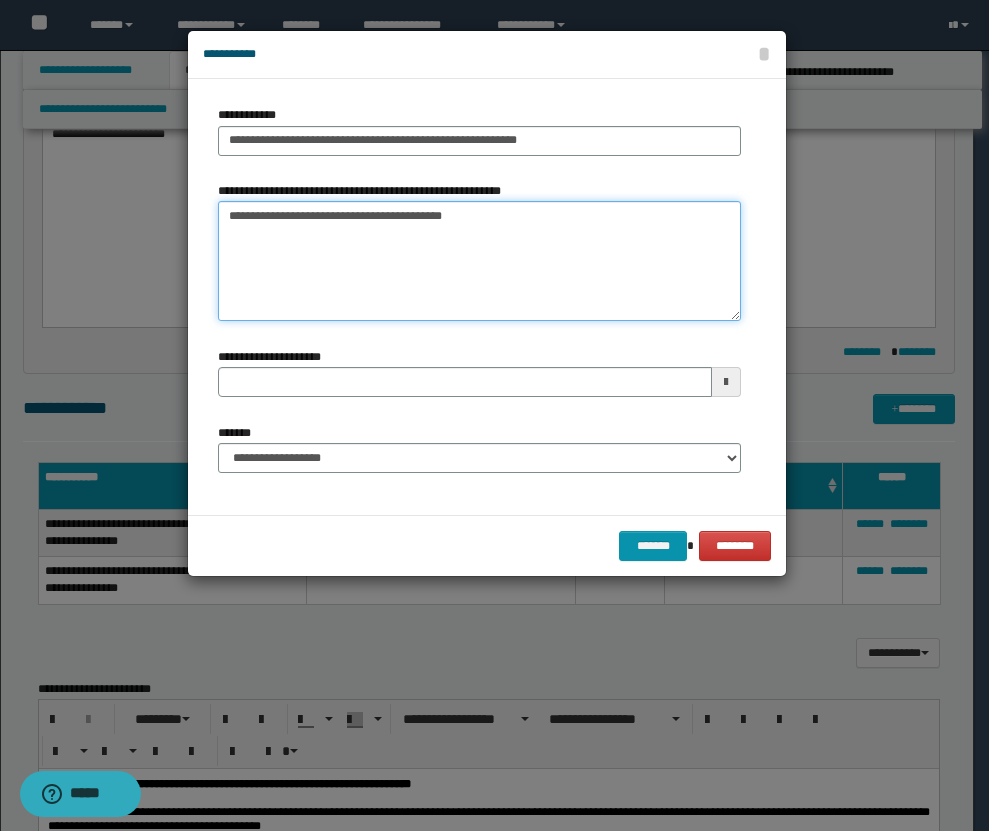 click on "**********" at bounding box center [479, 261] 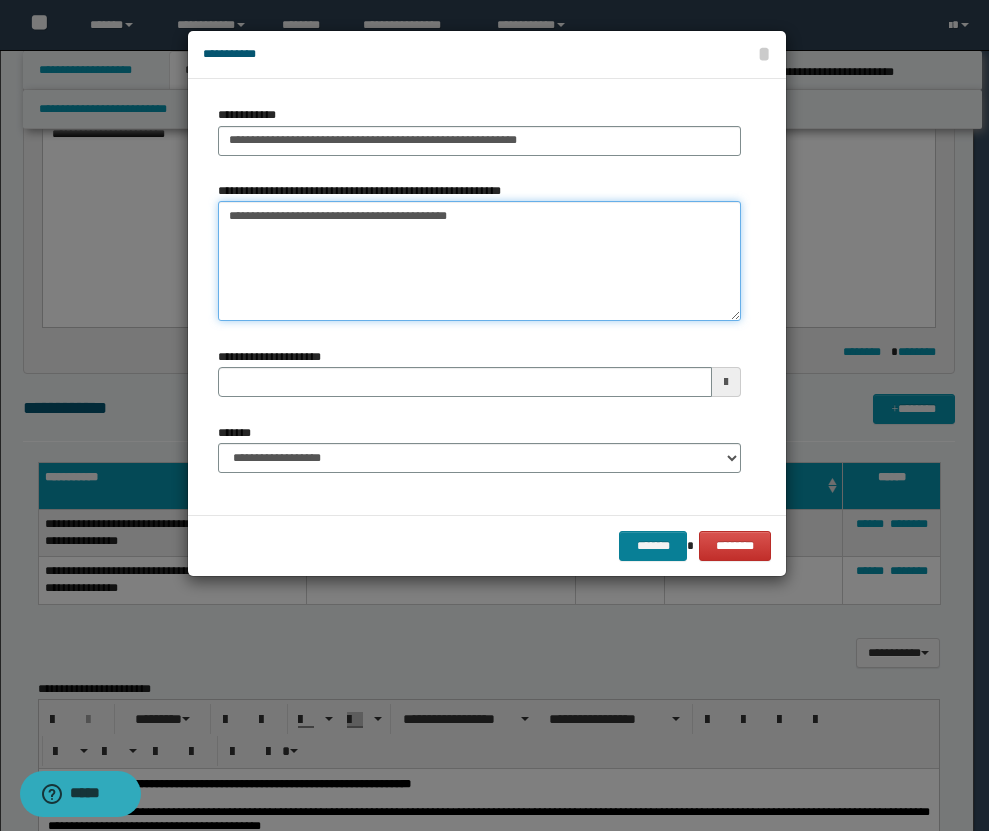 type on "**********" 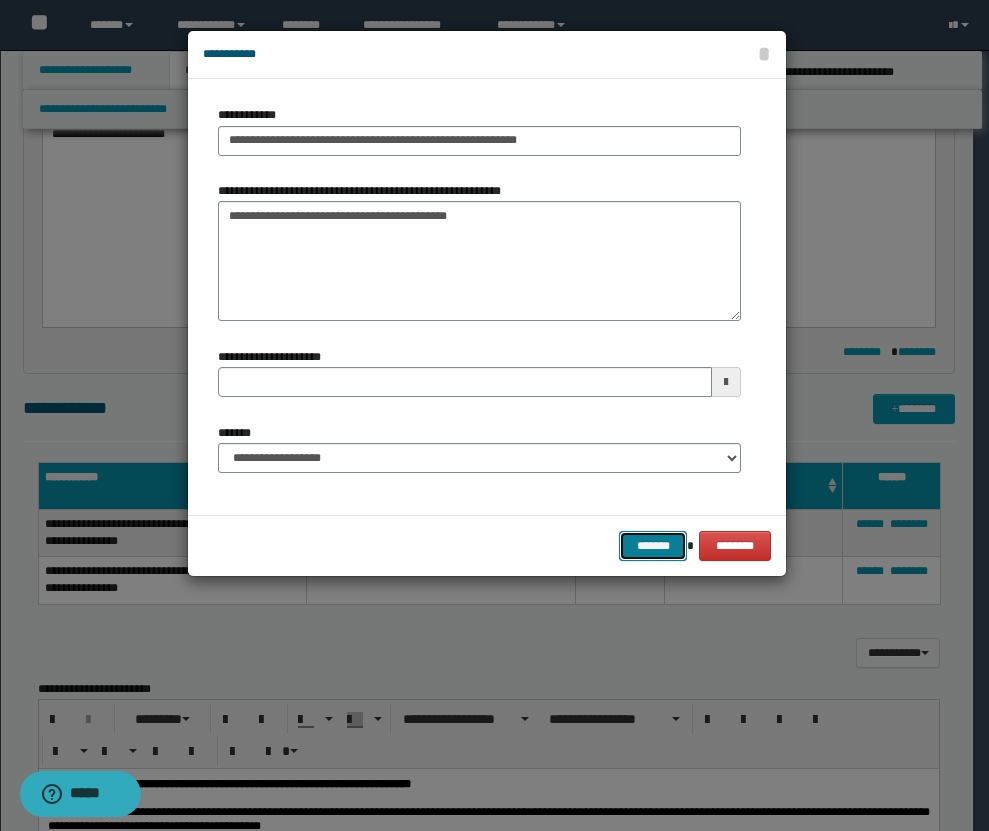 click on "*******" at bounding box center (653, 546) 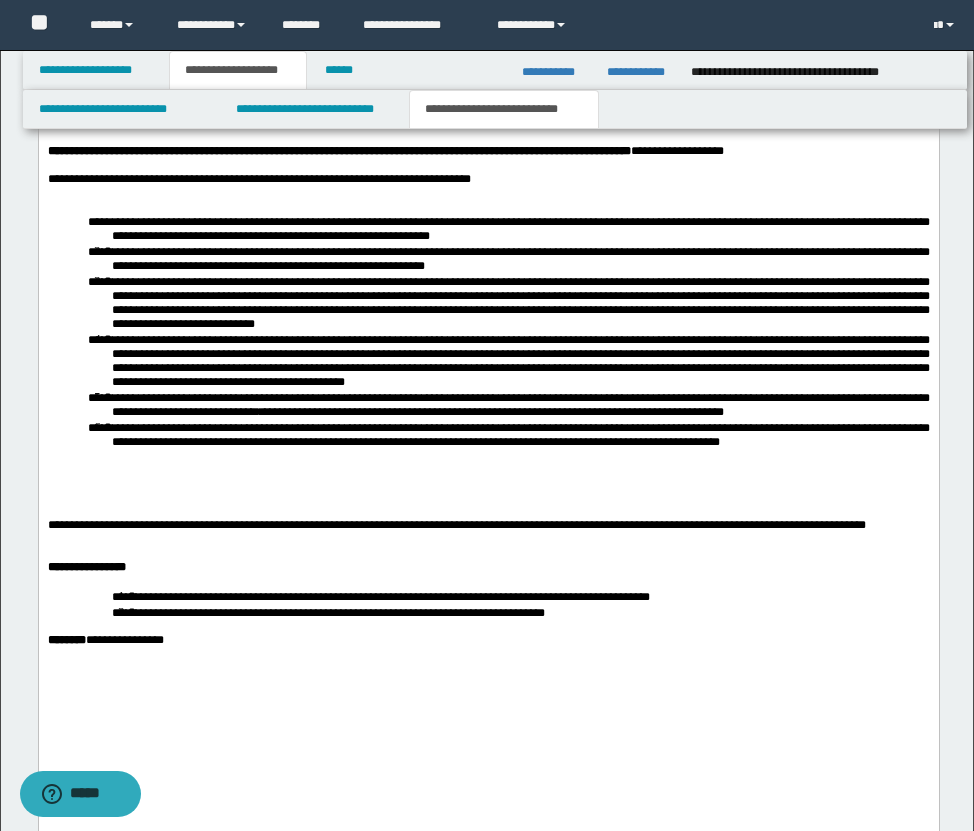 scroll, scrollTop: 3625, scrollLeft: 0, axis: vertical 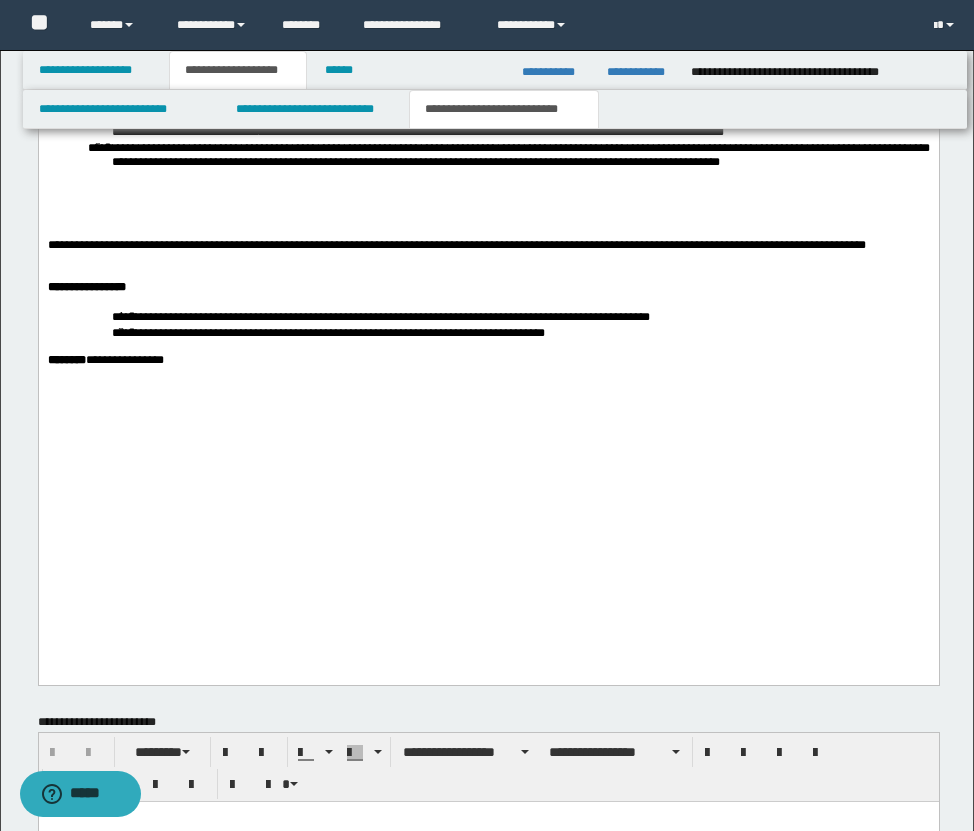 click on "**********" at bounding box center (392, 317) 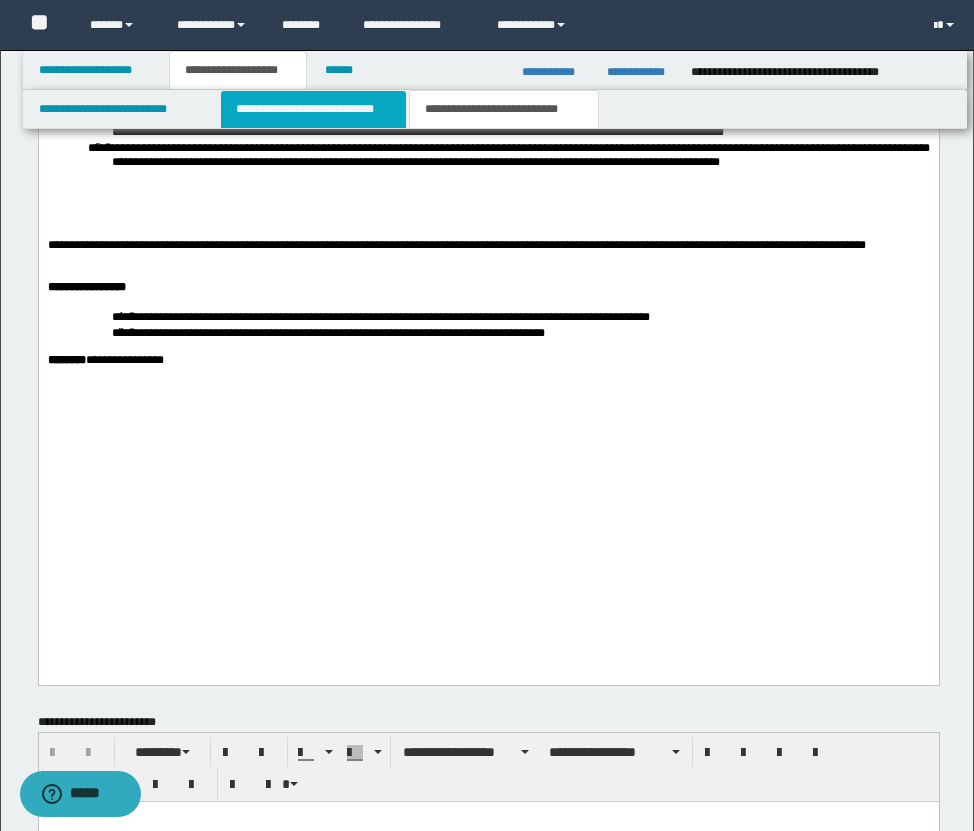 click on "**********" at bounding box center (314, 109) 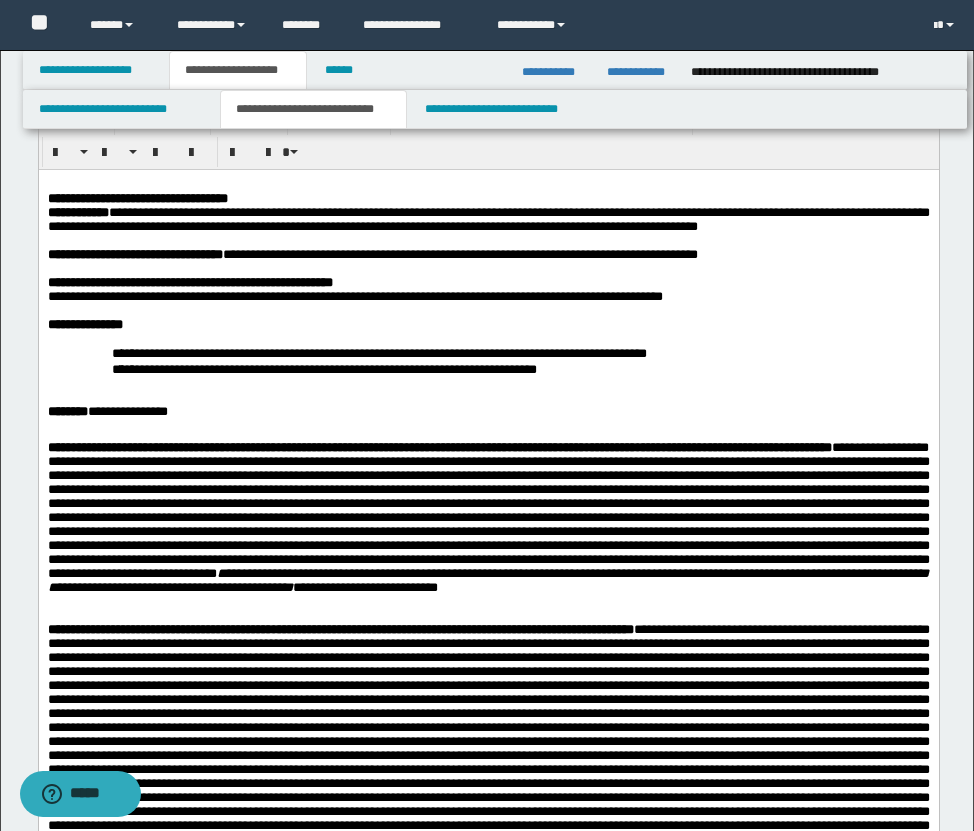 scroll, scrollTop: 95, scrollLeft: 0, axis: vertical 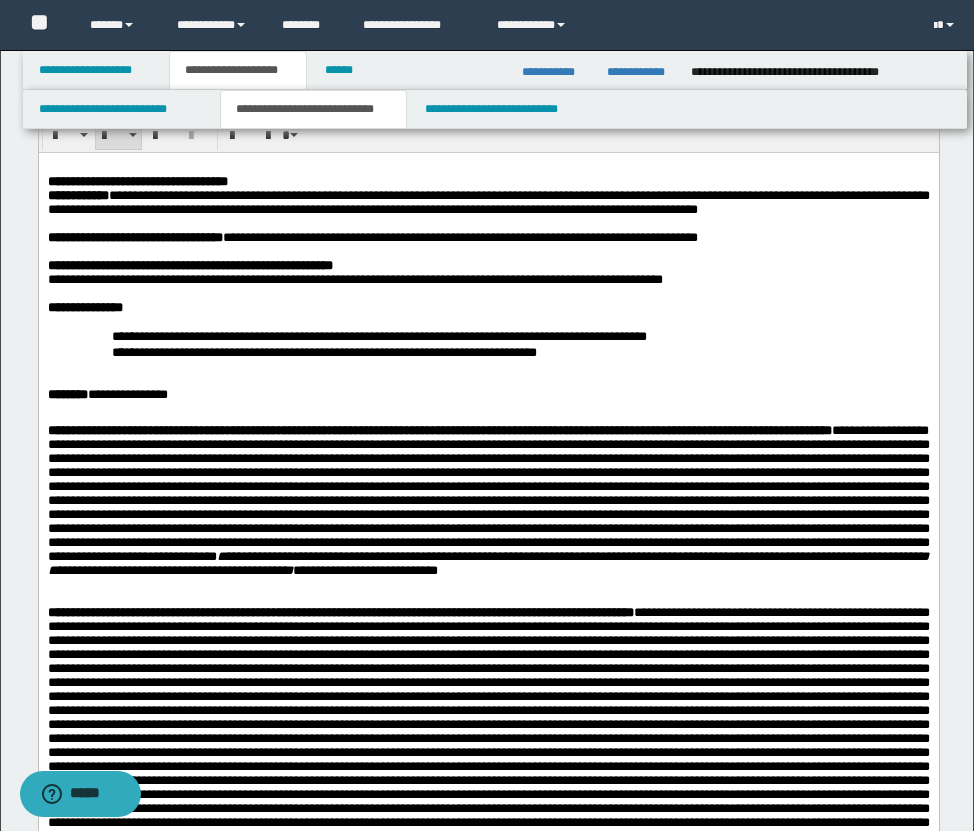 click on "**********" at bounding box center (488, 743) 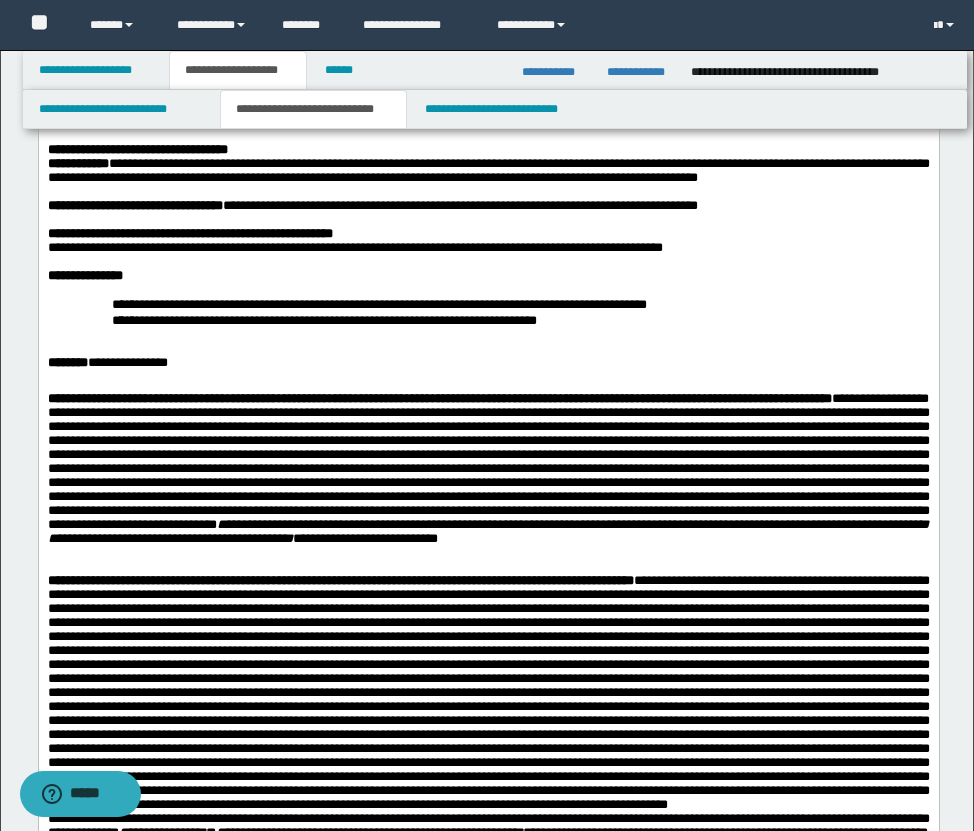 type 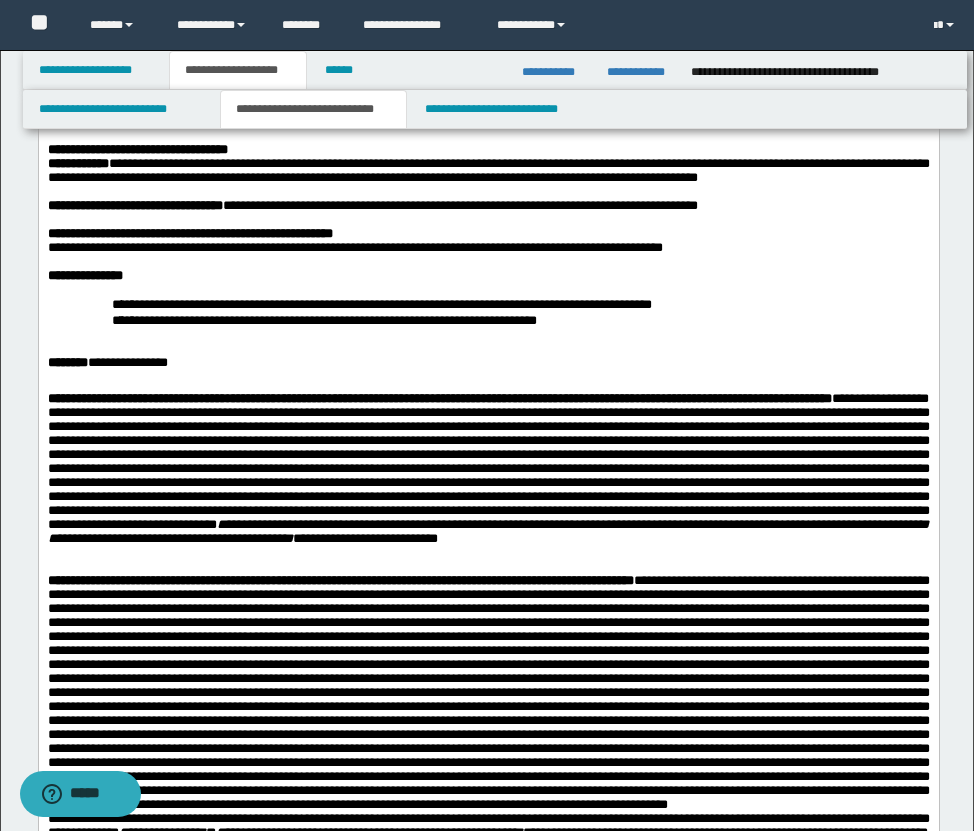 click on "**********" at bounding box center [323, 319] 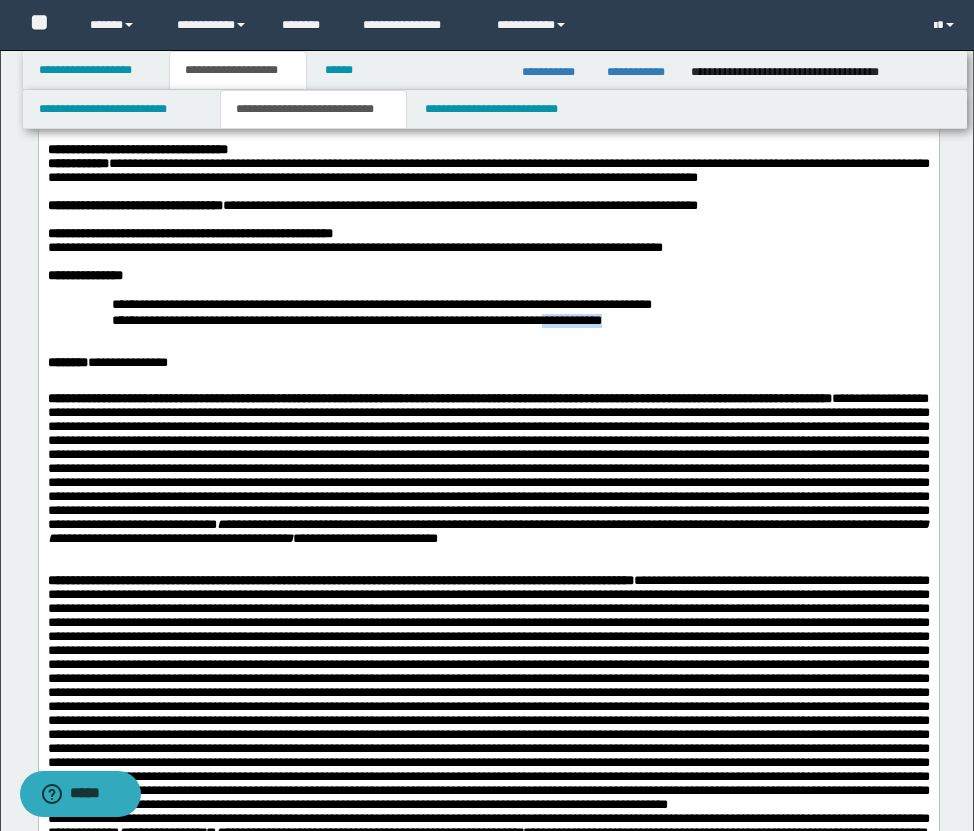 drag, startPoint x: 646, startPoint y: 358, endPoint x: 793, endPoint y: 357, distance: 147.0034 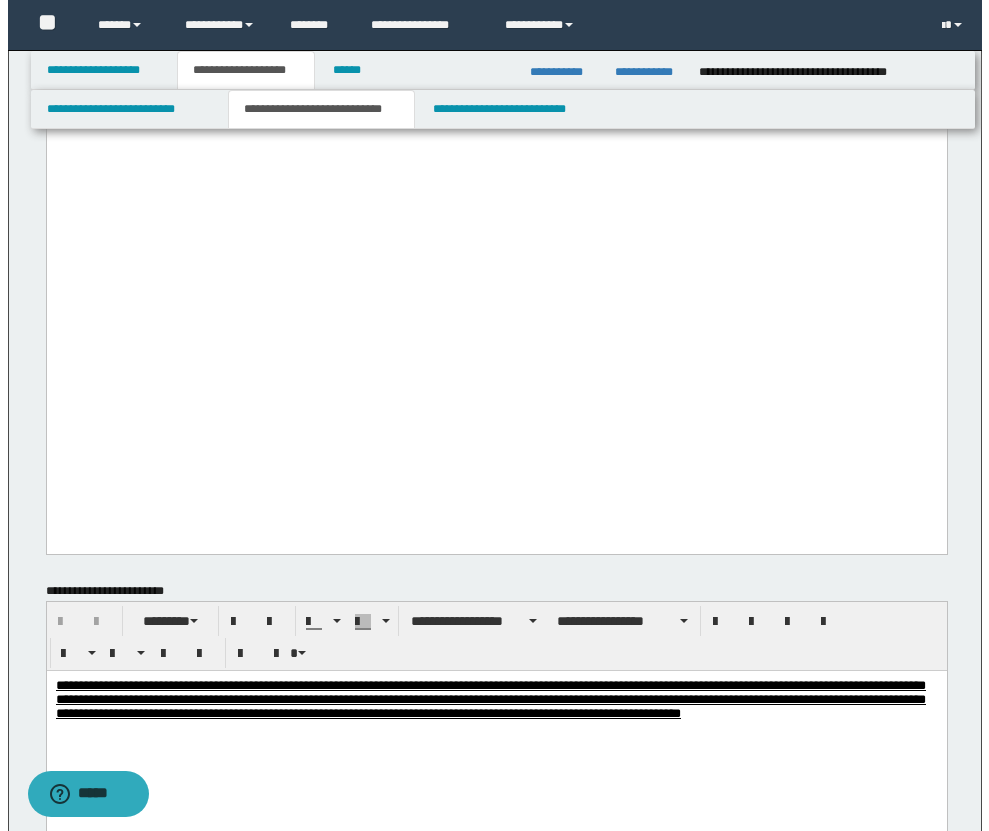 scroll, scrollTop: 1422, scrollLeft: 0, axis: vertical 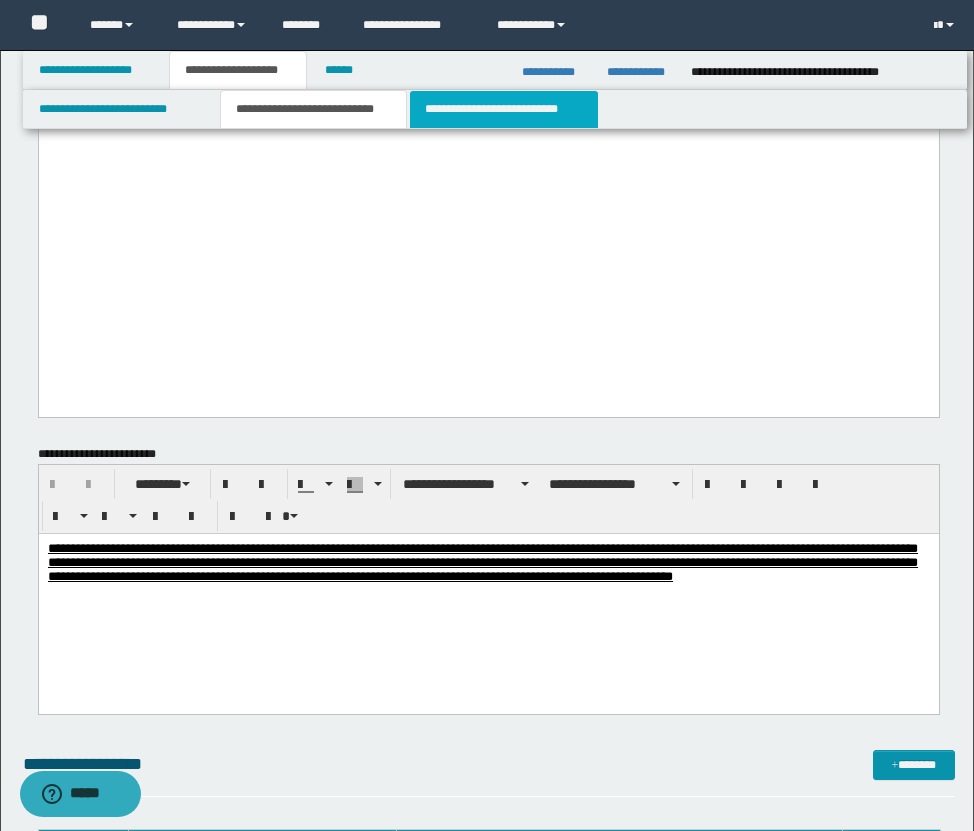 click on "**********" at bounding box center (504, 109) 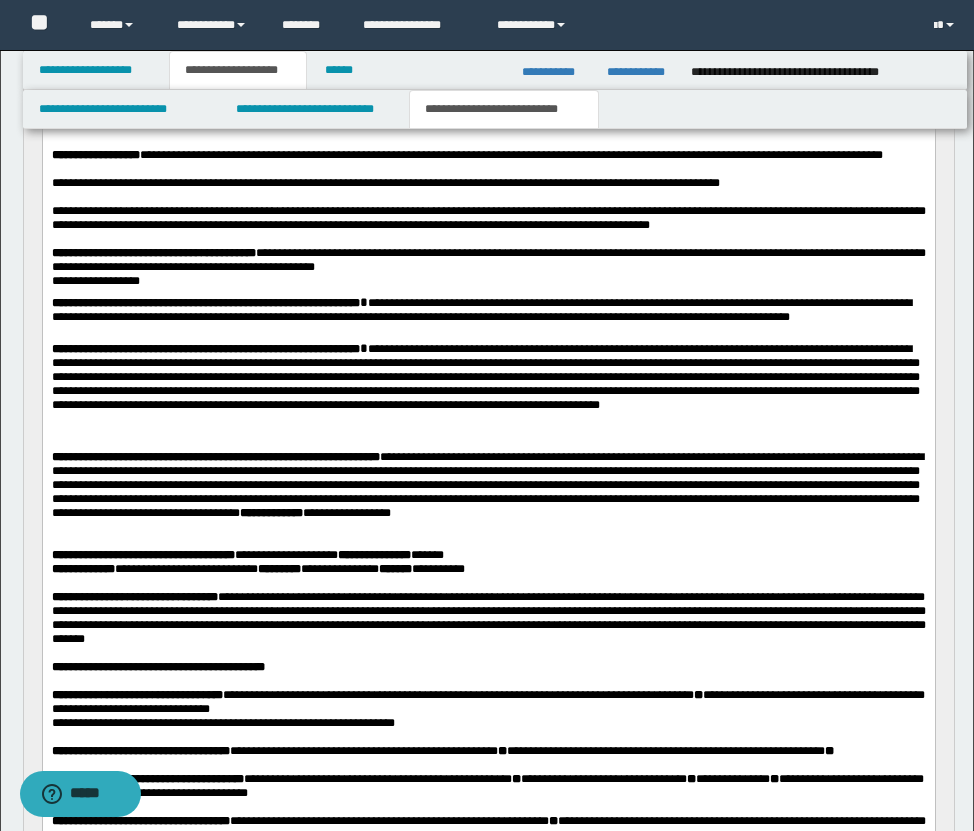 scroll, scrollTop: 104, scrollLeft: 0, axis: vertical 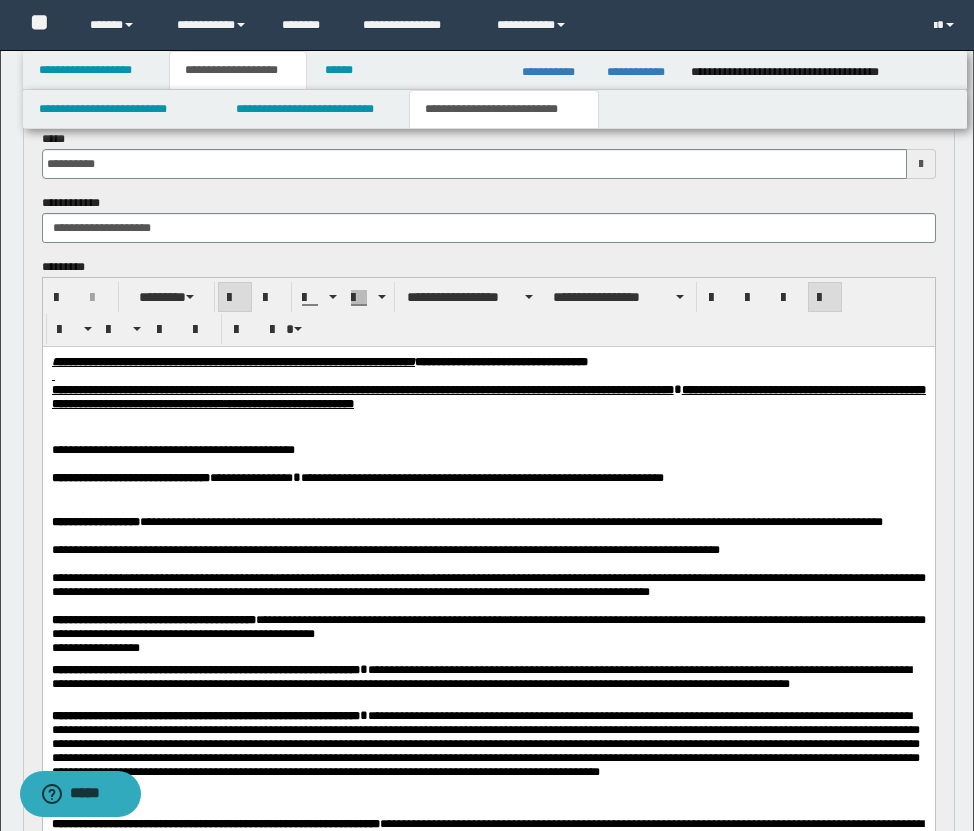 click on "**********" at bounding box center [417, 390] 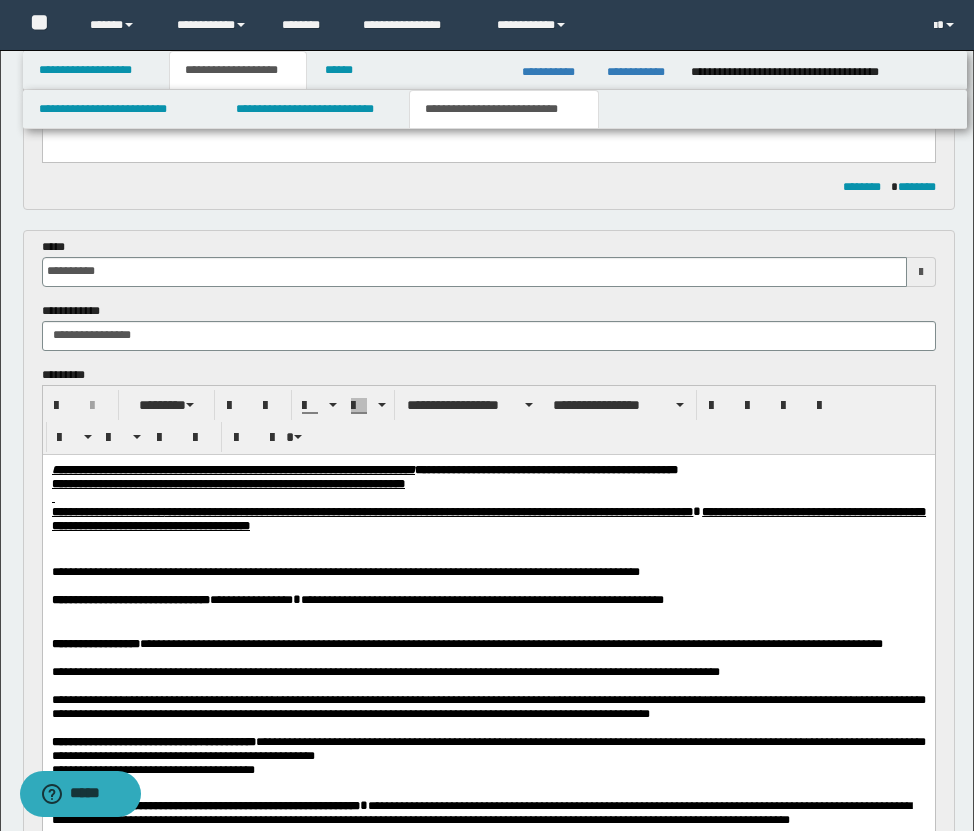 scroll, scrollTop: 1424, scrollLeft: 0, axis: vertical 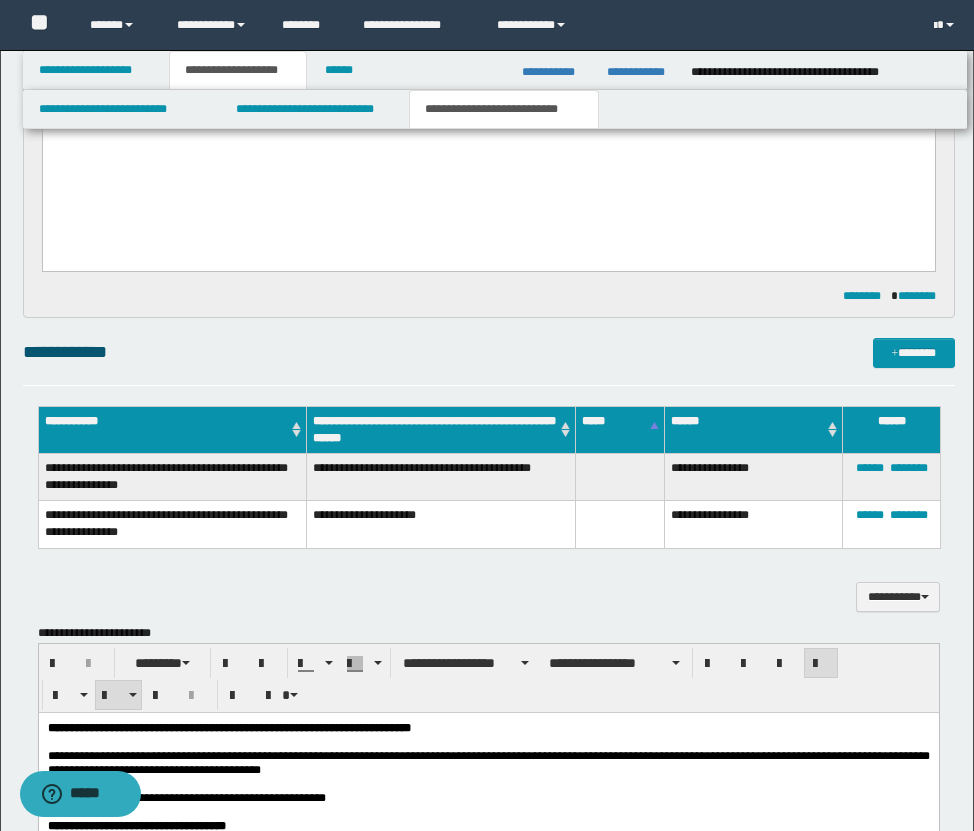 drag, startPoint x: 54, startPoint y: -509, endPoint x: 436, endPoint y: 490, distance: 1069.5443 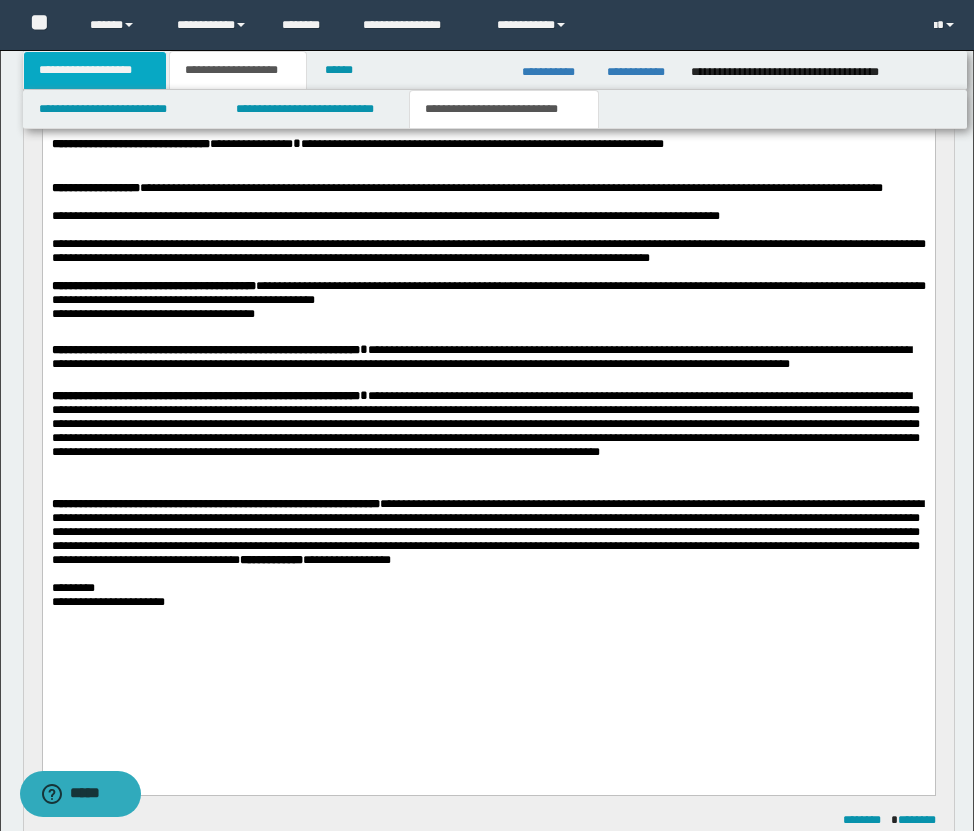 click on "**********" at bounding box center [95, 70] 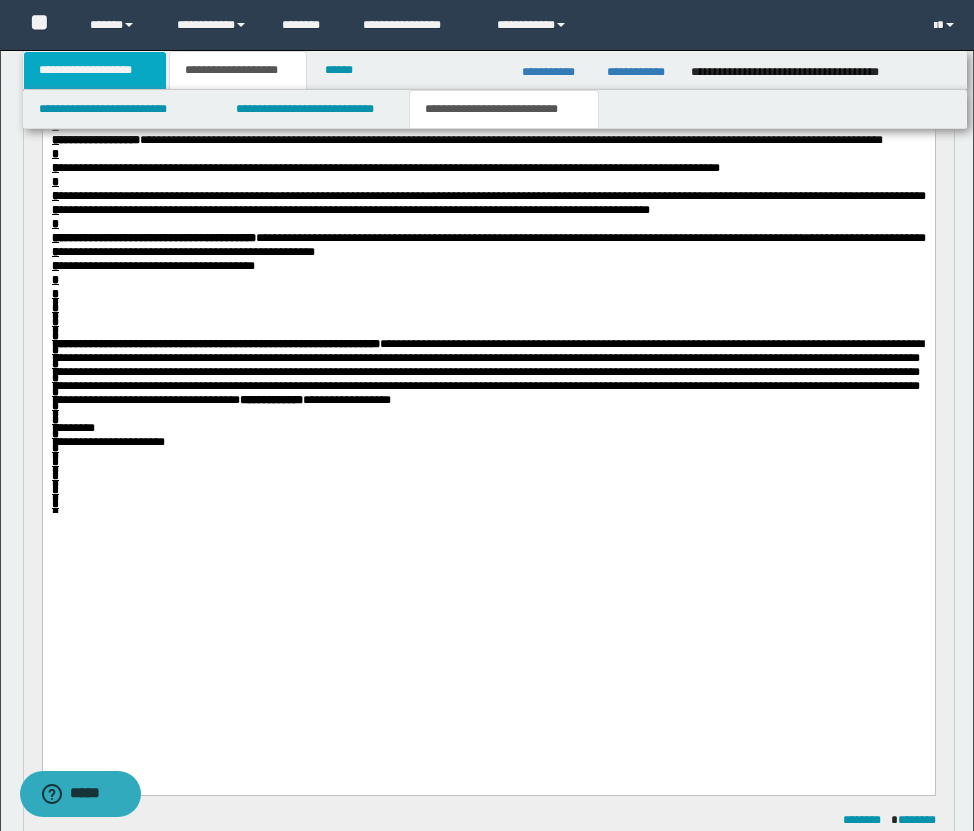 scroll, scrollTop: 961, scrollLeft: 0, axis: vertical 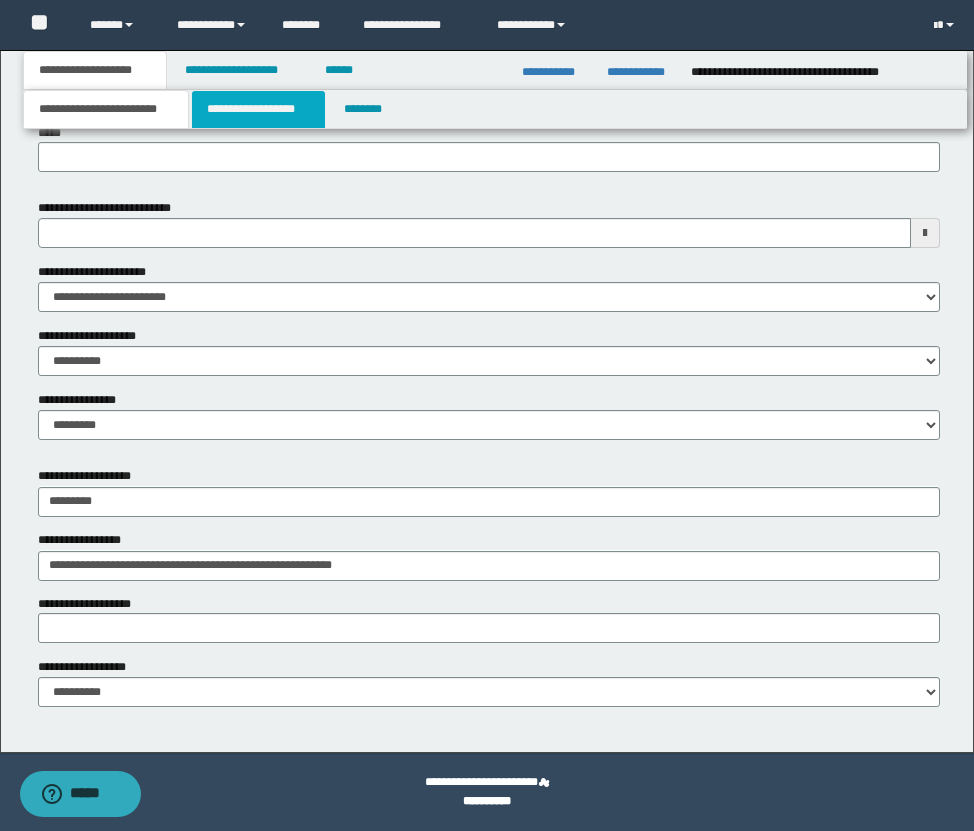 click on "**********" at bounding box center (258, 109) 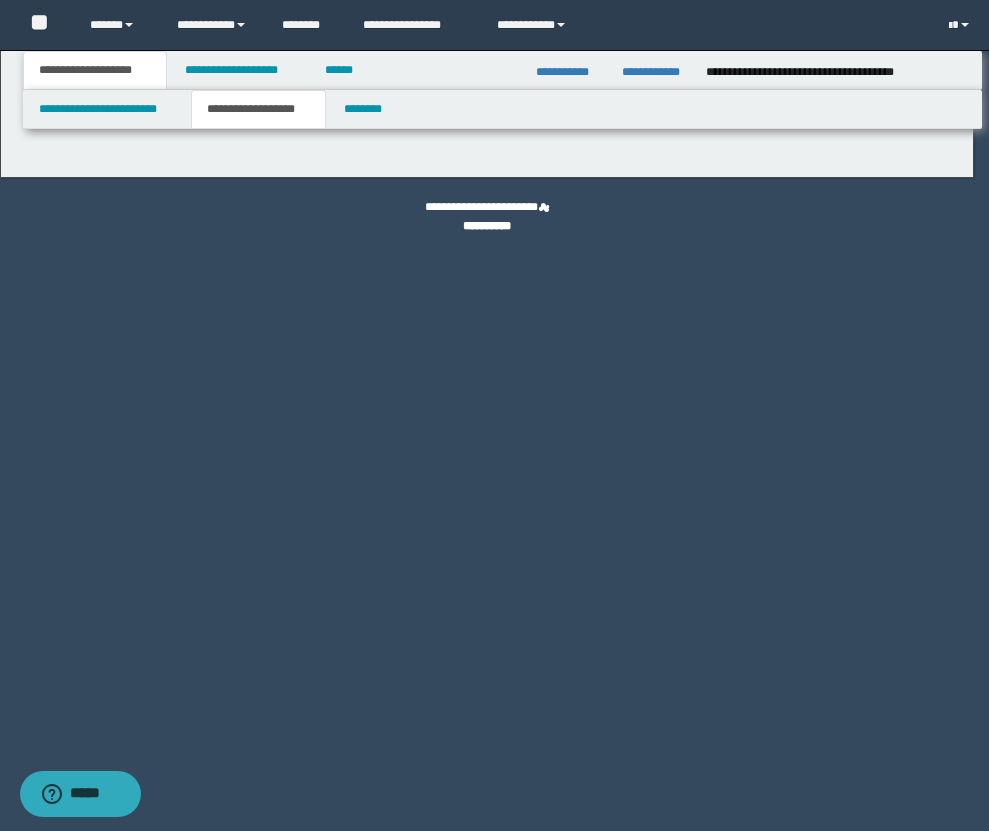 type on "**********" 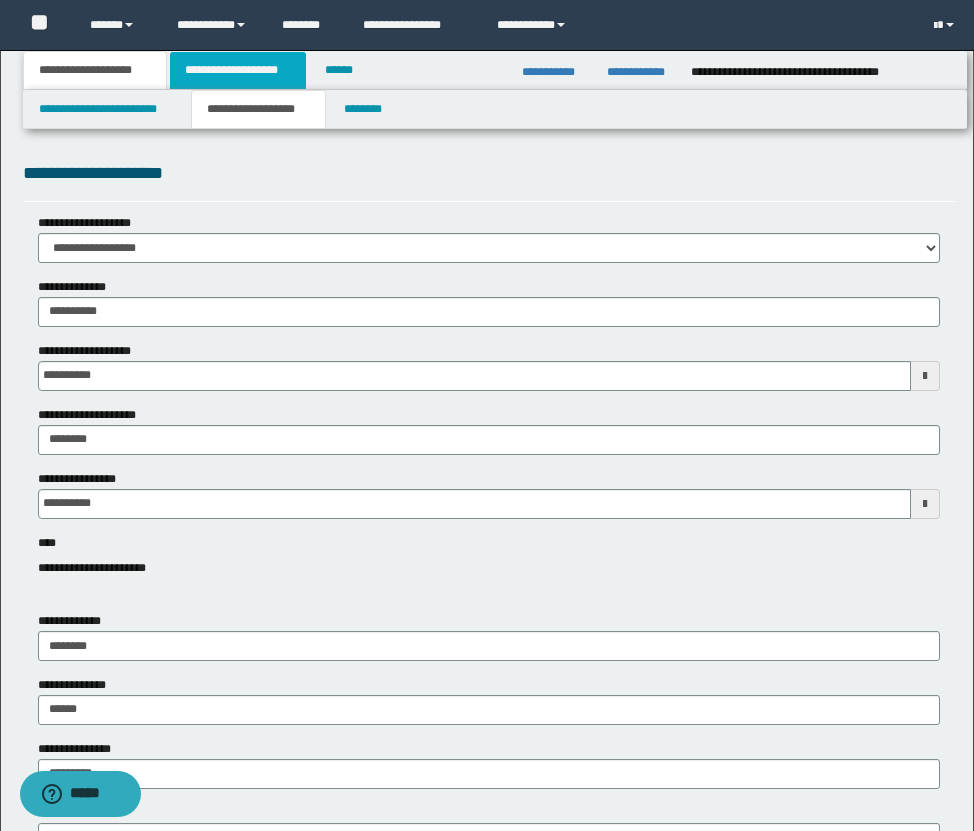 click on "**********" at bounding box center (238, 70) 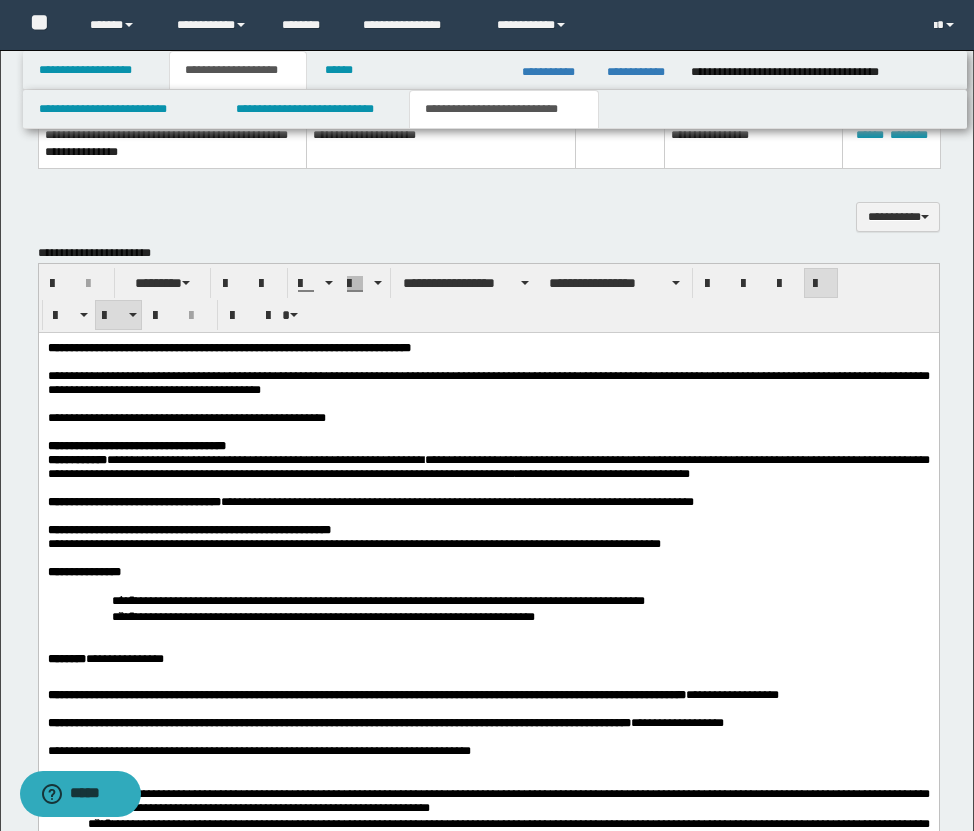 scroll, scrollTop: 2775, scrollLeft: 0, axis: vertical 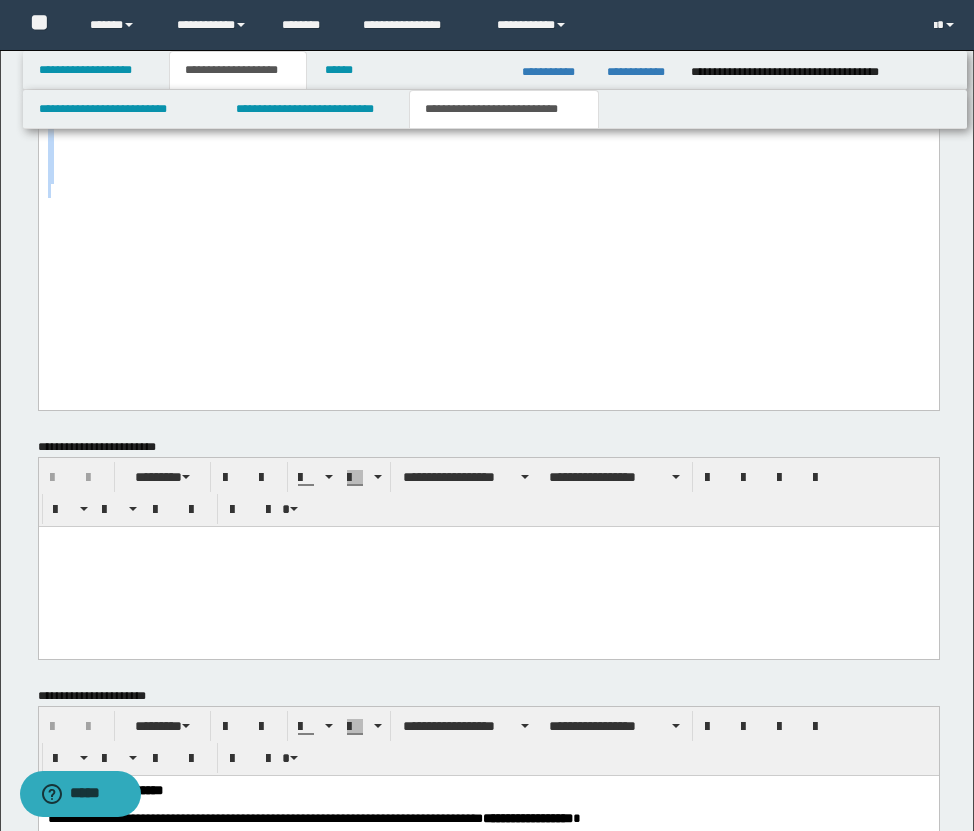 drag, startPoint x: 48, startPoint y: -776, endPoint x: 439, endPoint y: -713, distance: 396.04294 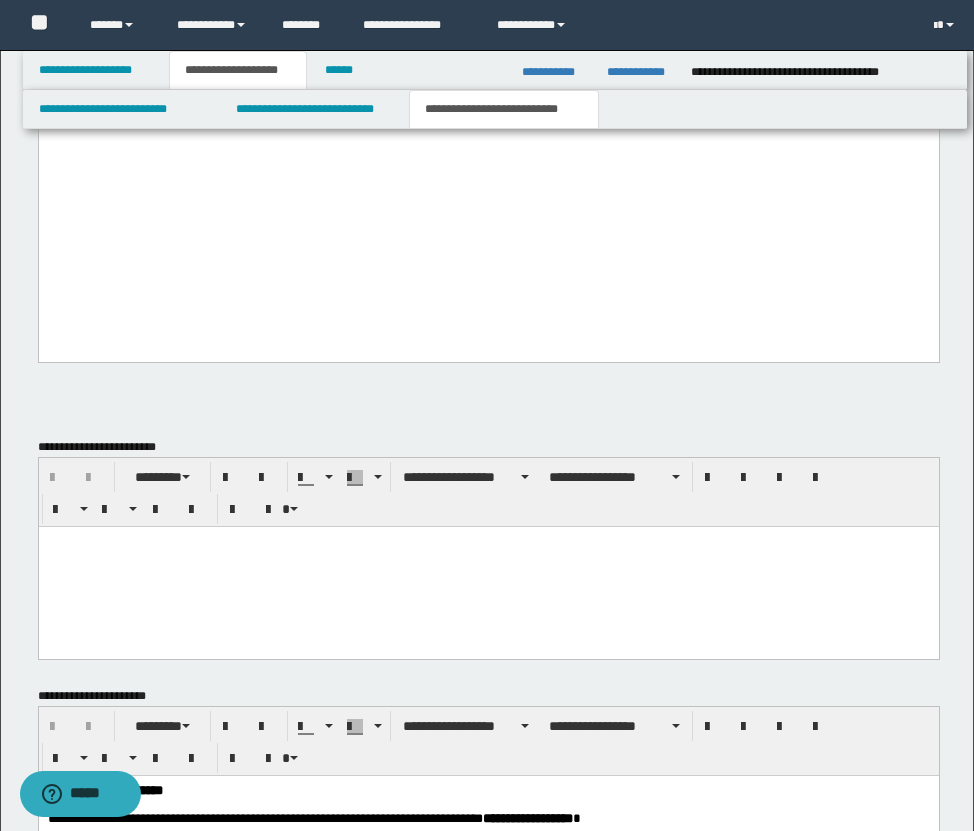 scroll, scrollTop: 2981, scrollLeft: 0, axis: vertical 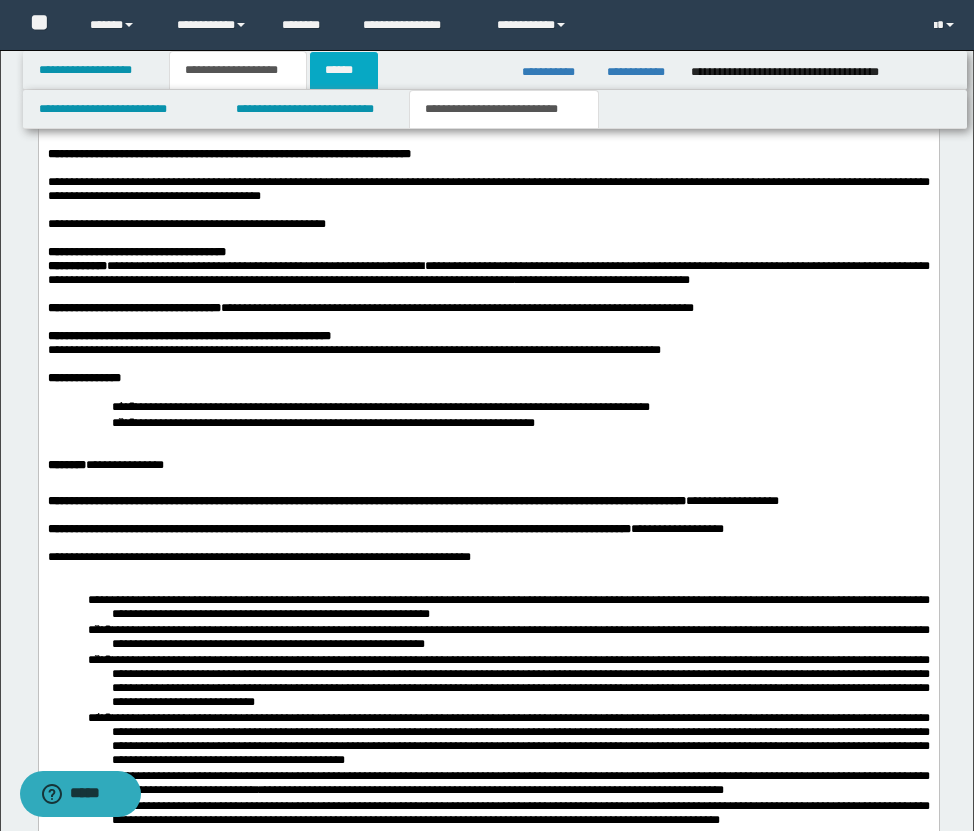 click on "******" at bounding box center [344, 70] 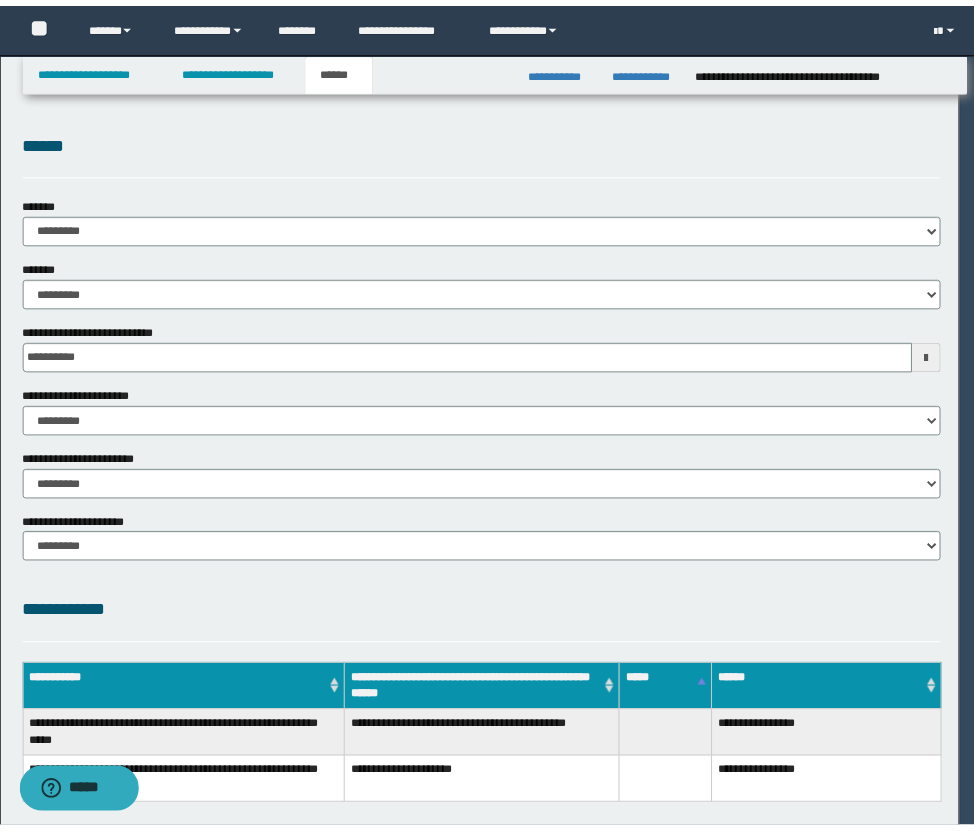 scroll, scrollTop: 0, scrollLeft: 0, axis: both 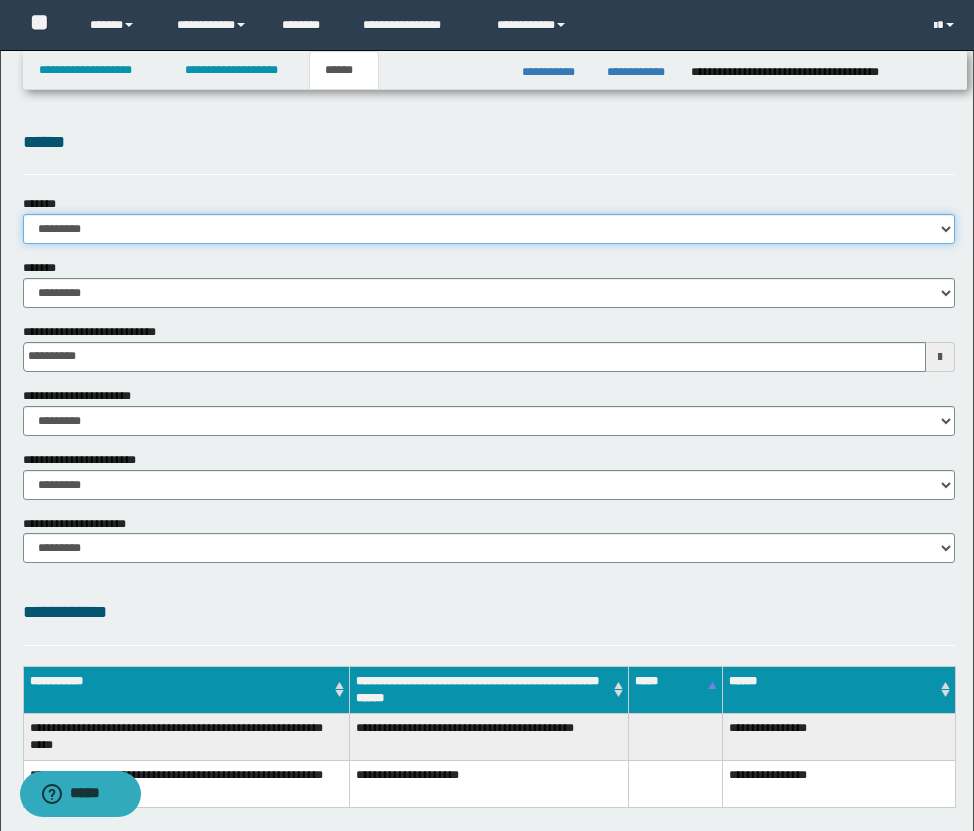 click on "**********" at bounding box center [489, 229] 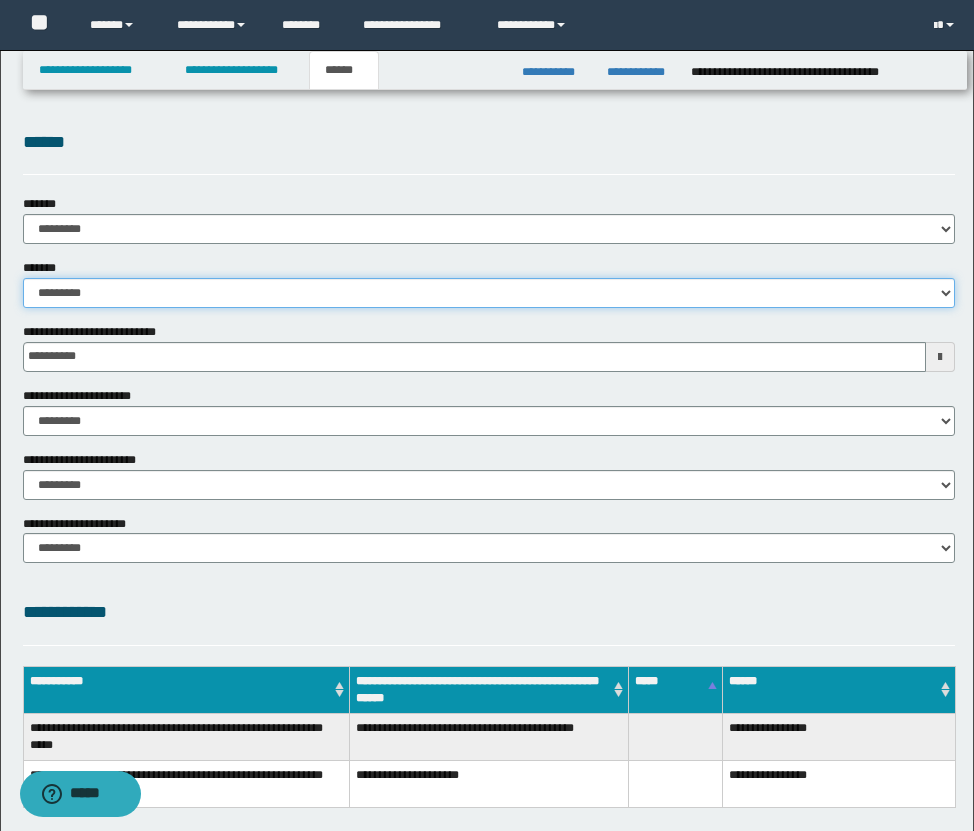 click on "**********" at bounding box center [489, 293] 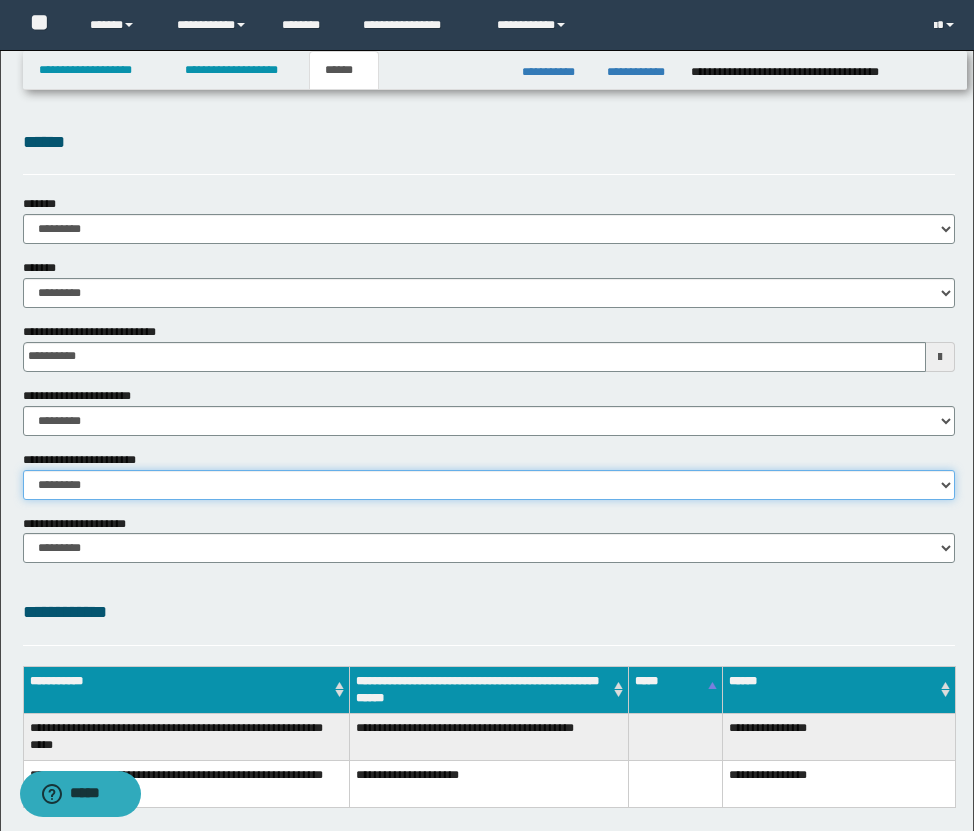 click on "*********
*********
*********" at bounding box center [489, 485] 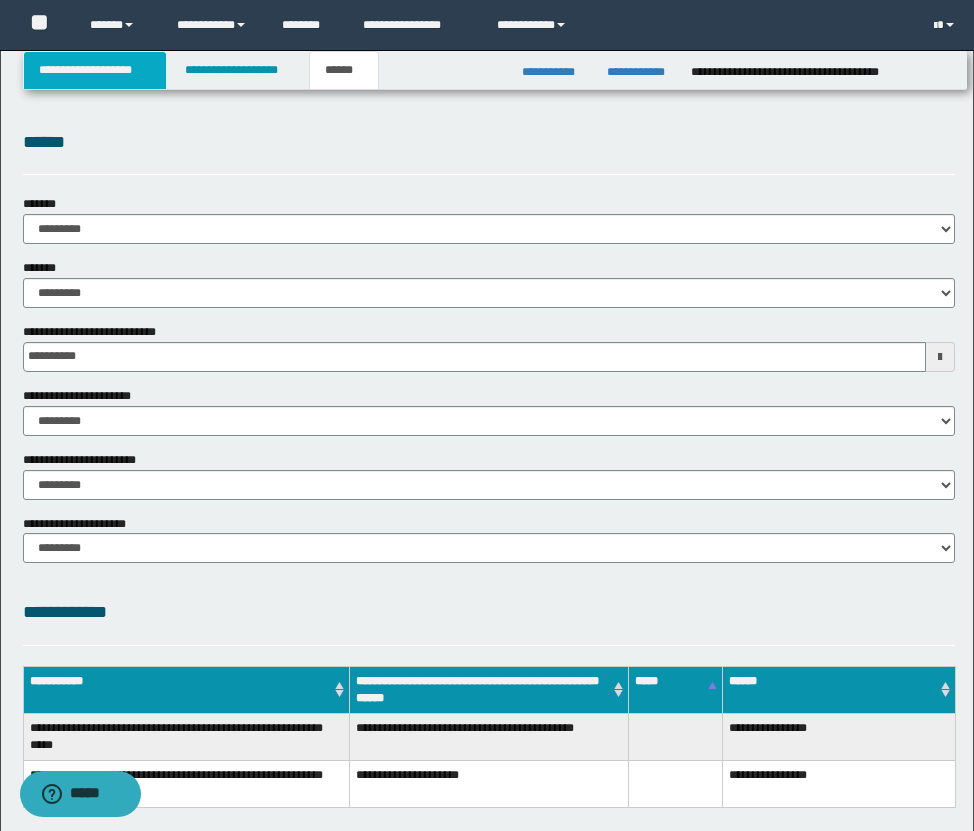 click on "**********" at bounding box center [95, 70] 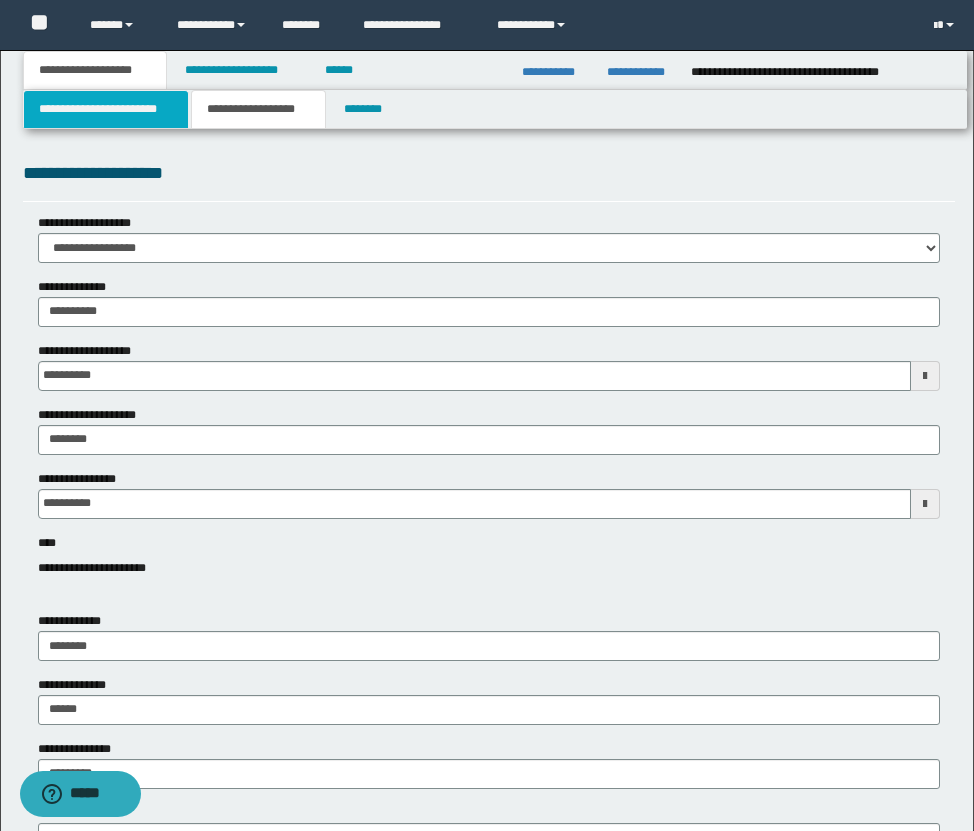 click on "**********" at bounding box center [106, 109] 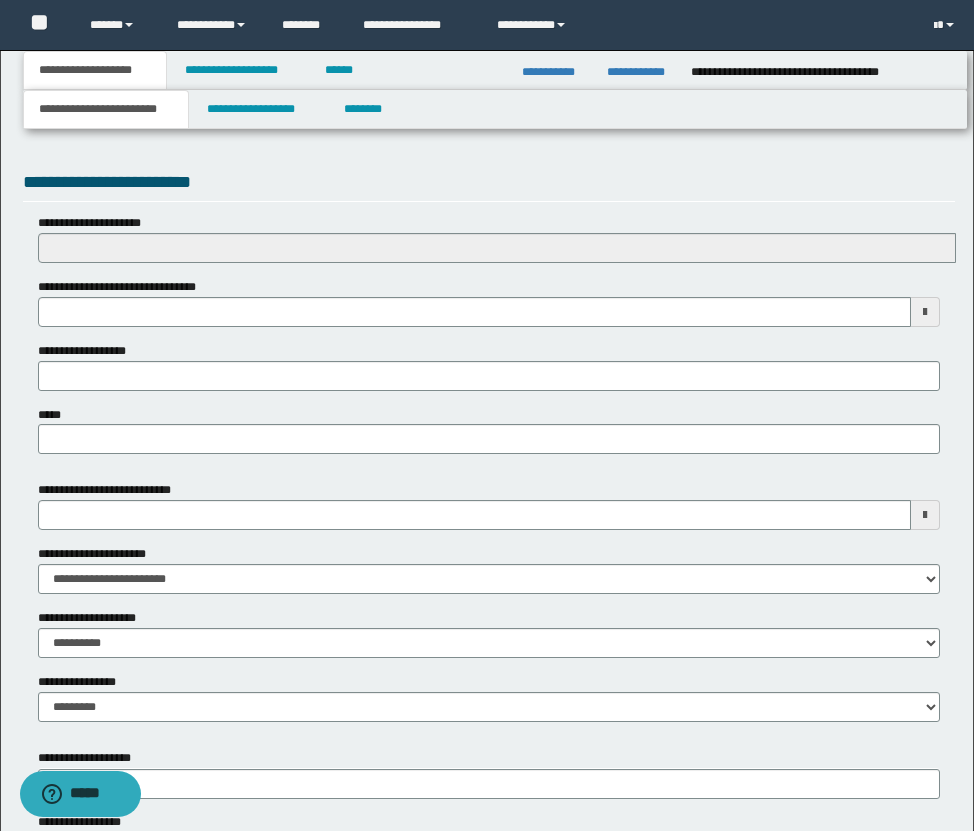 scroll, scrollTop: 901, scrollLeft: 0, axis: vertical 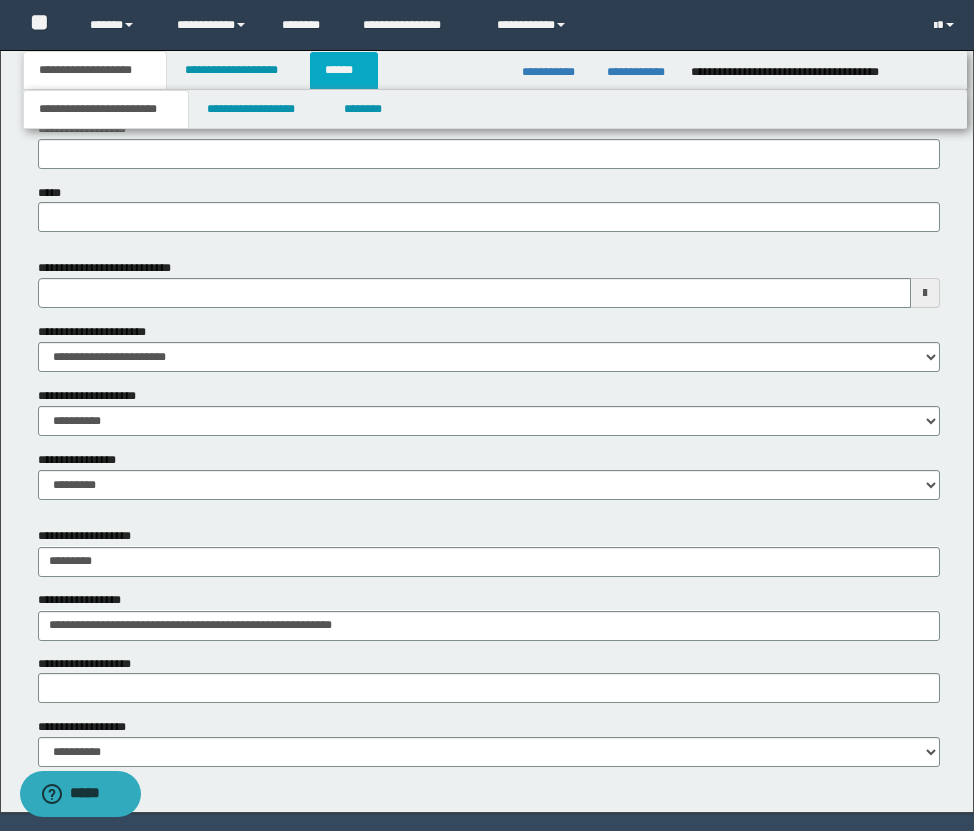 click on "******" at bounding box center (344, 70) 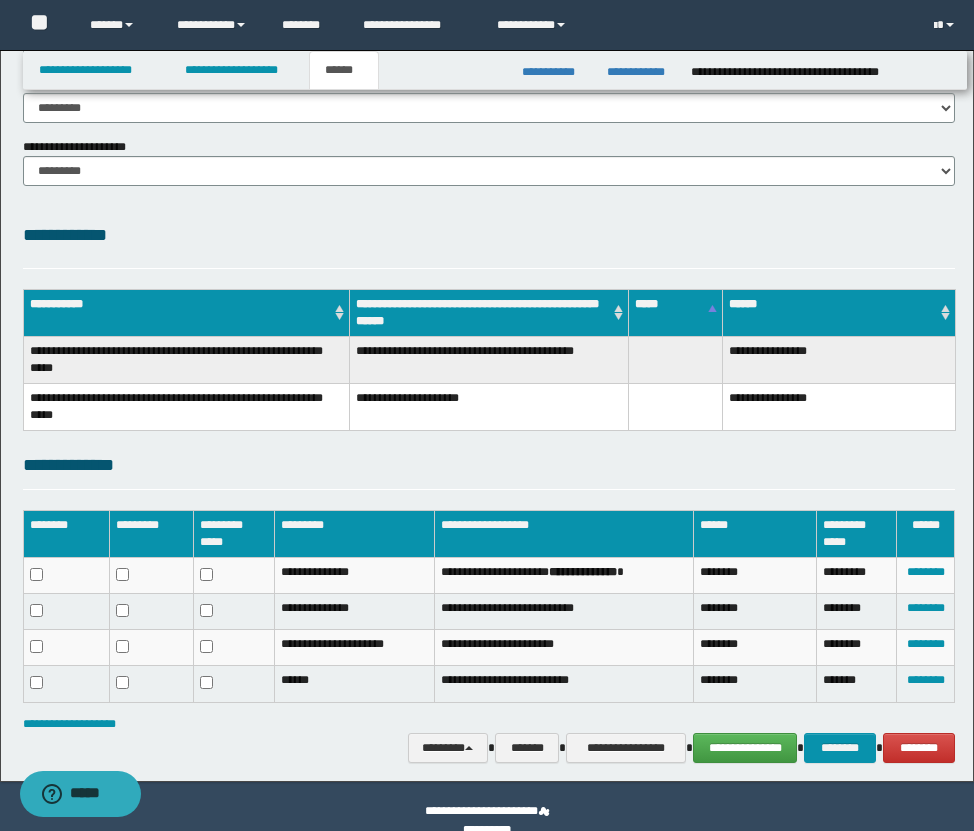 scroll, scrollTop: 406, scrollLeft: 0, axis: vertical 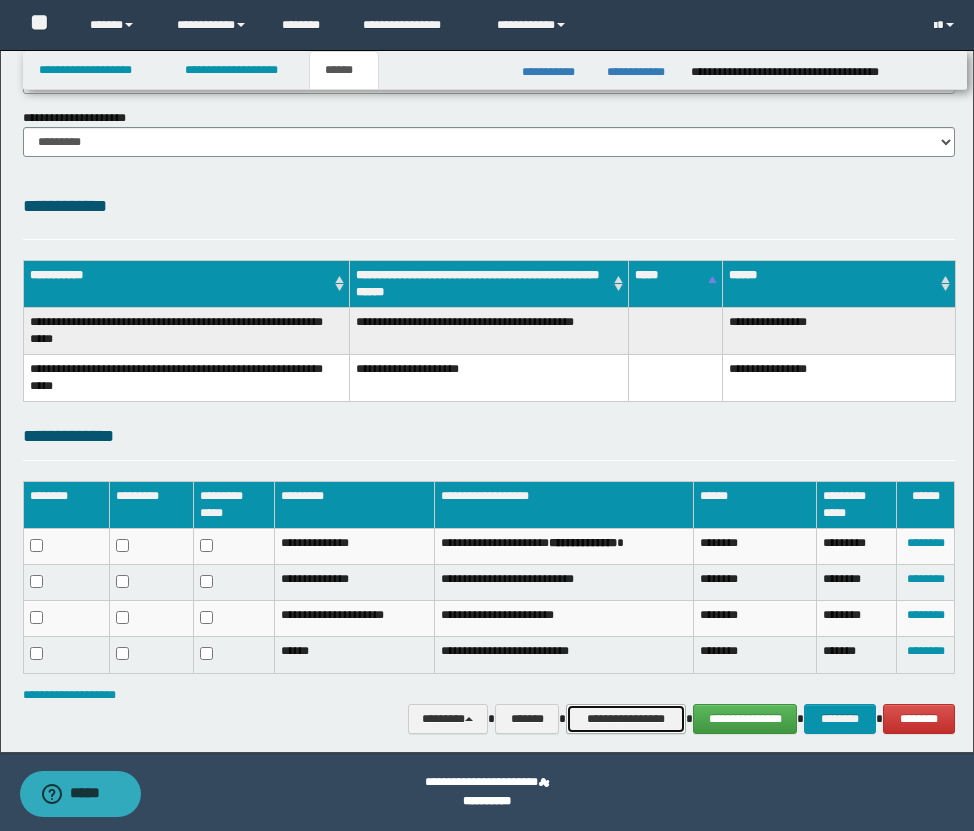 click on "**********" at bounding box center (626, 719) 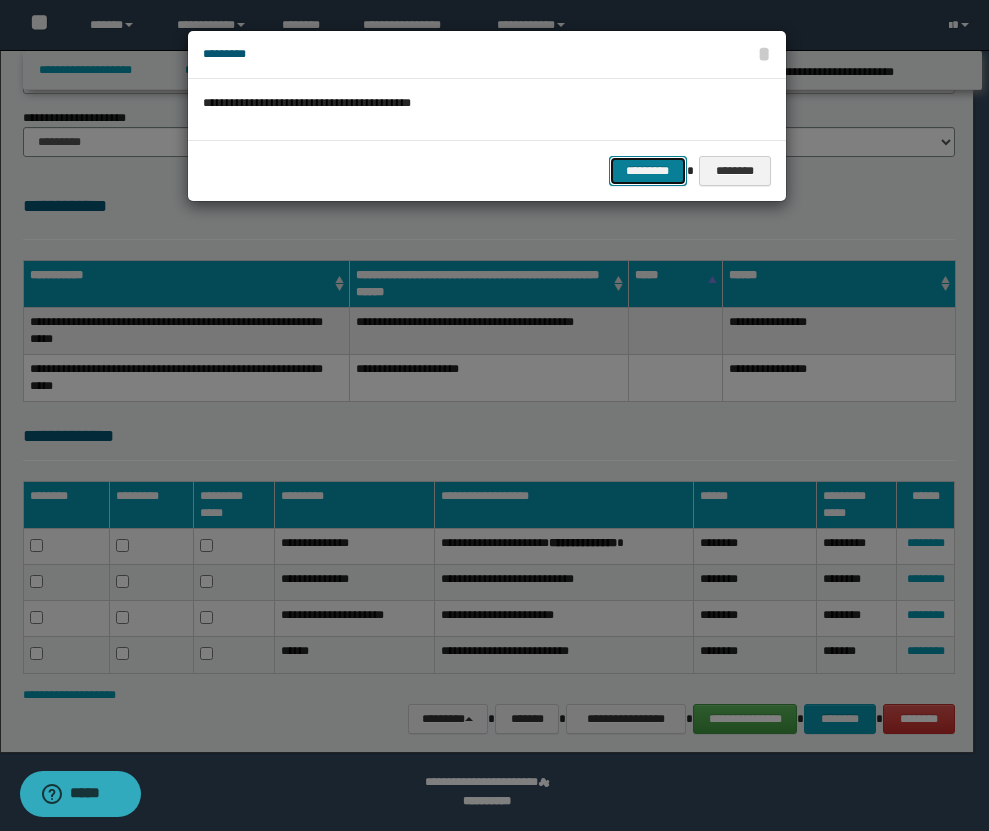 click on "*********" at bounding box center (648, 171) 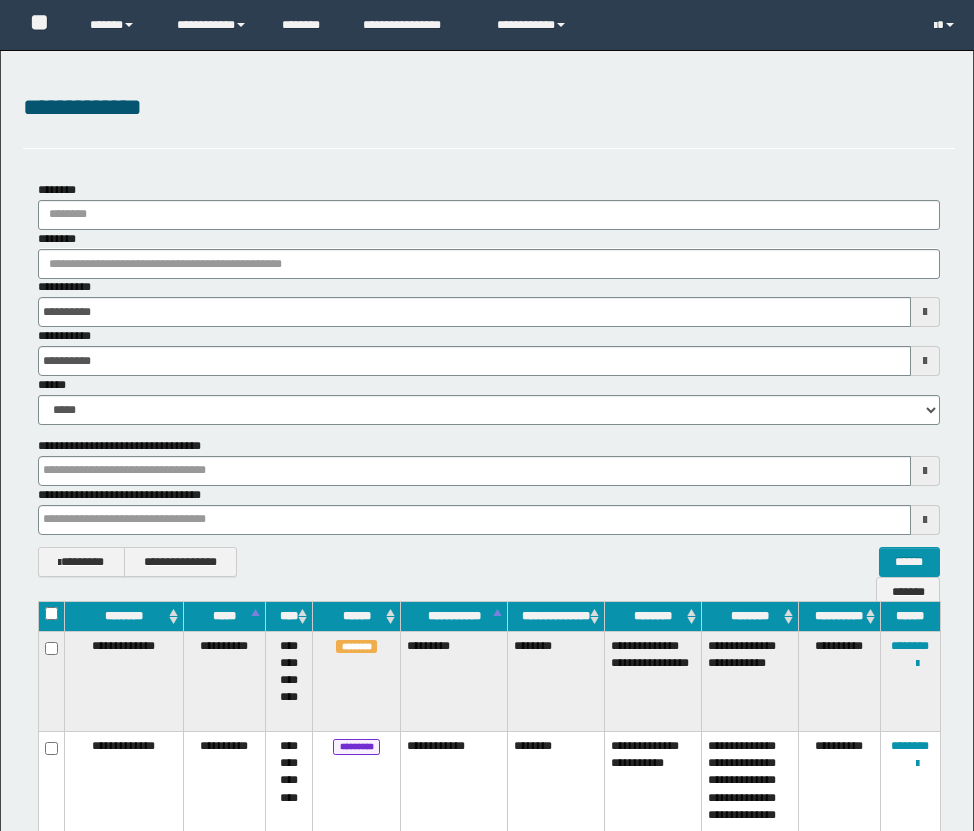 scroll, scrollTop: 2133, scrollLeft: 0, axis: vertical 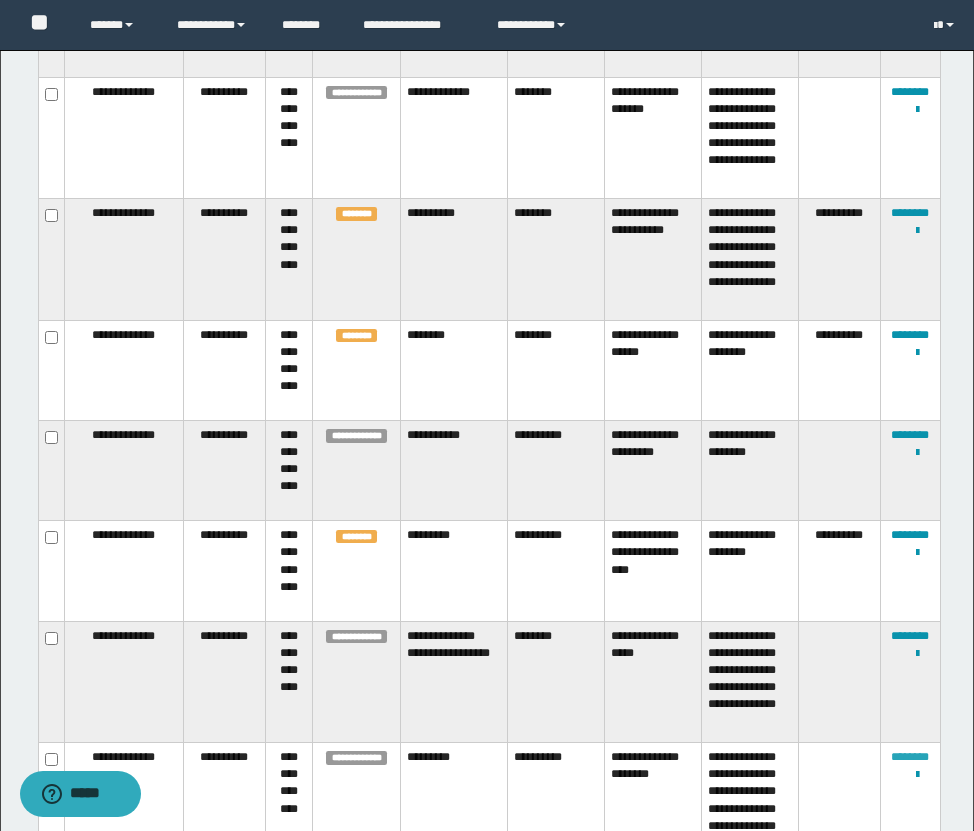 click on "********" at bounding box center [910, 757] 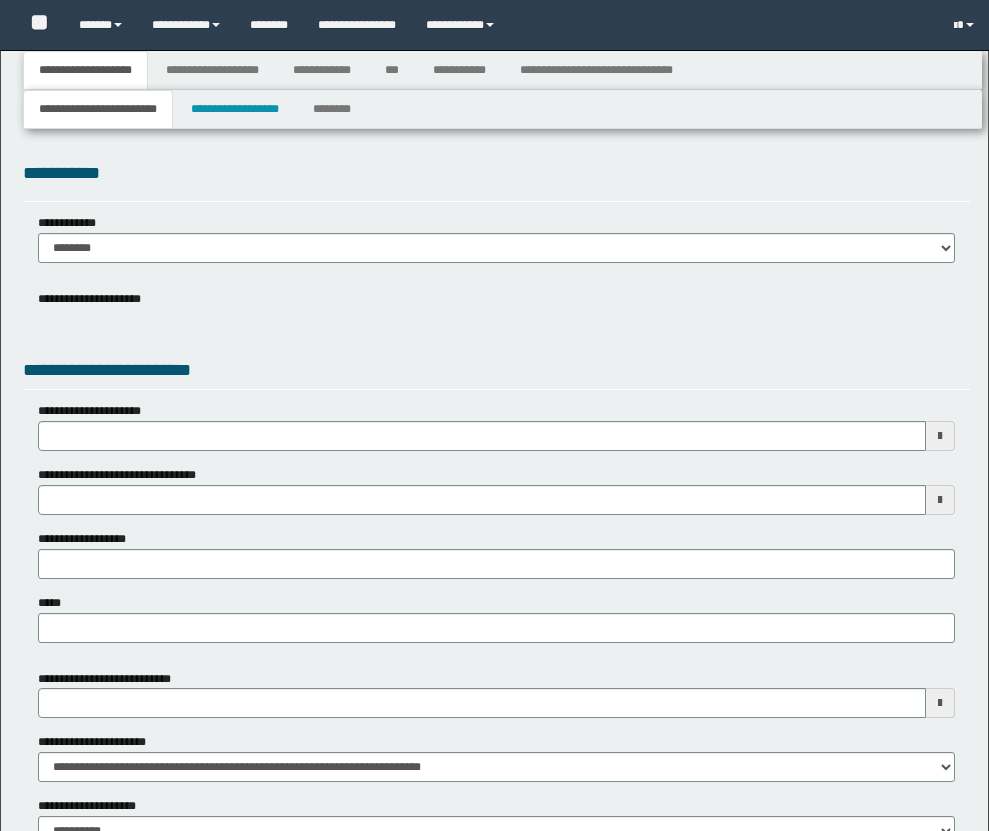 type 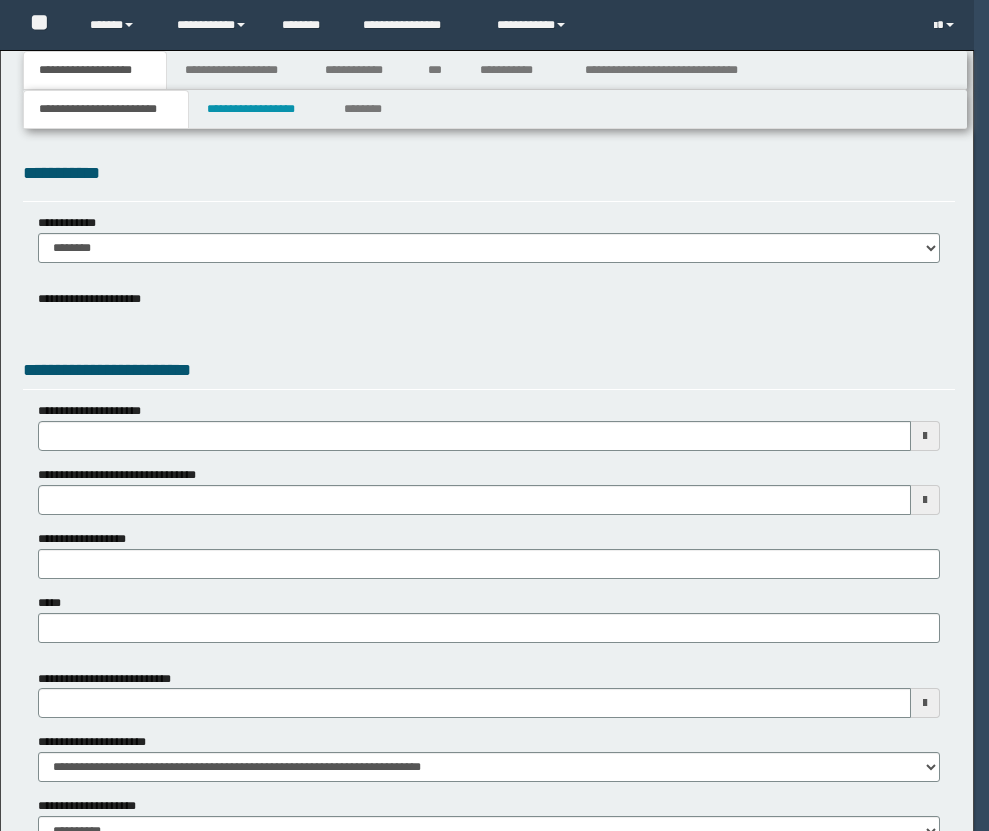 scroll, scrollTop: 0, scrollLeft: 0, axis: both 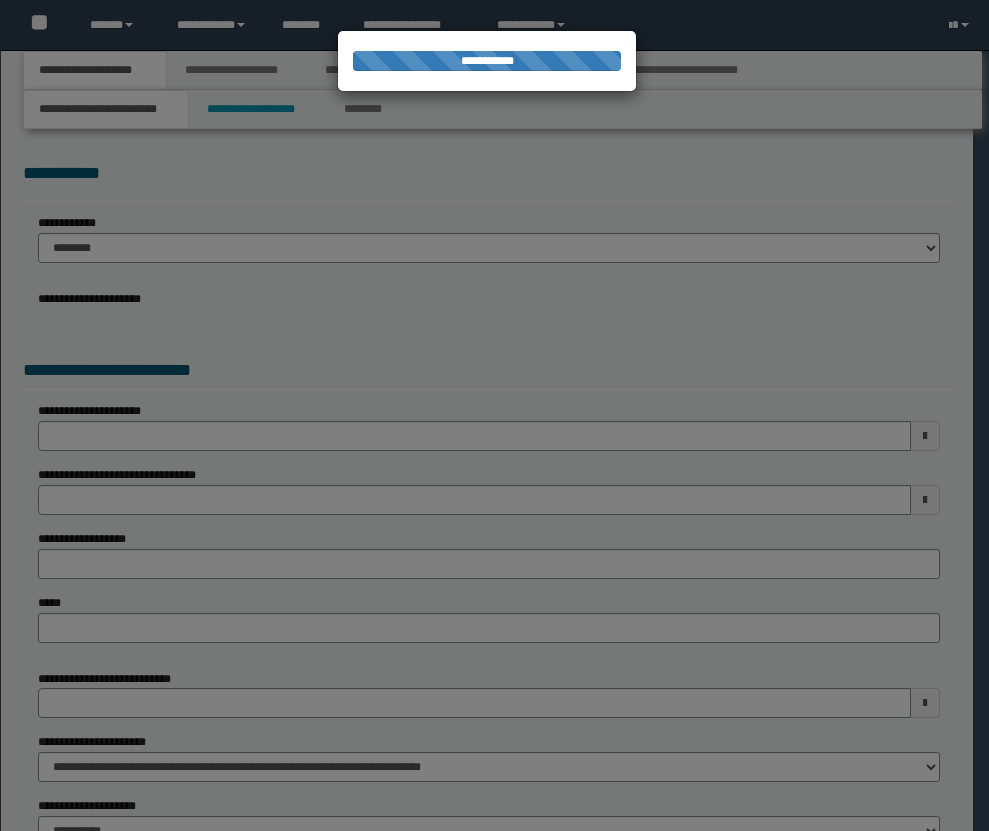 type on "**********" 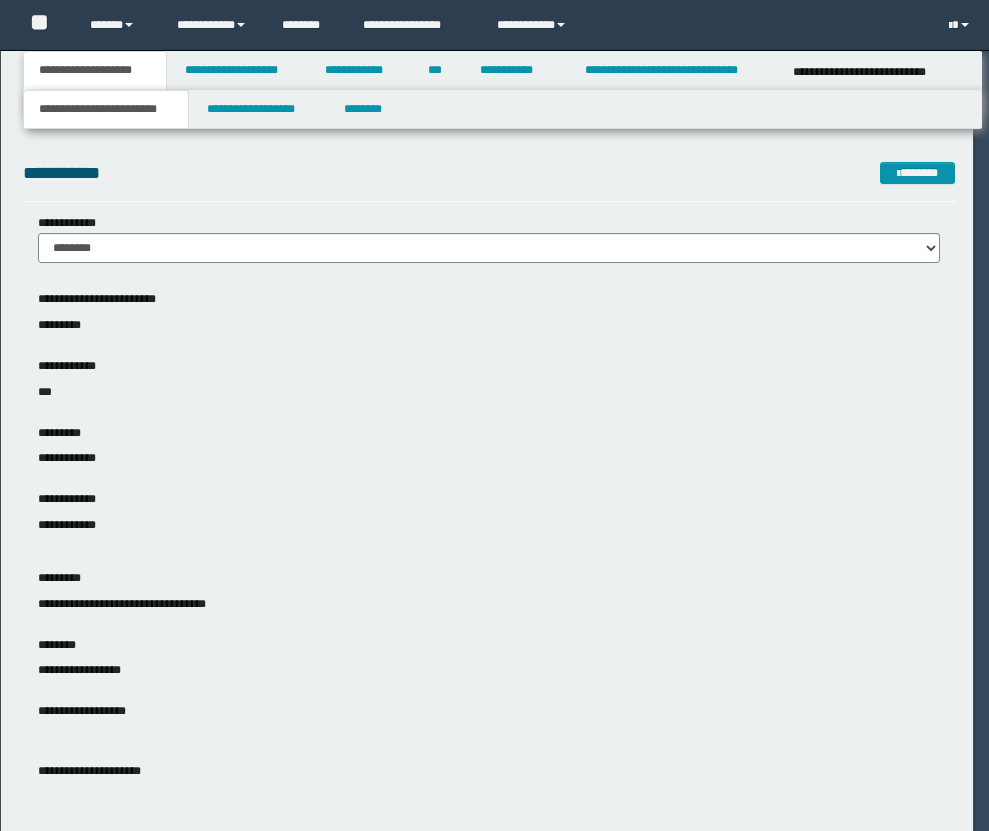 scroll, scrollTop: 0, scrollLeft: 0, axis: both 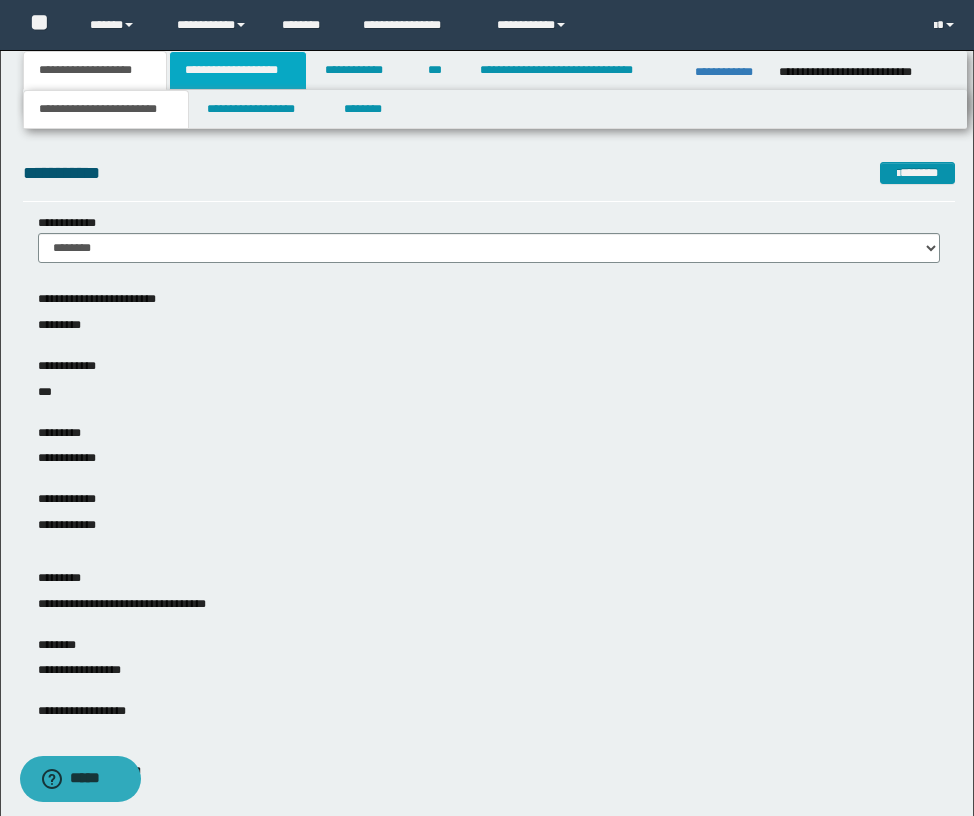 click on "**********" at bounding box center [238, 70] 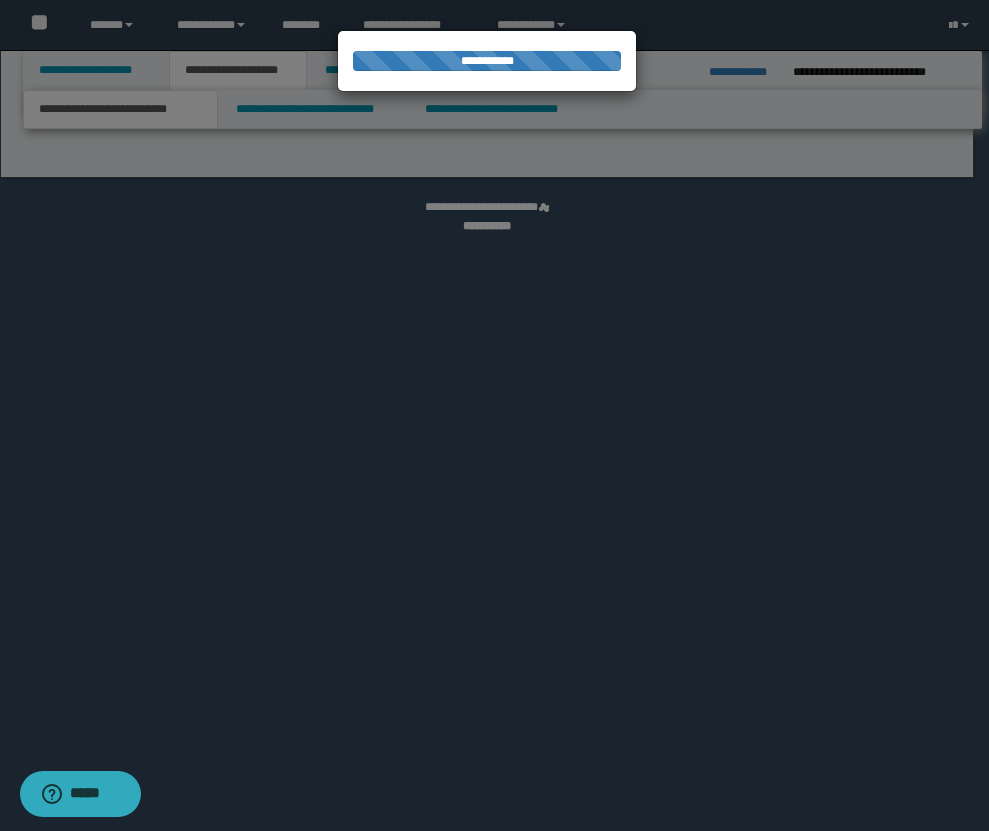 click at bounding box center (494, 415) 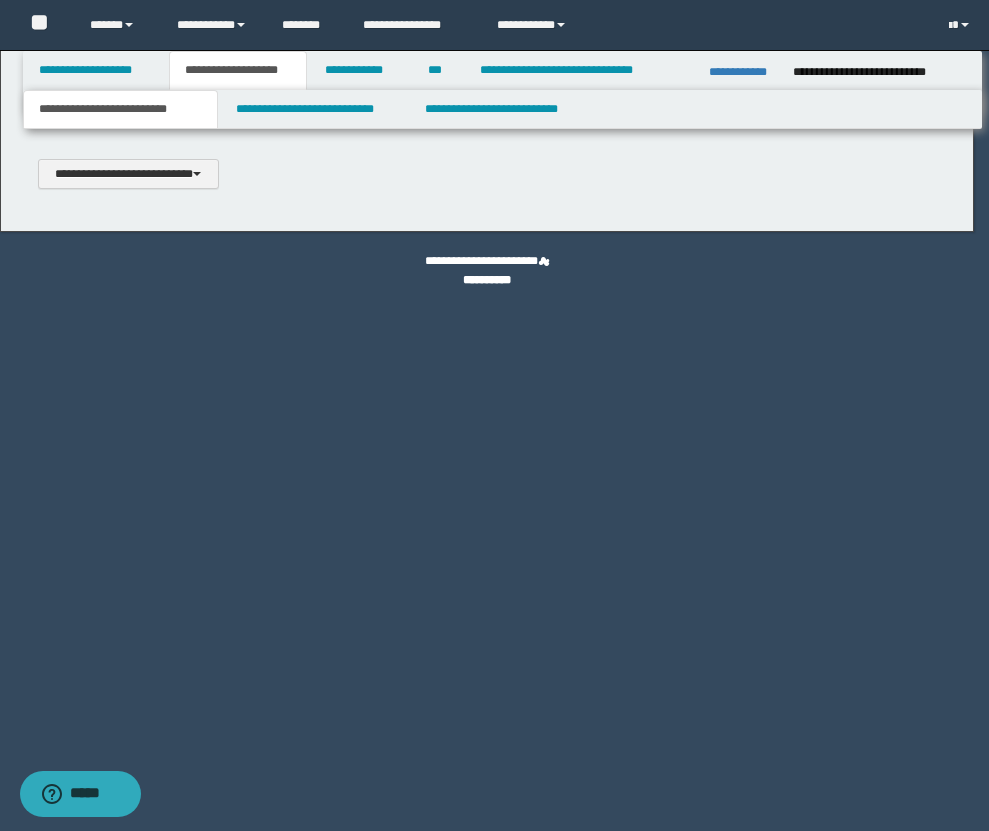 scroll, scrollTop: 0, scrollLeft: 0, axis: both 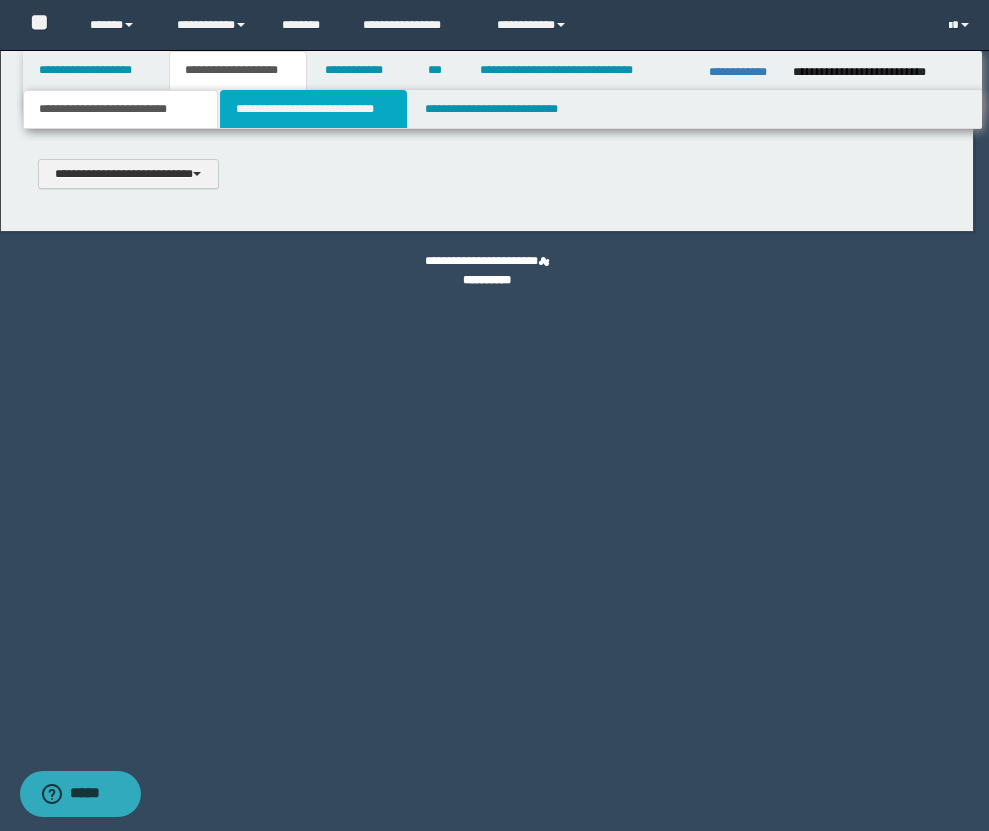 click on "**********" at bounding box center (314, 109) 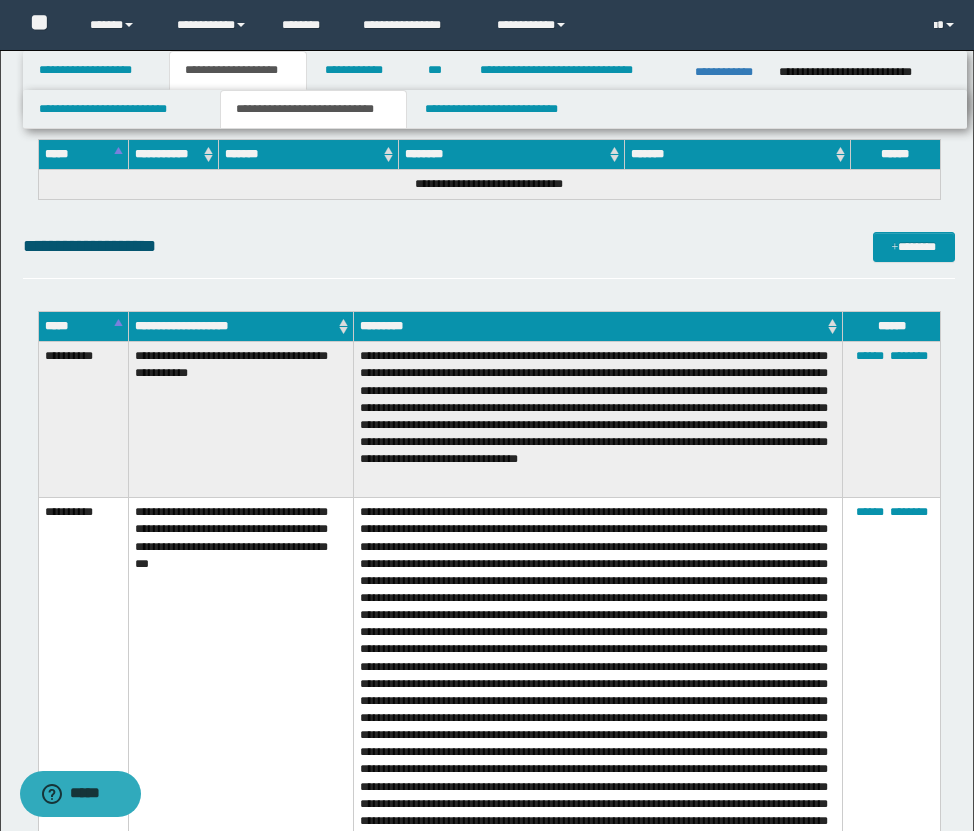 scroll, scrollTop: 16168, scrollLeft: 0, axis: vertical 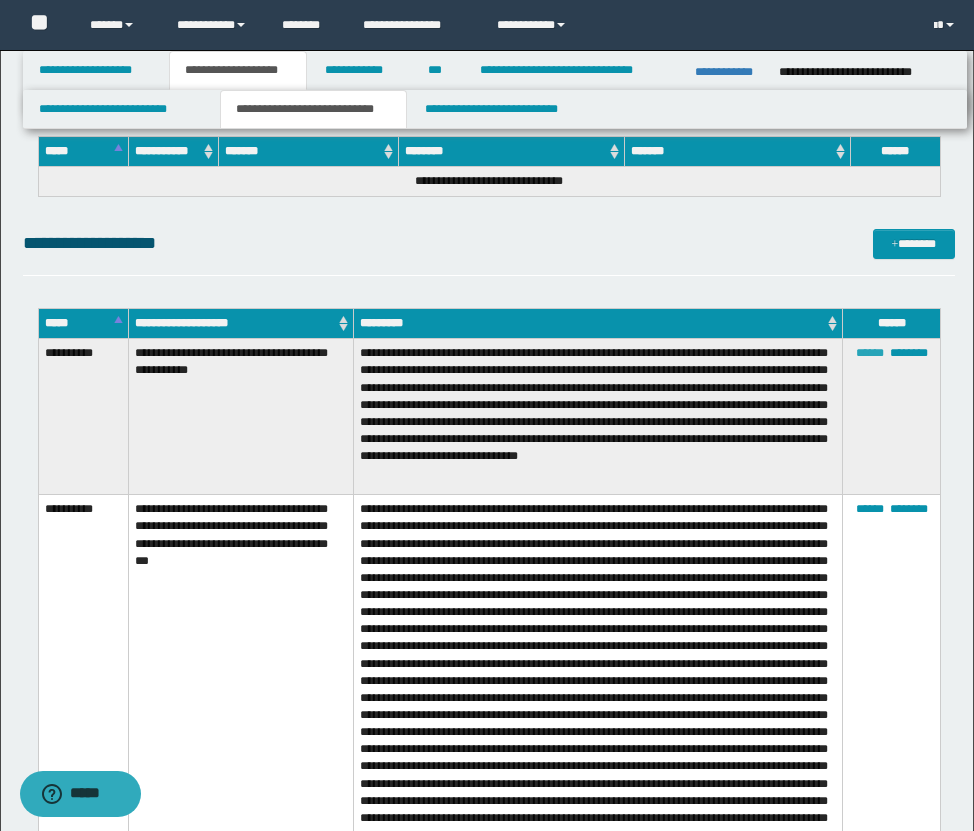 click on "******" at bounding box center [870, 353] 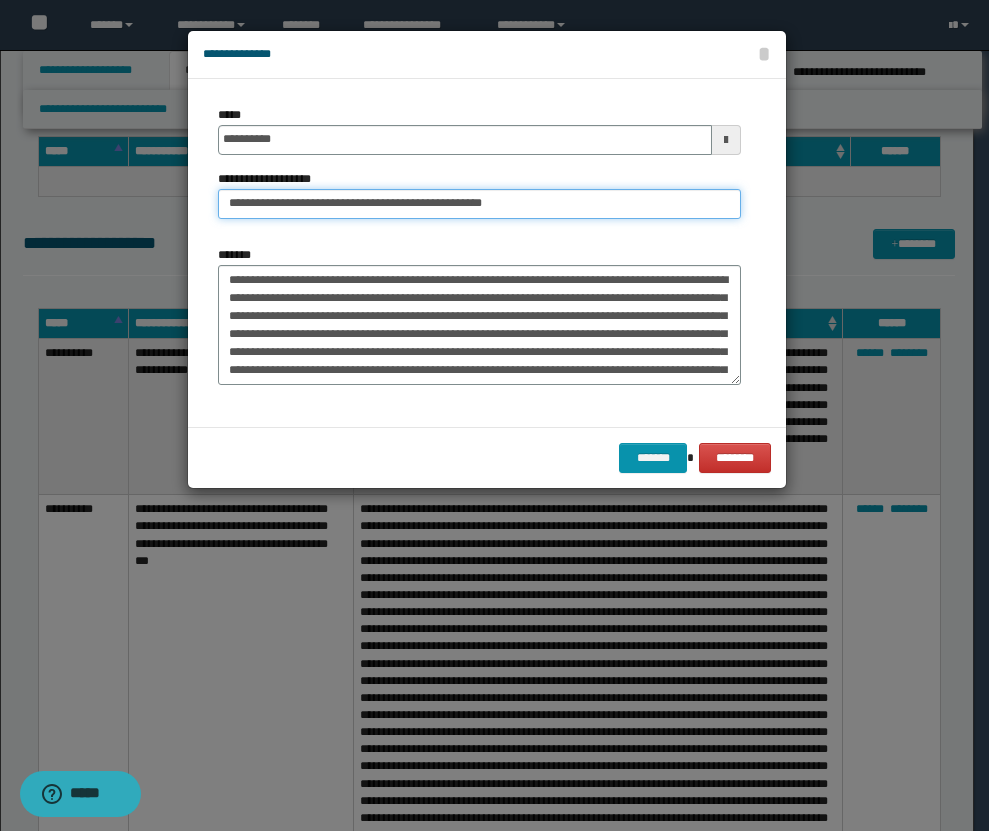 drag, startPoint x: 228, startPoint y: 202, endPoint x: 529, endPoint y: 203, distance: 301.00165 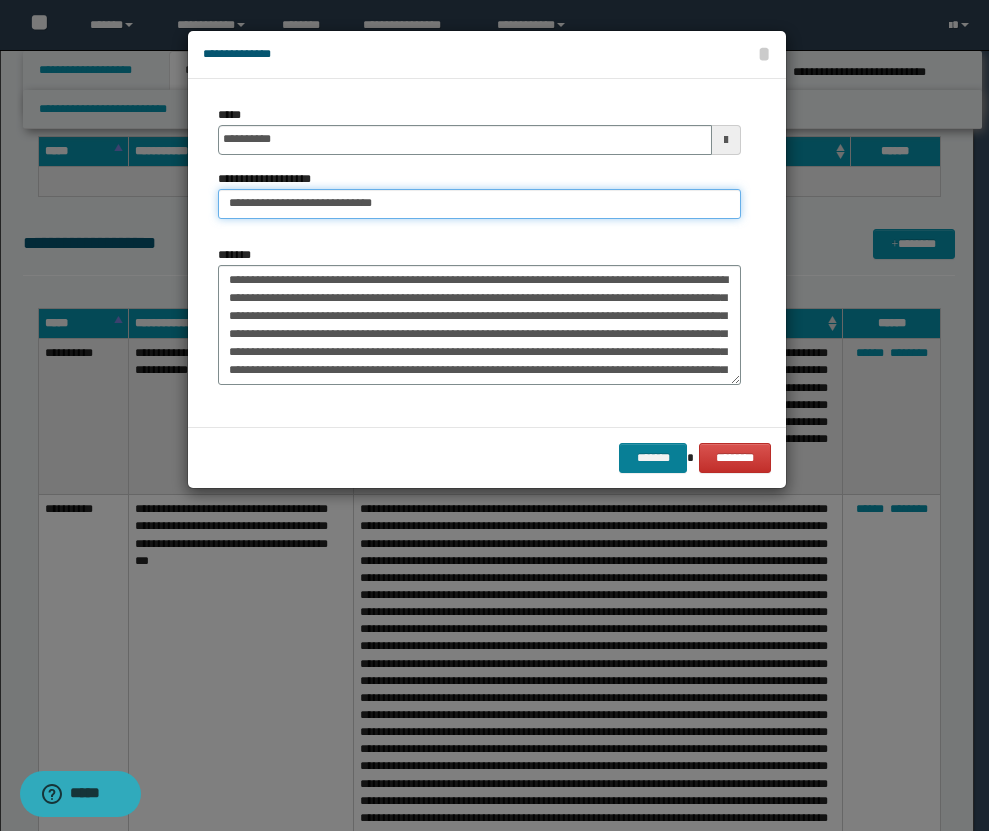 type on "**********" 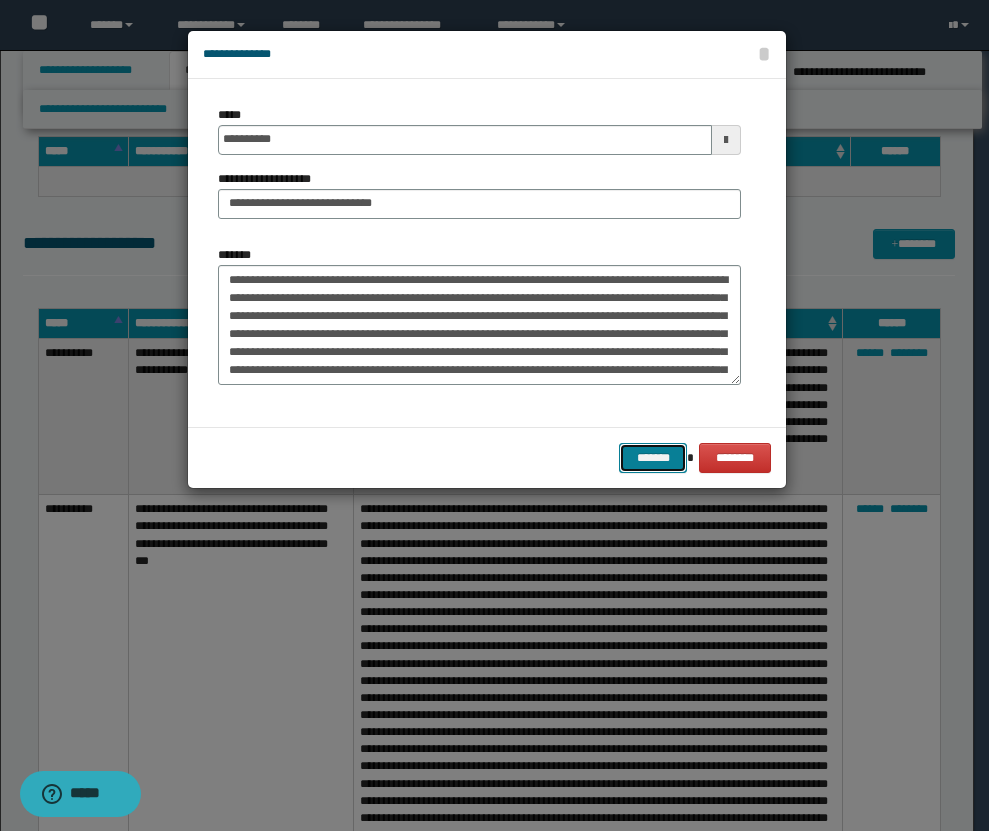 click on "*******" at bounding box center (653, 458) 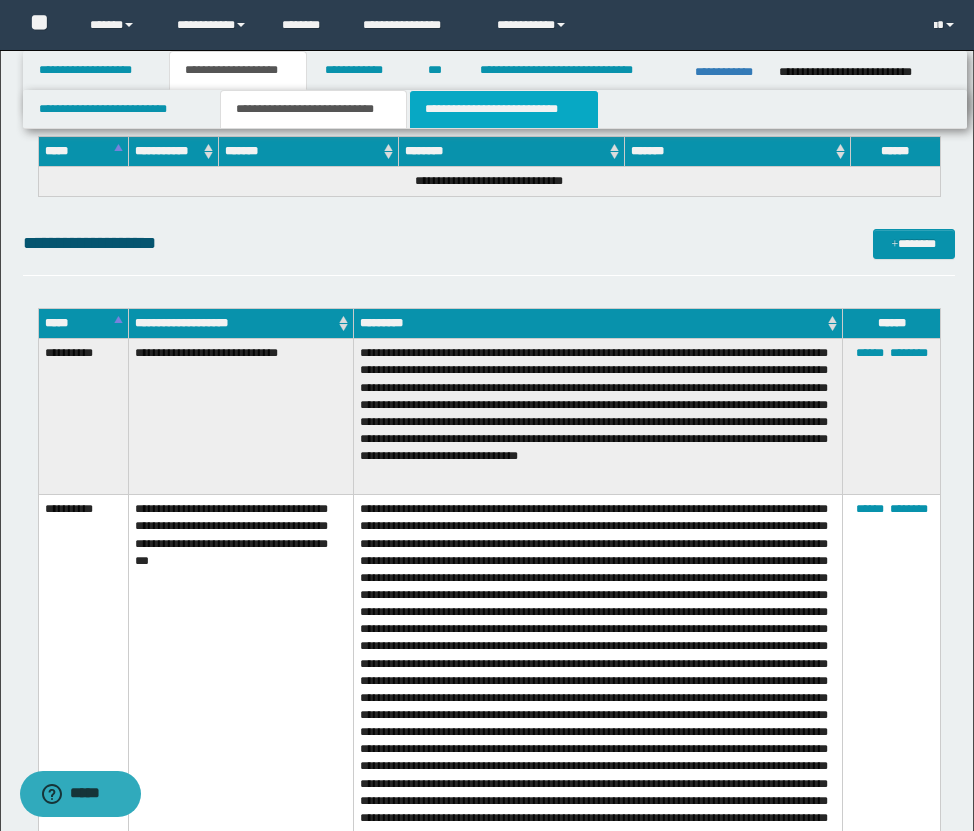 click on "**********" at bounding box center (504, 109) 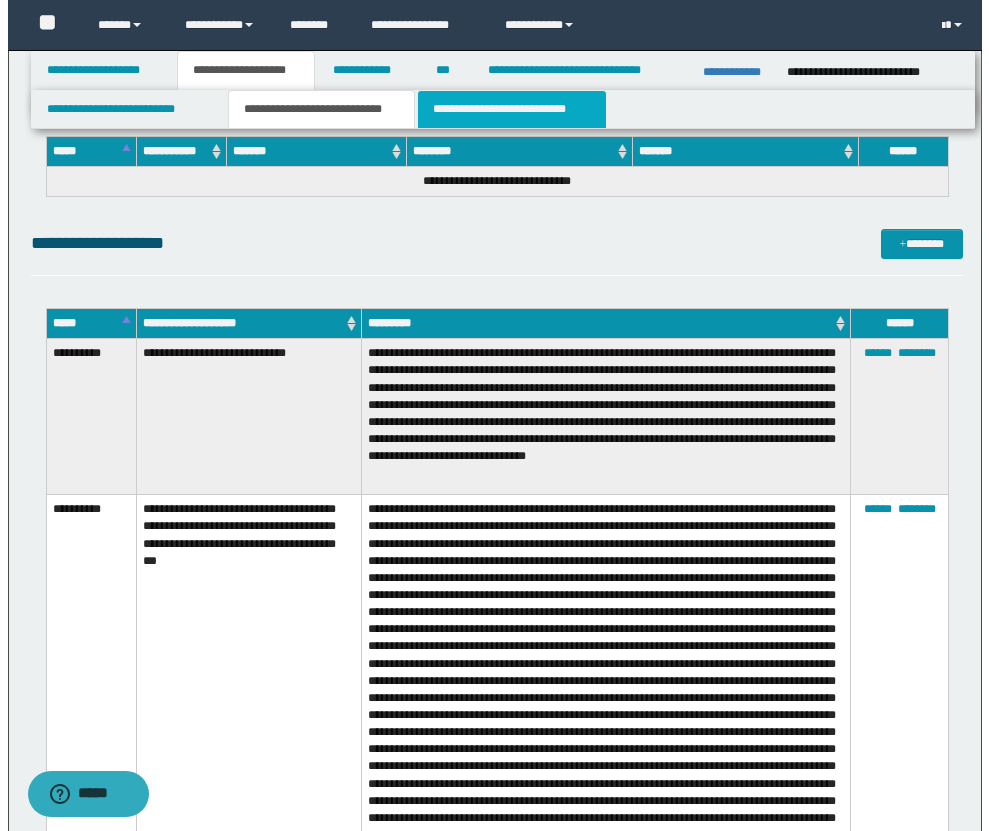scroll, scrollTop: 0, scrollLeft: 0, axis: both 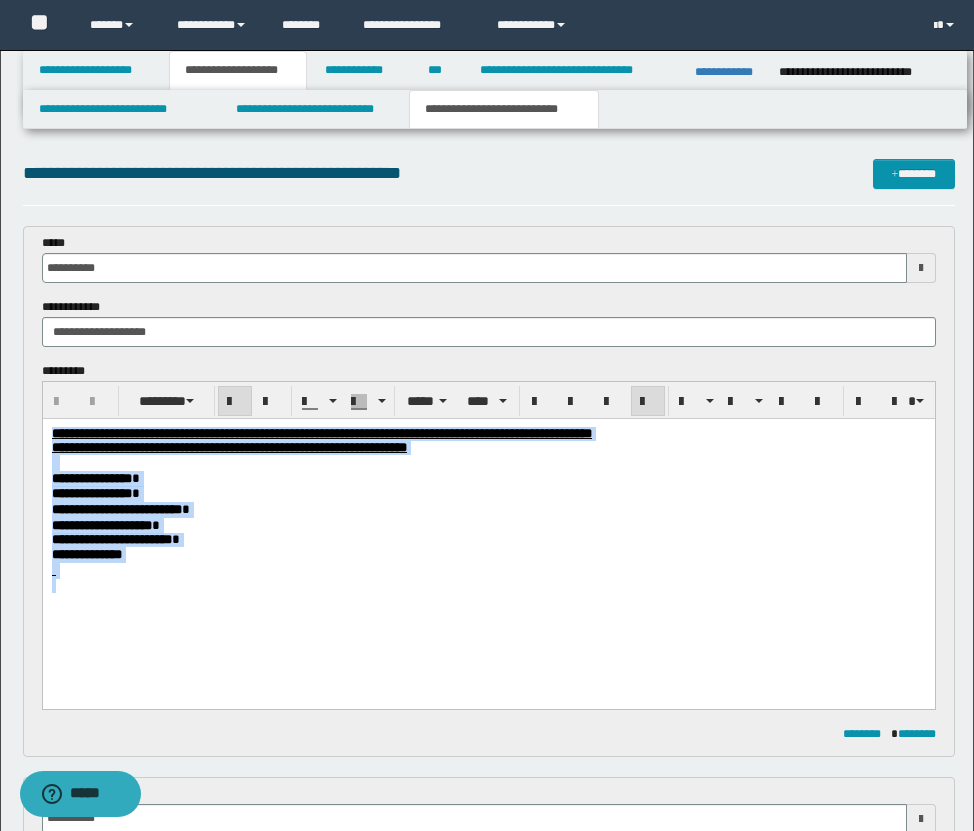 drag, startPoint x: 49, startPoint y: 431, endPoint x: 203, endPoint y: 648, distance: 266.0921 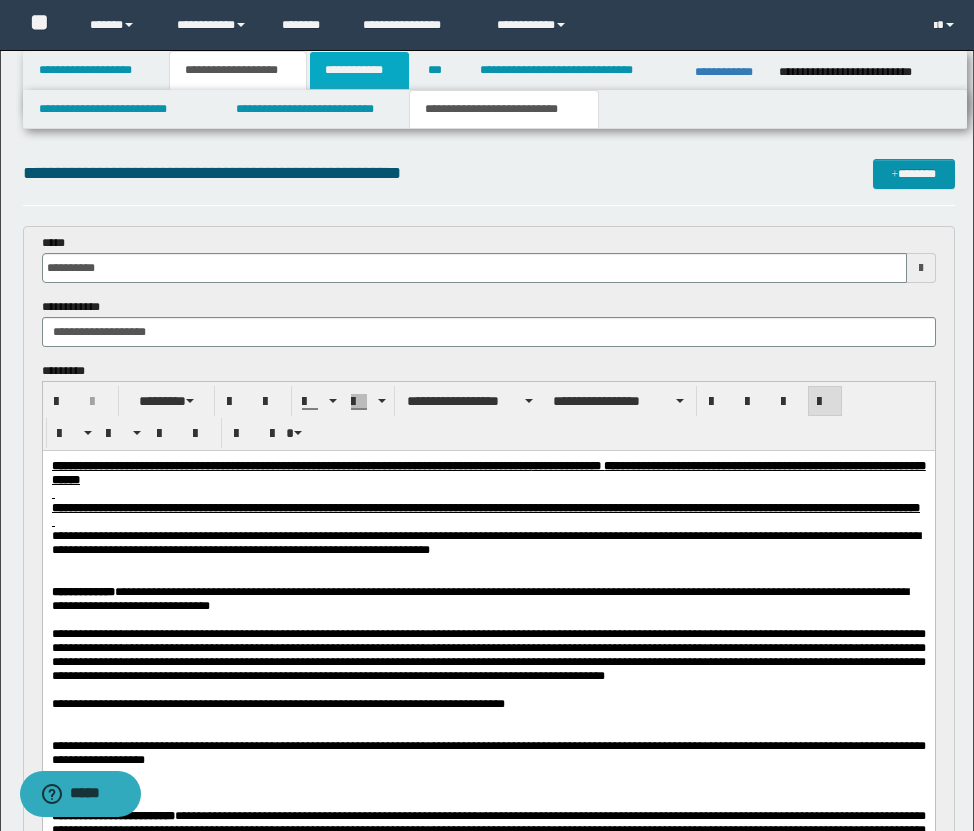 click on "**********" at bounding box center [359, 70] 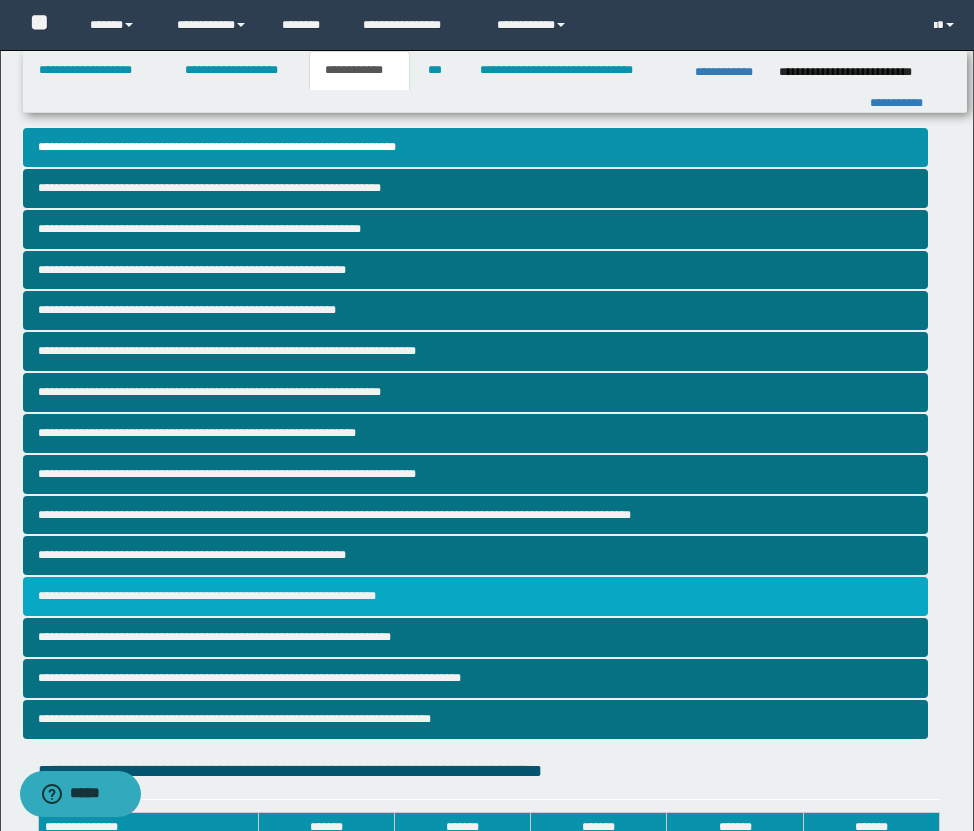 click on "**********" at bounding box center (475, 596) 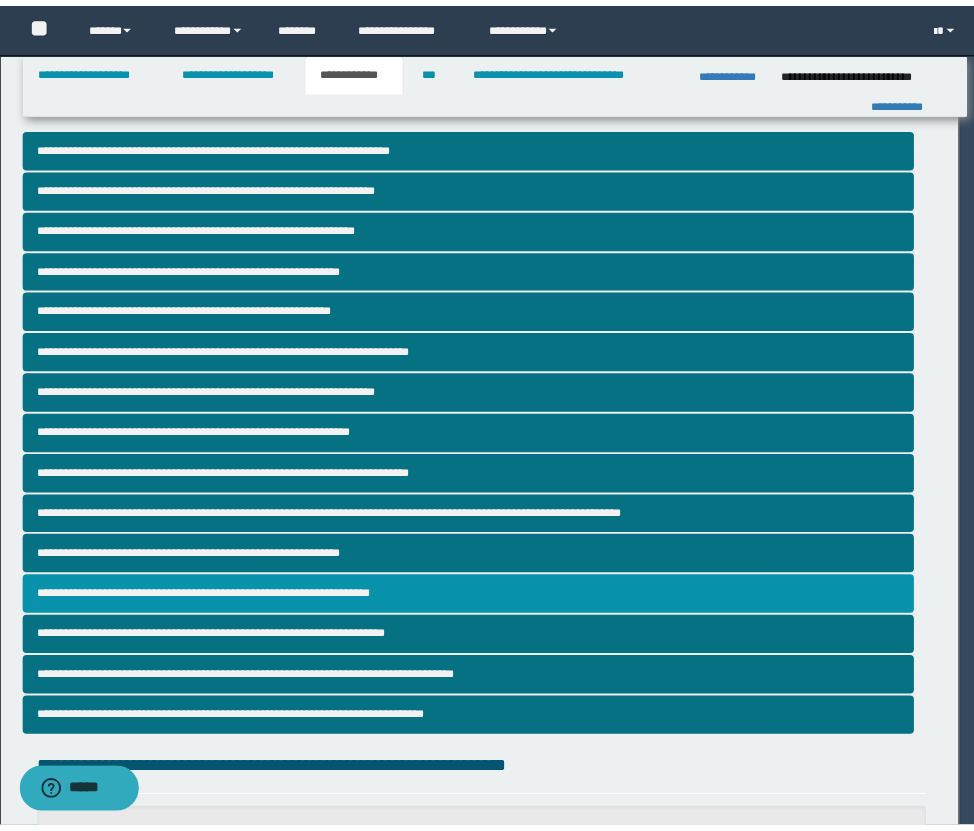 scroll, scrollTop: 527, scrollLeft: 0, axis: vertical 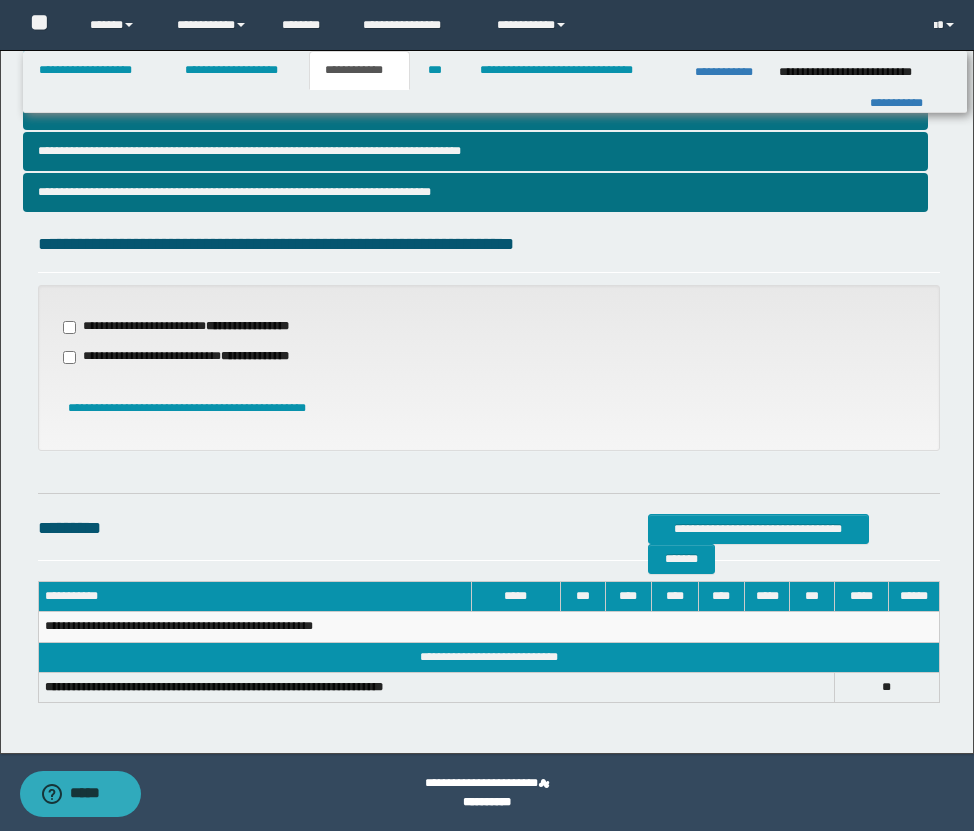 click on "**********" at bounding box center [198, 327] 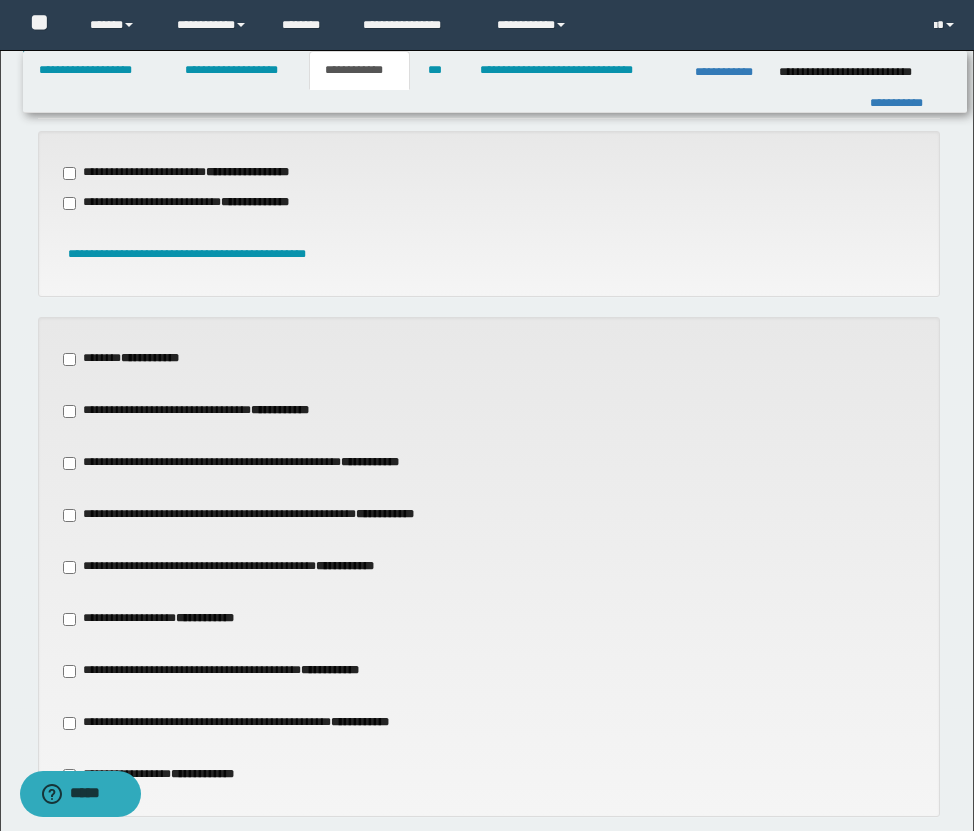 click on "**********" at bounding box center (134, 359) 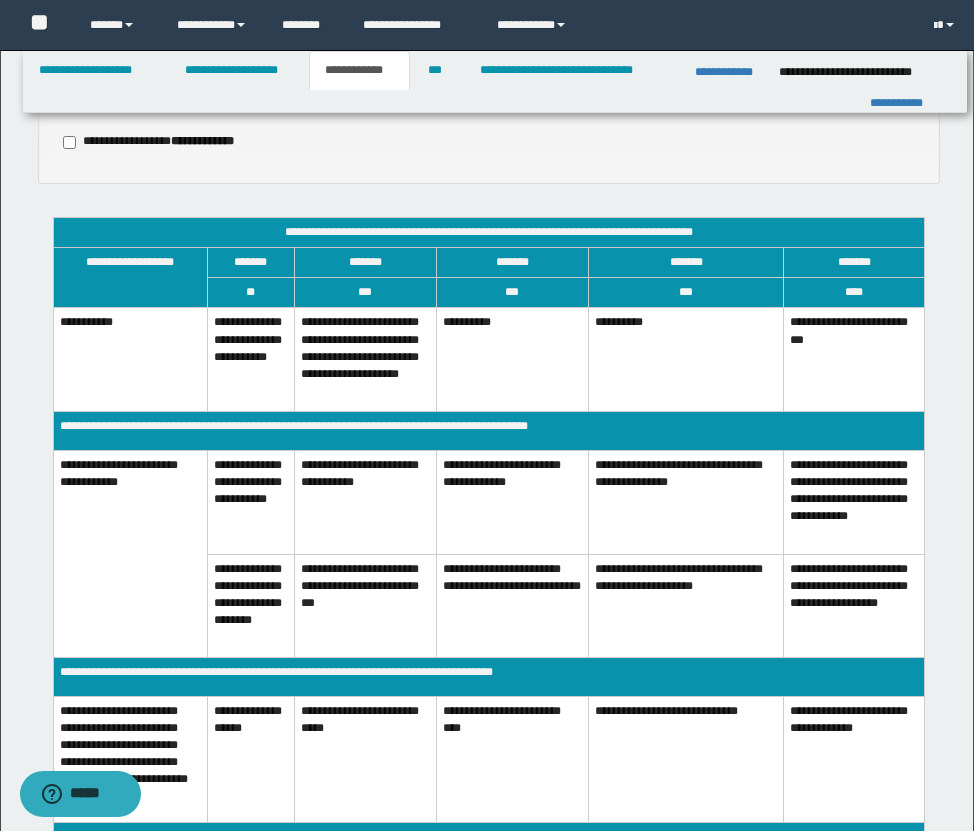 scroll, scrollTop: 1437, scrollLeft: 0, axis: vertical 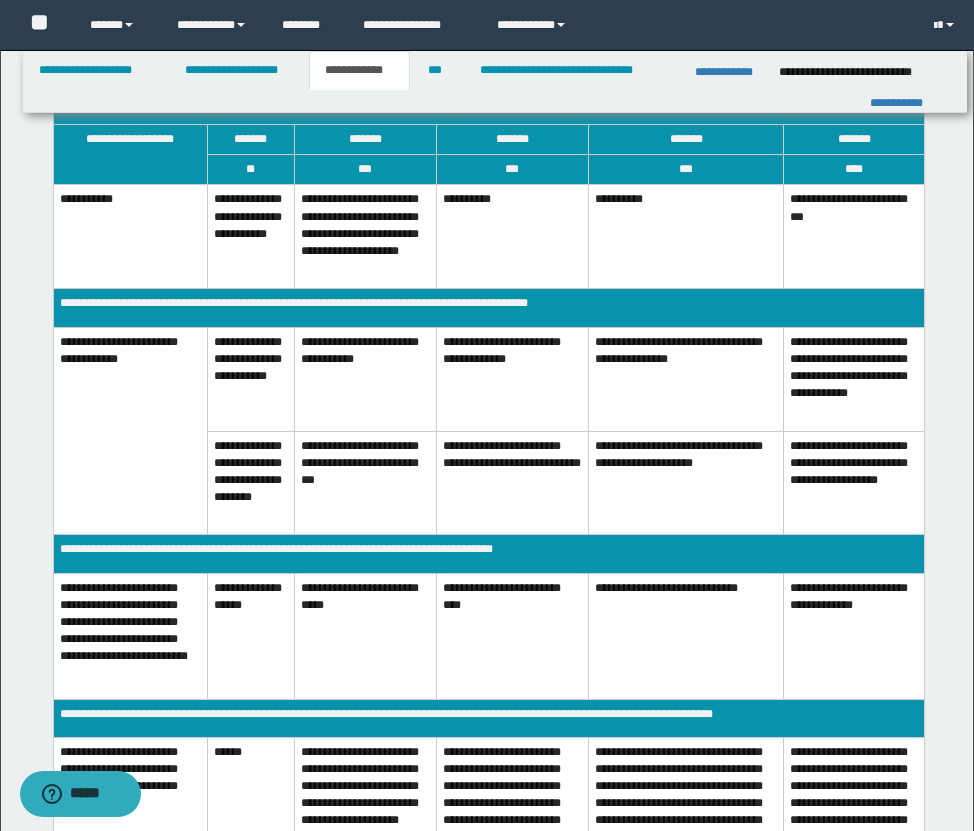 click on "**********" at bounding box center [365, 379] 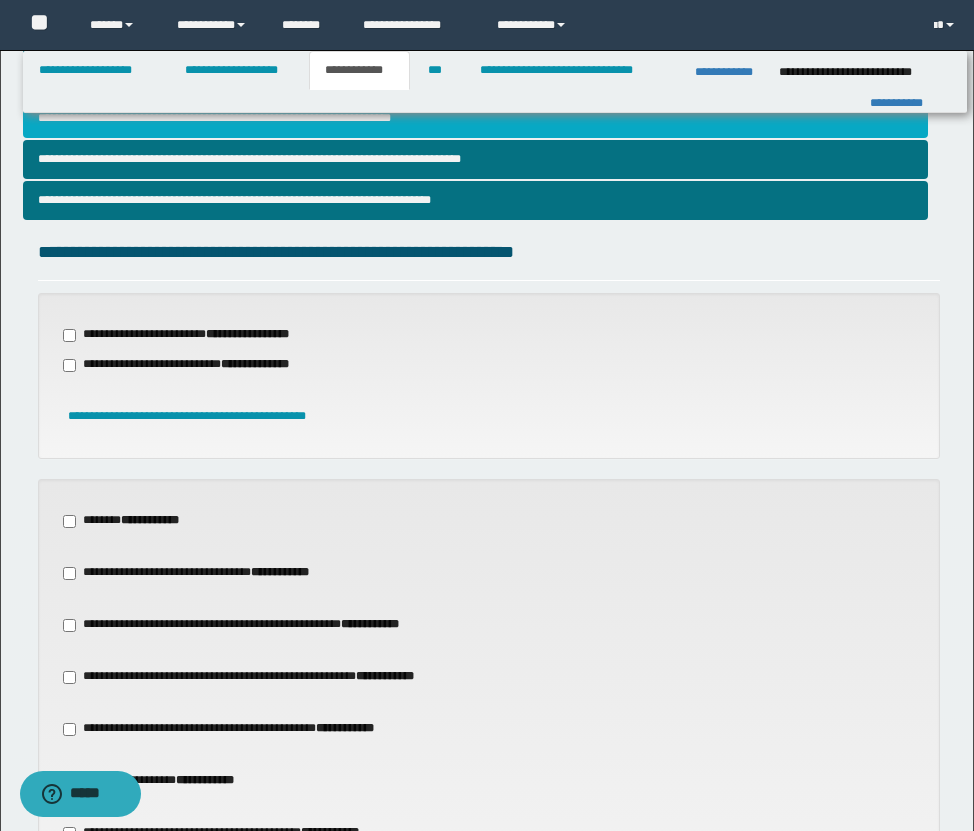 scroll, scrollTop: 522, scrollLeft: 0, axis: vertical 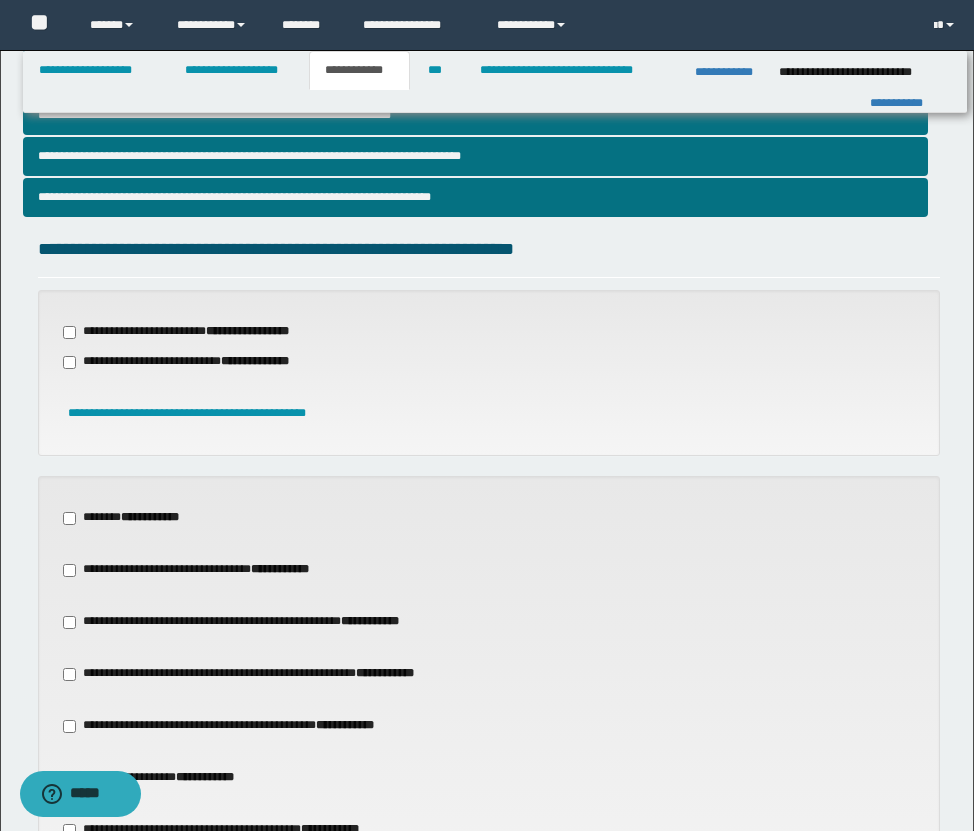 click on "**********" at bounding box center [198, 362] 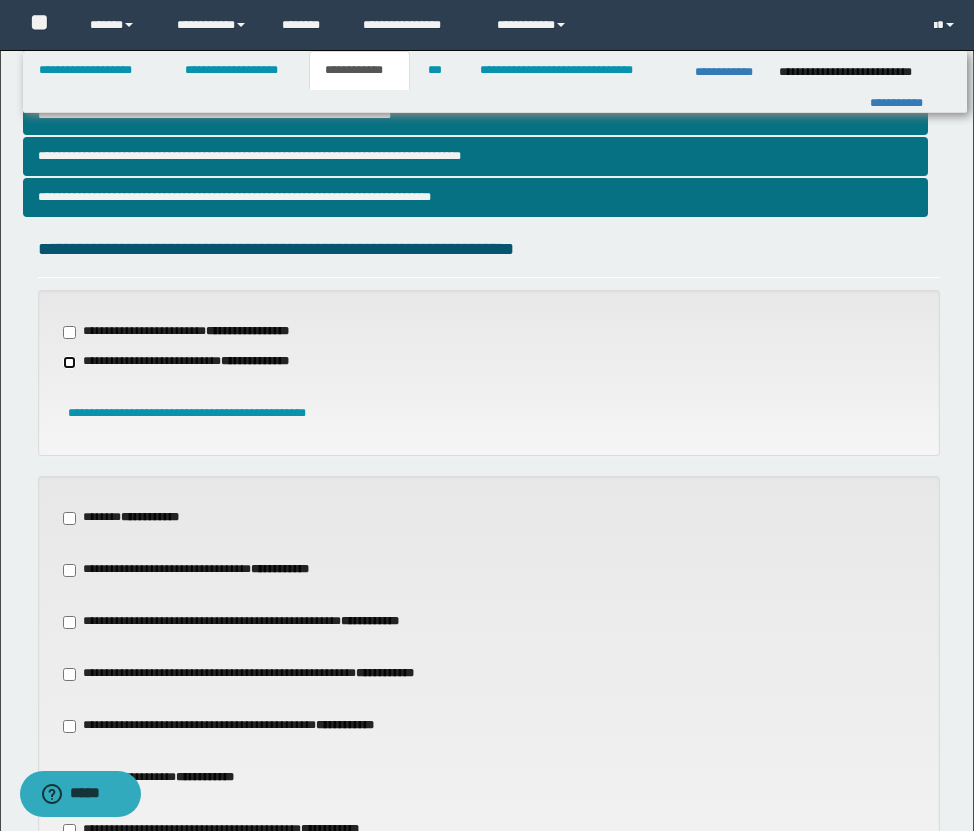 scroll, scrollTop: 671, scrollLeft: 0, axis: vertical 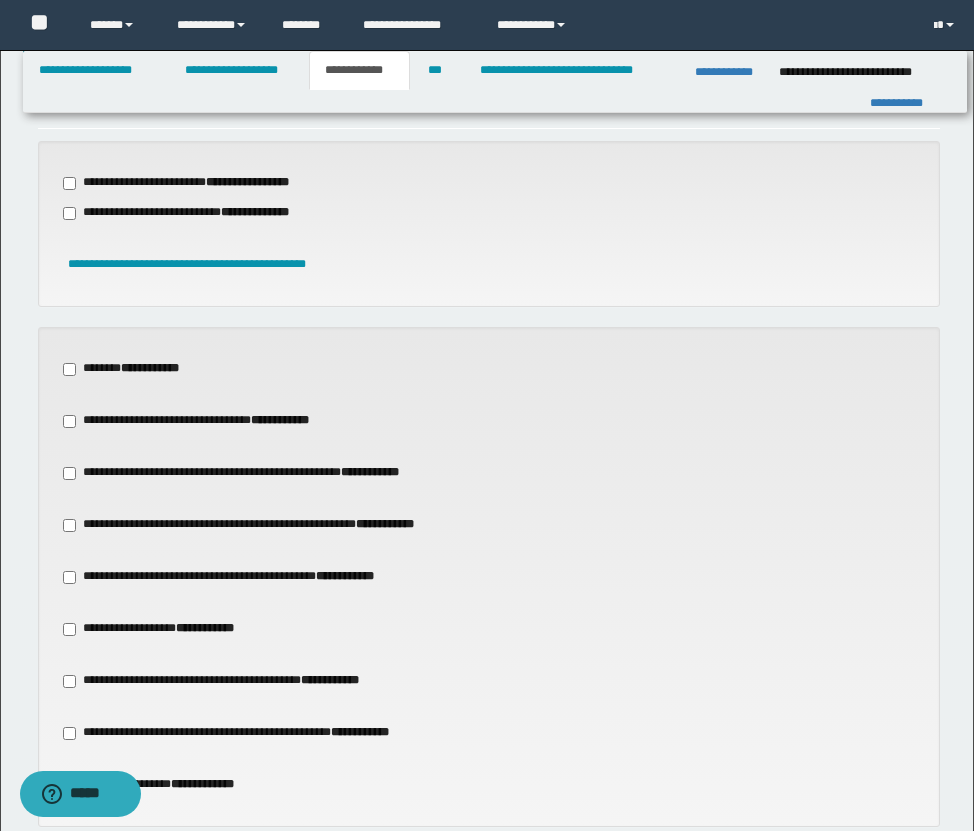 click on "**********" at bounding box center [209, 421] 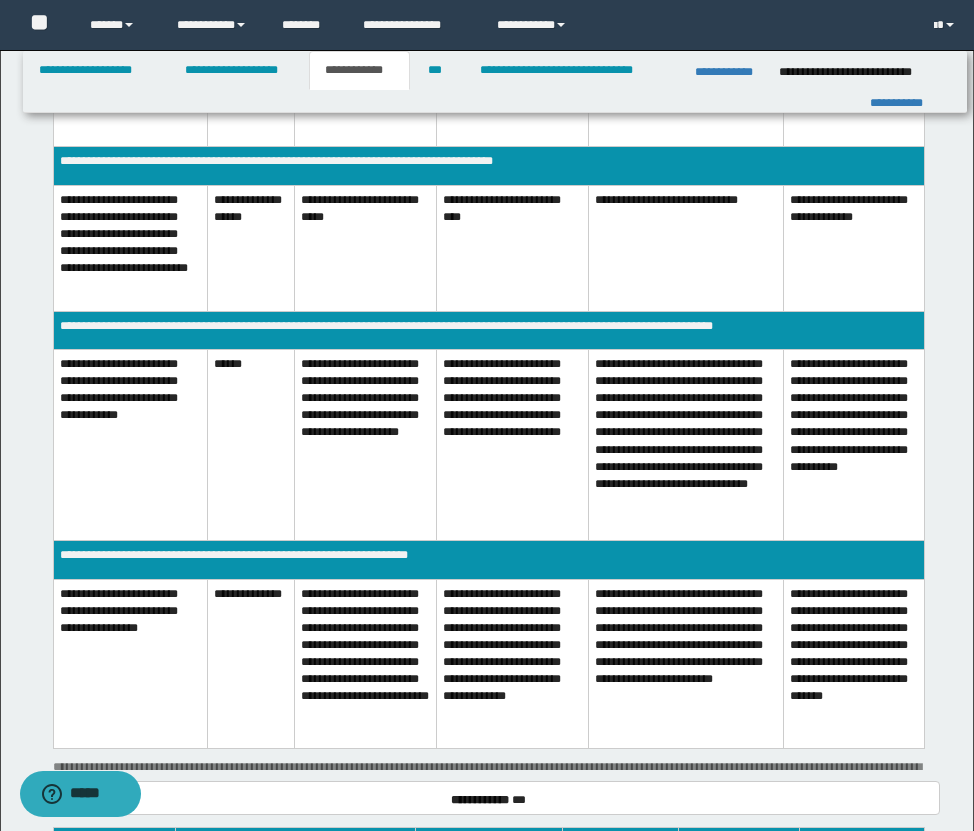 scroll, scrollTop: 2241, scrollLeft: 0, axis: vertical 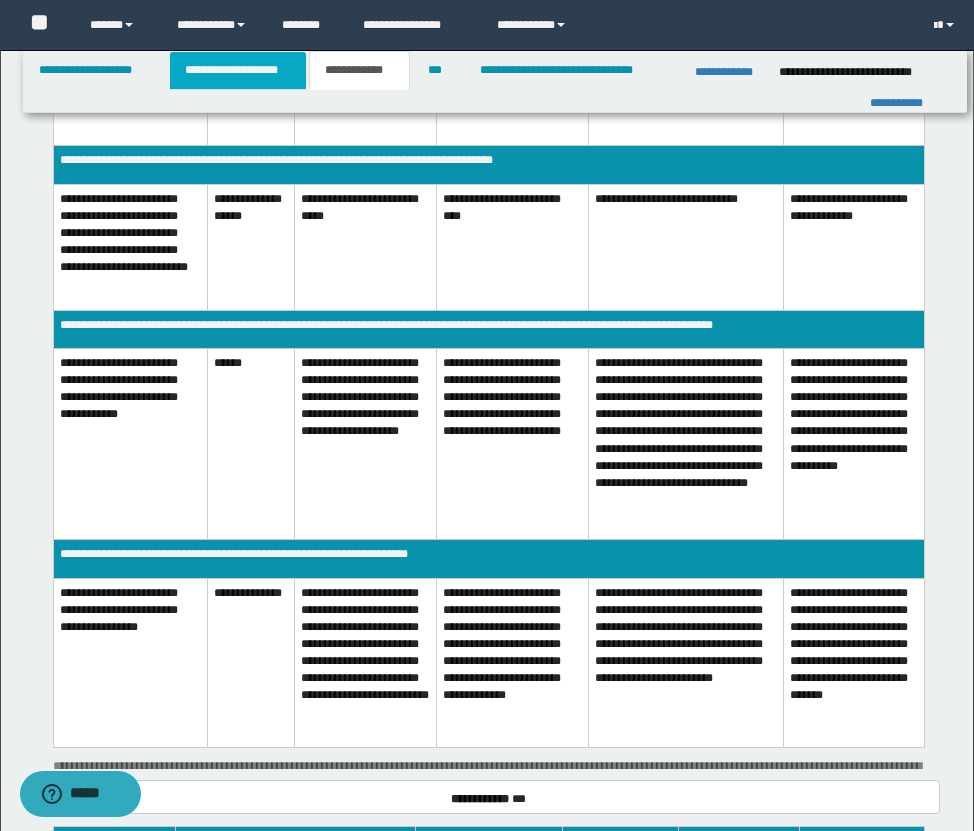 click on "**********" at bounding box center (238, 70) 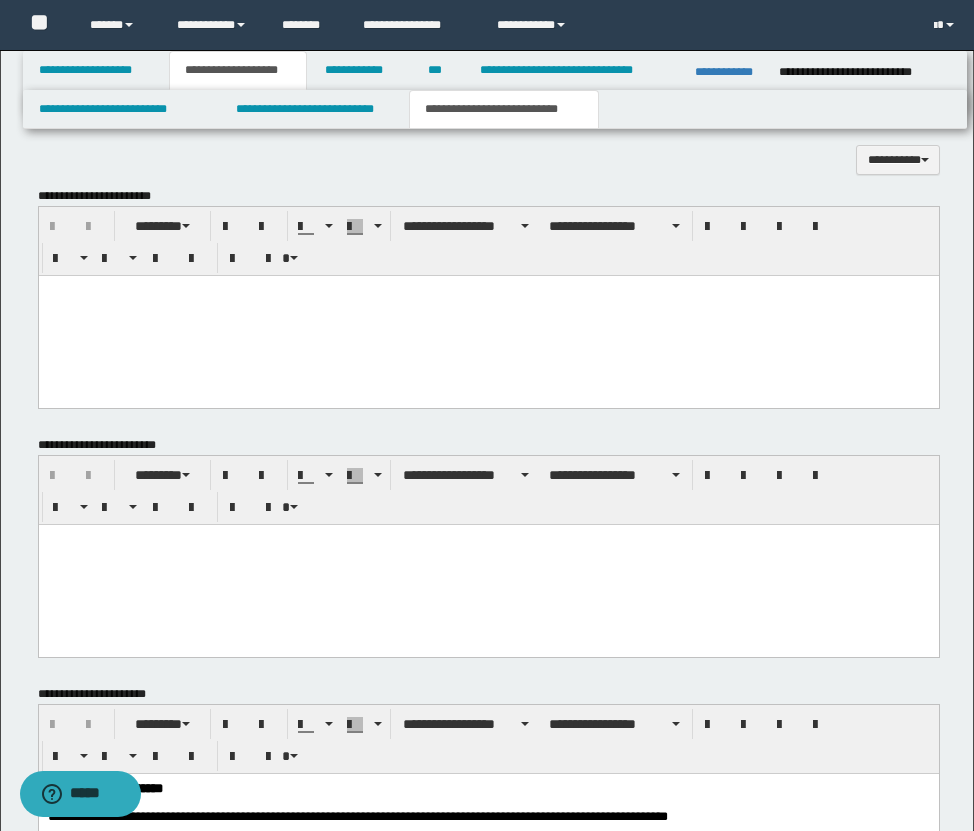 click on "**********" at bounding box center (504, 109) 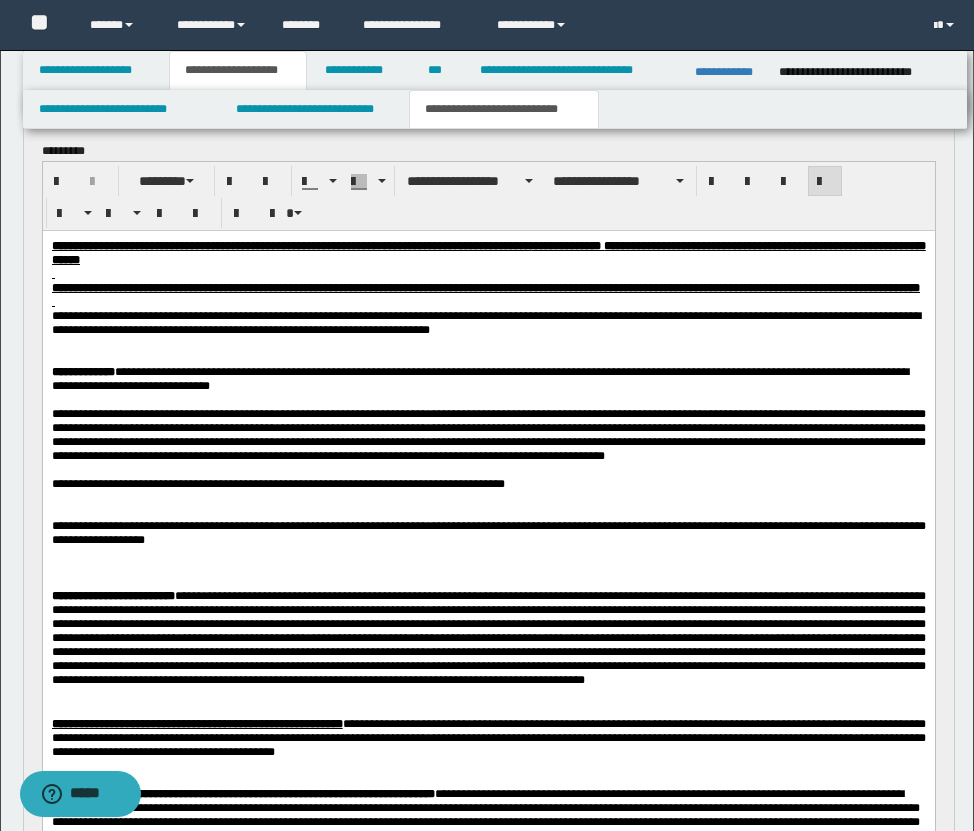 scroll, scrollTop: 218, scrollLeft: 0, axis: vertical 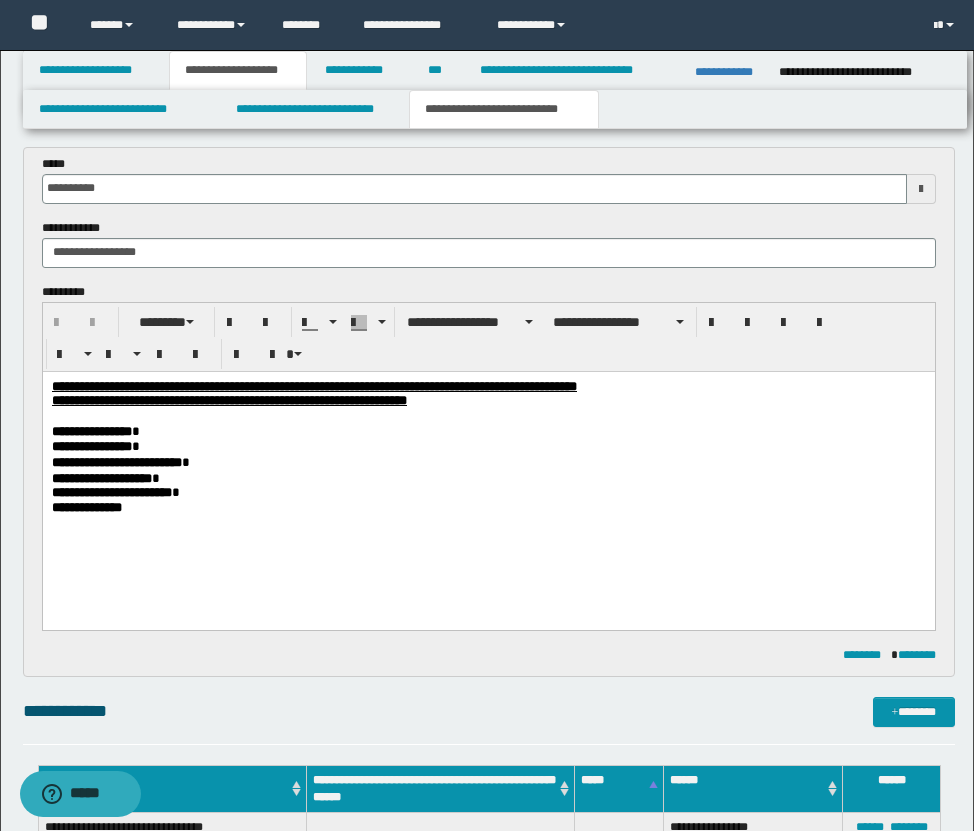 drag, startPoint x: 51, startPoint y: -953, endPoint x: 378, endPoint y: 219, distance: 1216.7633 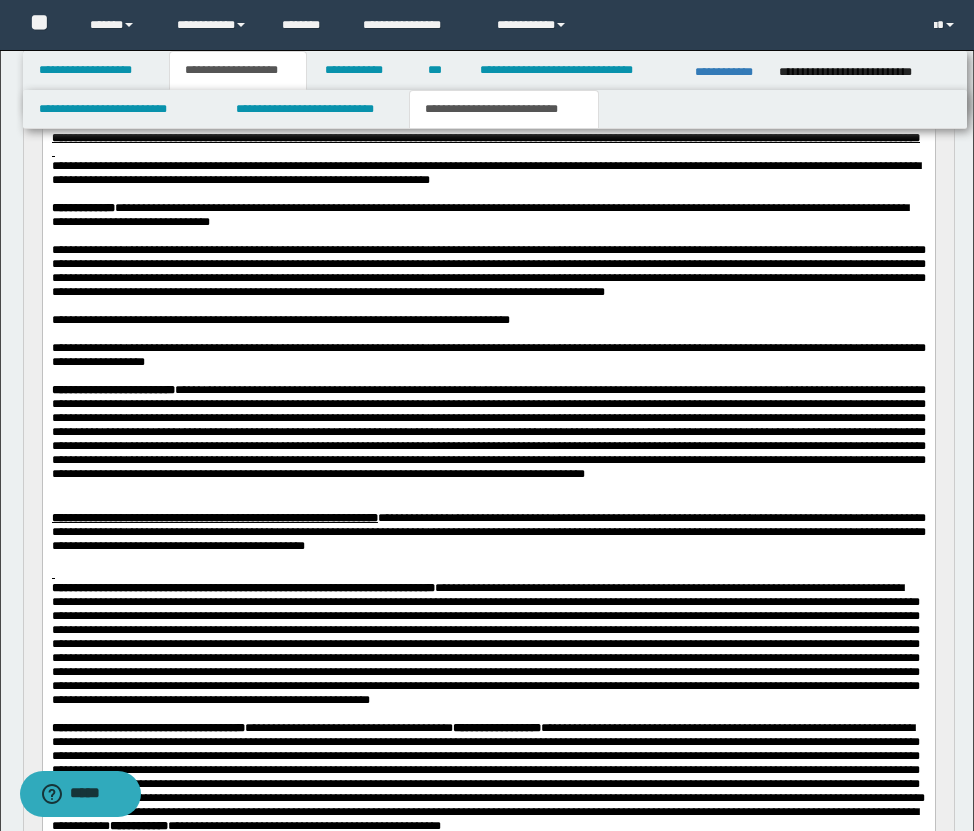 scroll, scrollTop: 185, scrollLeft: 0, axis: vertical 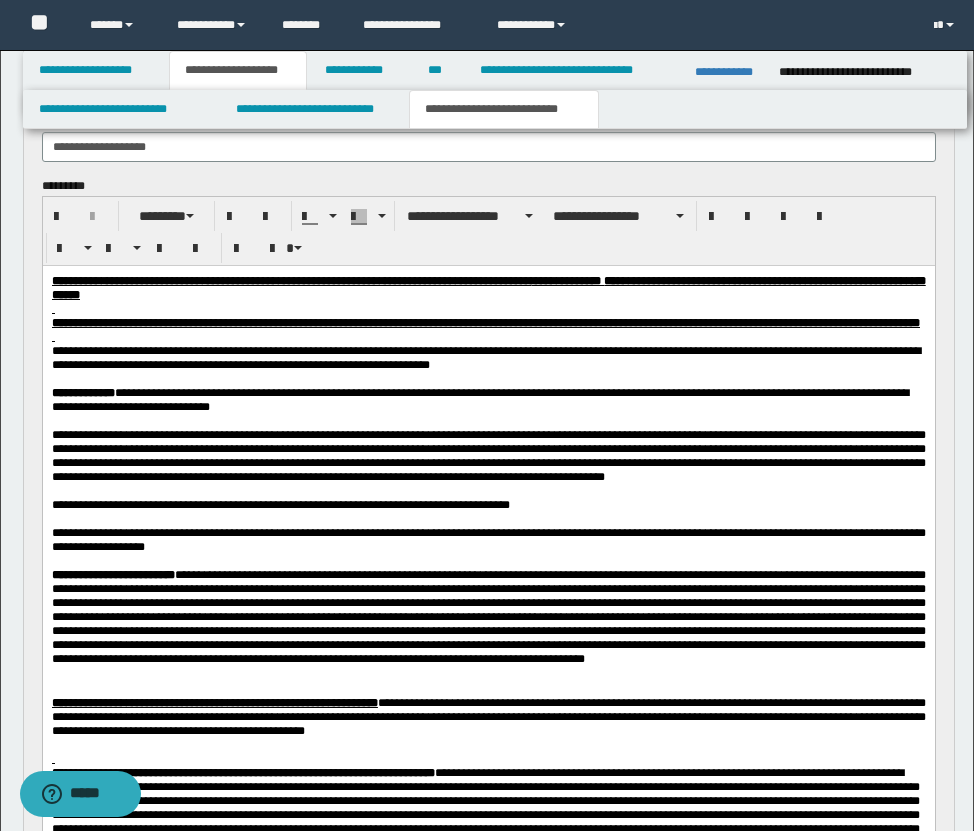 click on "**********" at bounding box center [485, 358] 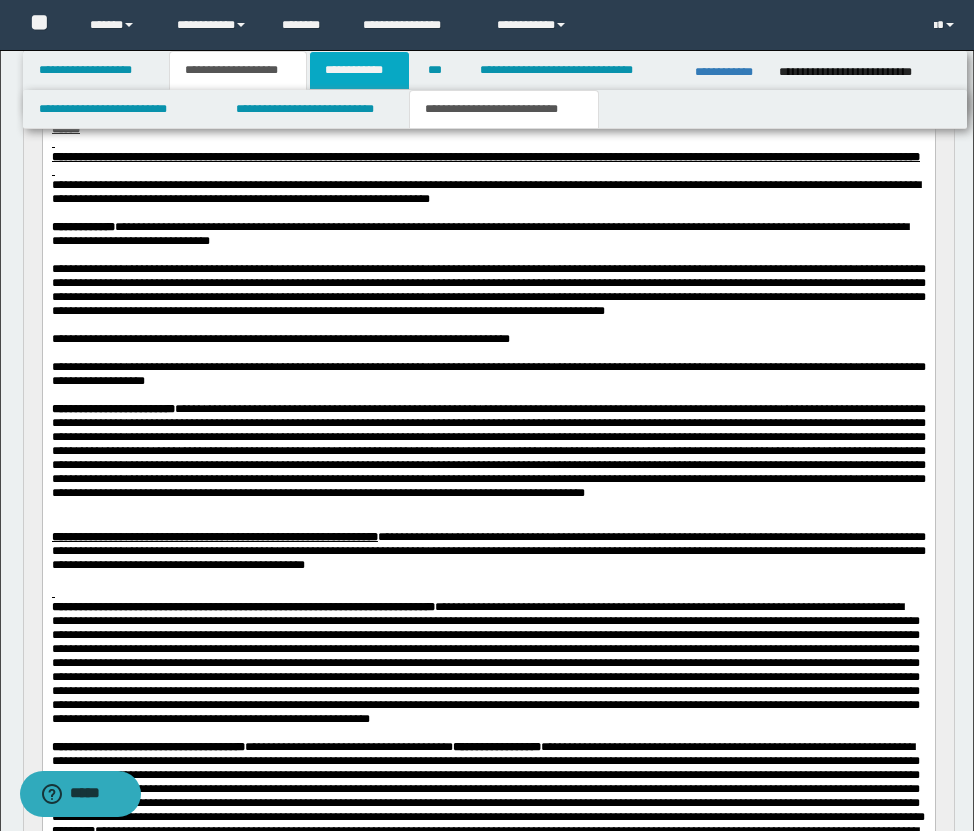 click on "**********" at bounding box center [359, 70] 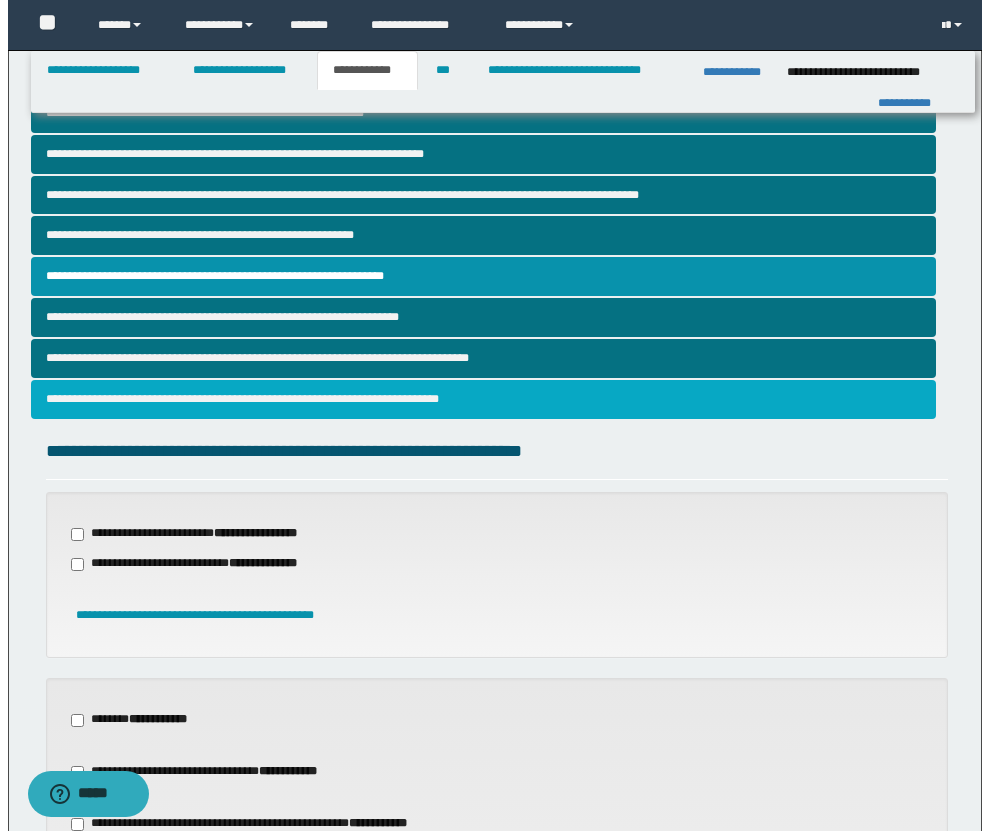 scroll, scrollTop: 0, scrollLeft: 0, axis: both 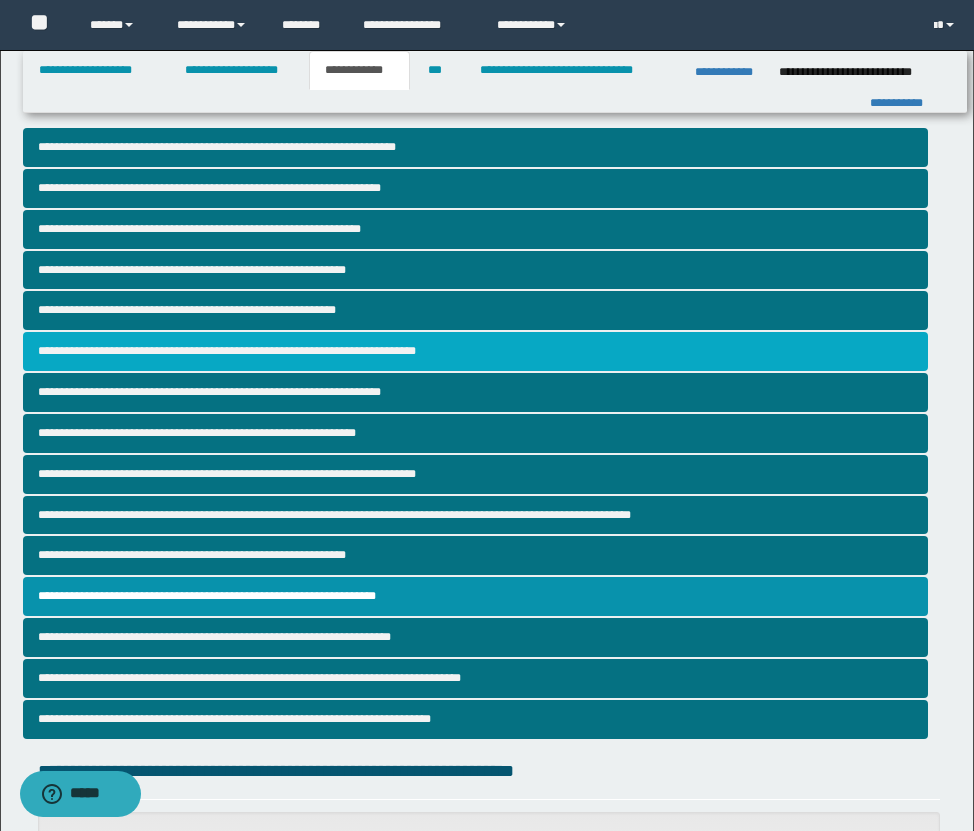 click on "**********" at bounding box center [475, 351] 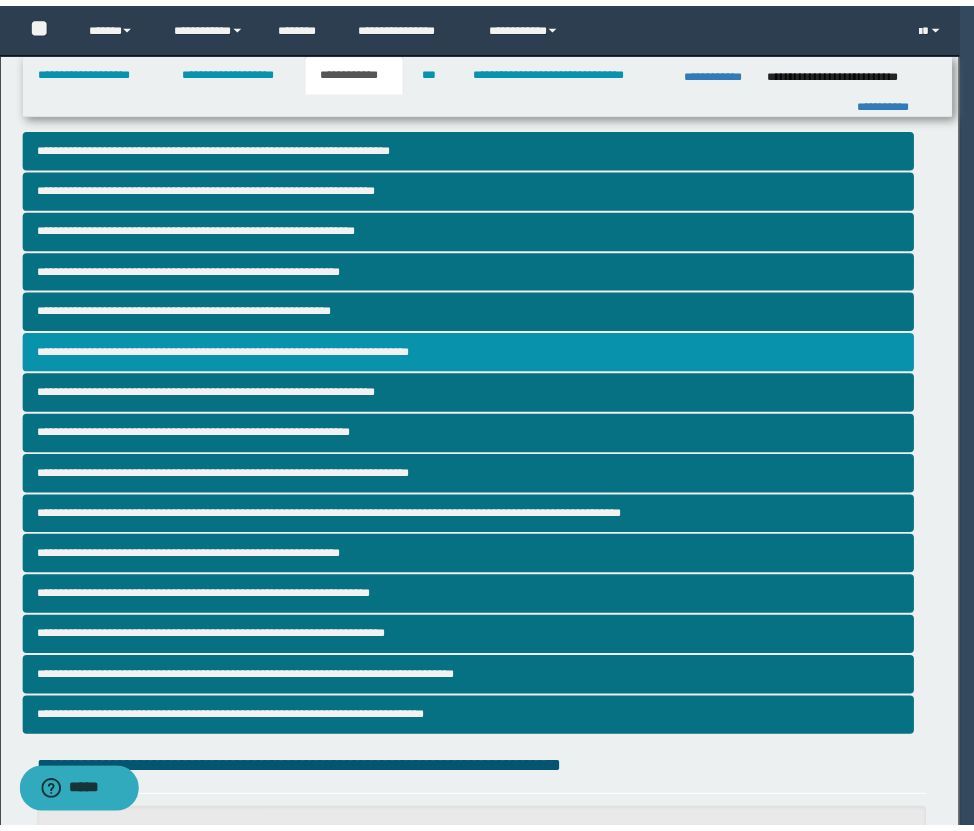 scroll, scrollTop: 483, scrollLeft: 0, axis: vertical 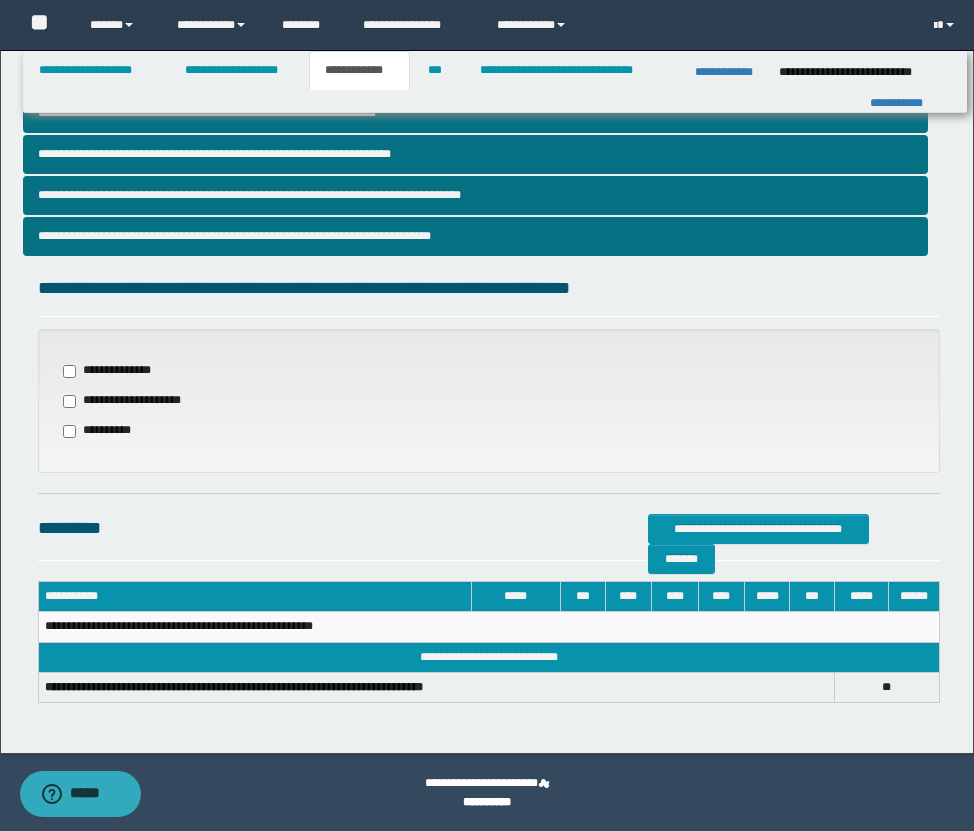click on "**********" at bounding box center [111, 371] 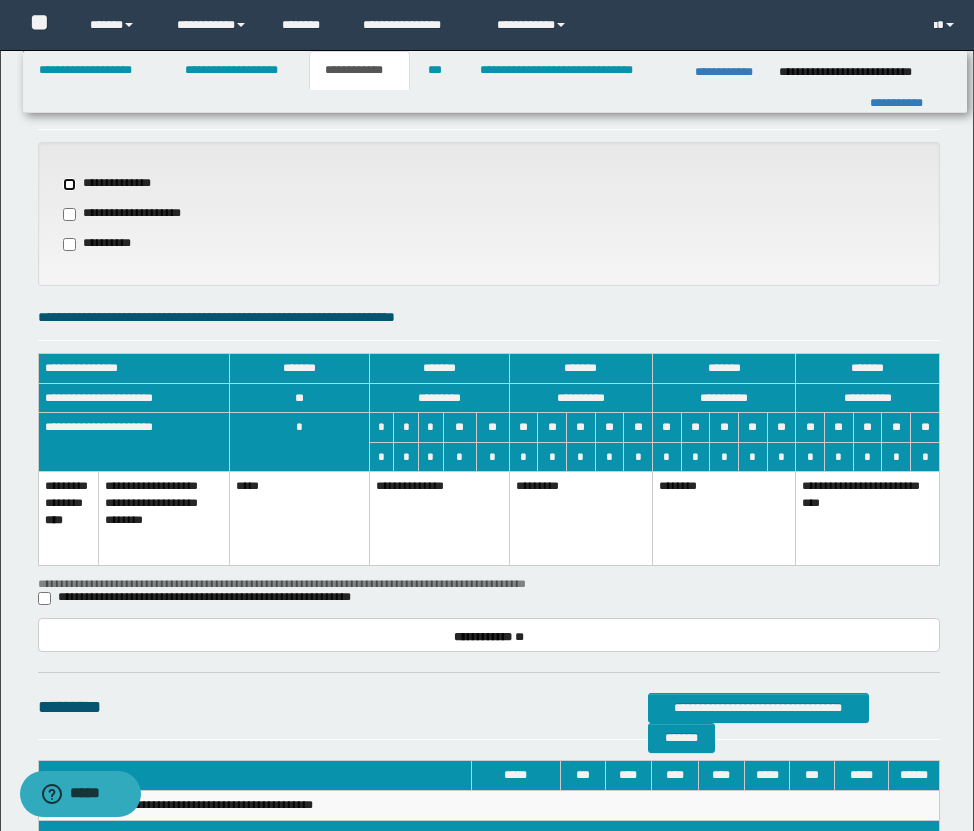 scroll, scrollTop: 674, scrollLeft: 0, axis: vertical 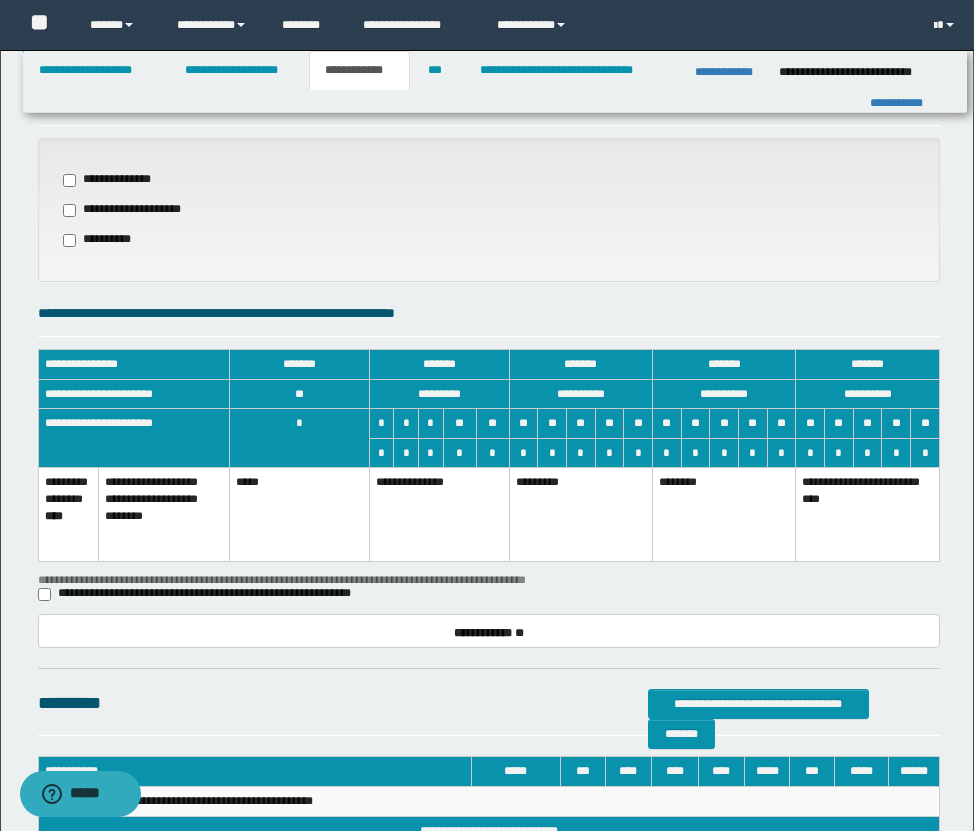 click on "**********" at bounding box center (439, 514) 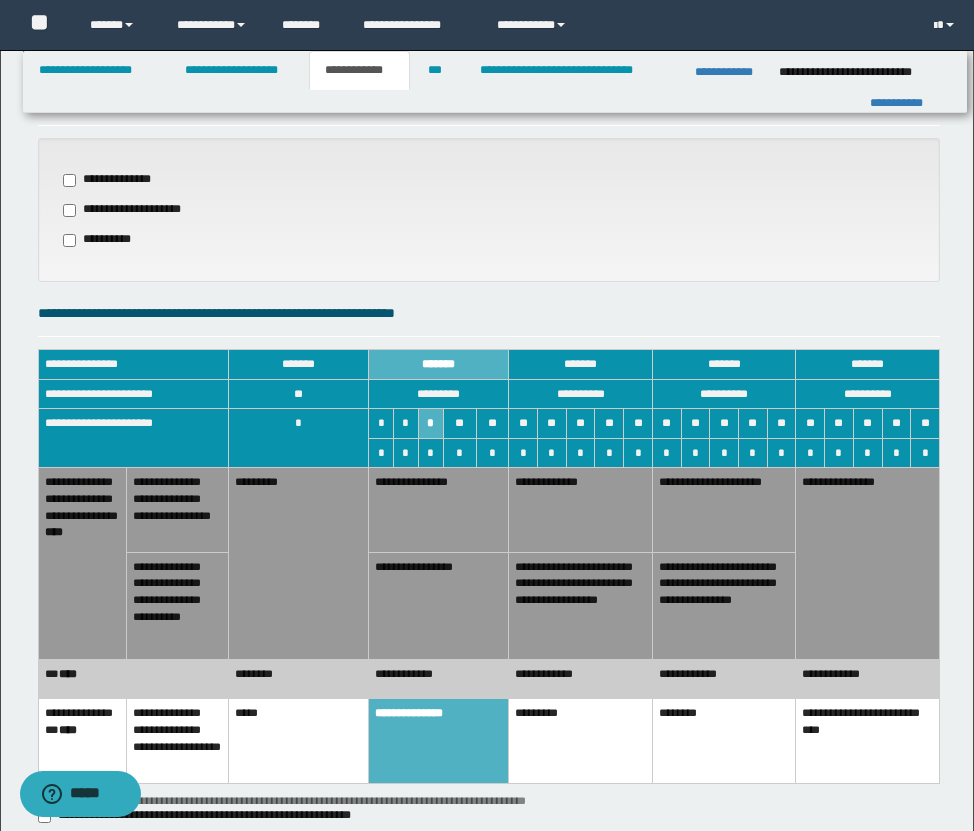 click on "**********" at bounding box center (581, 605) 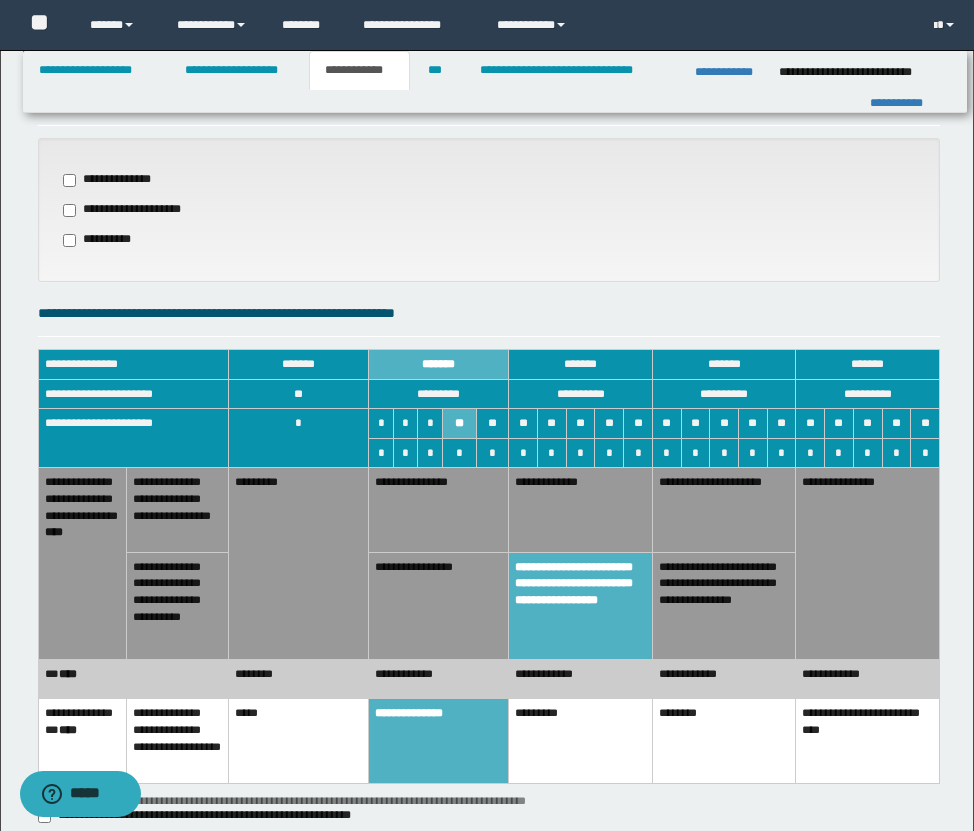 scroll, scrollTop: 750, scrollLeft: 0, axis: vertical 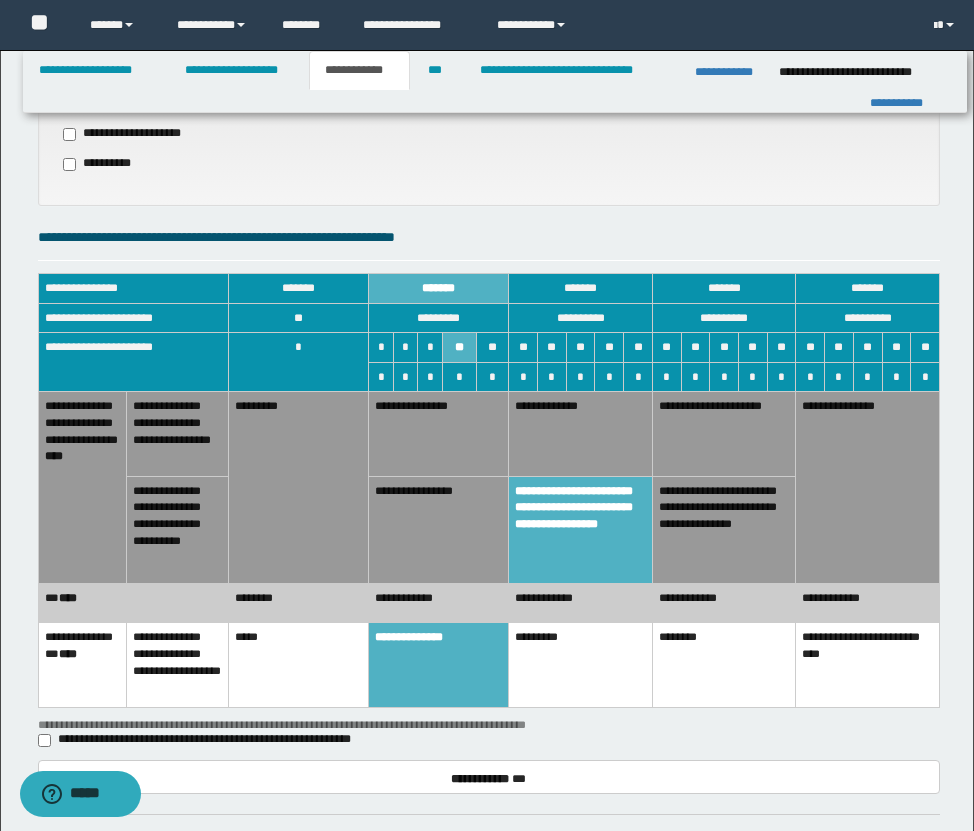 click on "********" at bounding box center [299, 603] 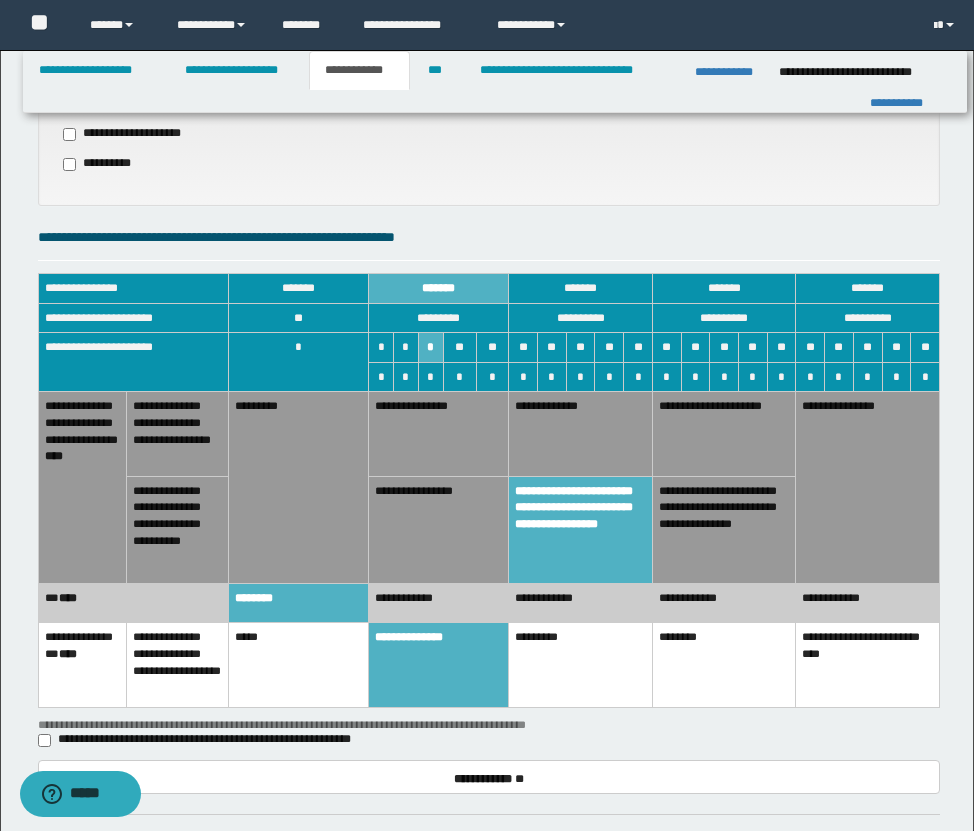scroll, scrollTop: 0, scrollLeft: 0, axis: both 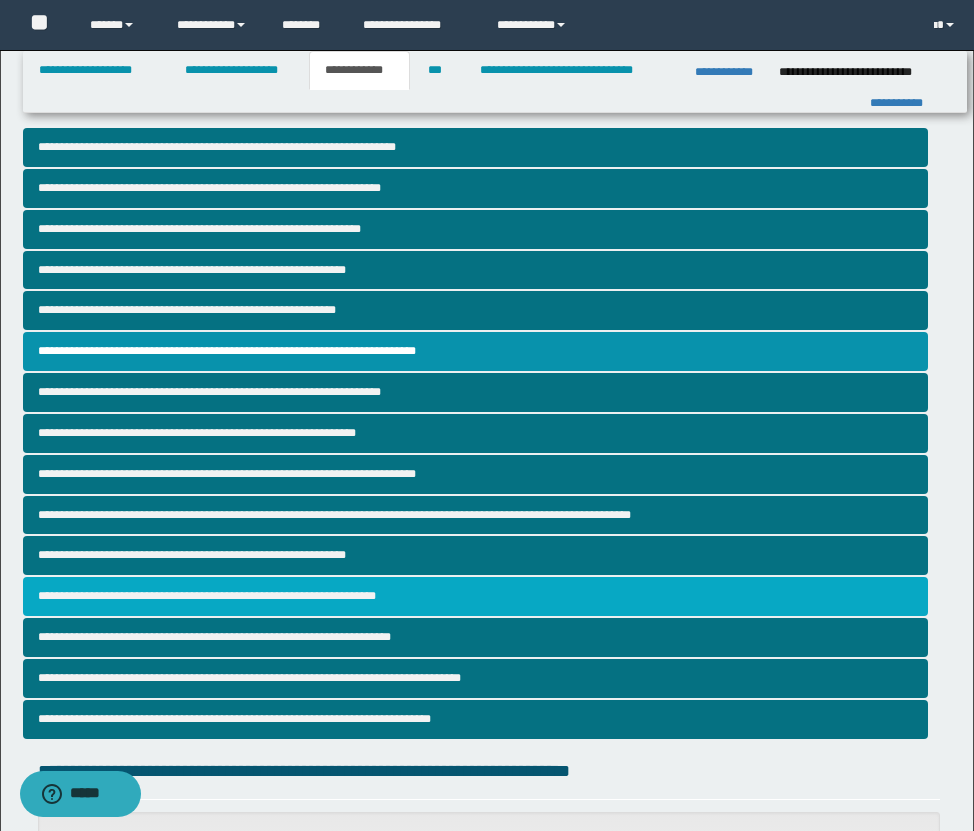click on "**********" at bounding box center [475, 596] 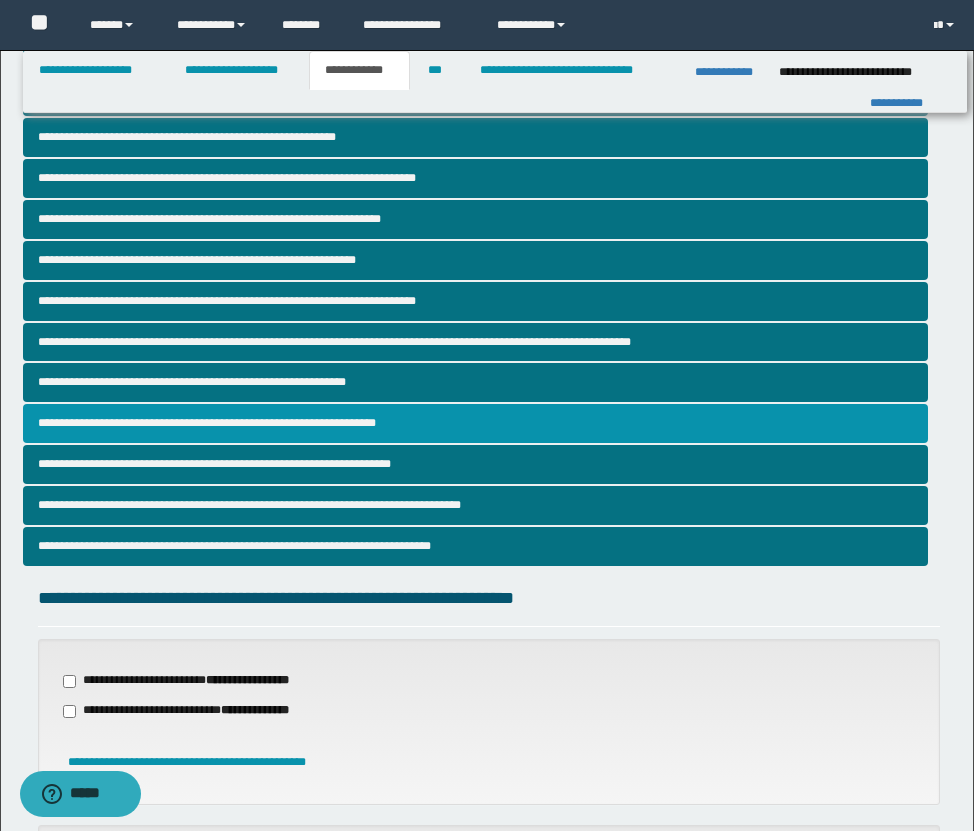 scroll, scrollTop: 0, scrollLeft: 0, axis: both 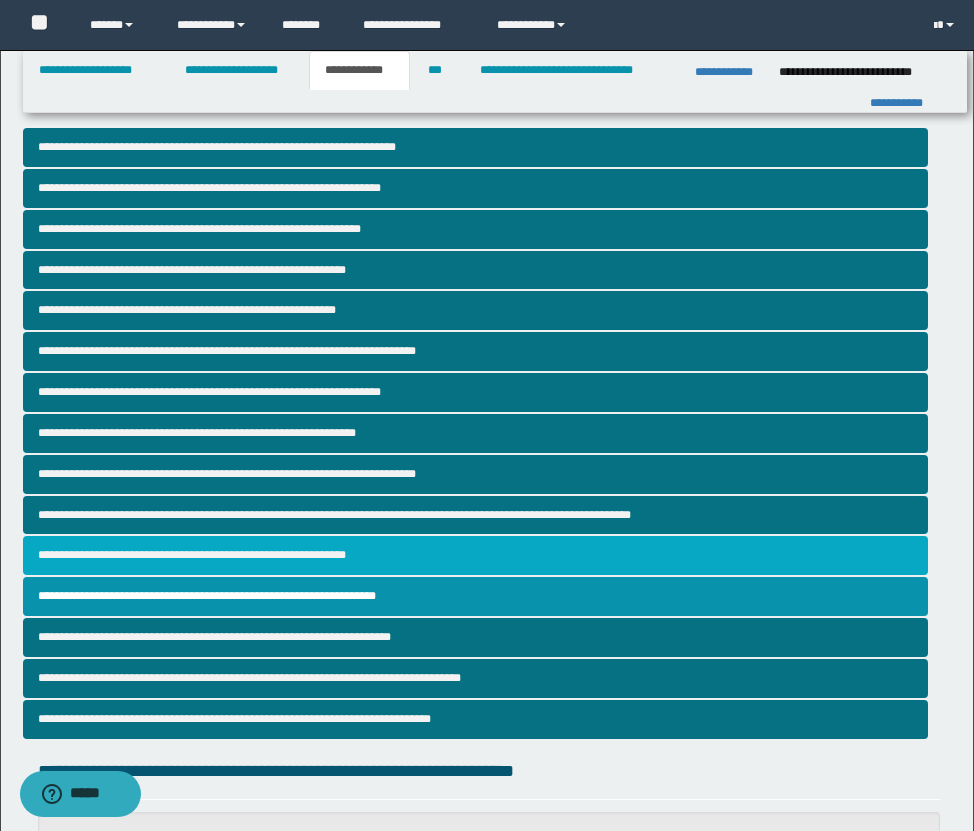 click on "**********" at bounding box center (475, 555) 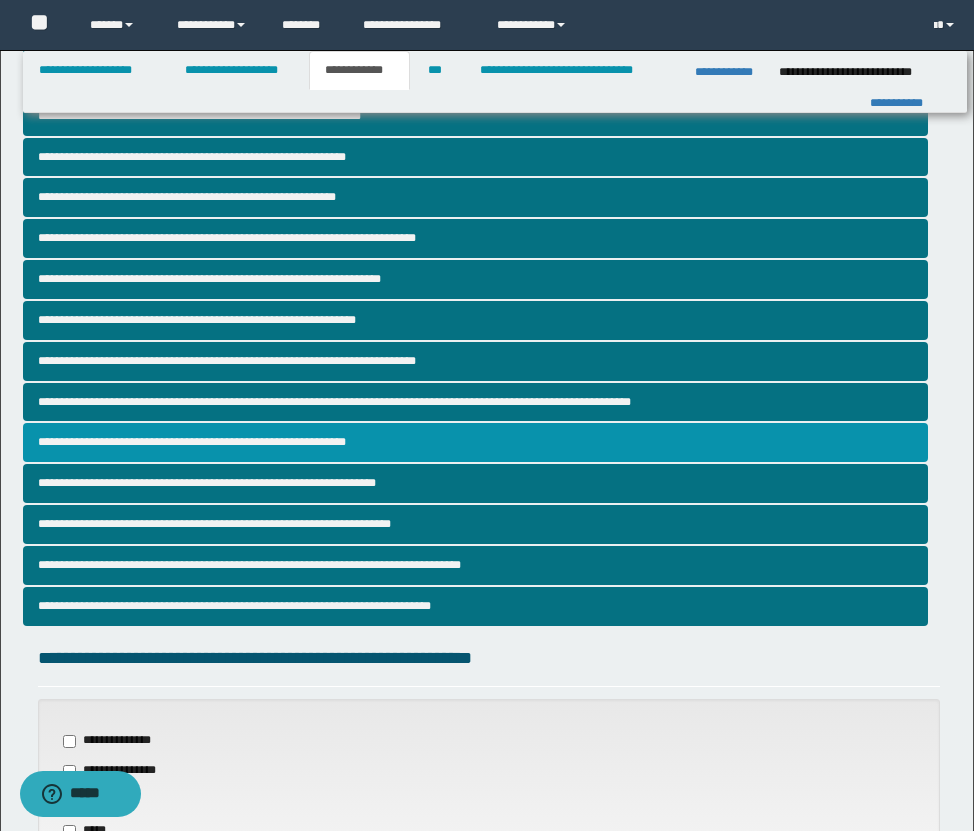 scroll, scrollTop: 513, scrollLeft: 0, axis: vertical 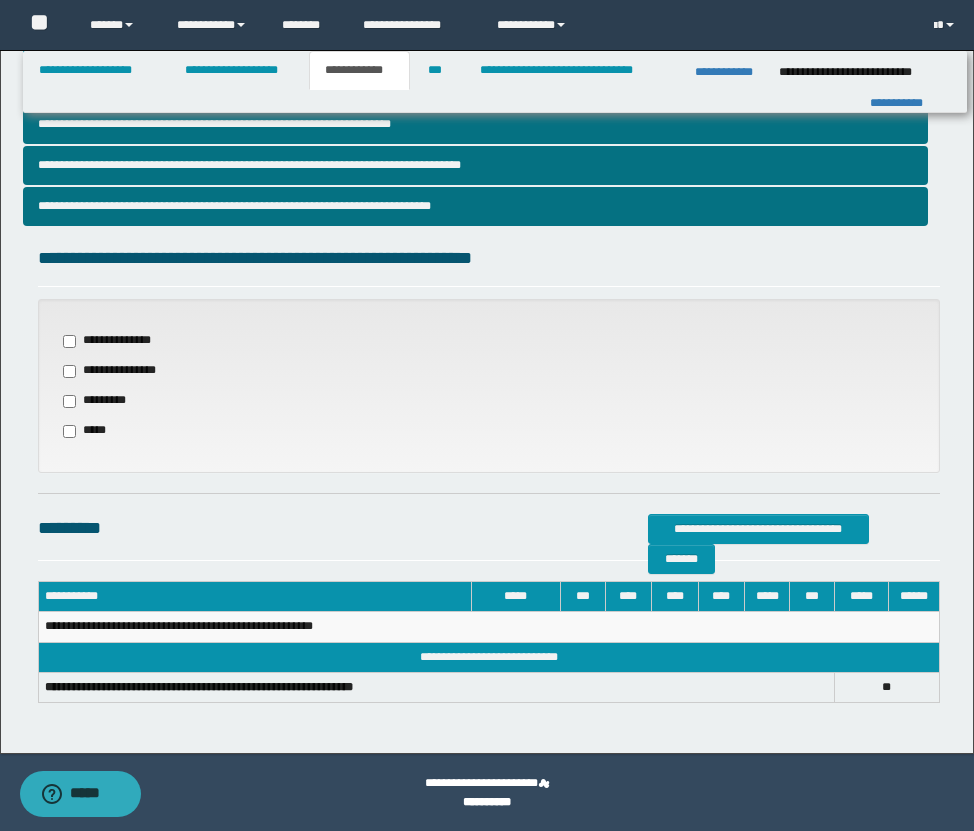 click on "**********" at bounding box center (120, 371) 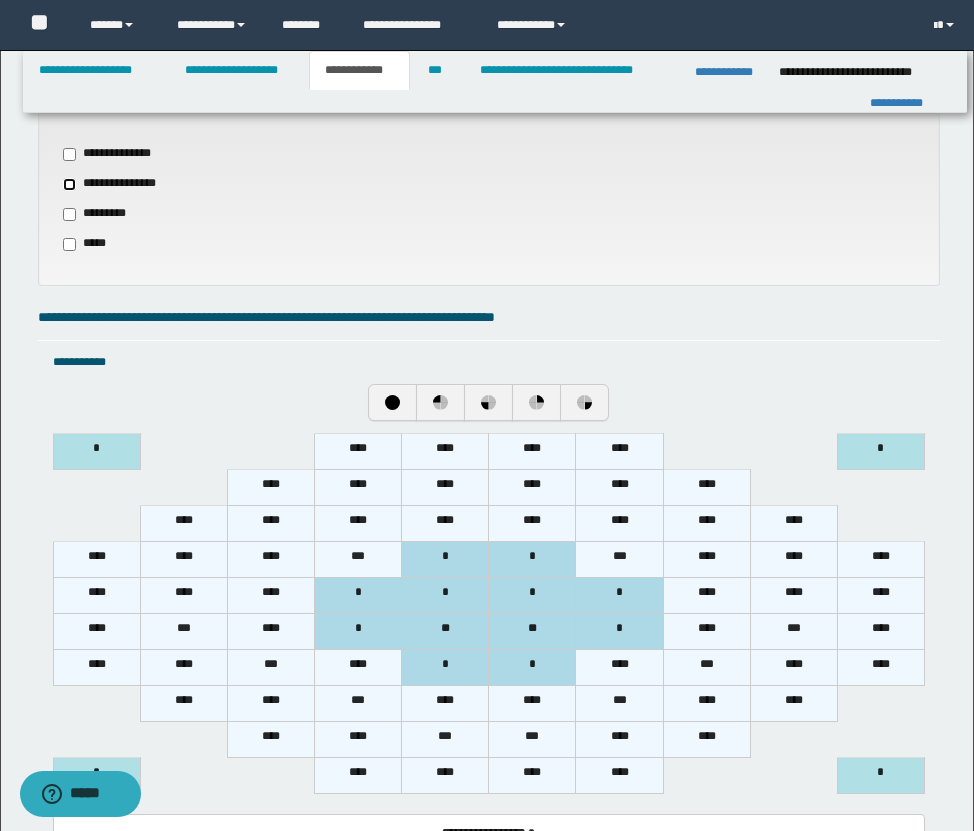 scroll, scrollTop: 810, scrollLeft: 0, axis: vertical 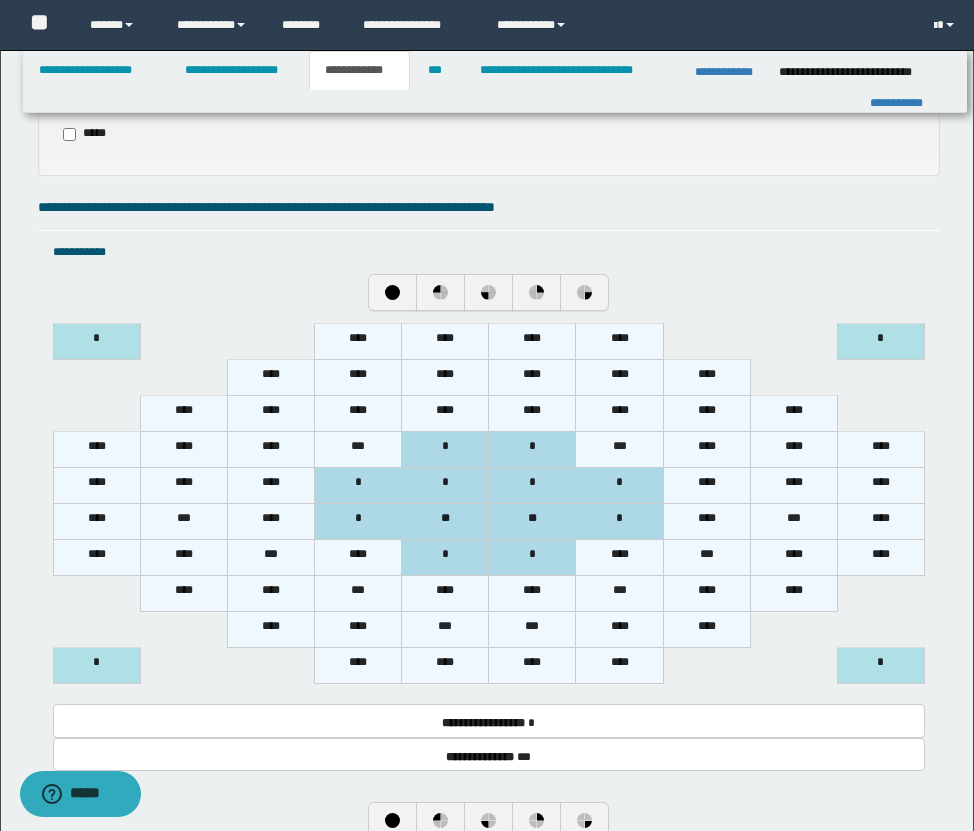 click on "****" at bounding box center (96, 521) 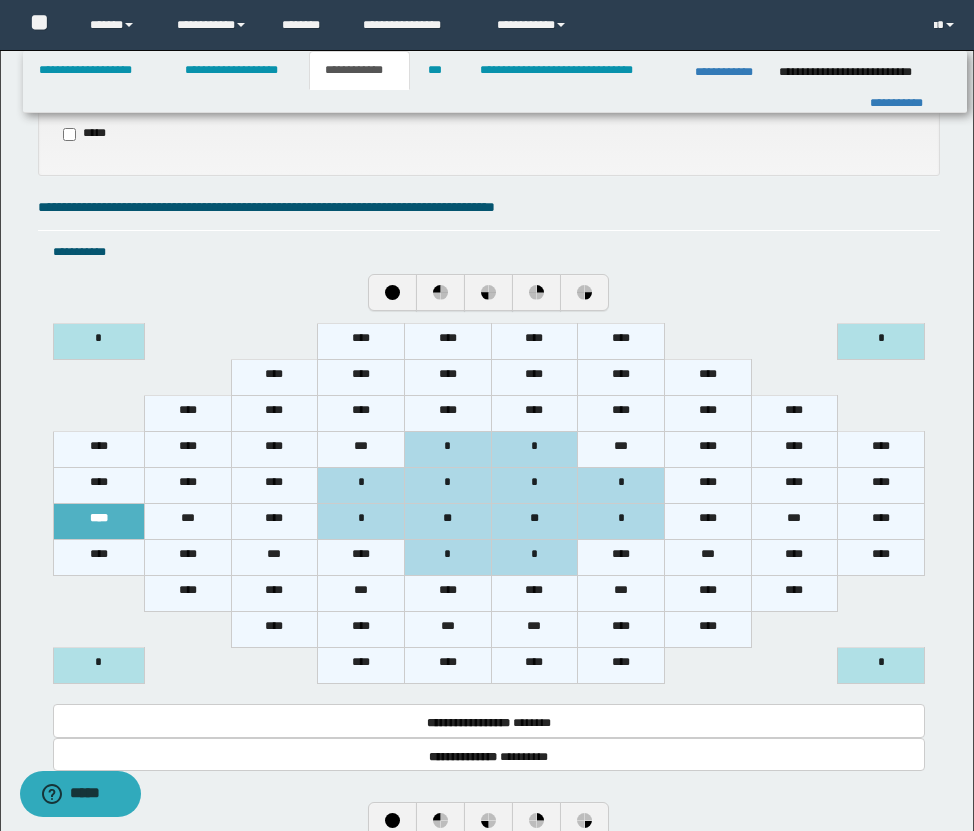 click on "****" at bounding box center (707, 521) 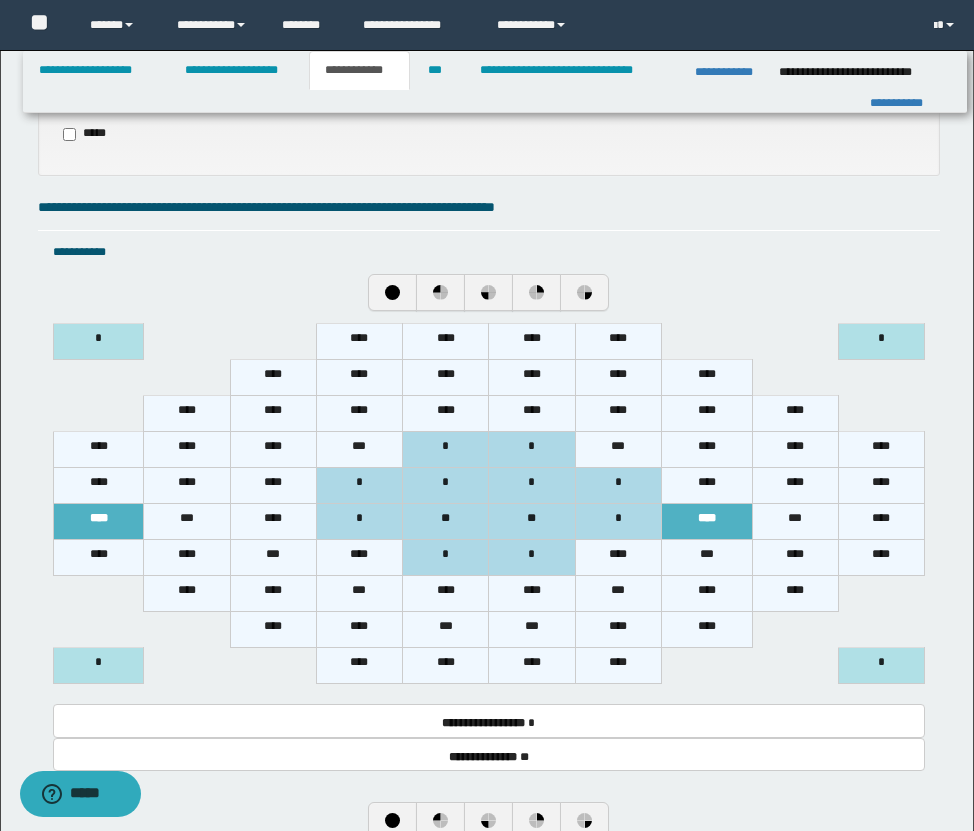 click on "****" at bounding box center (187, 557) 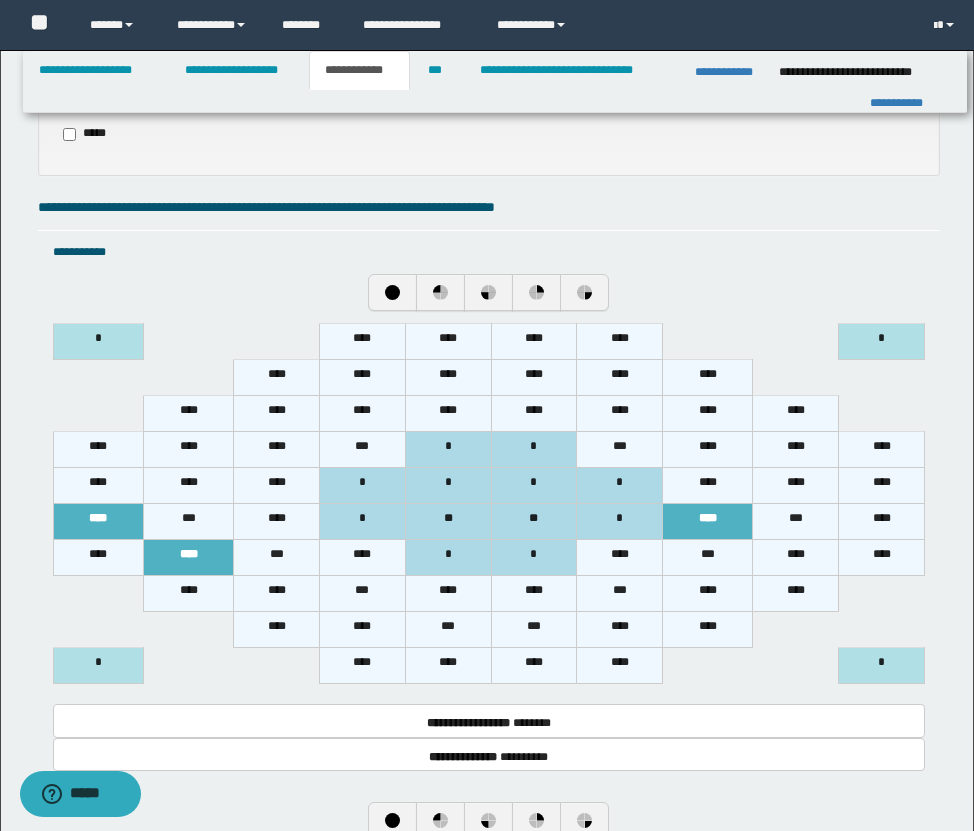 click on "****" at bounding box center [188, 557] 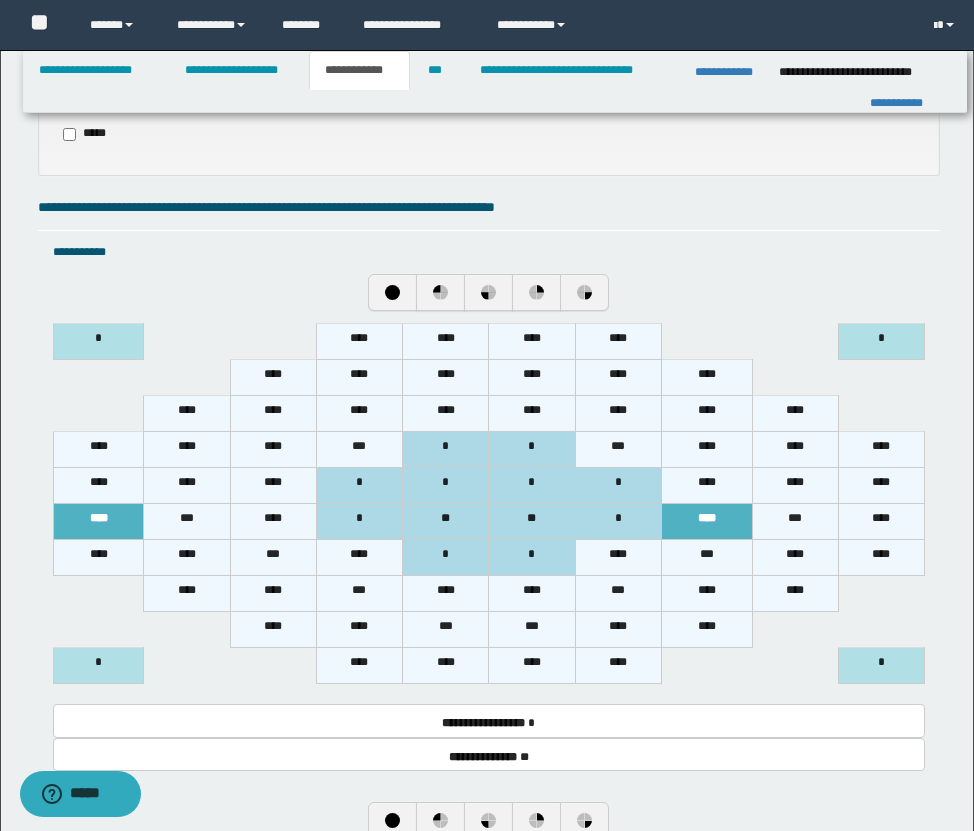 click on "****" at bounding box center (187, 593) 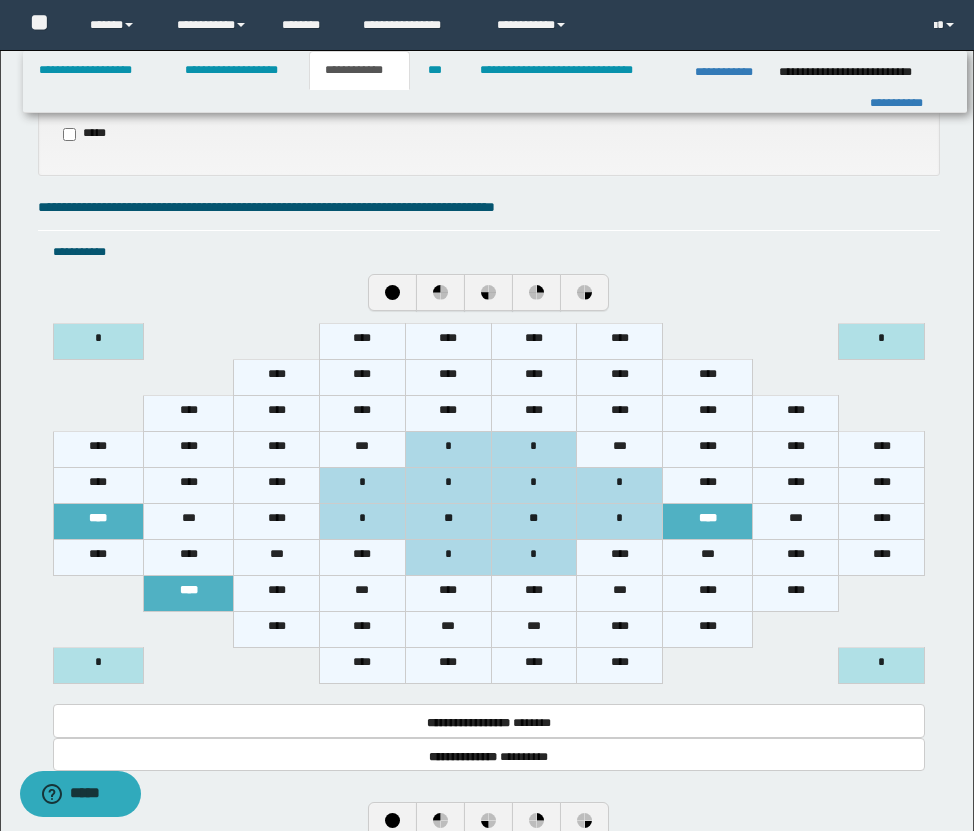 scroll, scrollTop: 516, scrollLeft: 0, axis: vertical 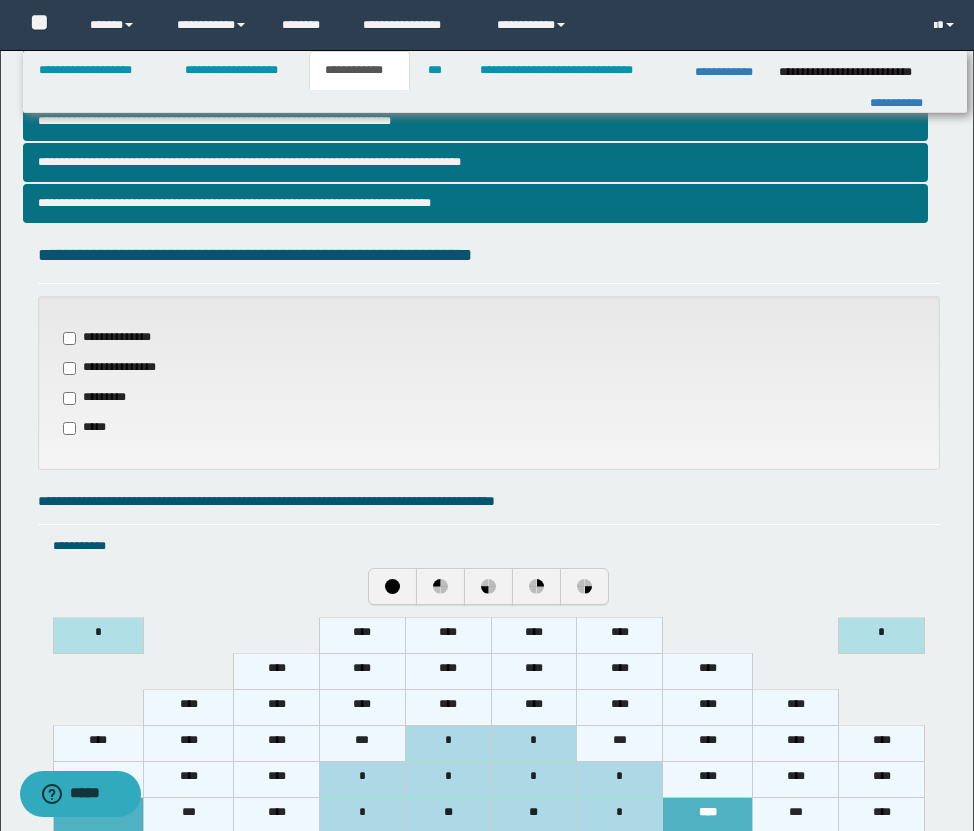 click on "**********" at bounding box center [115, 338] 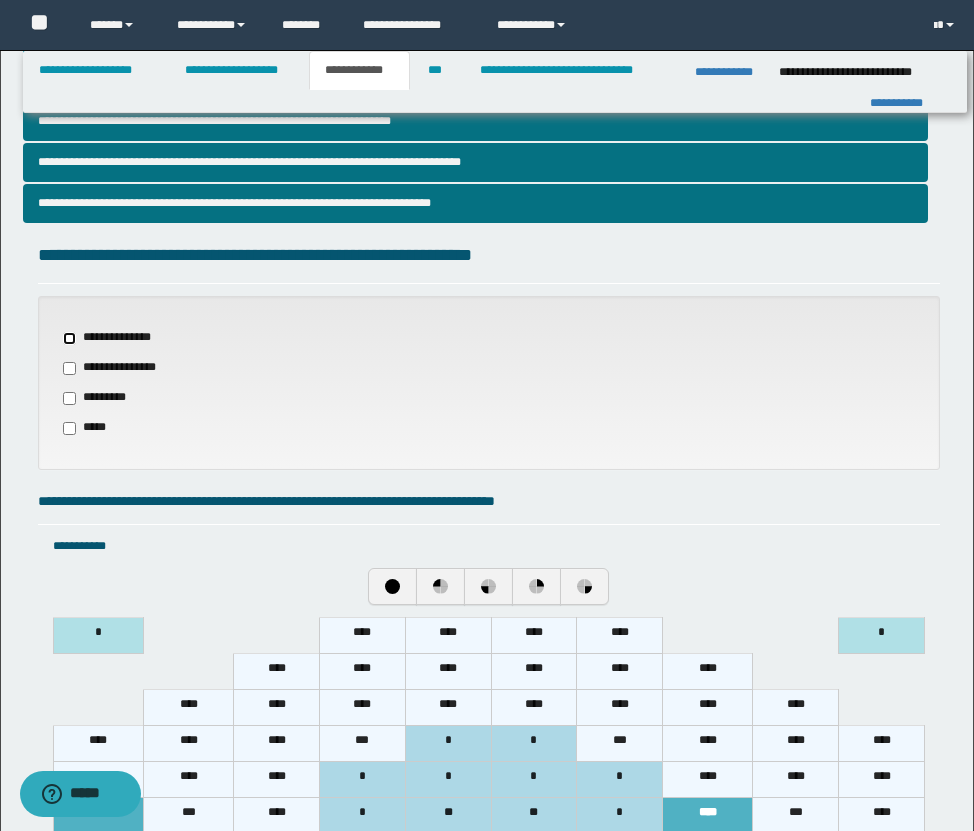 select on "*" 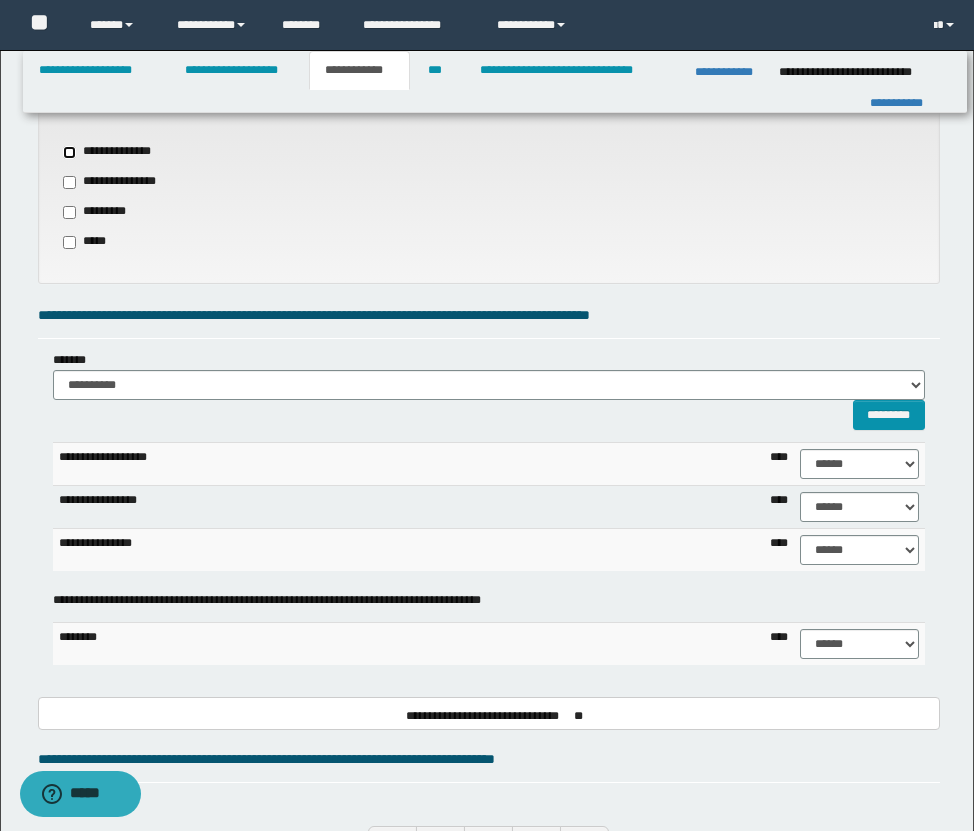 scroll, scrollTop: 701, scrollLeft: 0, axis: vertical 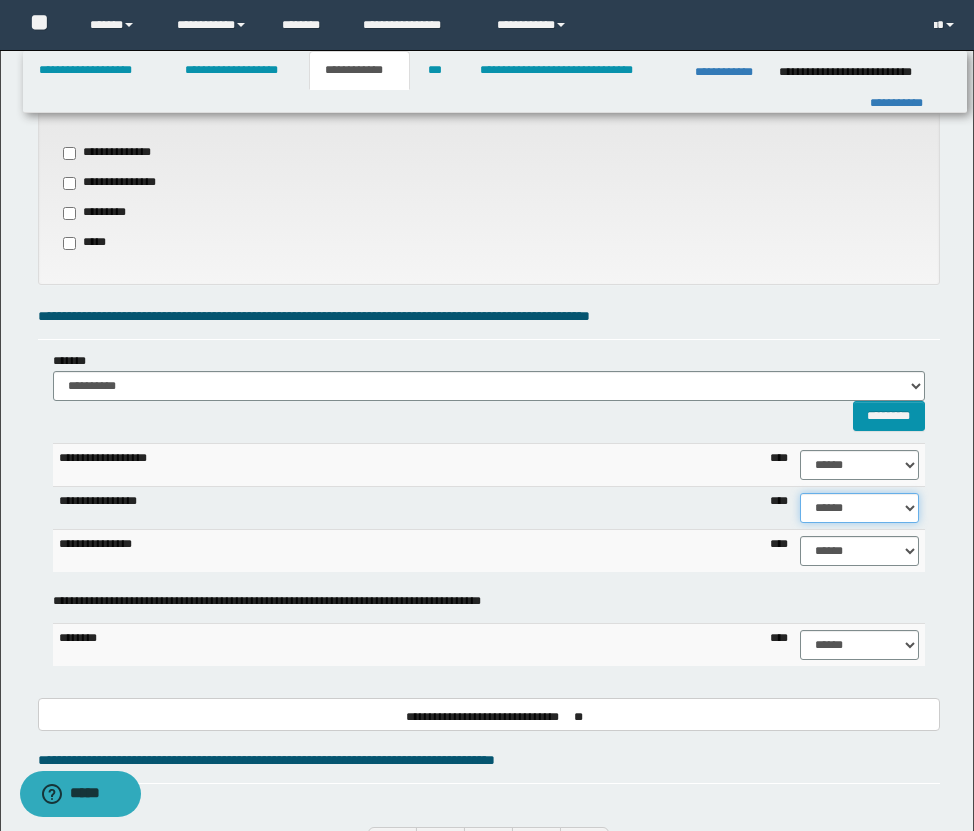 click on "******
****
**
**
**
**
**
**
**
**
***
***
***
***
***
***
***
***
***
***
****
****
****
****" at bounding box center (859, 508) 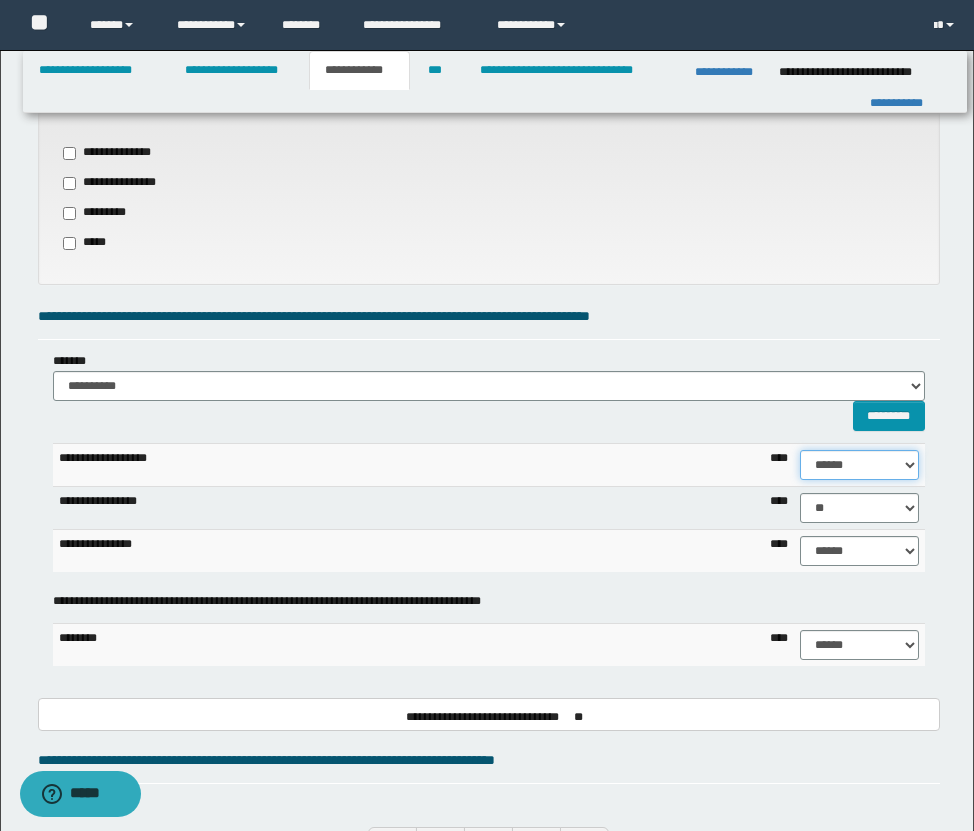 click on "******
****
**
**
**
**
**
**
**
**
***
***
***
***
***
***
***
***
***
***
****
****
****
****" at bounding box center [859, 465] 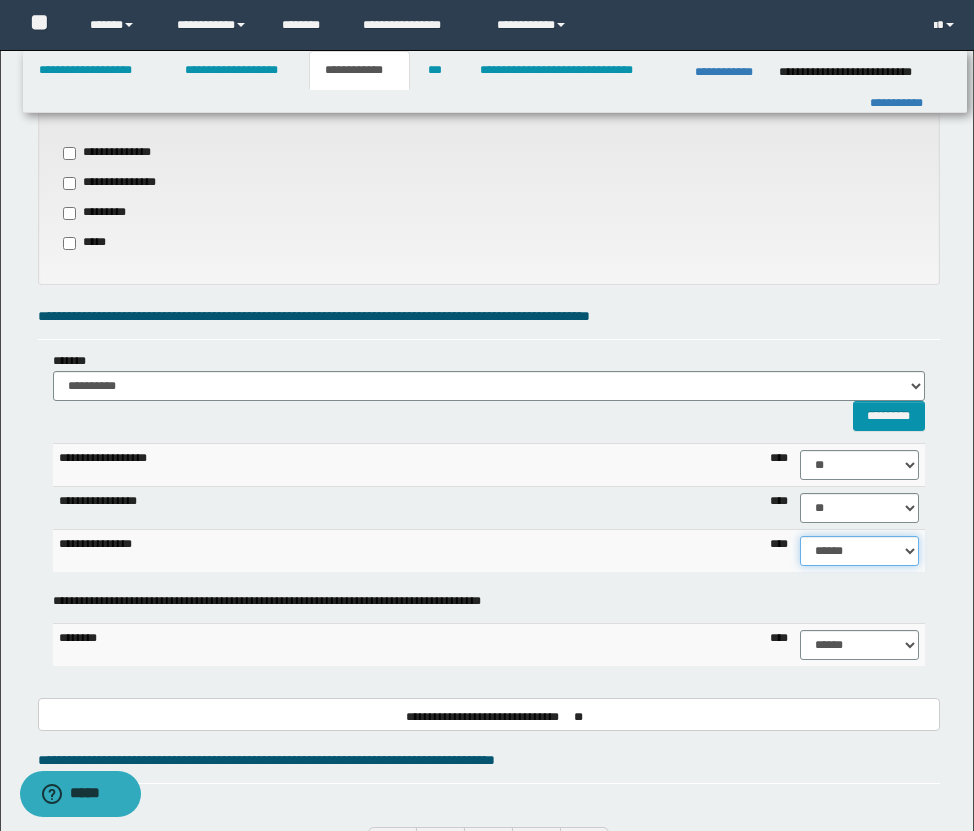 click on "******
****
**
**
**
**
**
**
**
**
***
***
***
***
***
***
***
***
***
***
****
****
****
****" at bounding box center [859, 551] 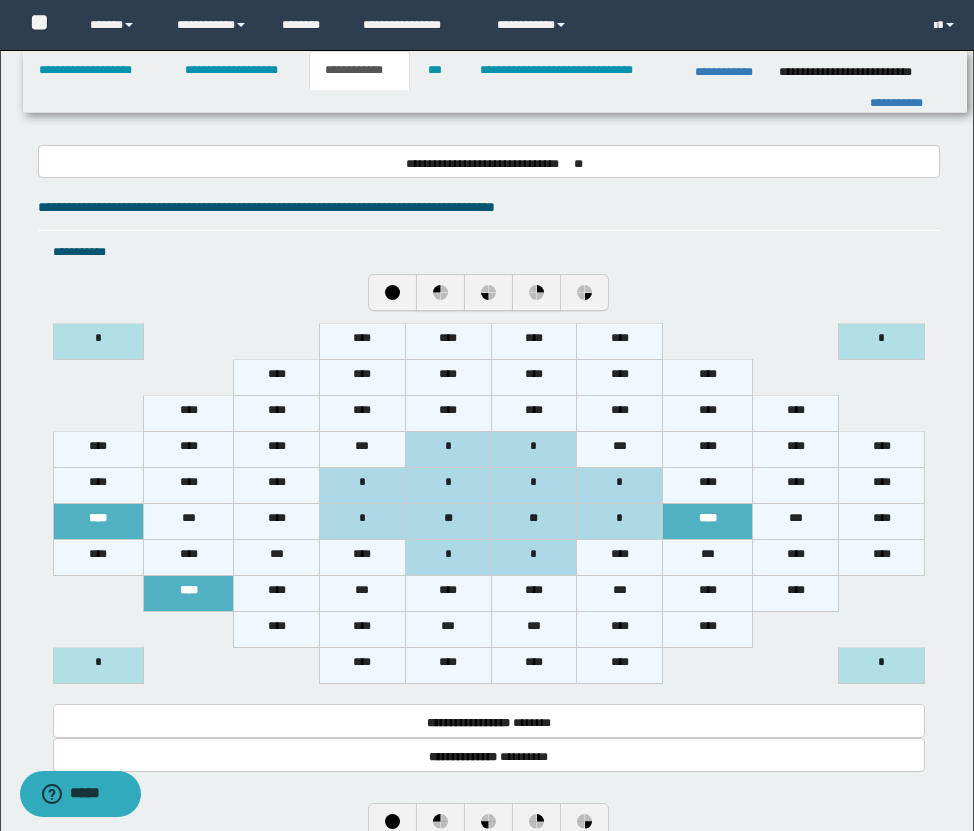 scroll, scrollTop: 1125, scrollLeft: 0, axis: vertical 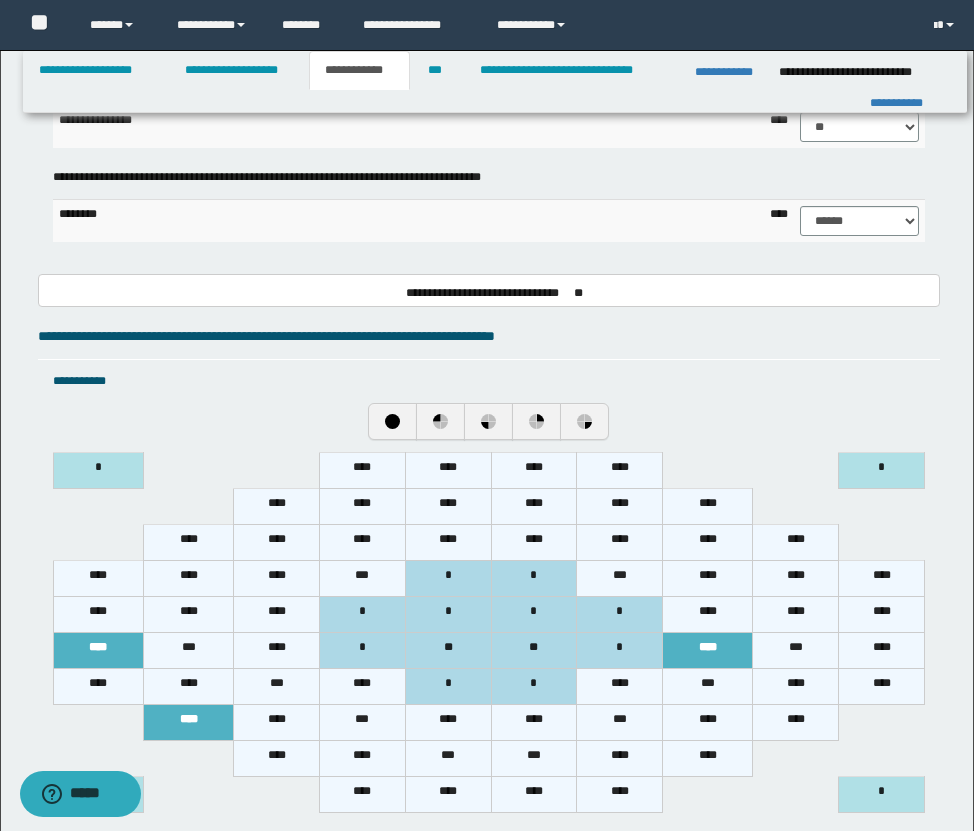 click on "**********" at bounding box center [489, 592] 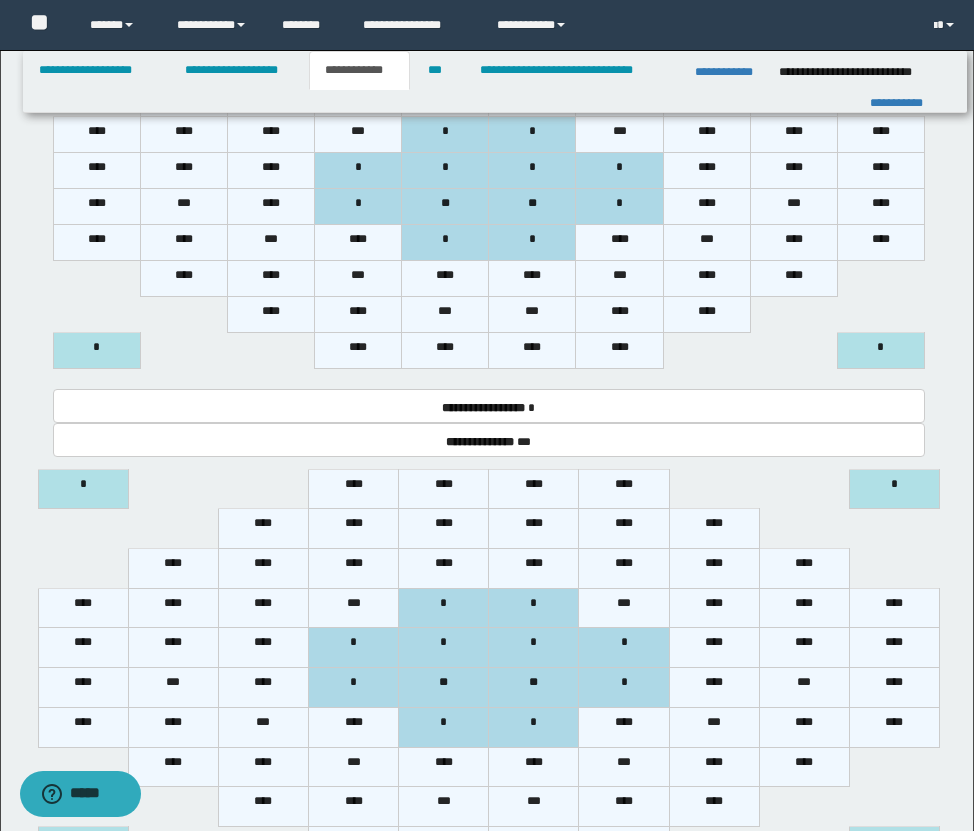 scroll, scrollTop: 2639, scrollLeft: 0, axis: vertical 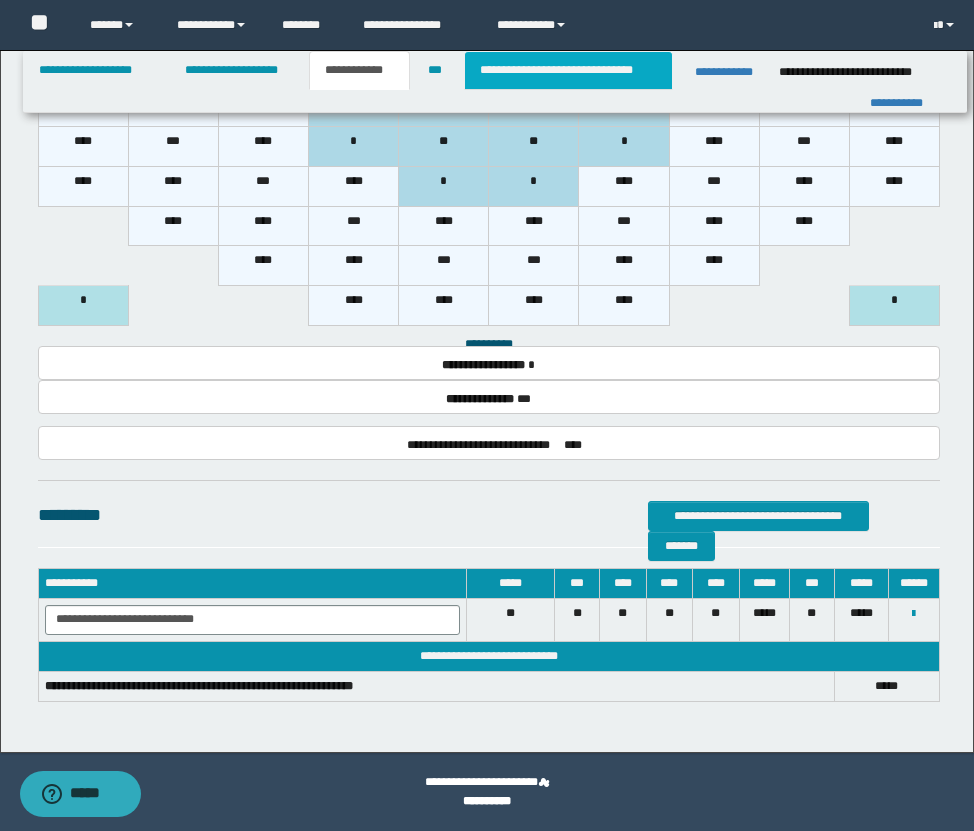 click on "**********" at bounding box center (568, 70) 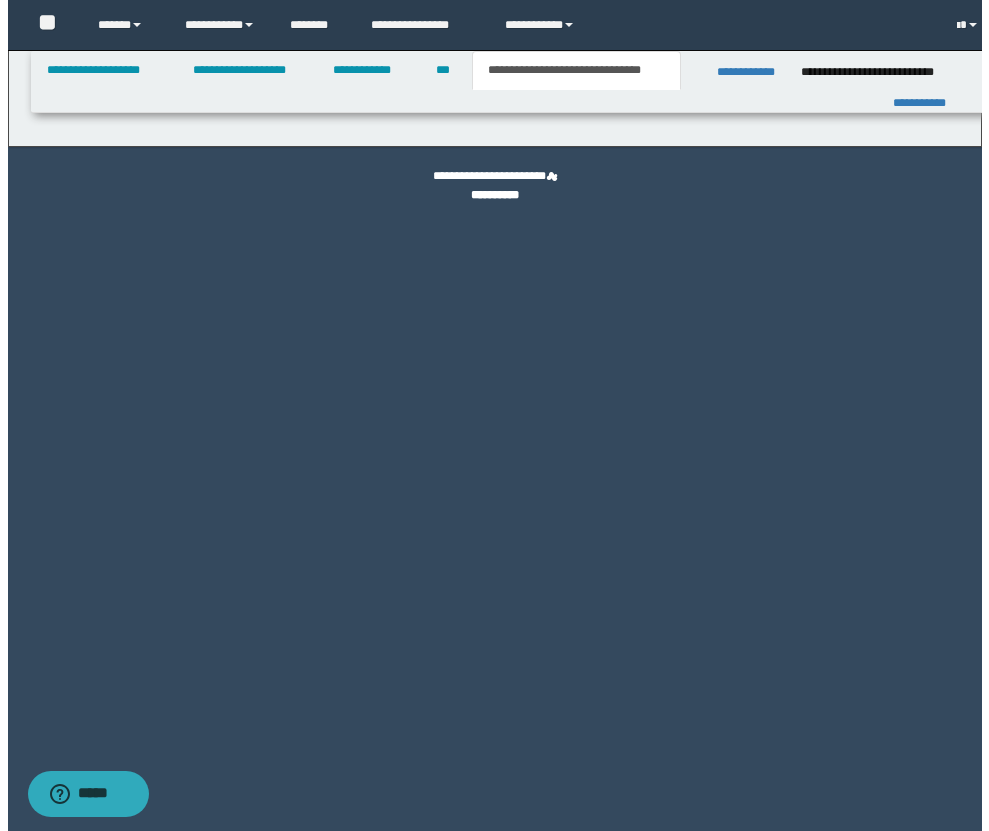 scroll, scrollTop: 0, scrollLeft: 0, axis: both 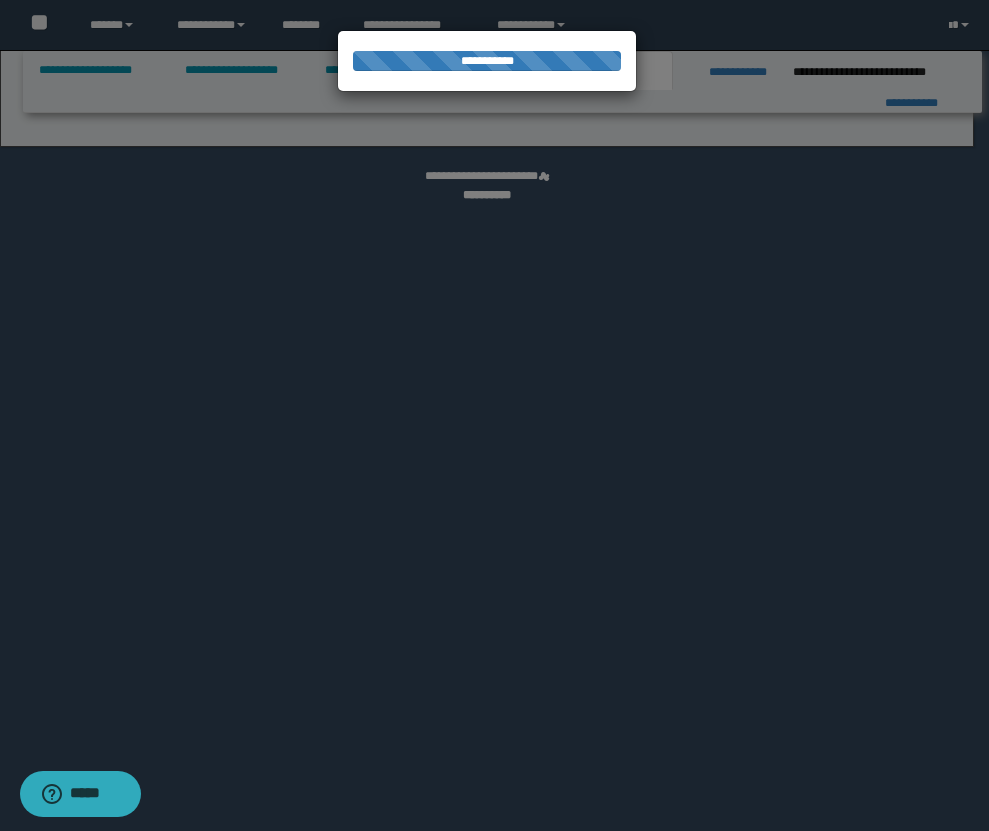 select on "*" 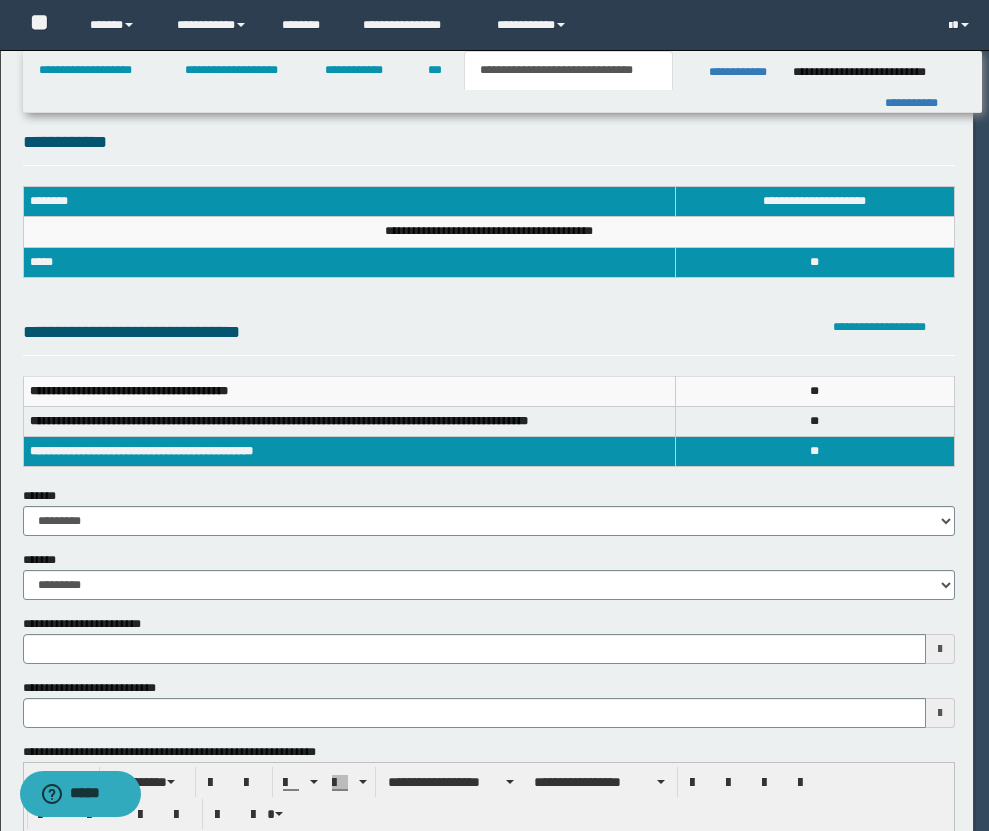 scroll, scrollTop: 0, scrollLeft: 0, axis: both 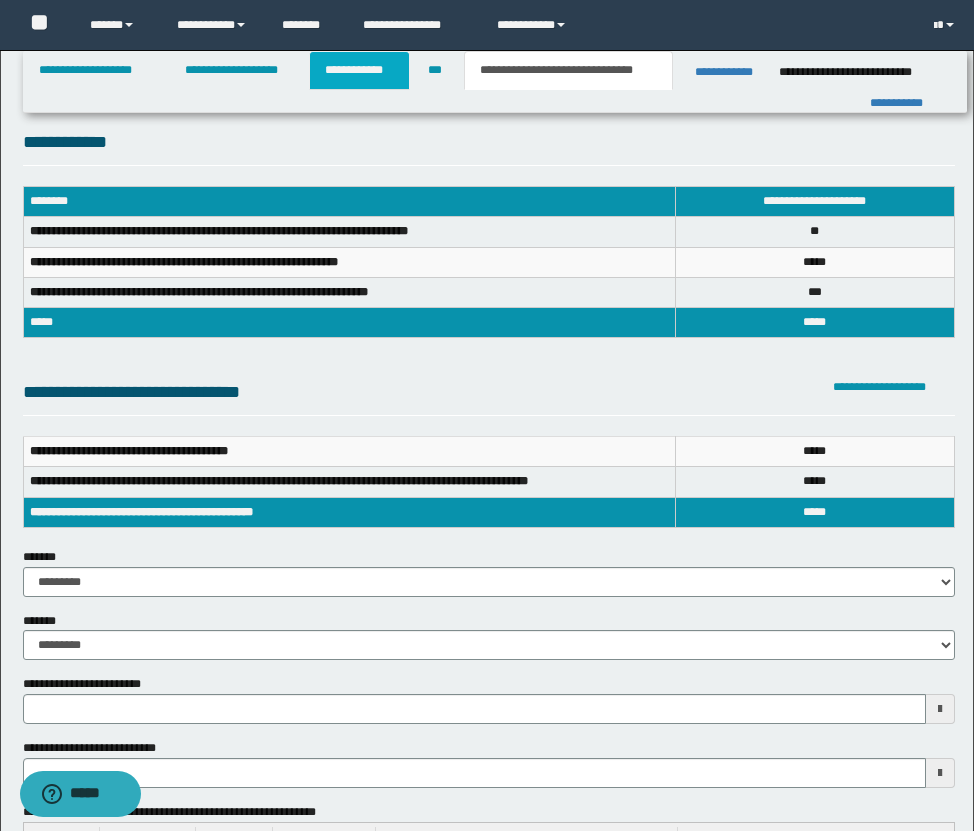 click on "**********" at bounding box center (359, 70) 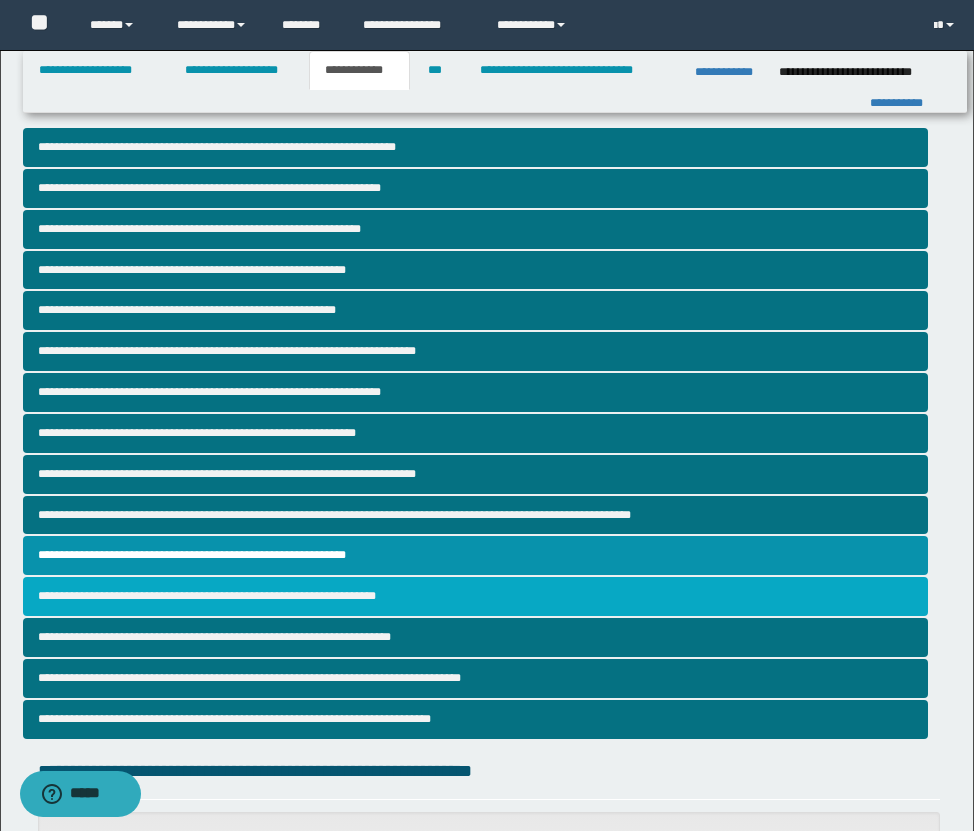click on "**********" at bounding box center (475, 596) 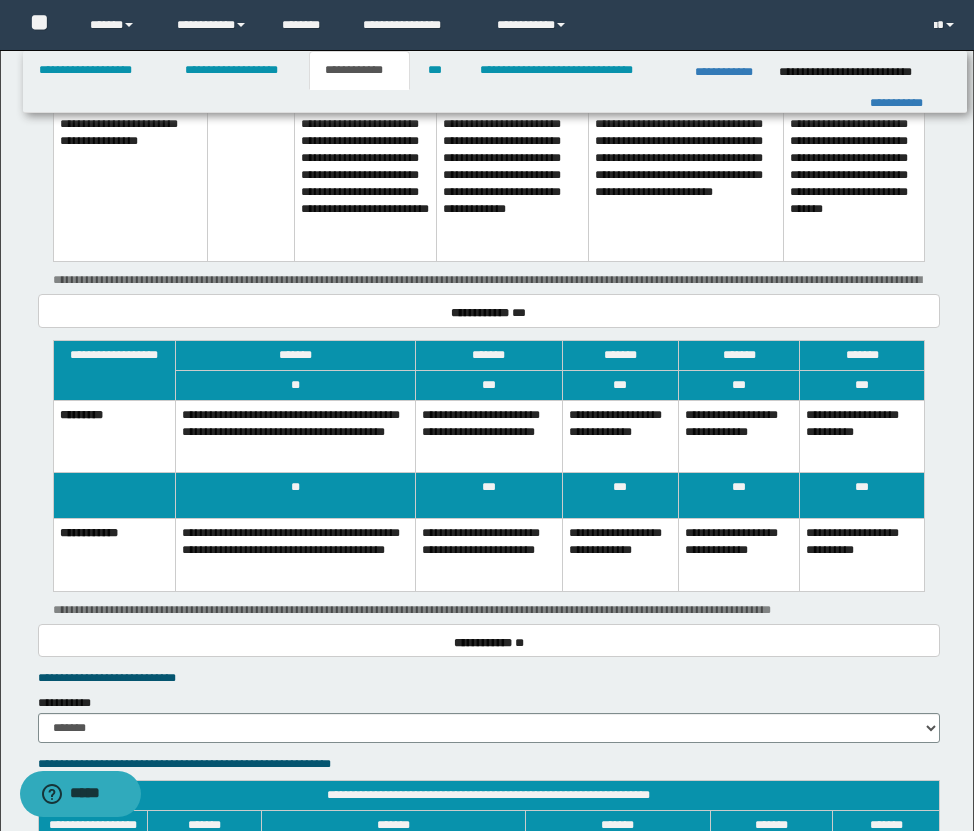 scroll, scrollTop: 2728, scrollLeft: 0, axis: vertical 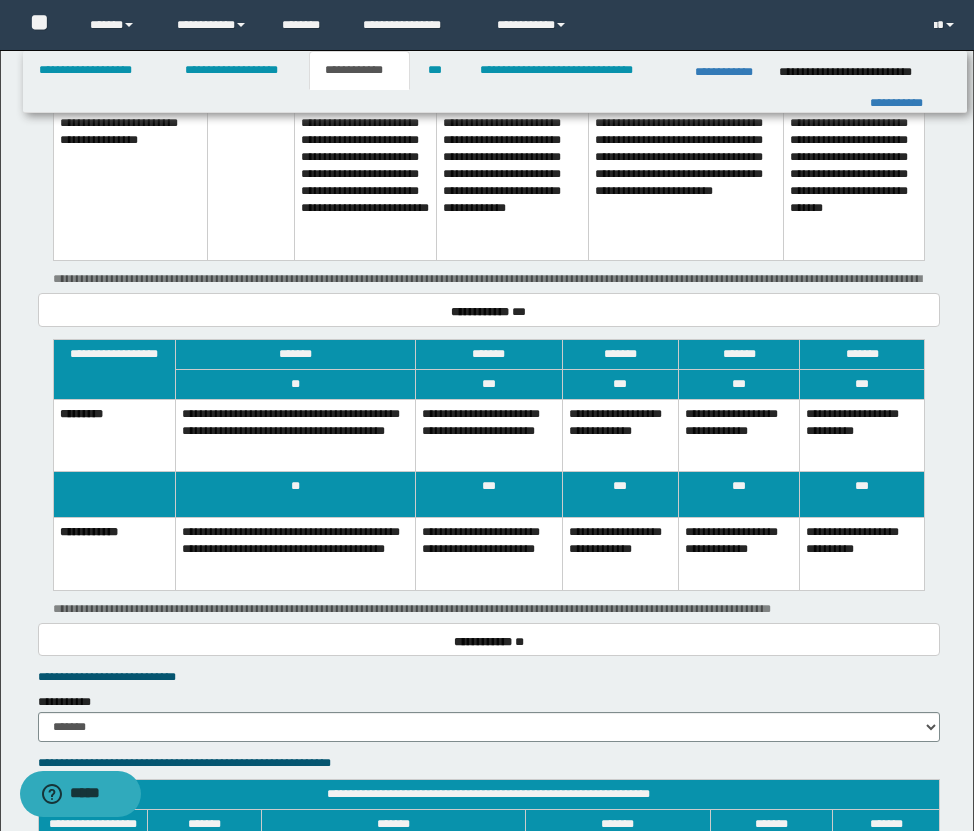click on "**********" at bounding box center [488, 554] 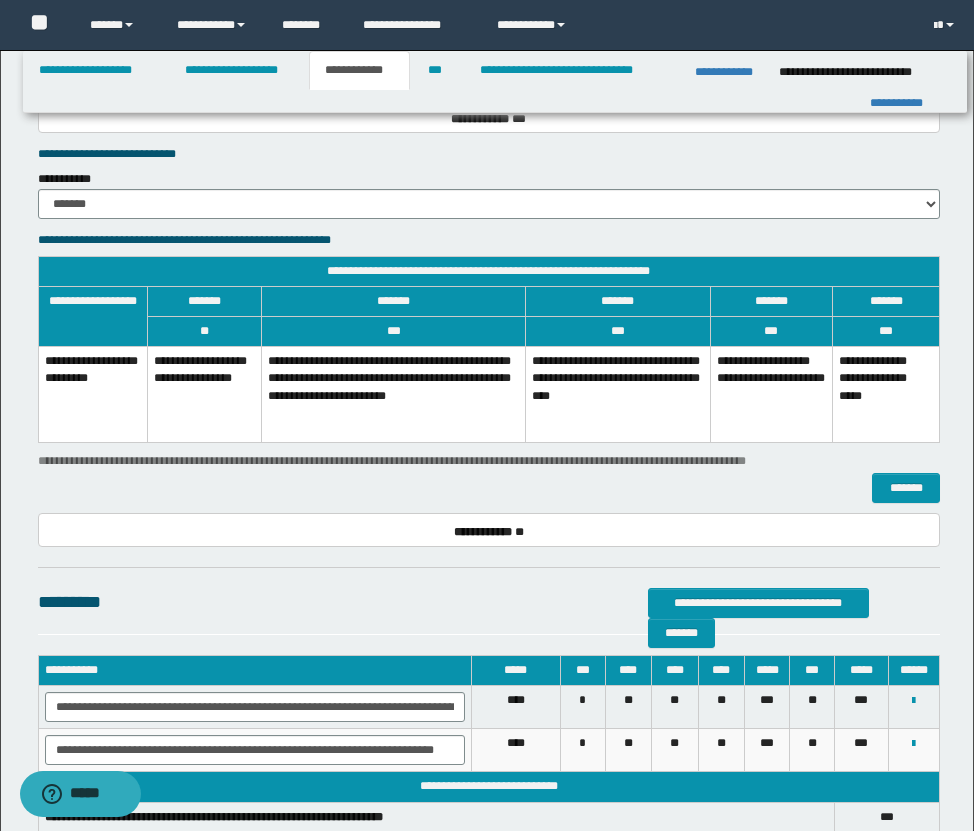 scroll, scrollTop: 3016, scrollLeft: 0, axis: vertical 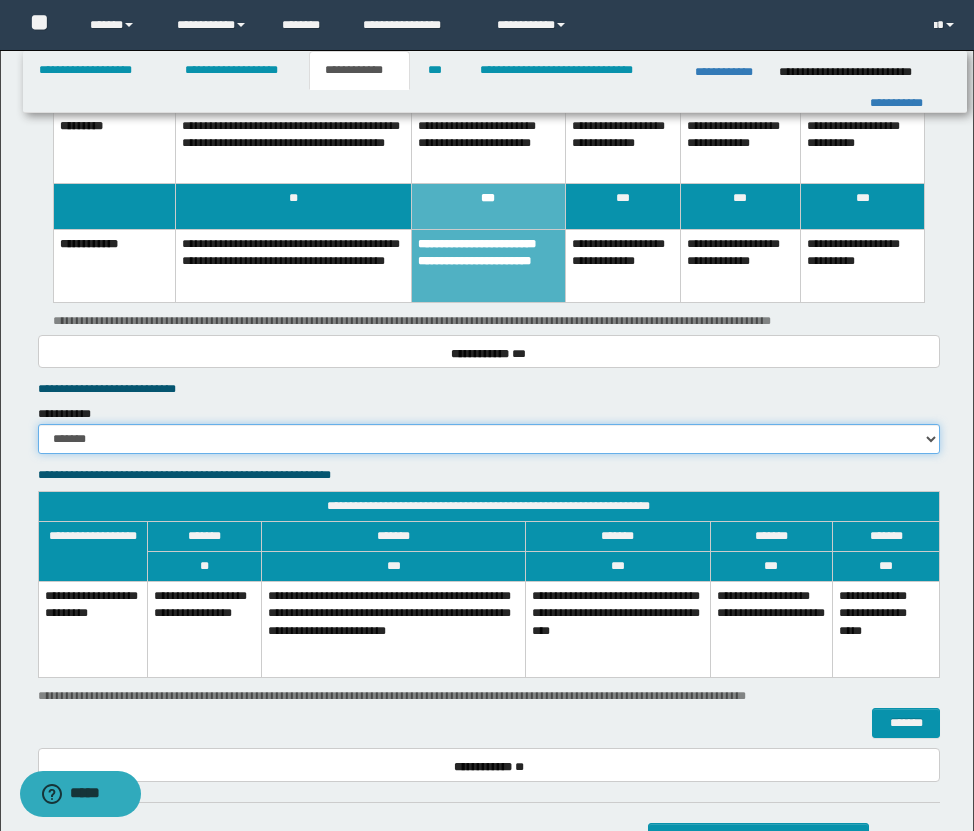 click on "*******
*********" at bounding box center [489, 439] 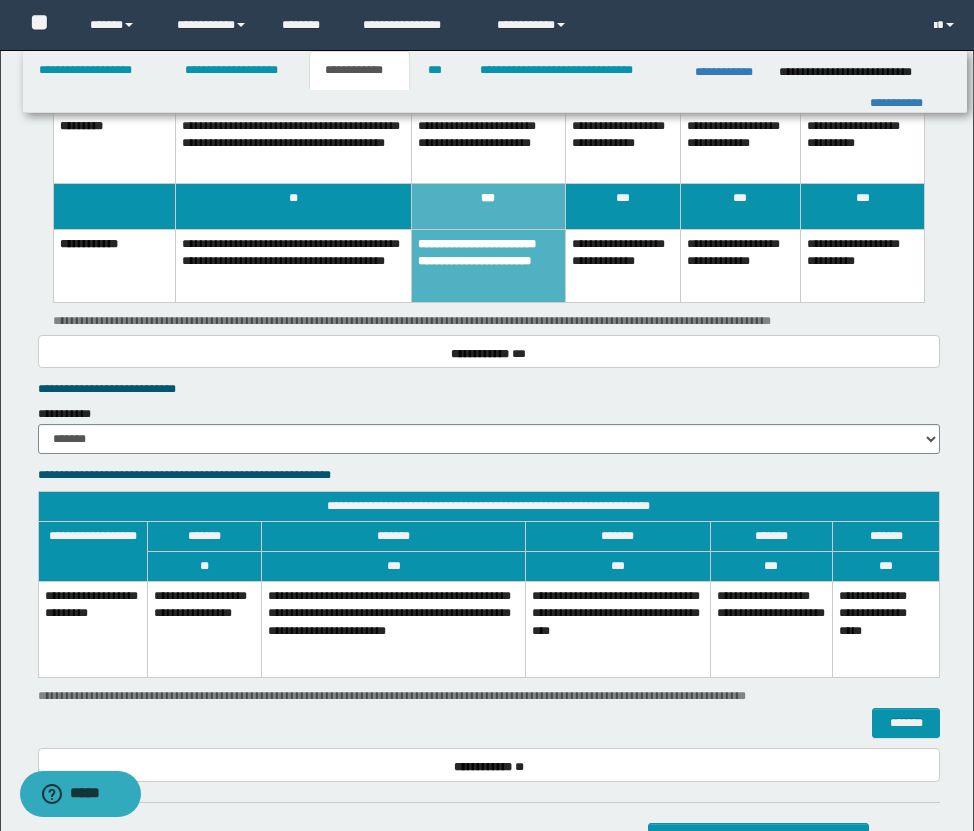 click on "**********" at bounding box center (394, 630) 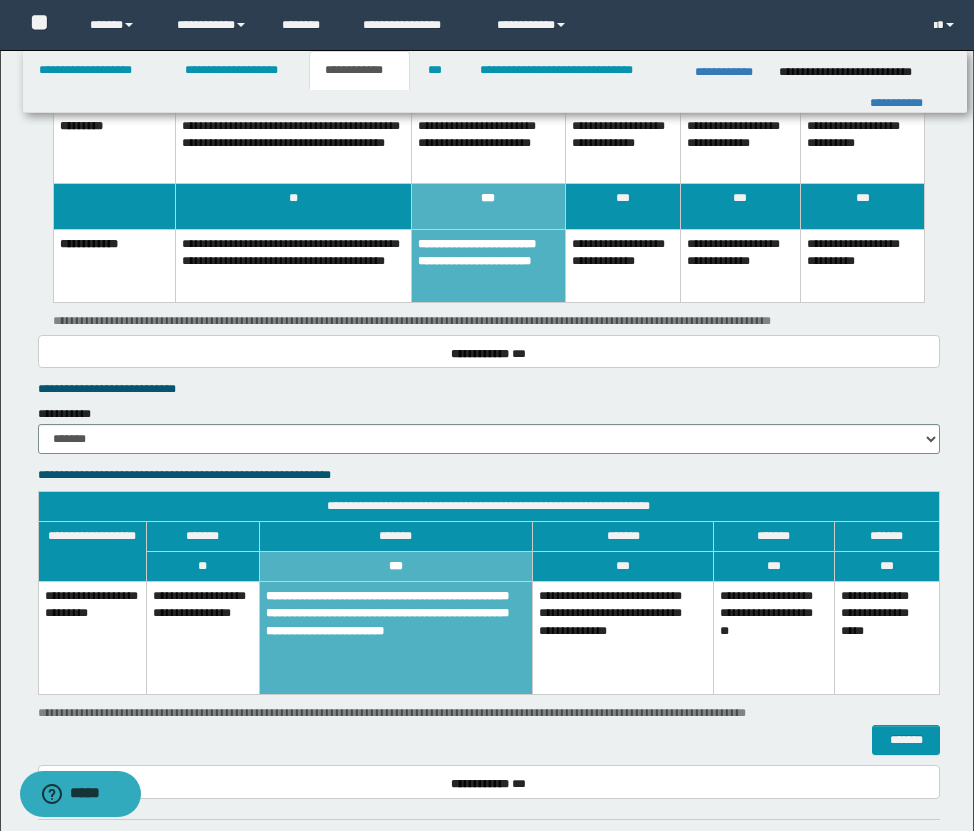 scroll, scrollTop: 3399, scrollLeft: 0, axis: vertical 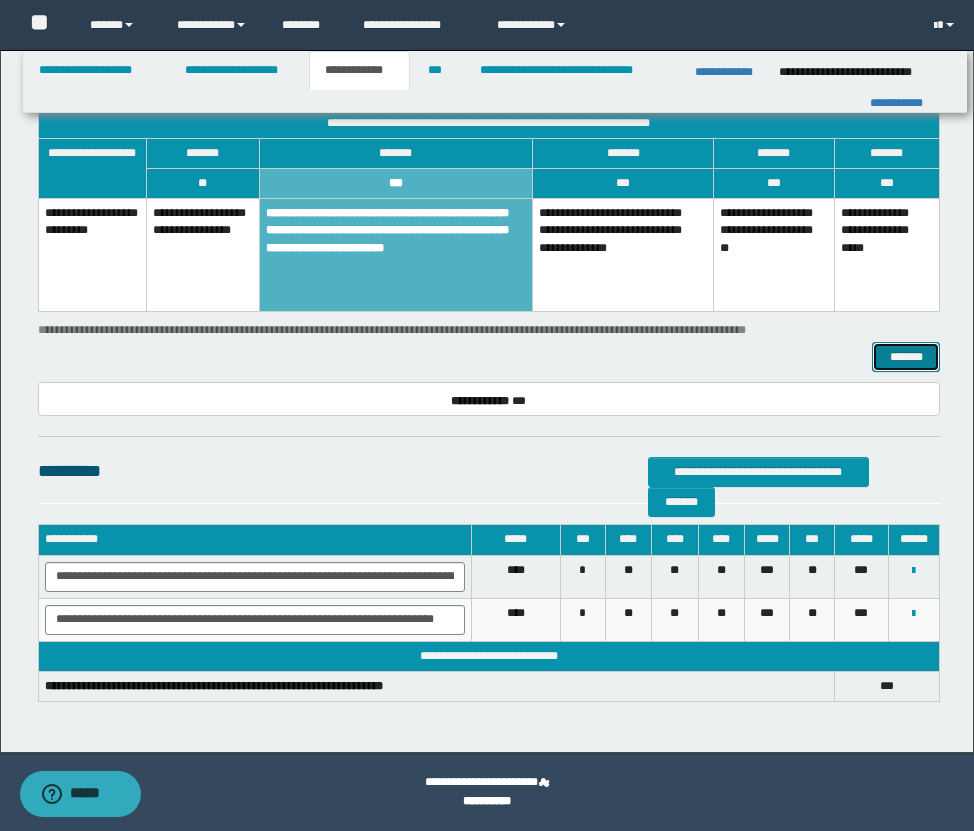 click on "*******" at bounding box center (906, 357) 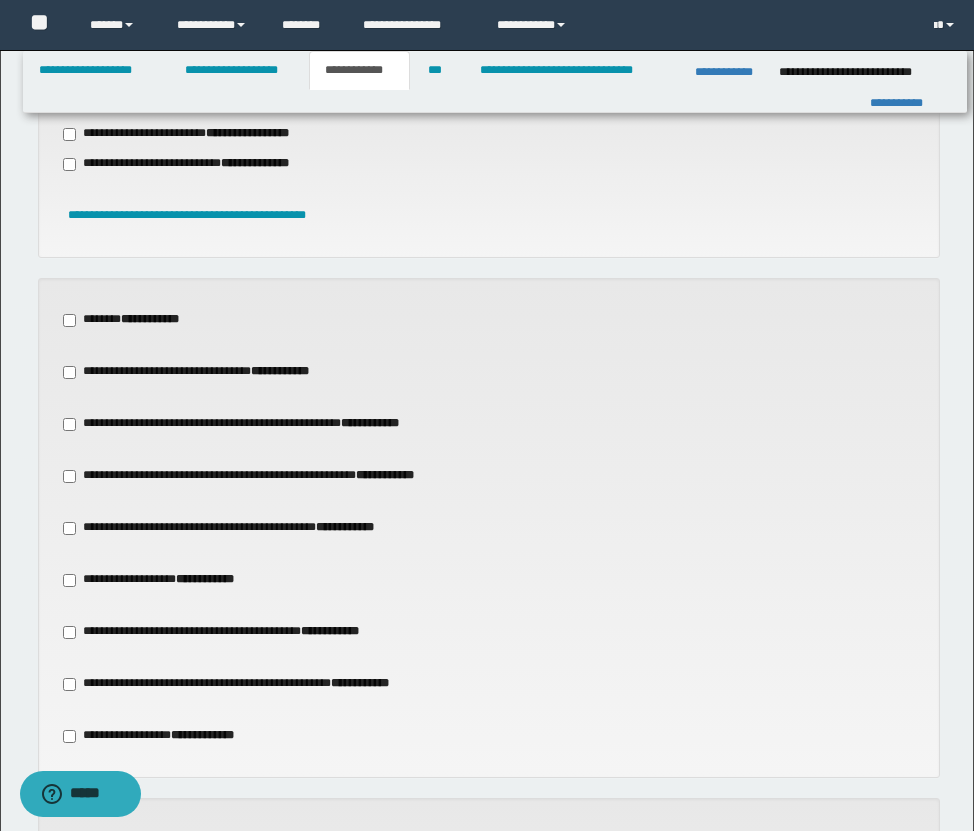 scroll, scrollTop: 728, scrollLeft: 0, axis: vertical 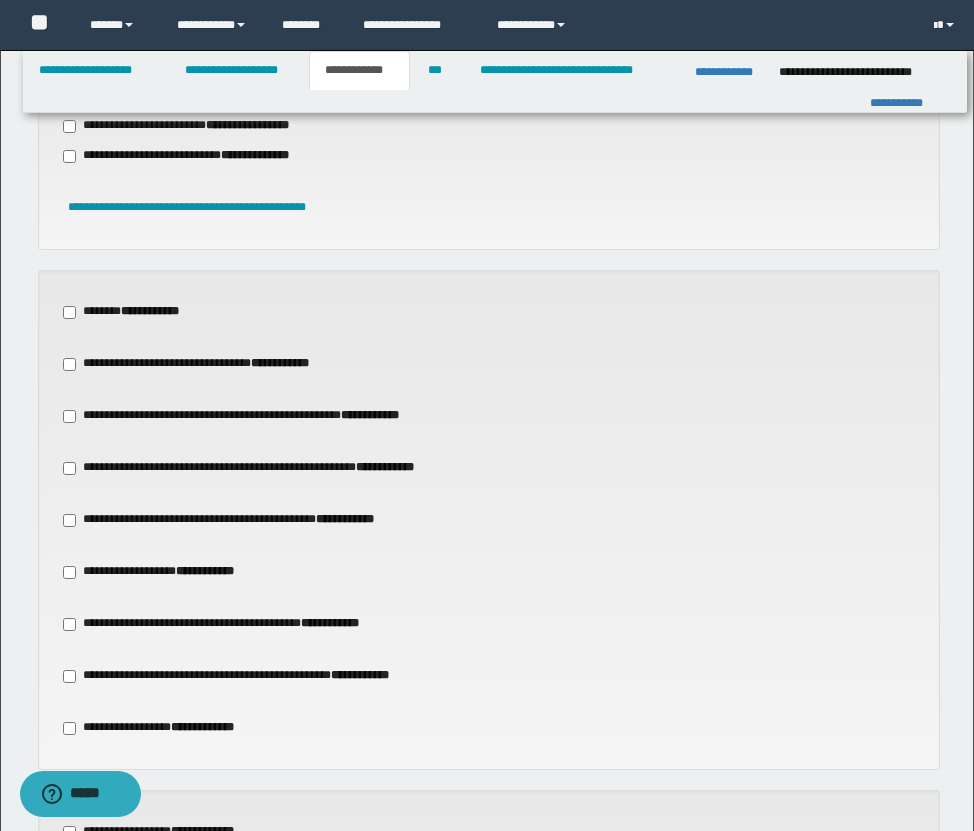 click on "**********" at bounding box center [165, 572] 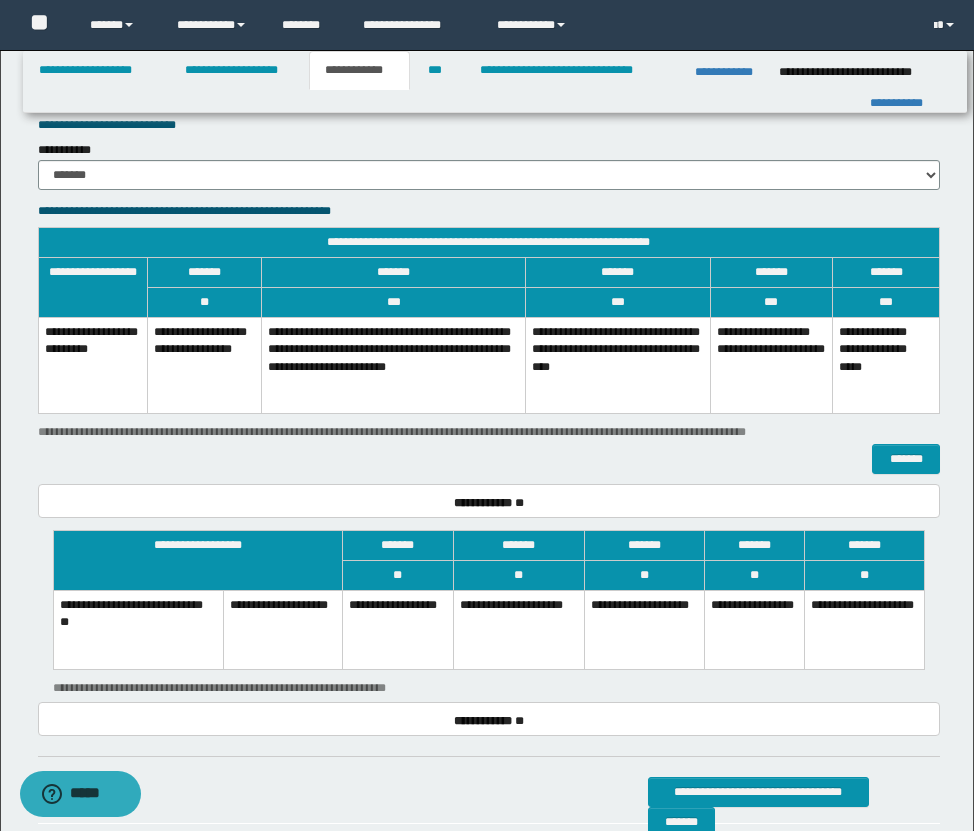 scroll, scrollTop: 3270, scrollLeft: 0, axis: vertical 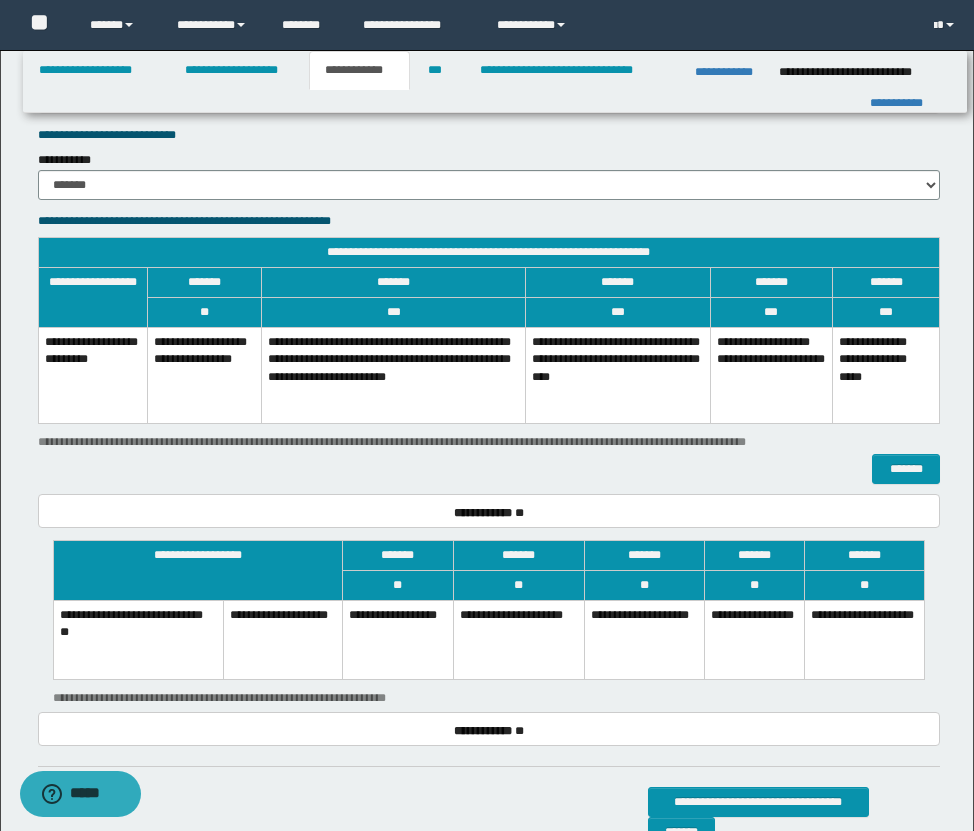 click on "**********" at bounding box center [754, 640] 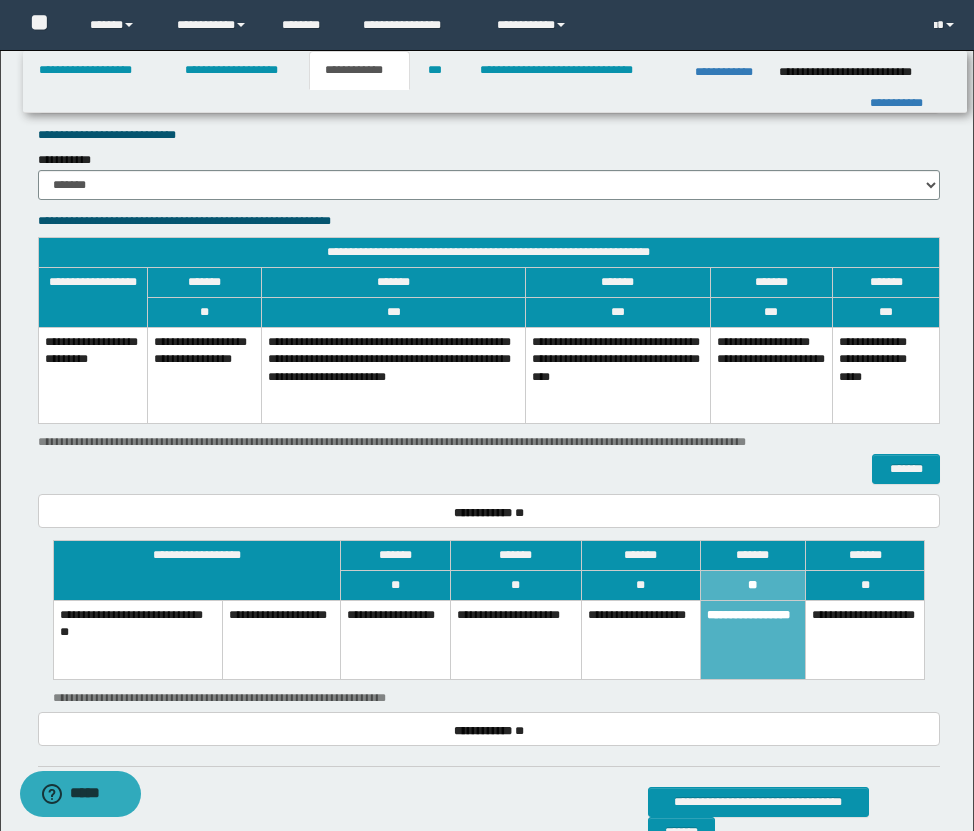 scroll, scrollTop: 3685, scrollLeft: 0, axis: vertical 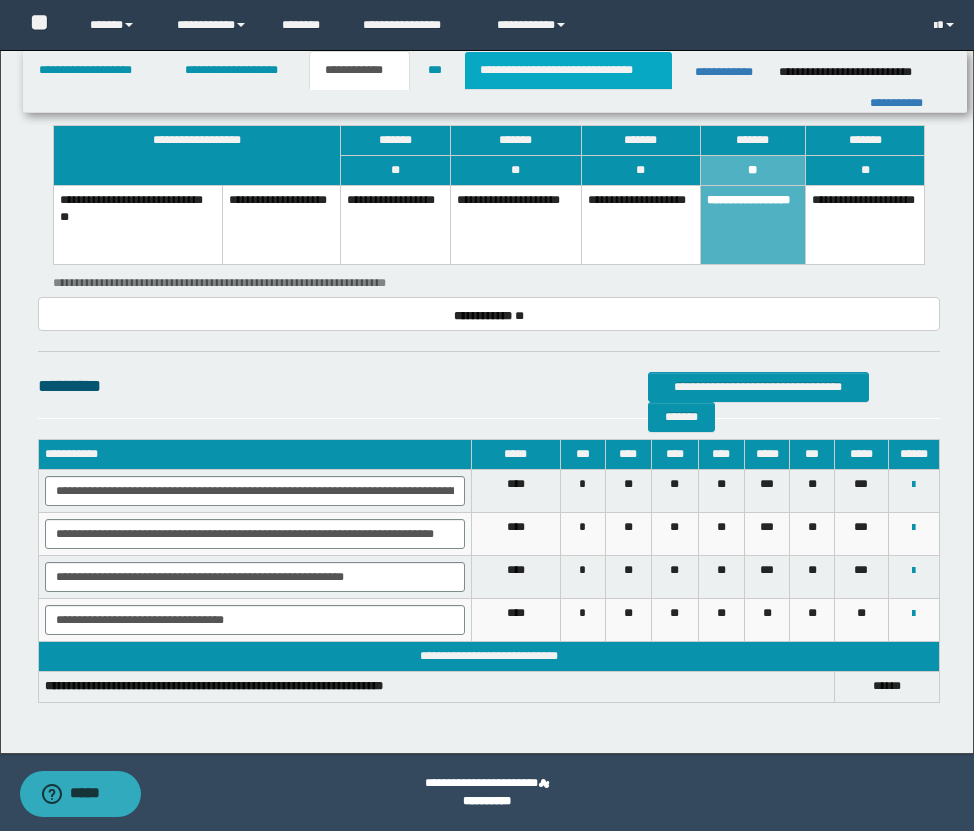 click on "**********" at bounding box center (568, 70) 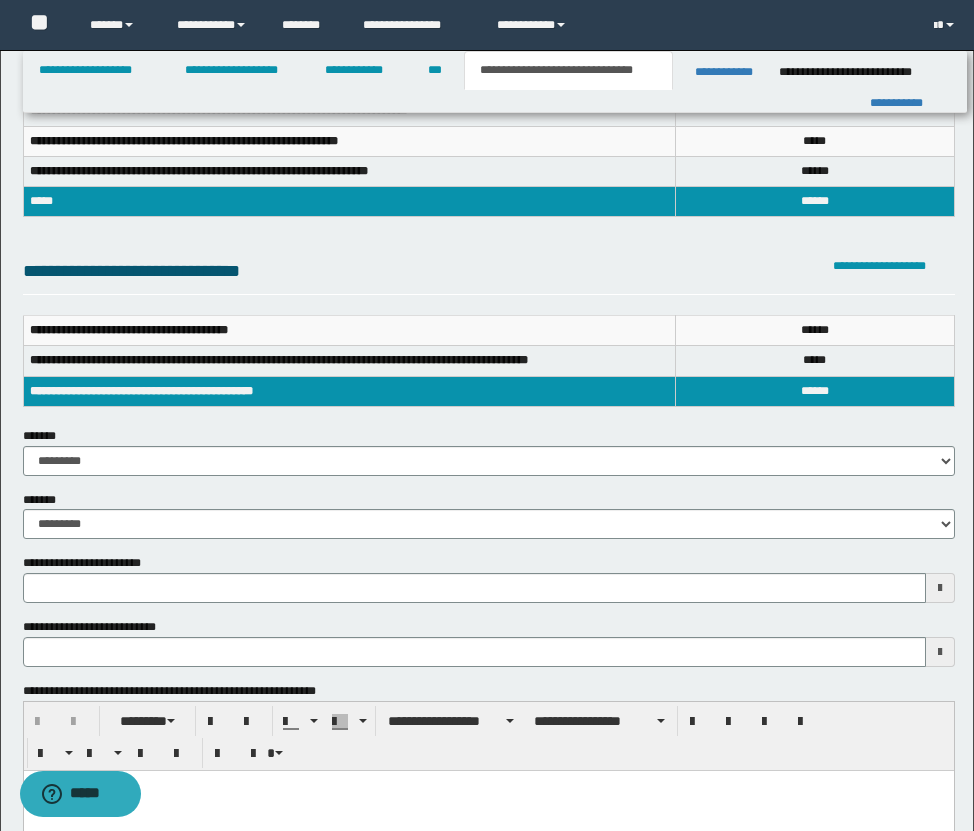 scroll, scrollTop: 0, scrollLeft: 0, axis: both 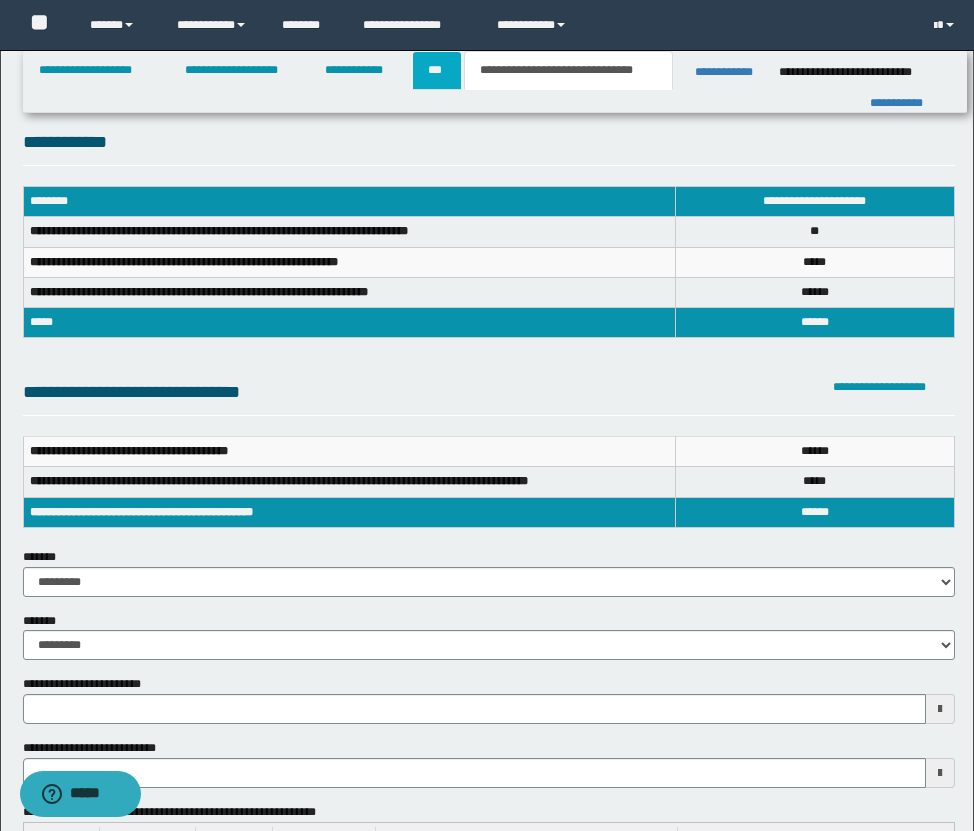 click on "***" at bounding box center (437, 70) 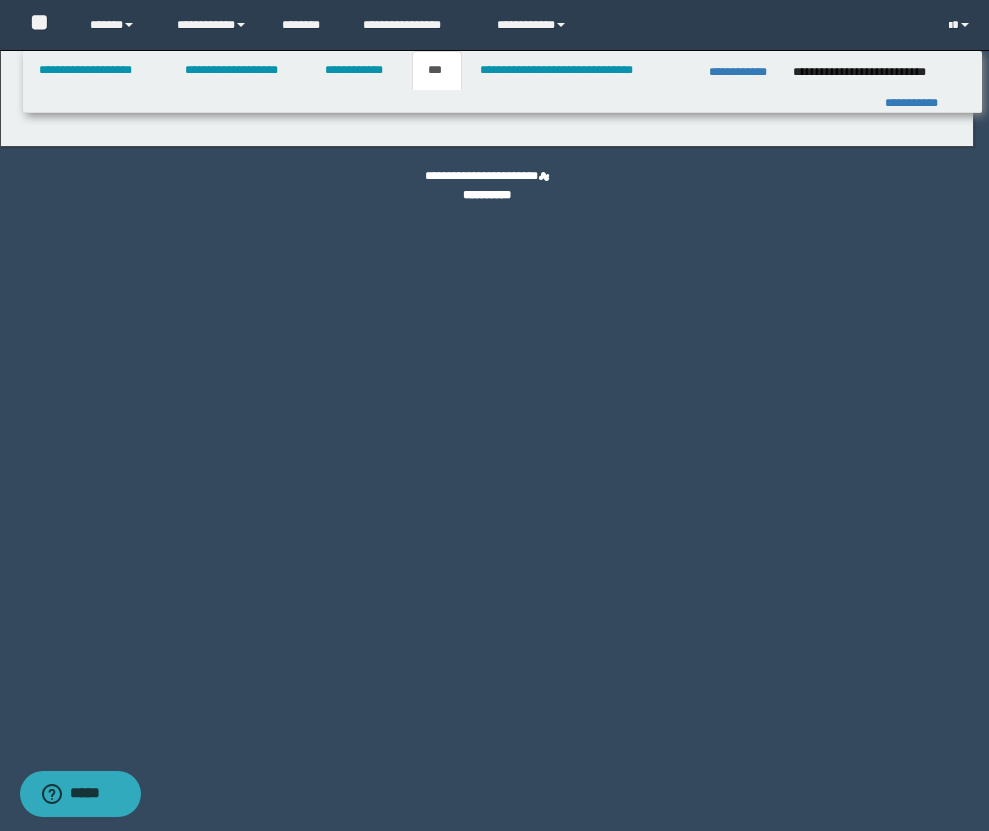 select on "**" 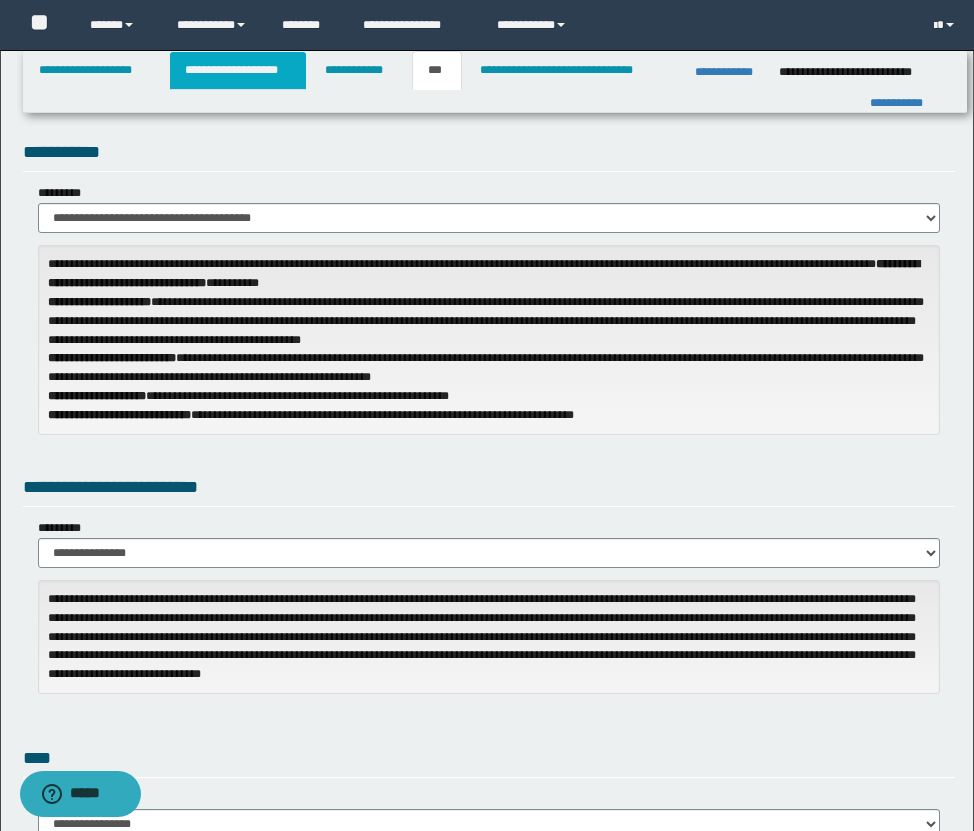 click on "**********" at bounding box center [238, 70] 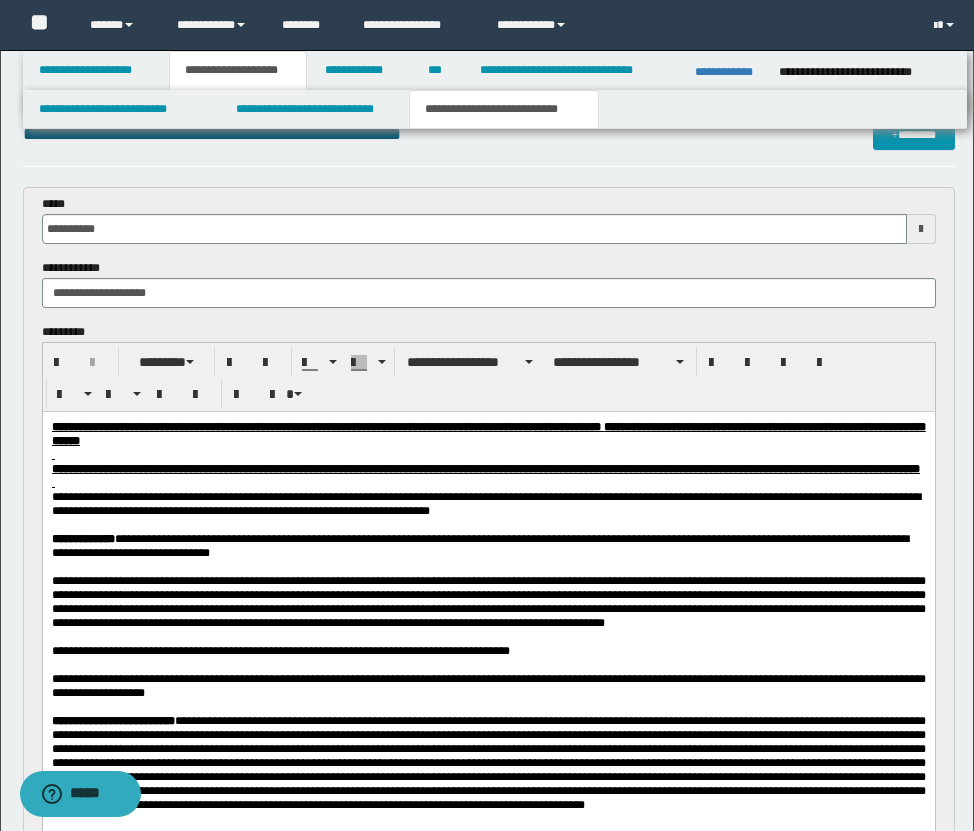click on "**********" at bounding box center (504, 109) 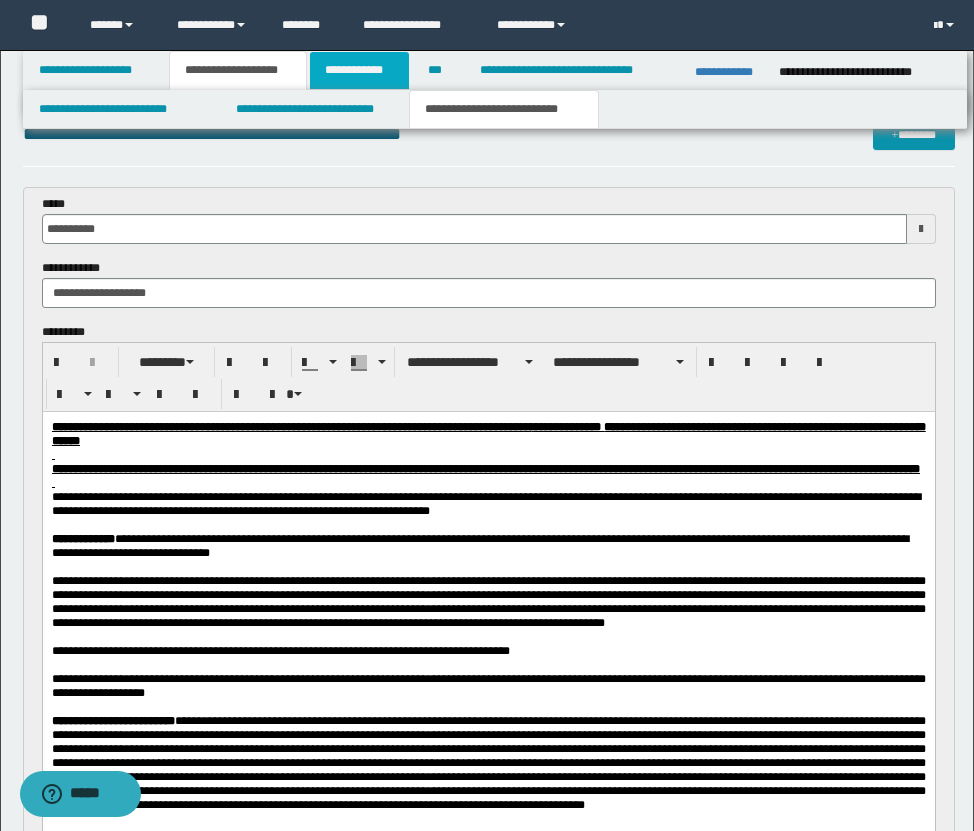 click on "**********" at bounding box center (359, 70) 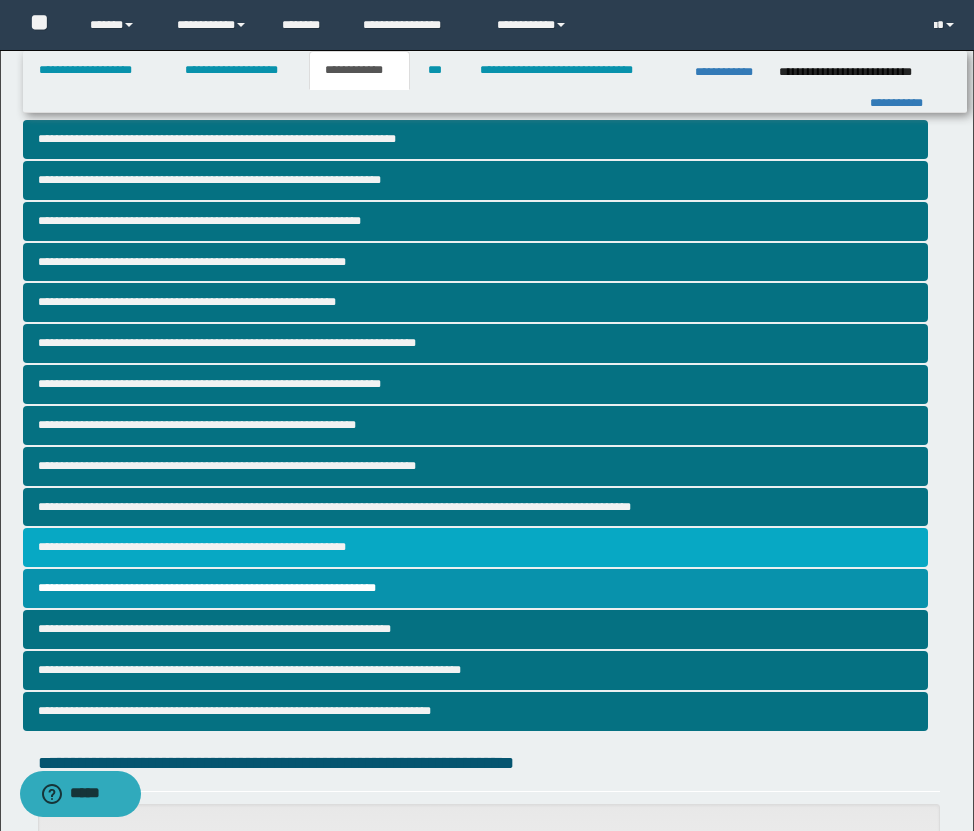click on "**********" at bounding box center [475, 547] 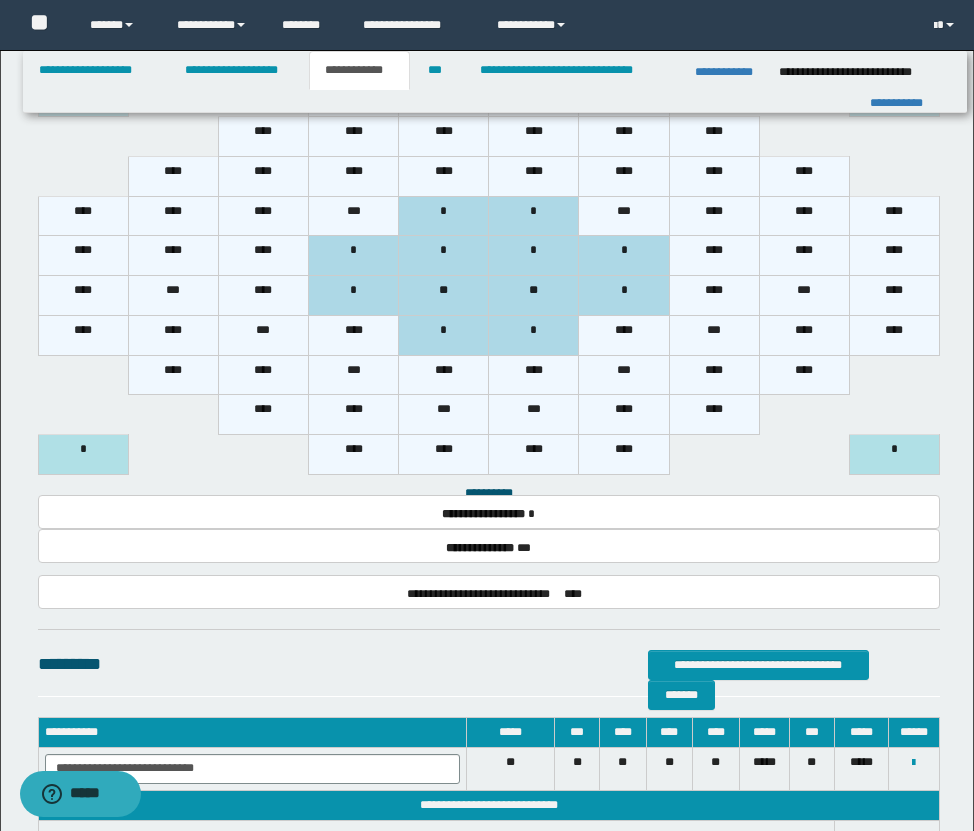 scroll, scrollTop: 2639, scrollLeft: 0, axis: vertical 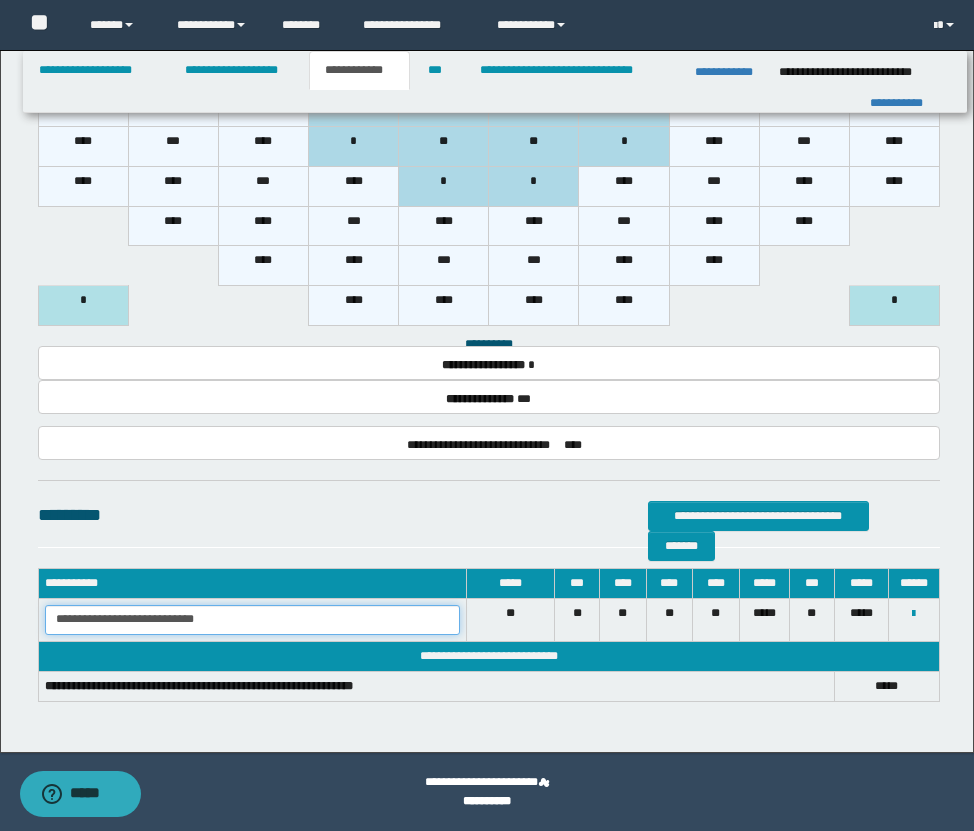 drag, startPoint x: 54, startPoint y: 619, endPoint x: 433, endPoint y: 631, distance: 379.1899 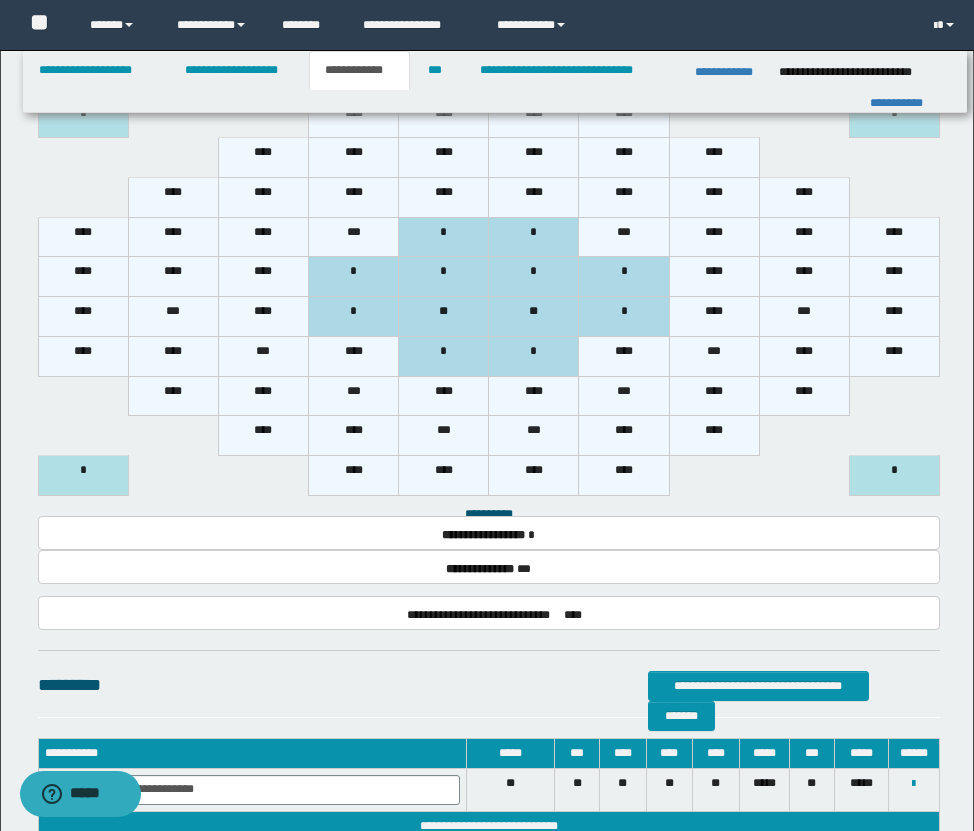 scroll, scrollTop: 2639, scrollLeft: 0, axis: vertical 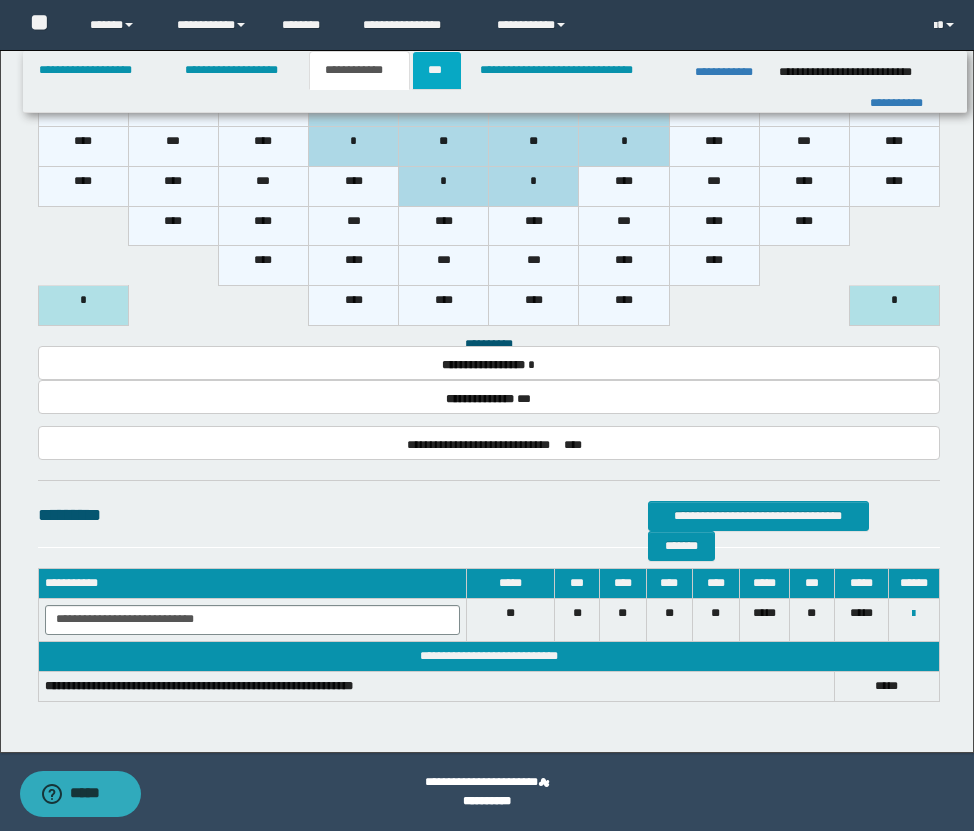 click on "***" at bounding box center [437, 70] 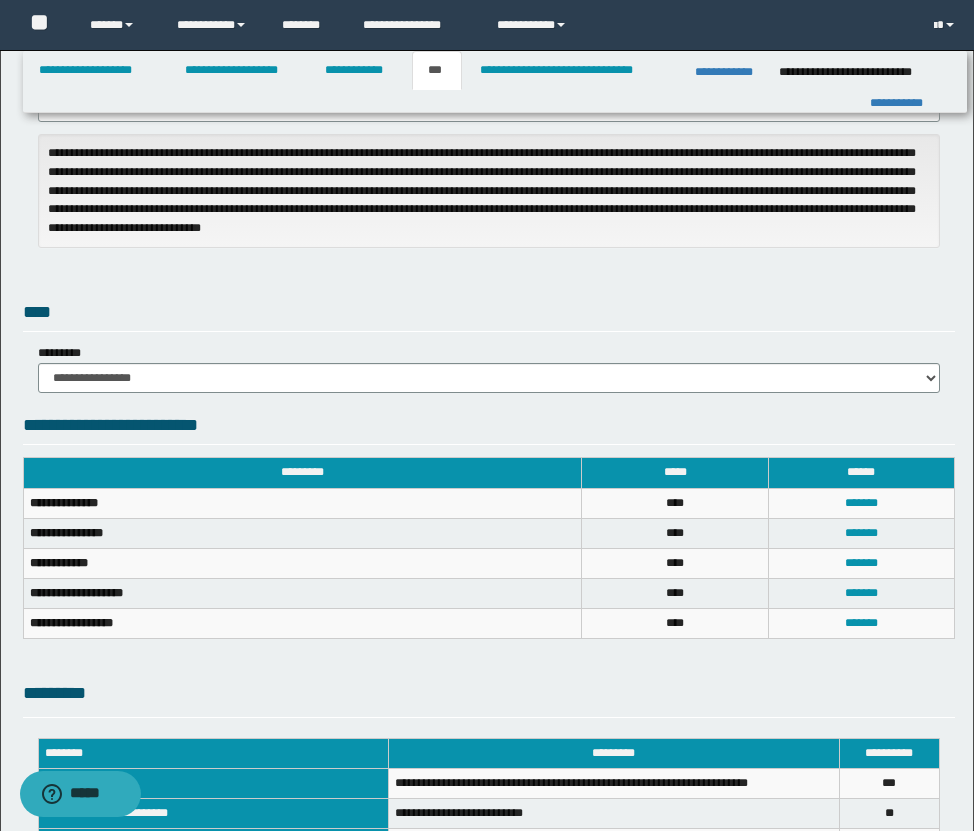 scroll, scrollTop: 106, scrollLeft: 0, axis: vertical 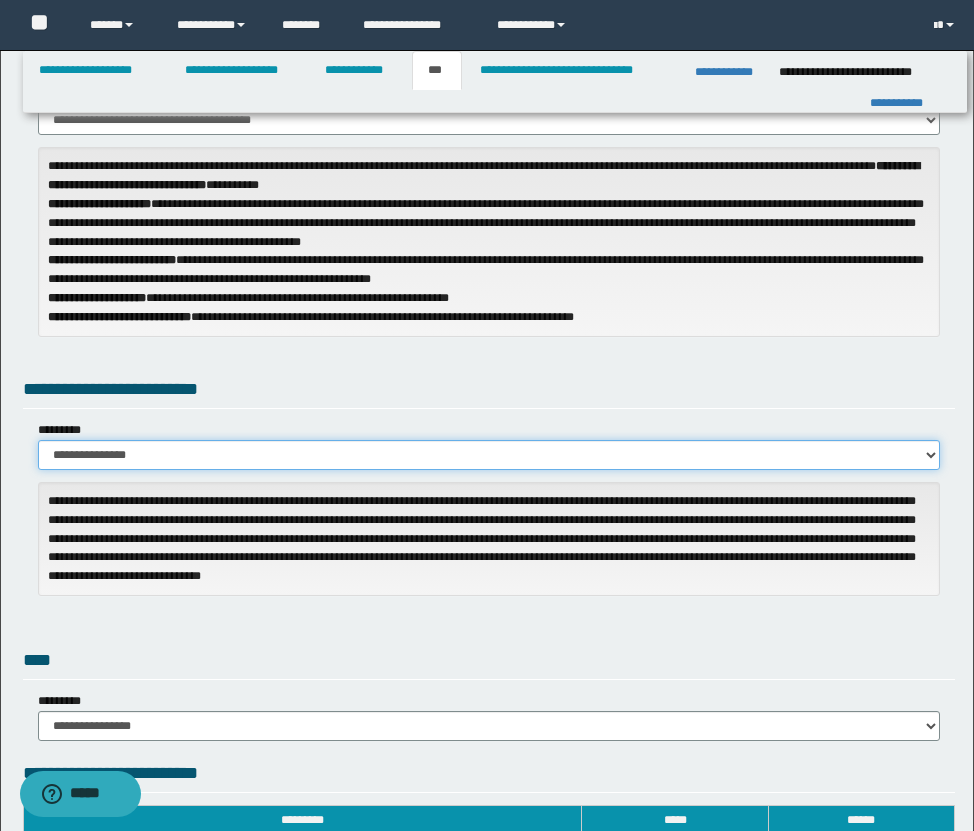 click on "**********" at bounding box center (489, 455) 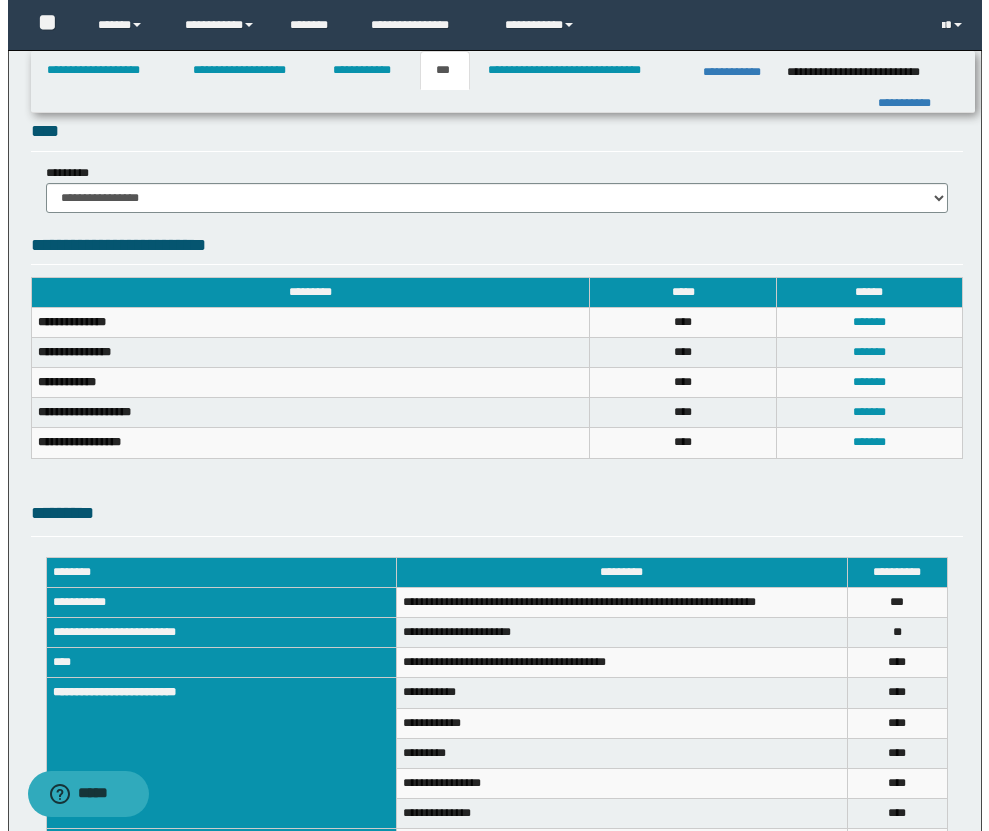 scroll, scrollTop: 754, scrollLeft: 0, axis: vertical 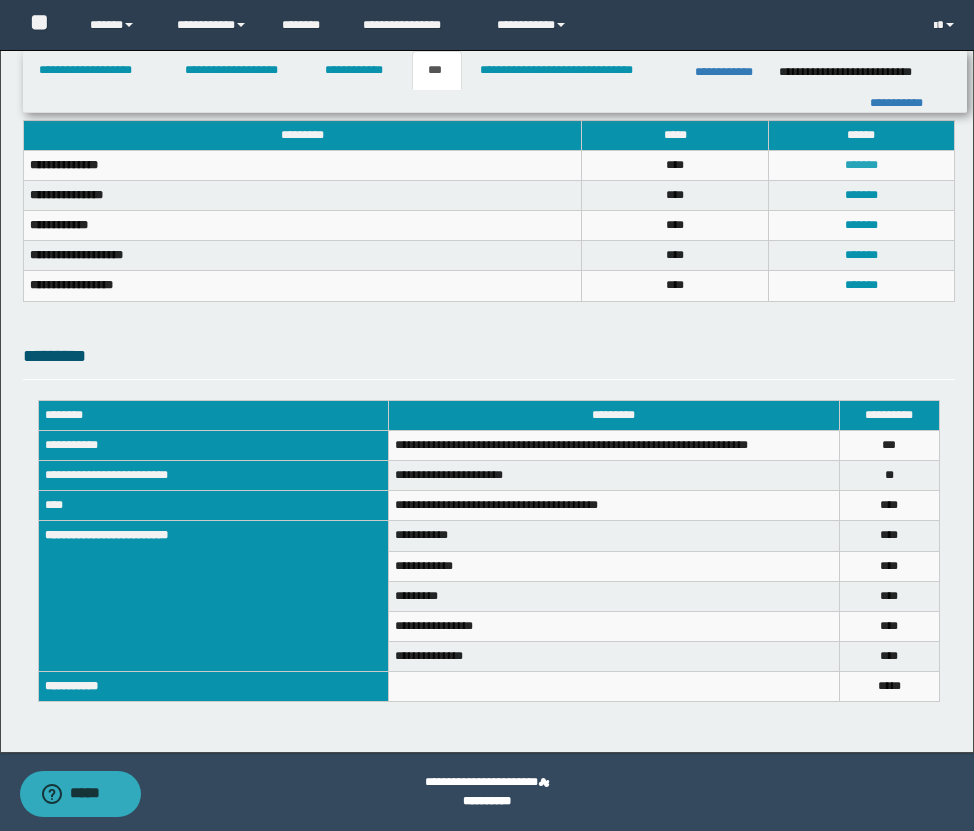 click on "*******" at bounding box center (861, 165) 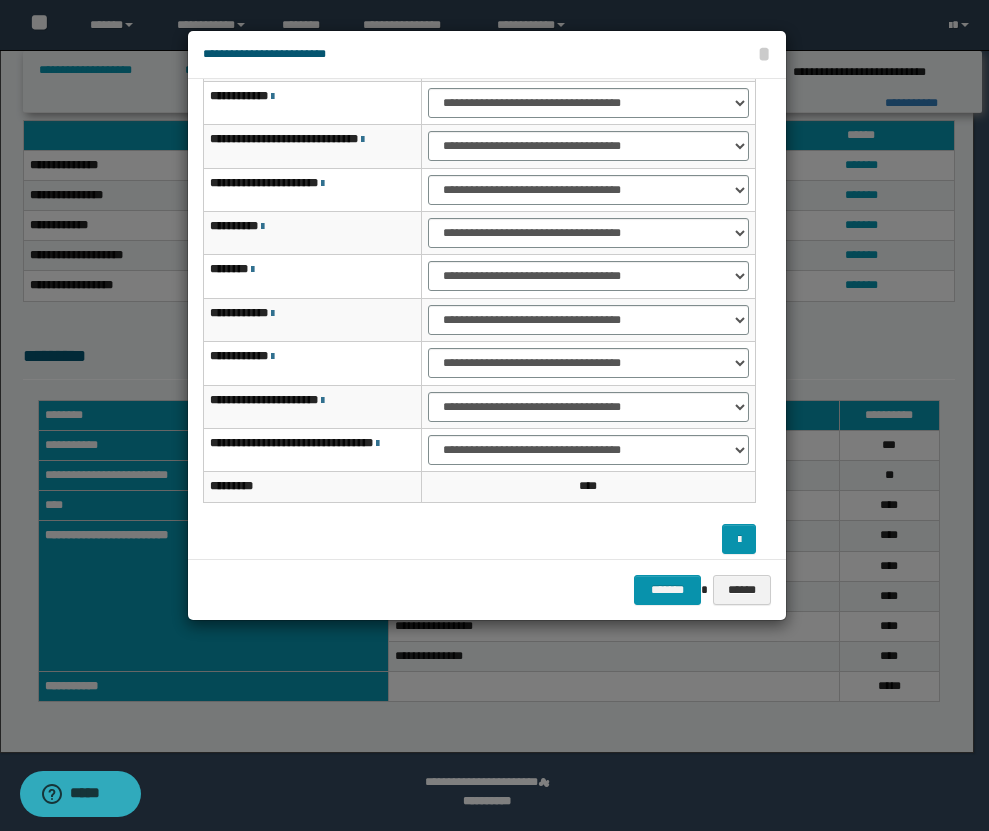 scroll, scrollTop: 127, scrollLeft: 0, axis: vertical 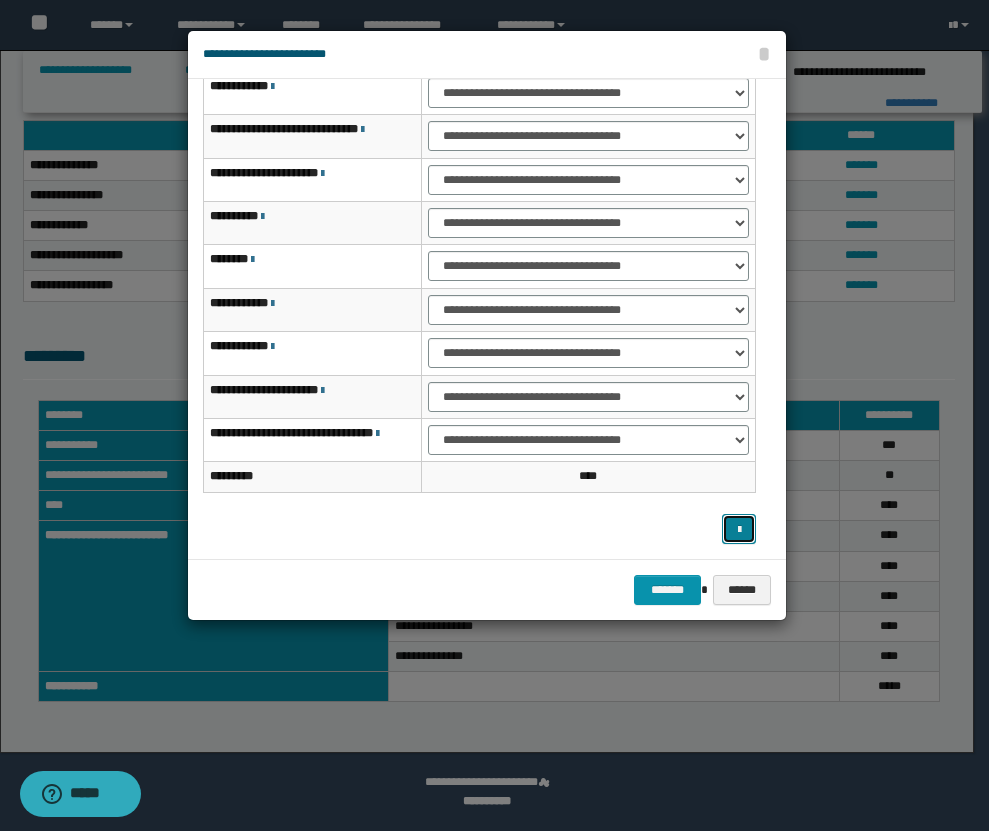 click at bounding box center (739, 529) 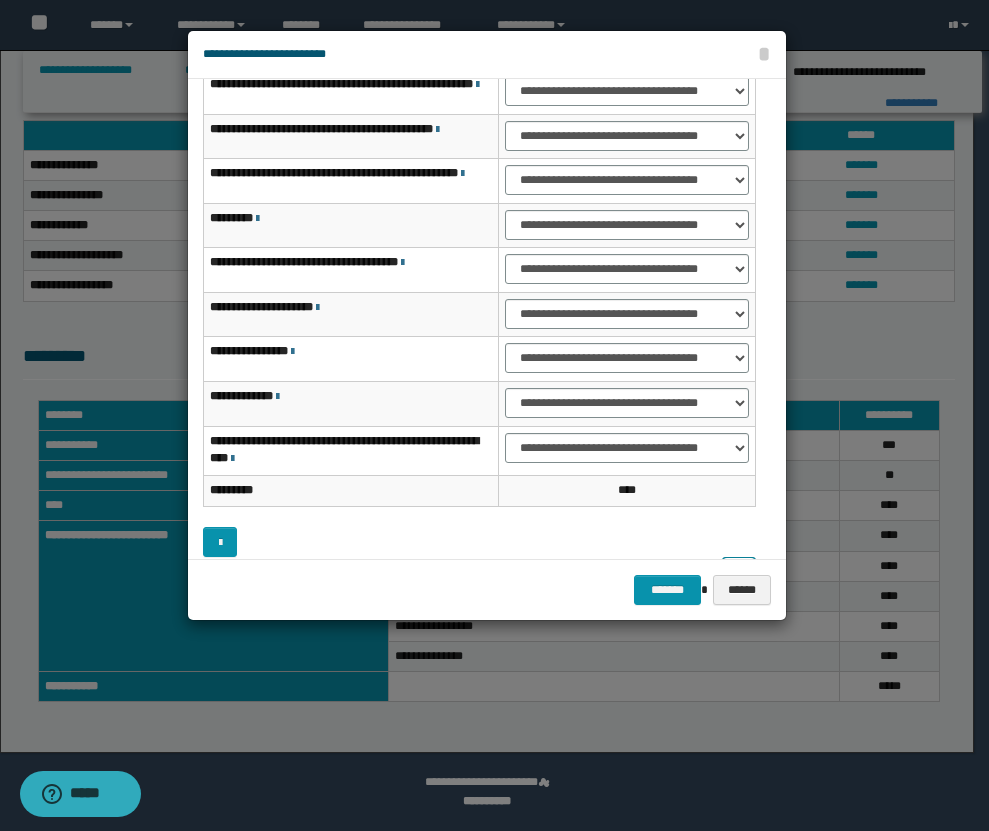 scroll, scrollTop: 173, scrollLeft: 0, axis: vertical 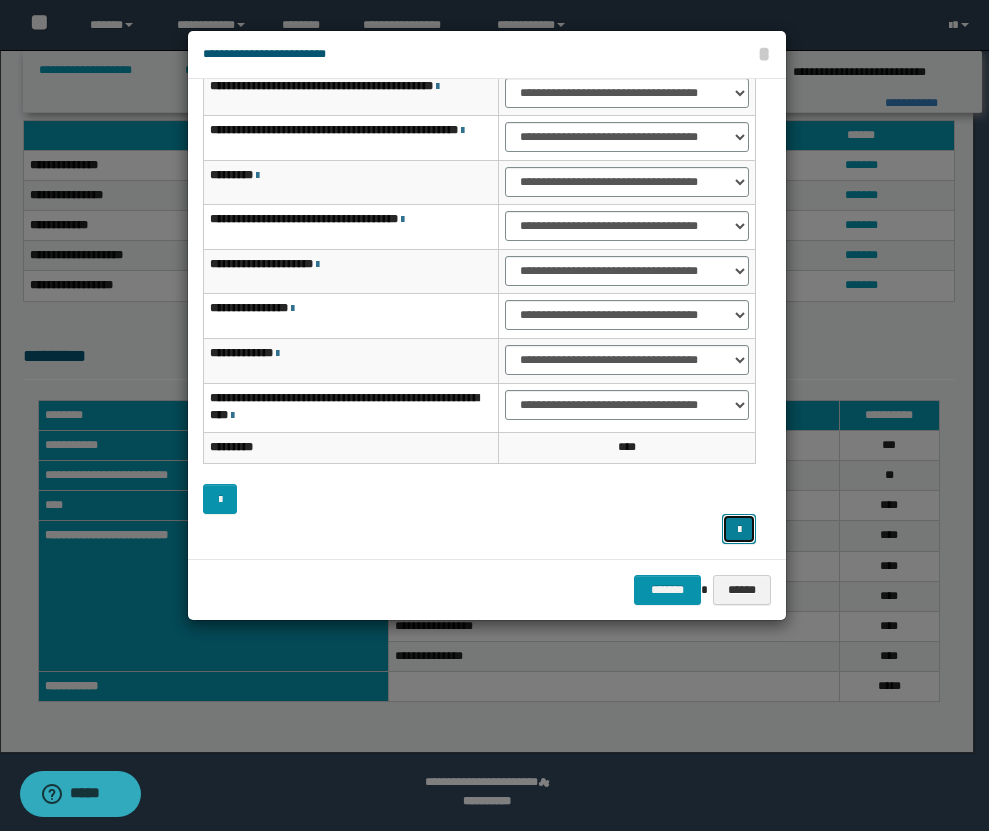 click at bounding box center [739, 529] 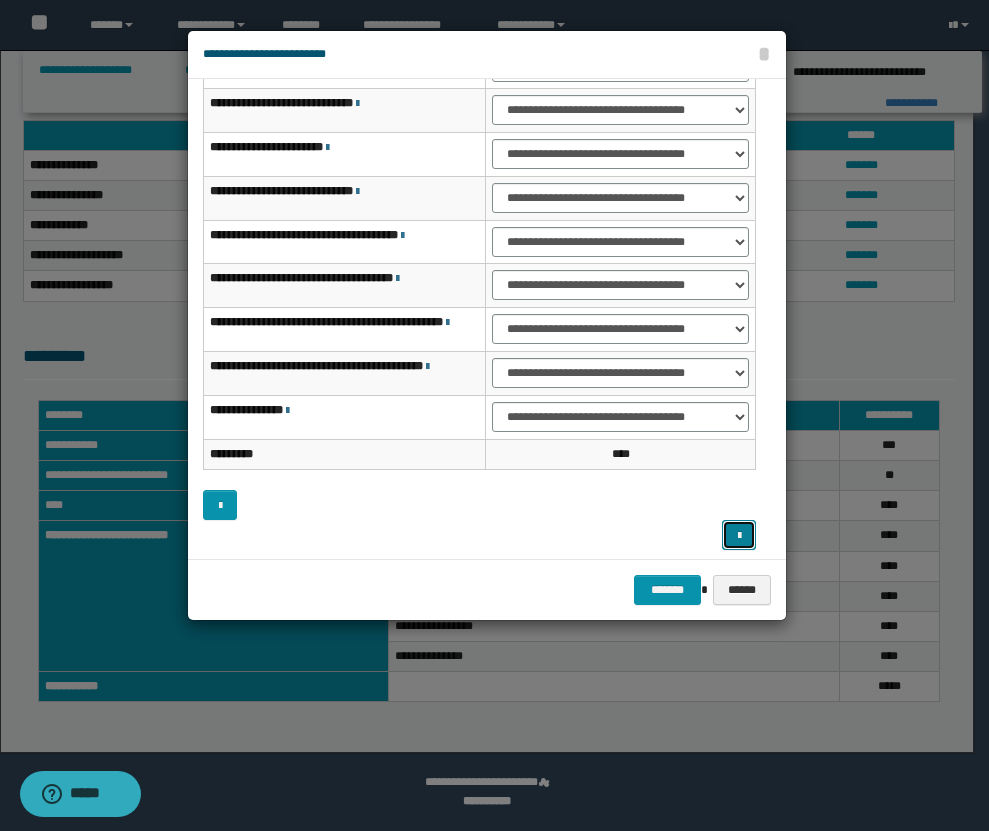 scroll, scrollTop: 164, scrollLeft: 0, axis: vertical 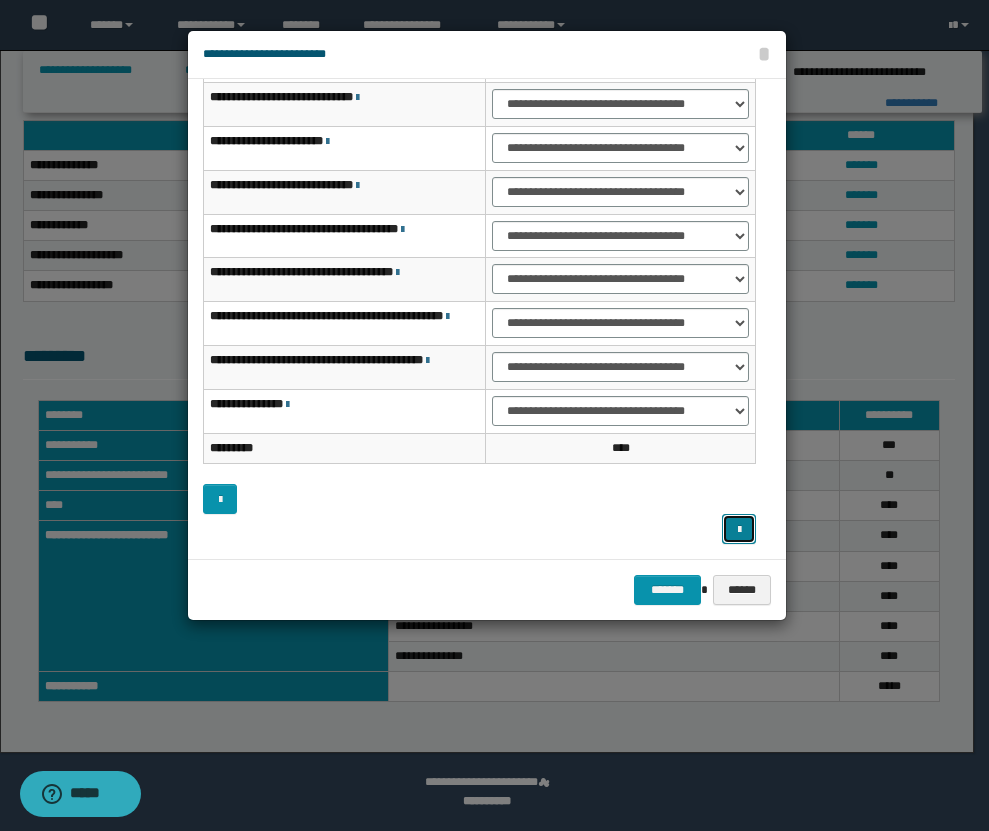 click at bounding box center [739, 530] 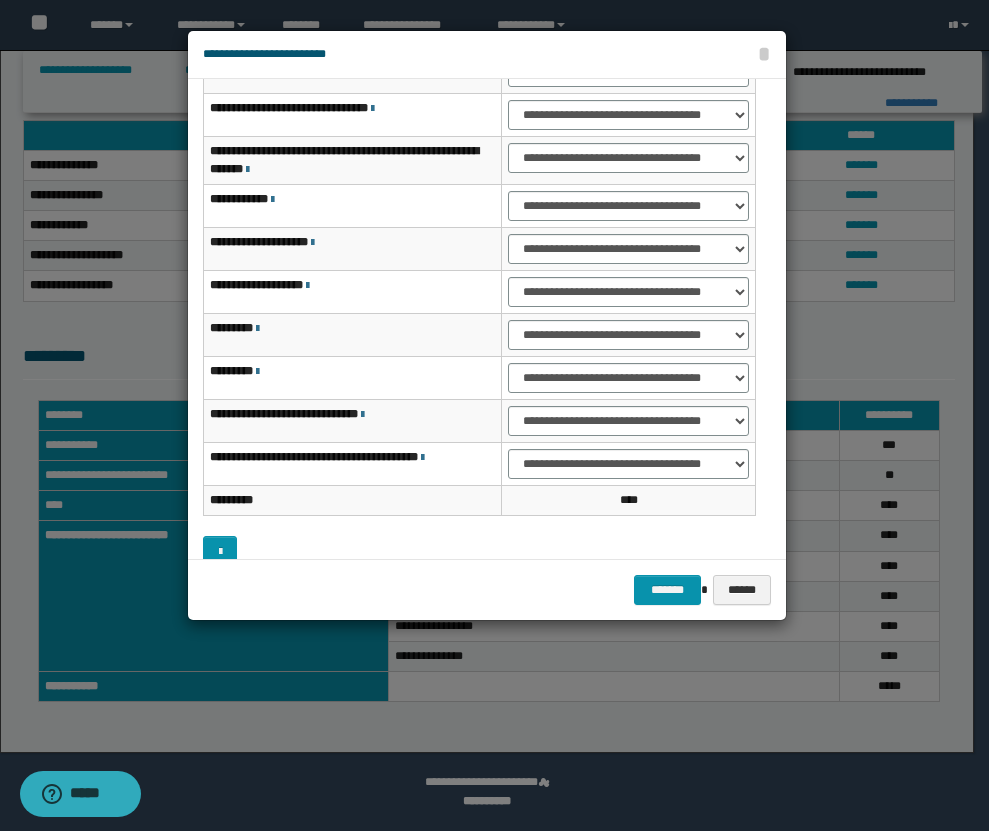 scroll, scrollTop: 156, scrollLeft: 0, axis: vertical 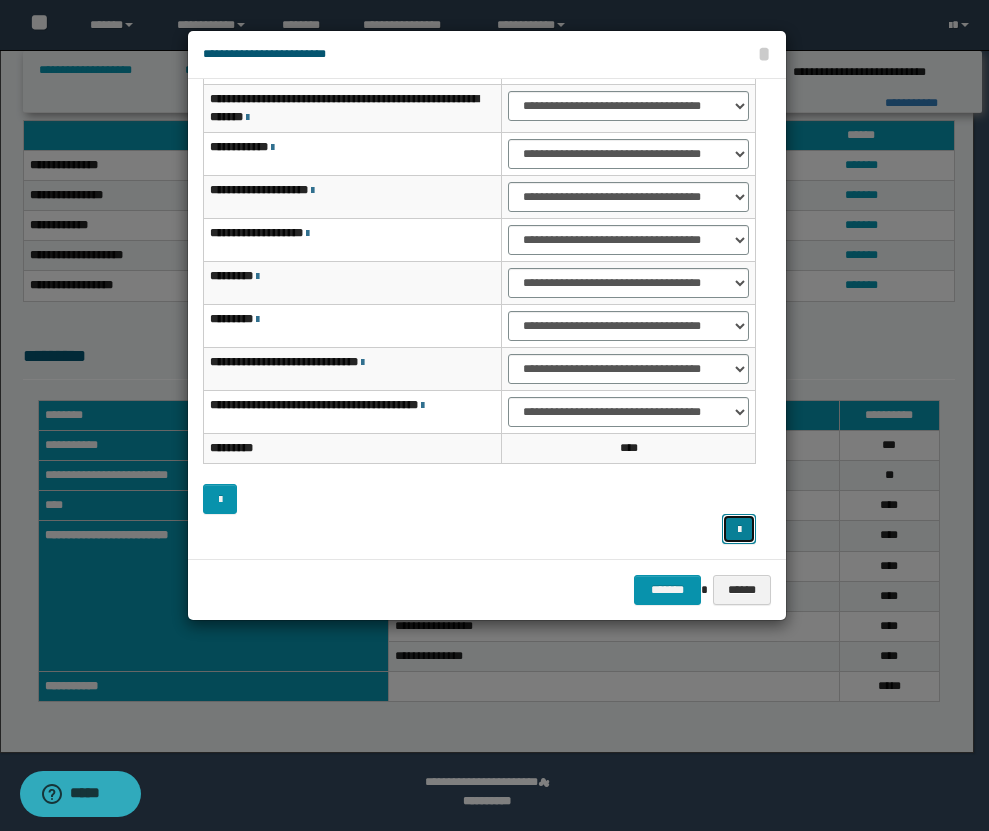 click at bounding box center (739, 530) 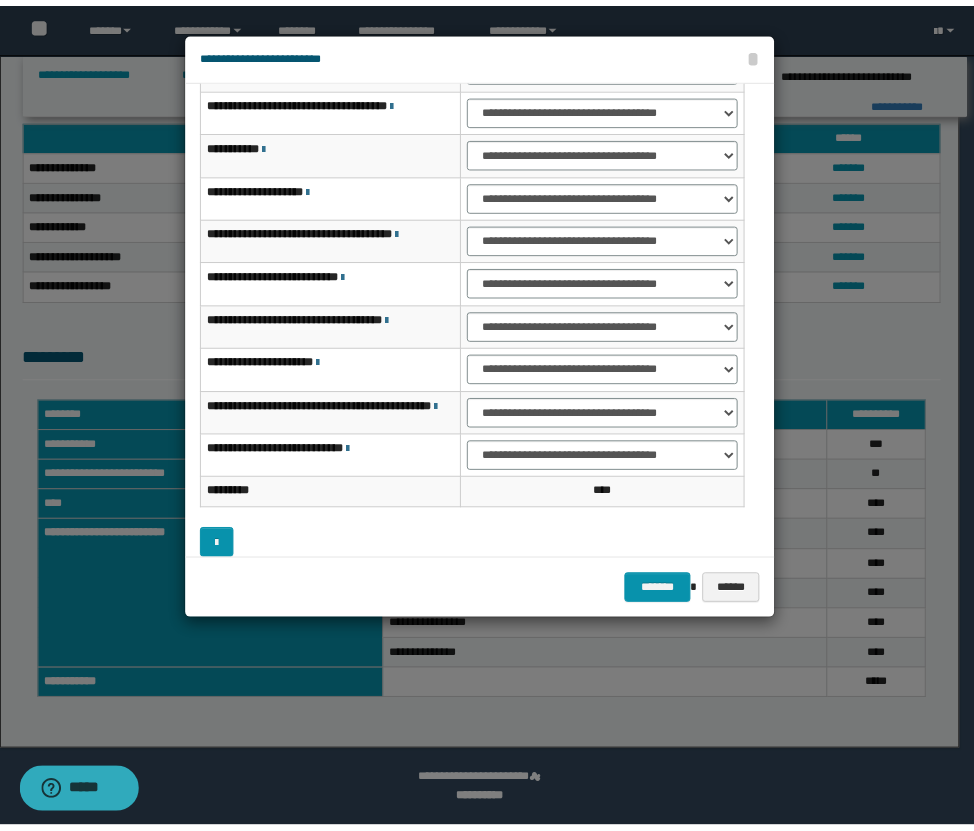 scroll, scrollTop: 127, scrollLeft: 0, axis: vertical 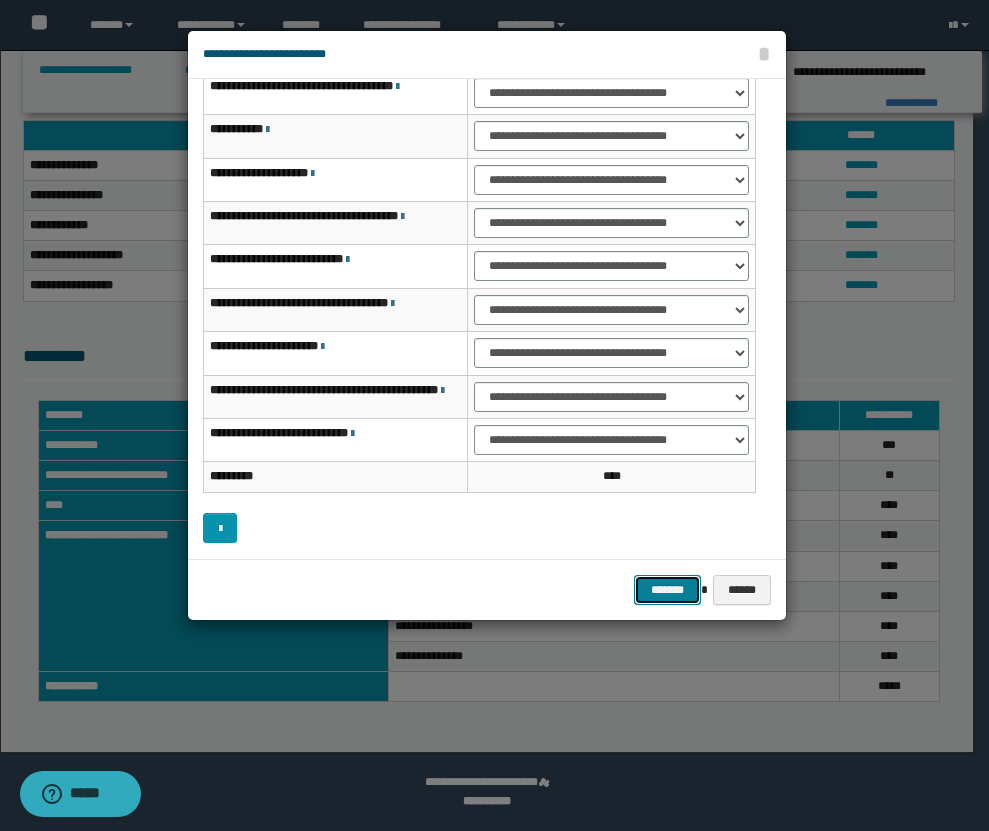 click on "*******" at bounding box center (668, 590) 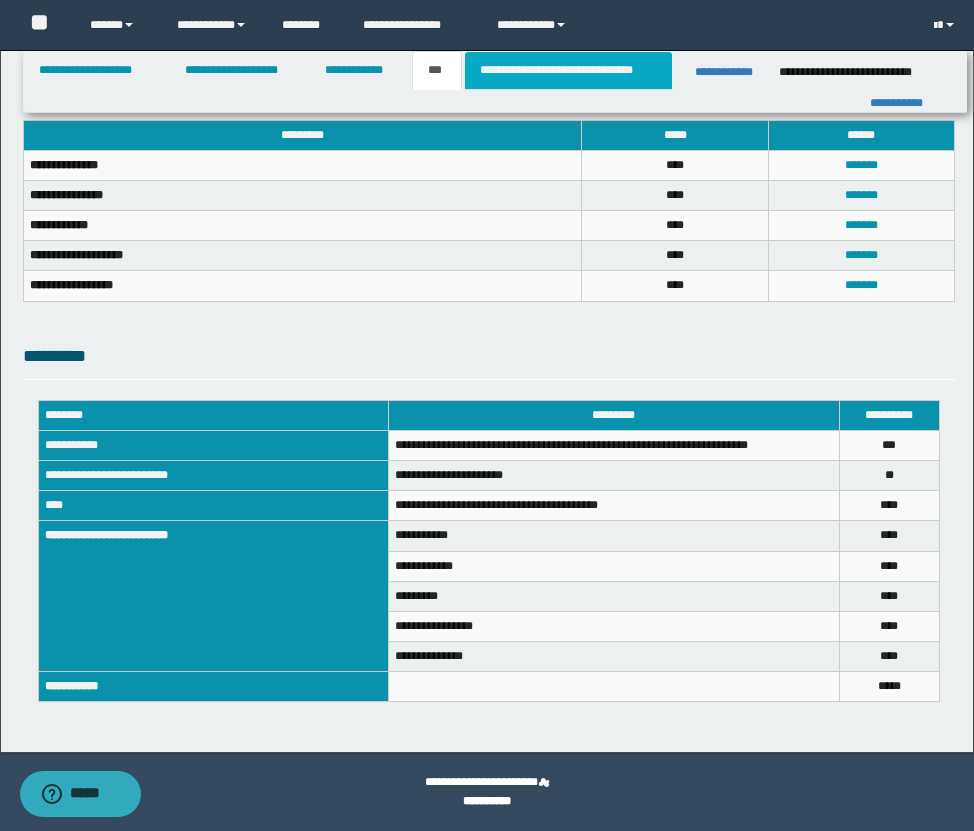 click on "**********" at bounding box center [568, 70] 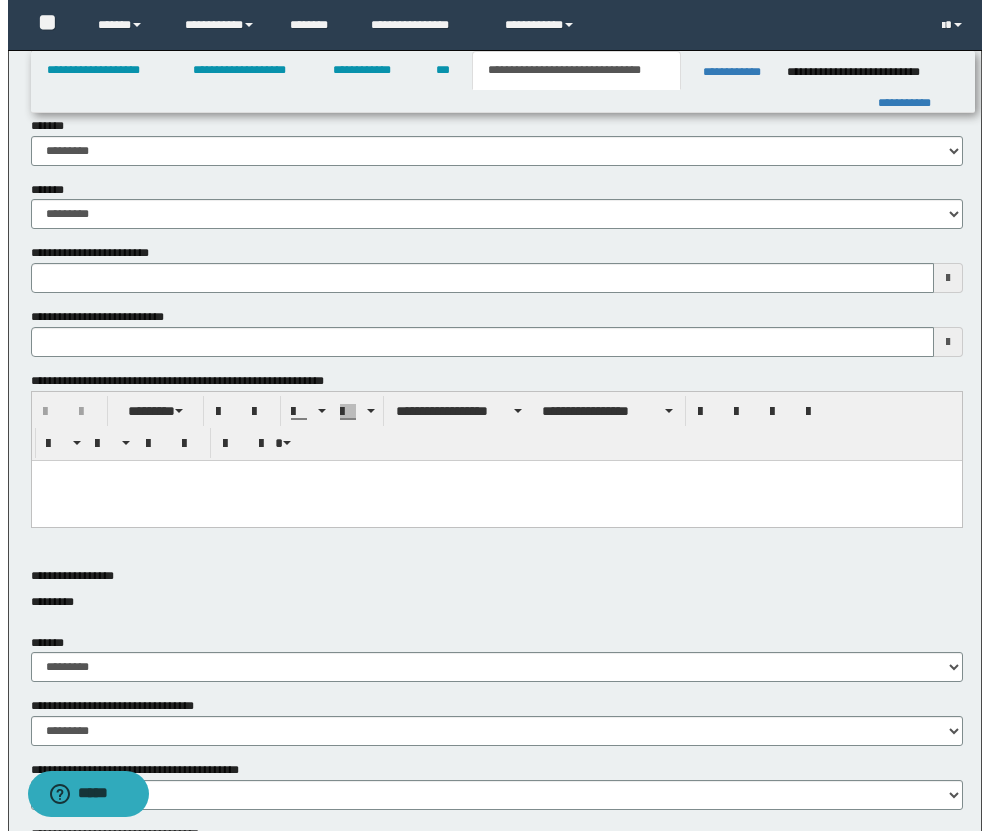 scroll, scrollTop: 0, scrollLeft: 0, axis: both 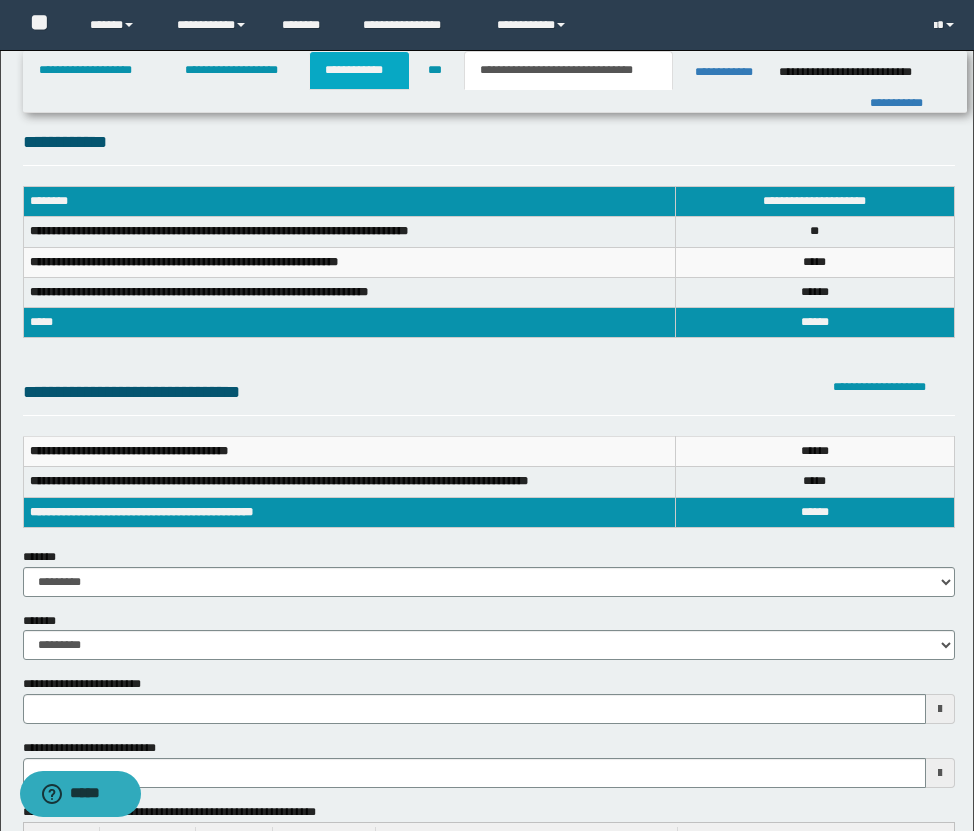 click on "**********" at bounding box center (359, 70) 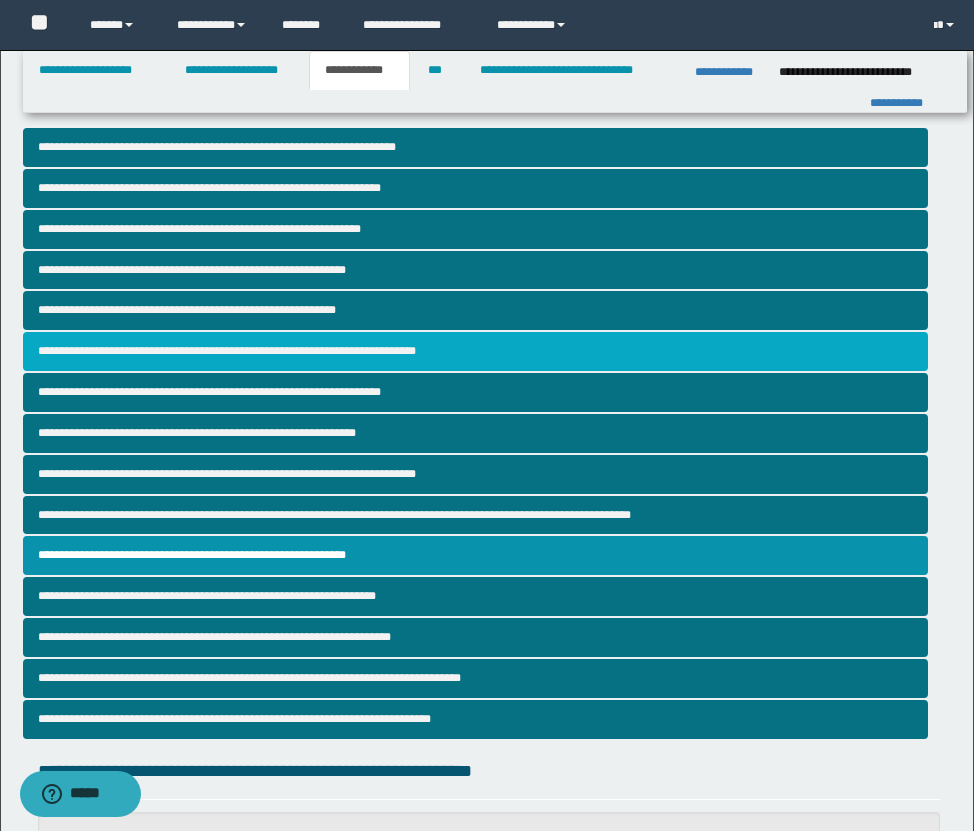click on "**********" at bounding box center [475, 351] 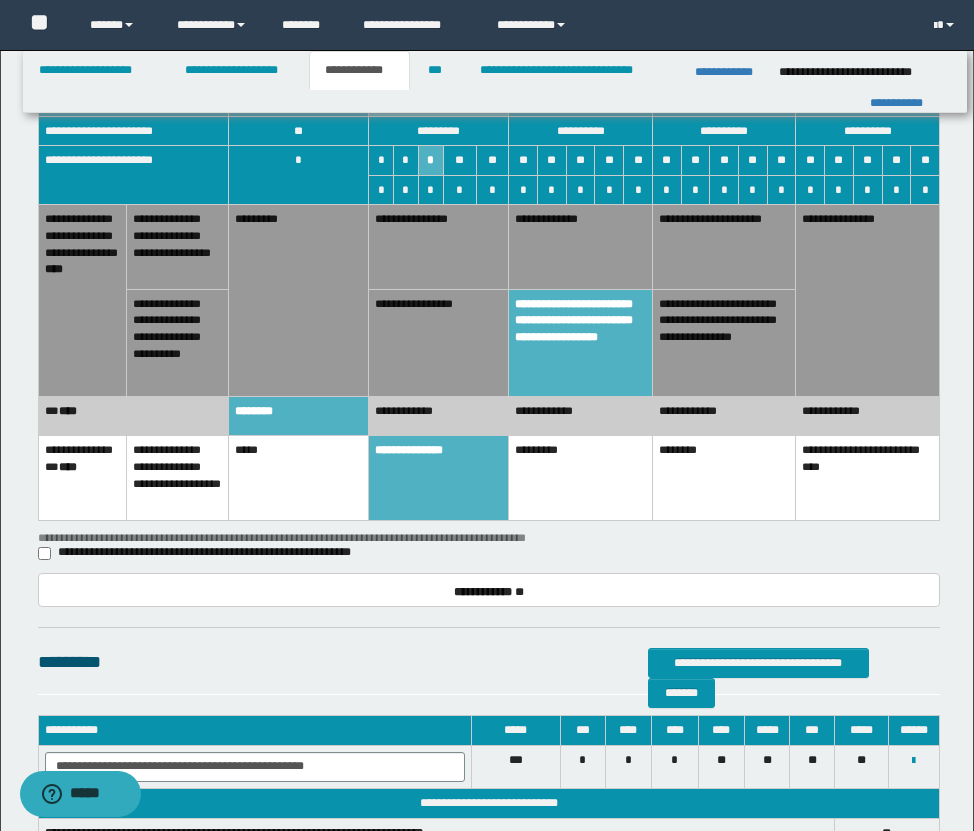 scroll, scrollTop: 914, scrollLeft: 0, axis: vertical 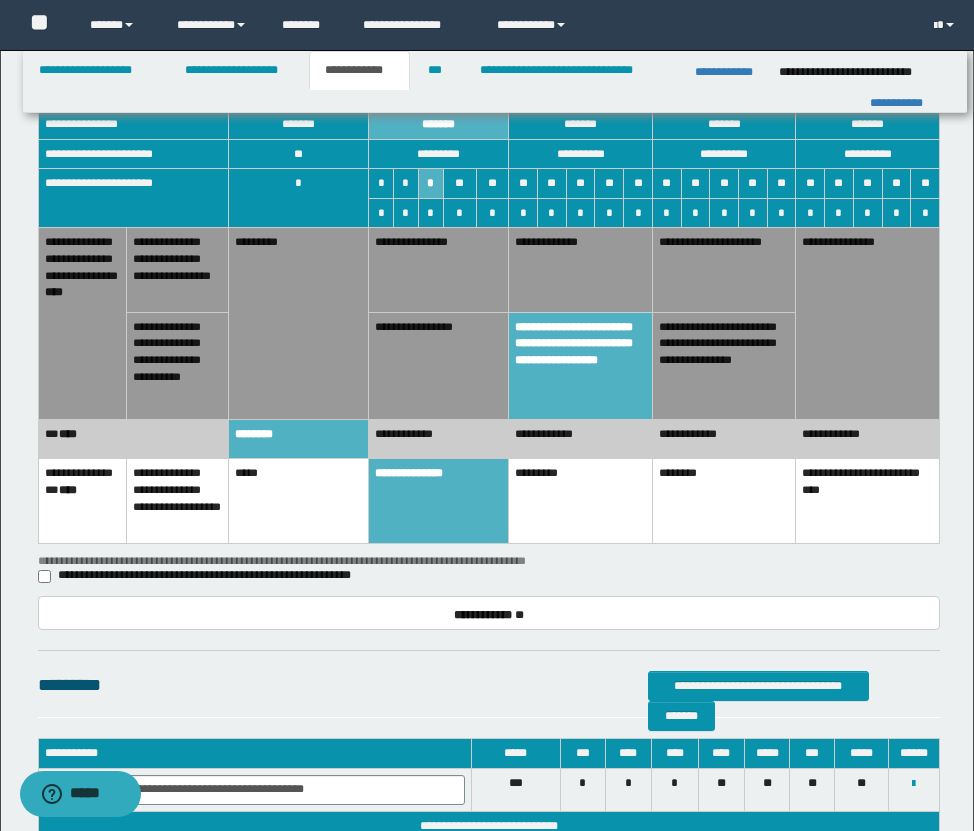click on "**********" at bounding box center [439, 365] 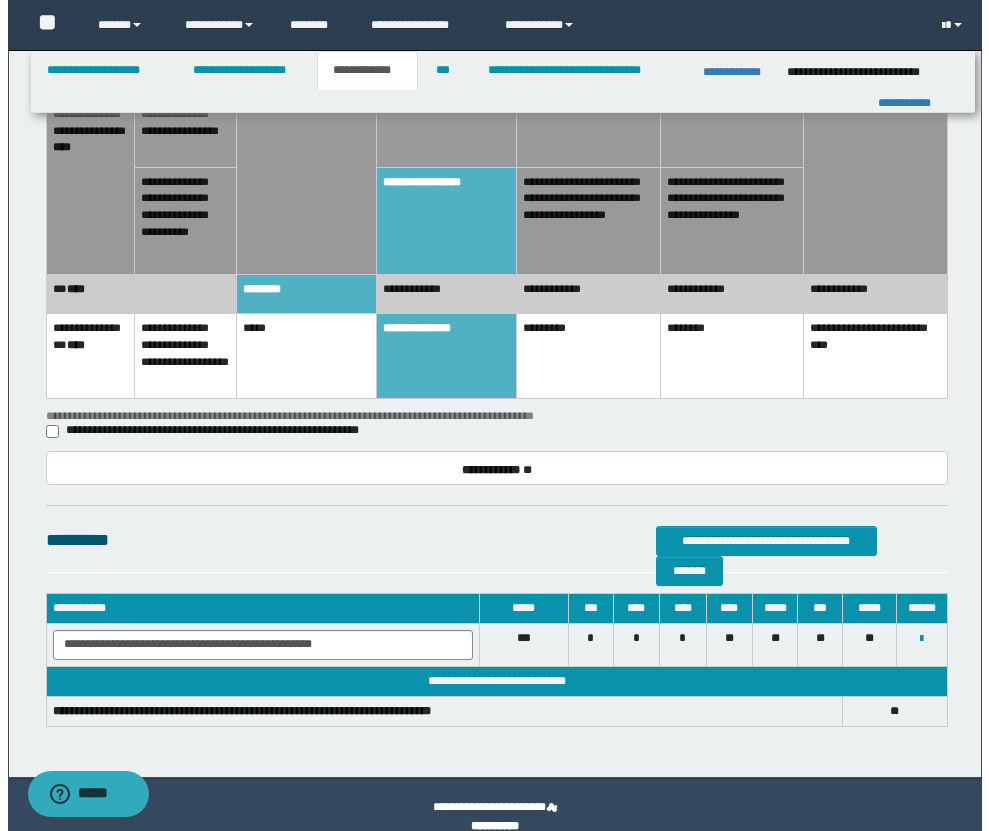 scroll, scrollTop: 1084, scrollLeft: 0, axis: vertical 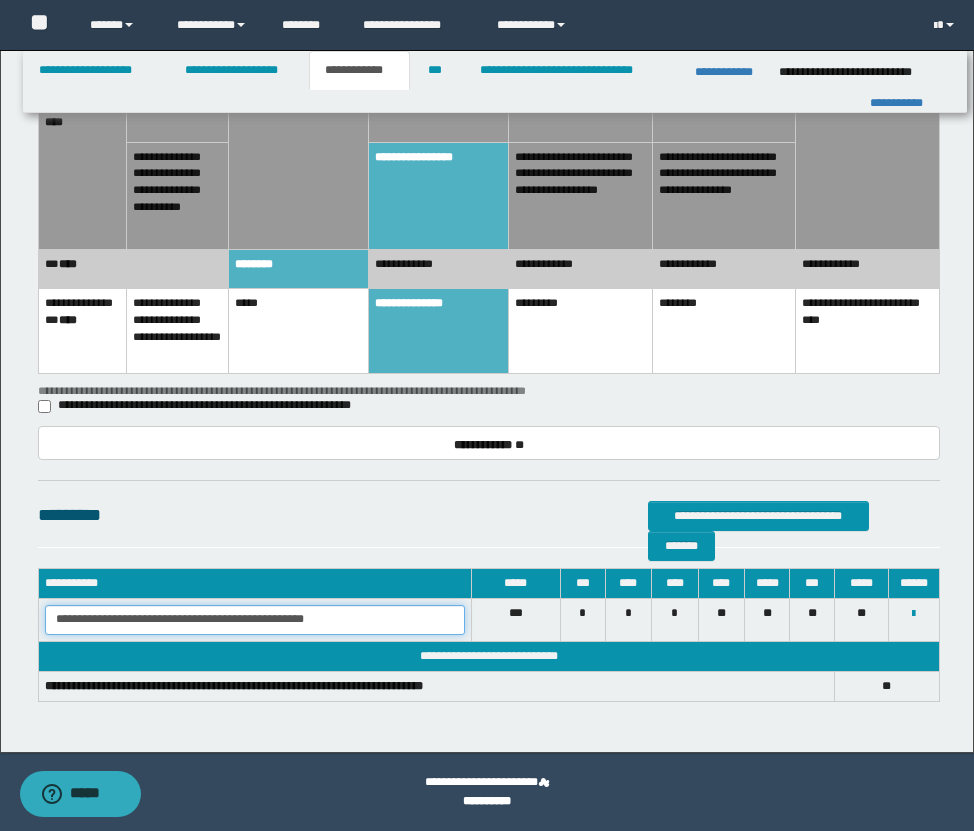 drag, startPoint x: 49, startPoint y: 618, endPoint x: 464, endPoint y: 651, distance: 416.30997 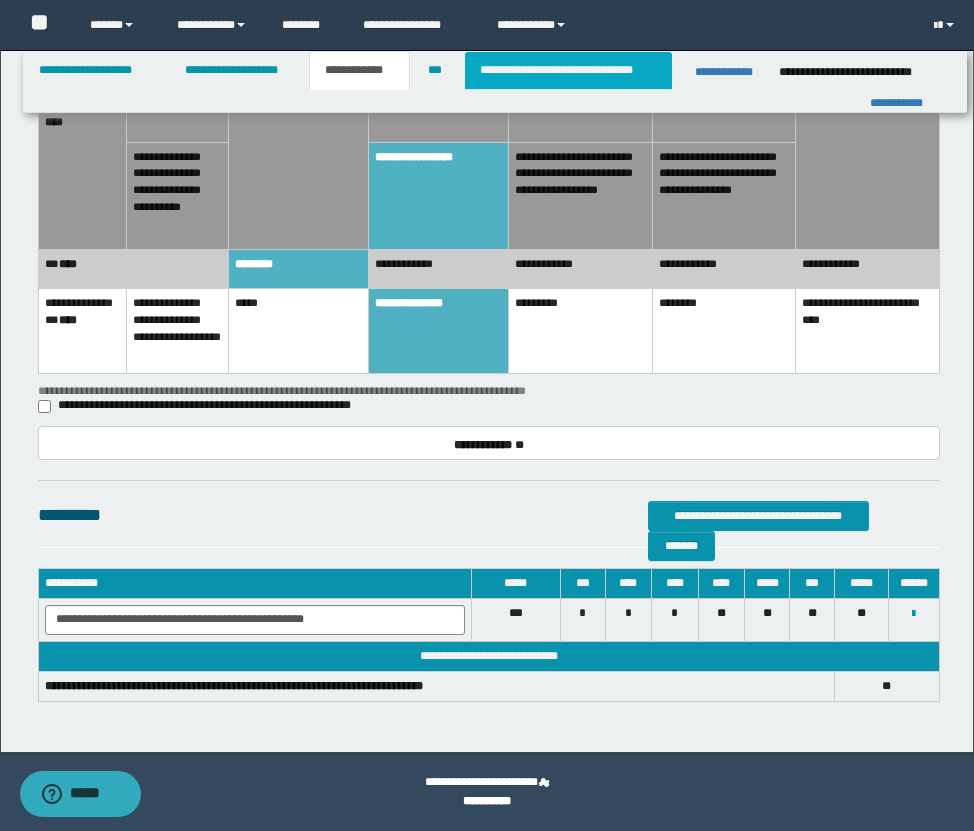 click on "**********" at bounding box center [568, 70] 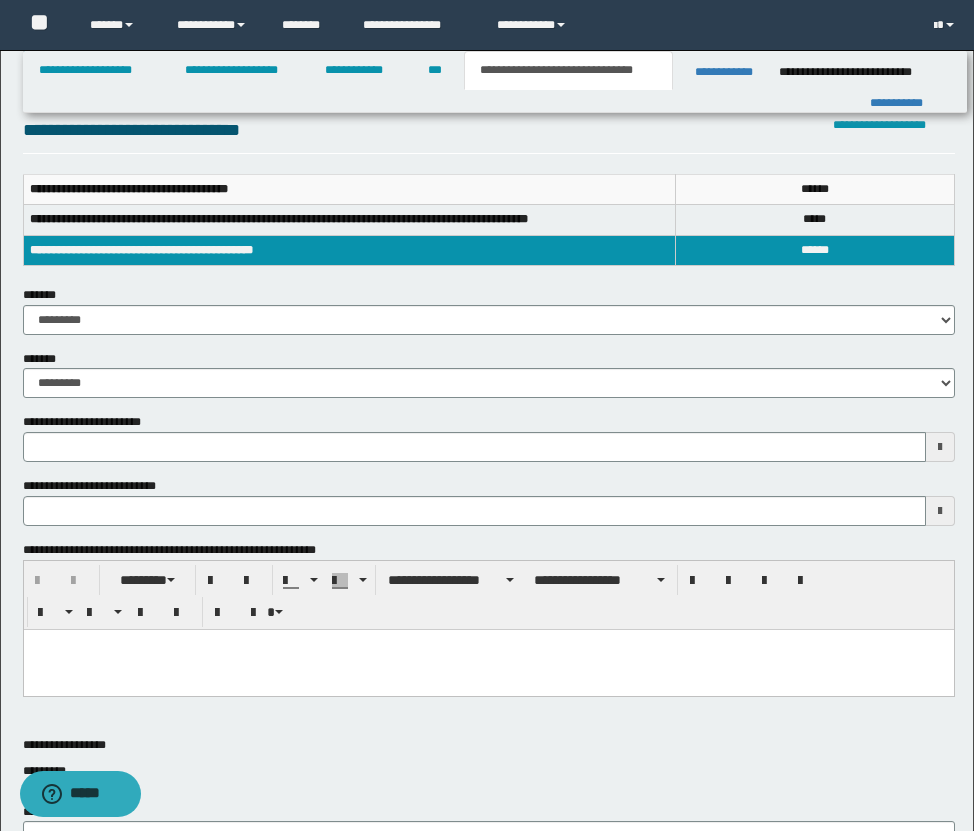scroll, scrollTop: 0, scrollLeft: 0, axis: both 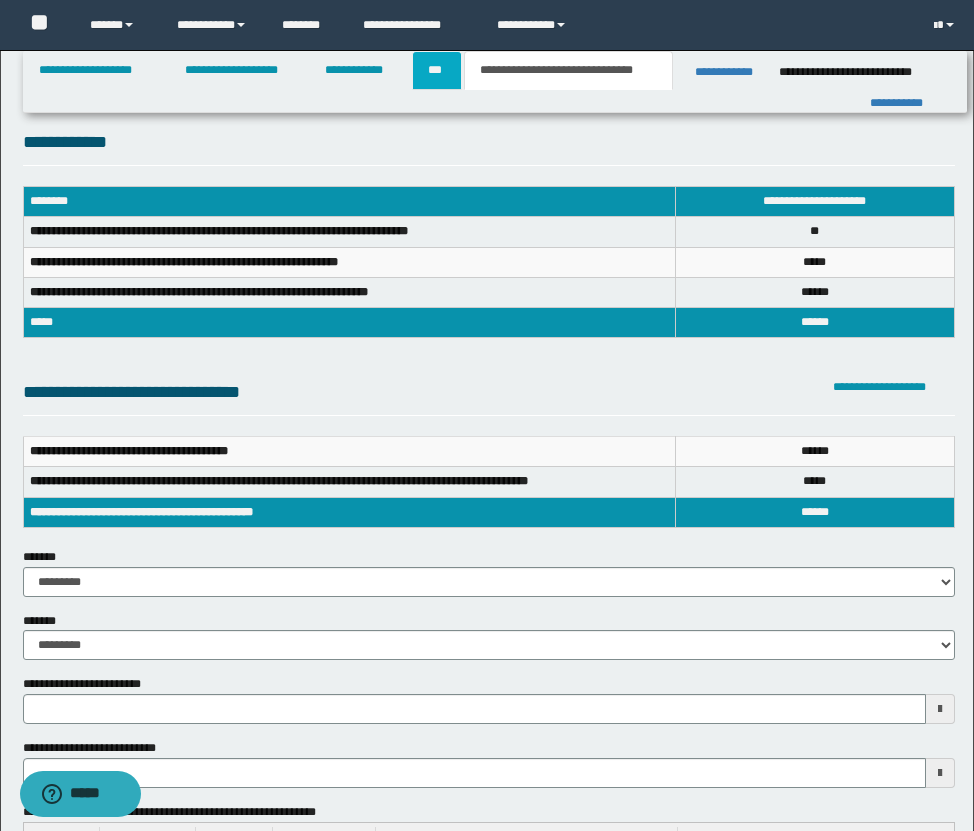 click on "***" at bounding box center (437, 70) 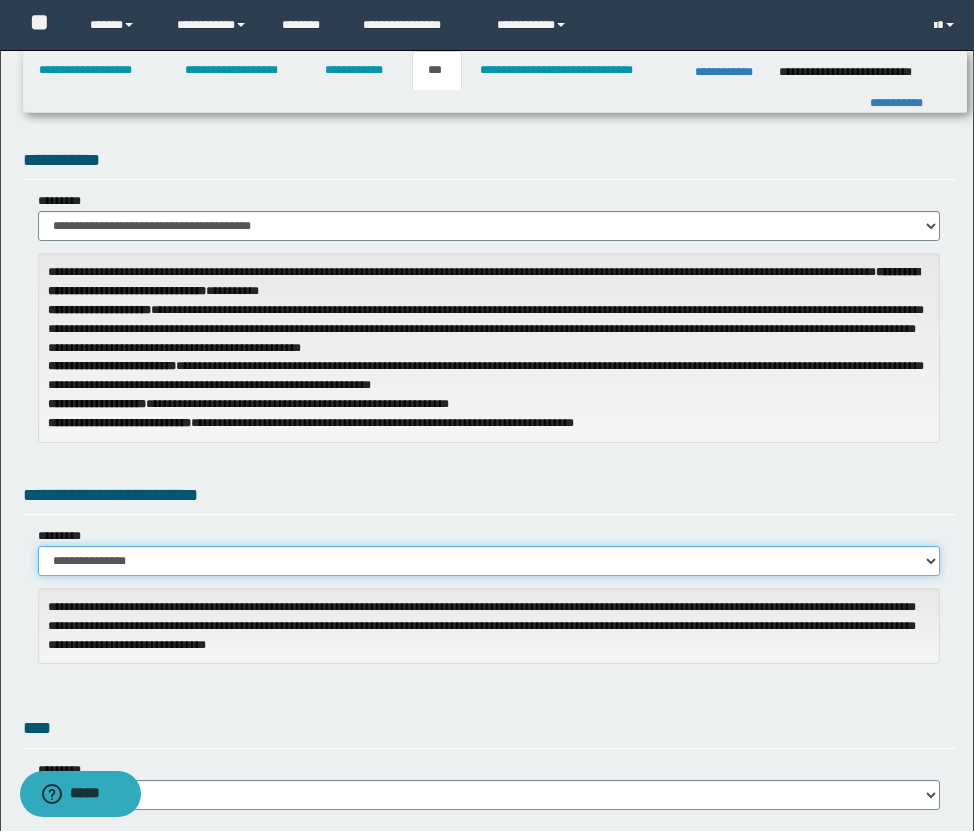 click on "**********" at bounding box center (489, 561) 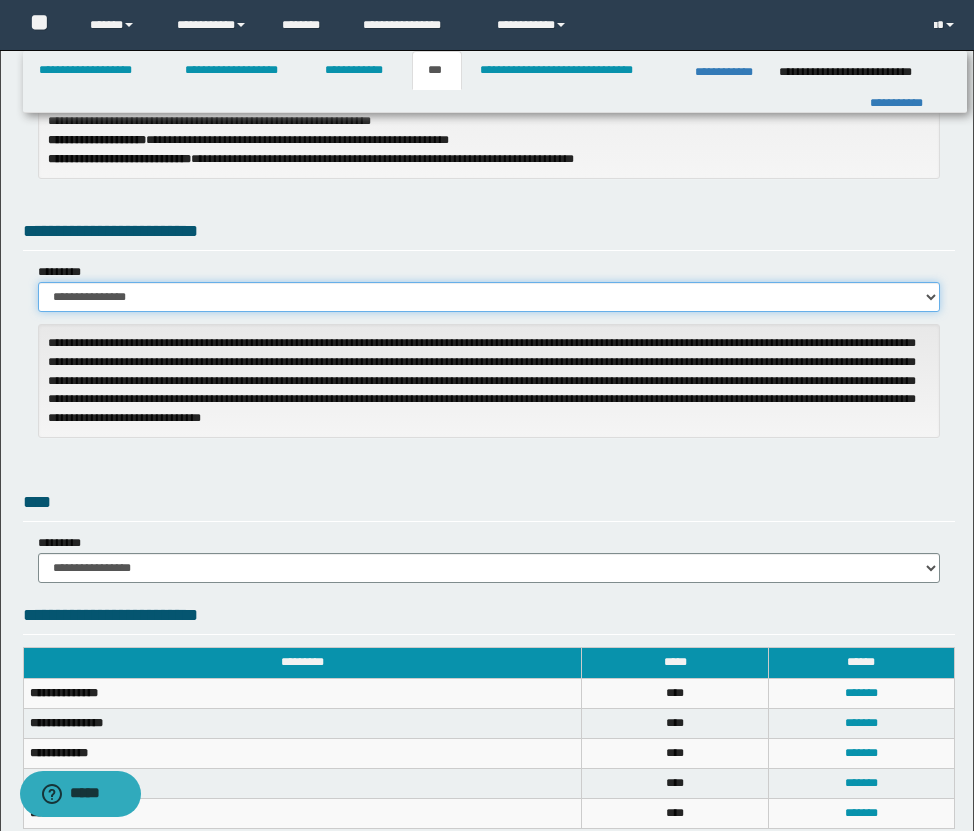 scroll, scrollTop: 51, scrollLeft: 0, axis: vertical 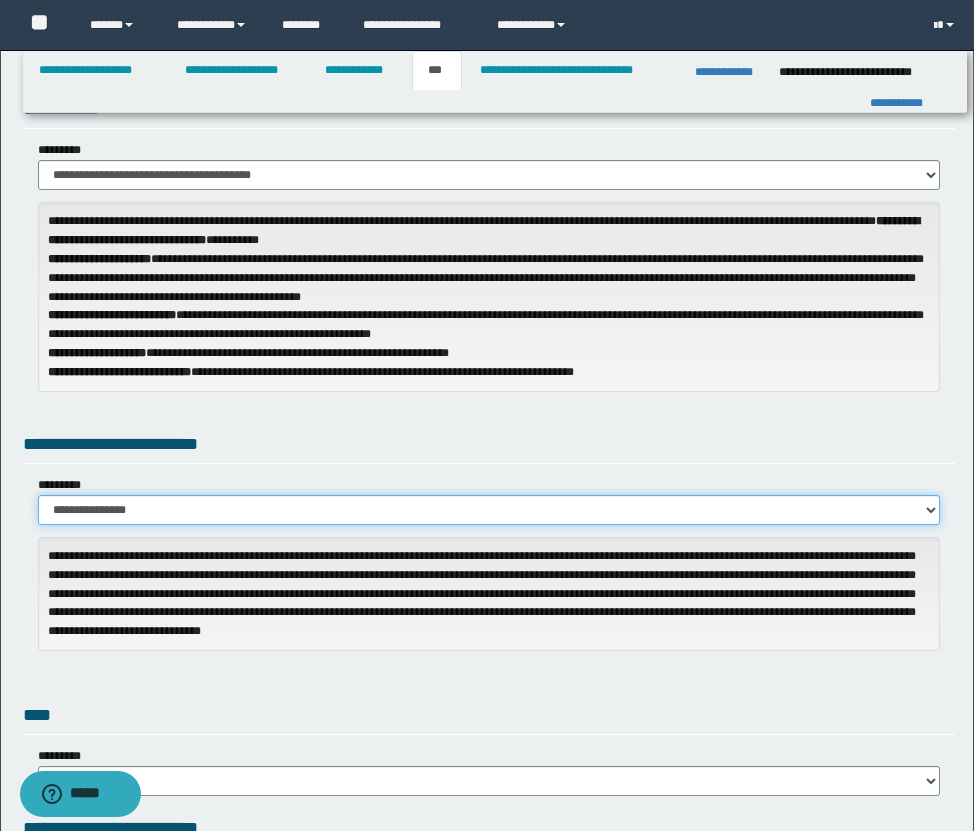 click on "**********" at bounding box center [489, 510] 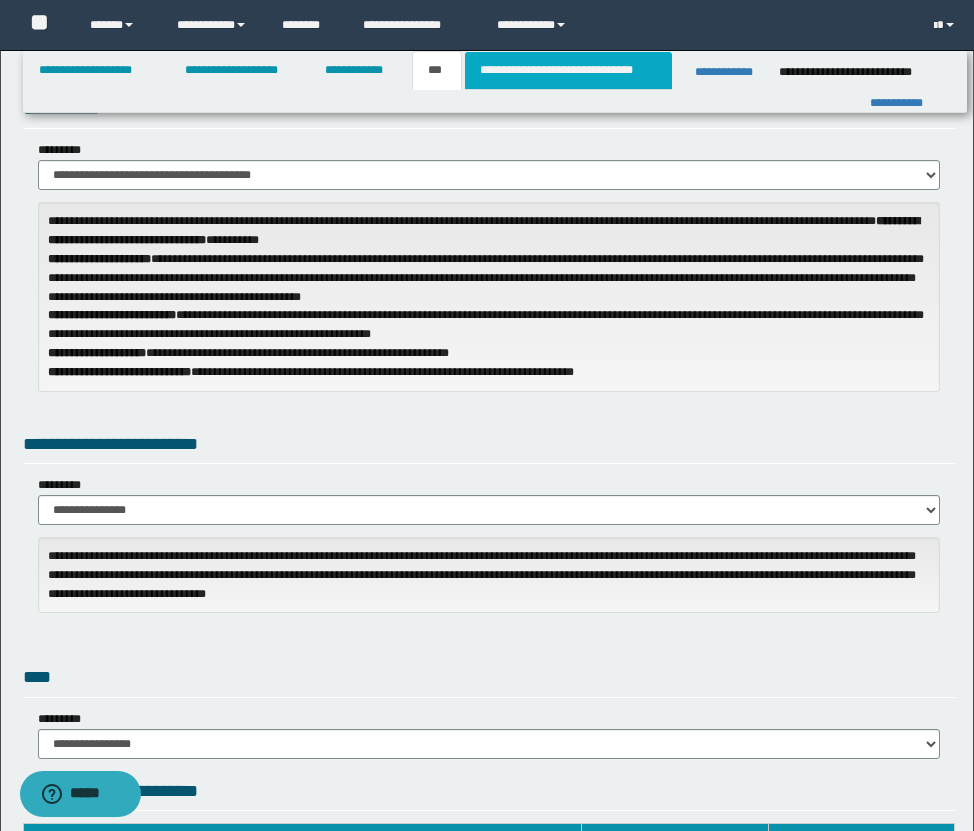 click on "**********" at bounding box center [568, 70] 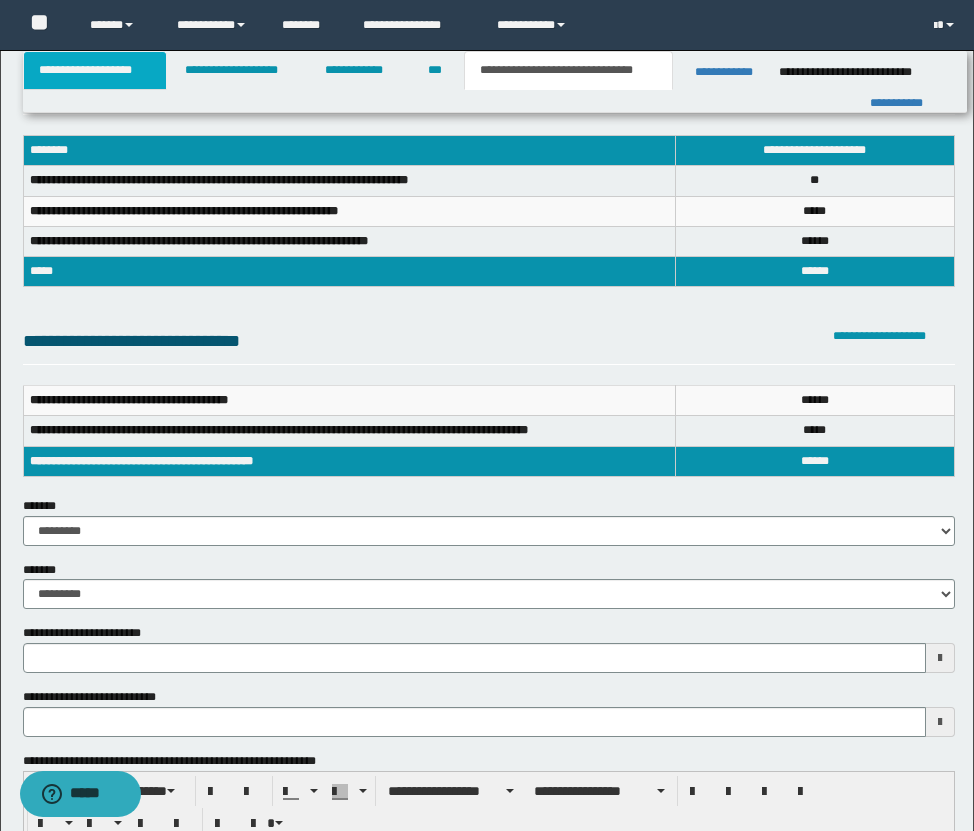 click on "**********" at bounding box center (95, 70) 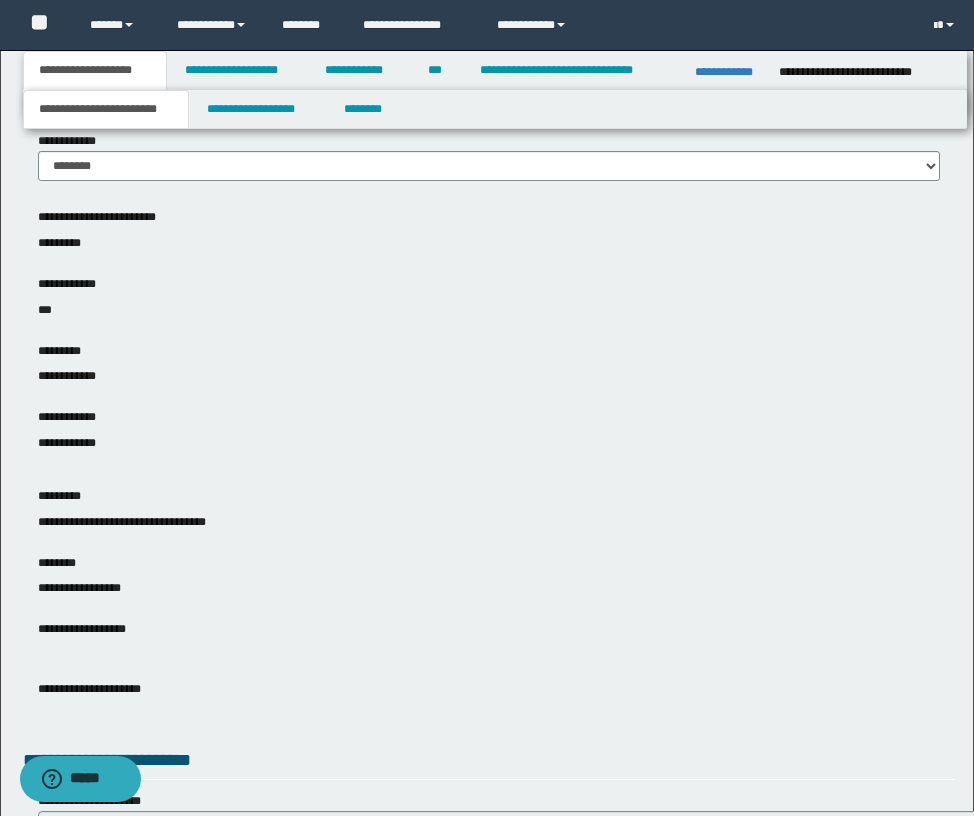 click on "**********" at bounding box center (106, 109) 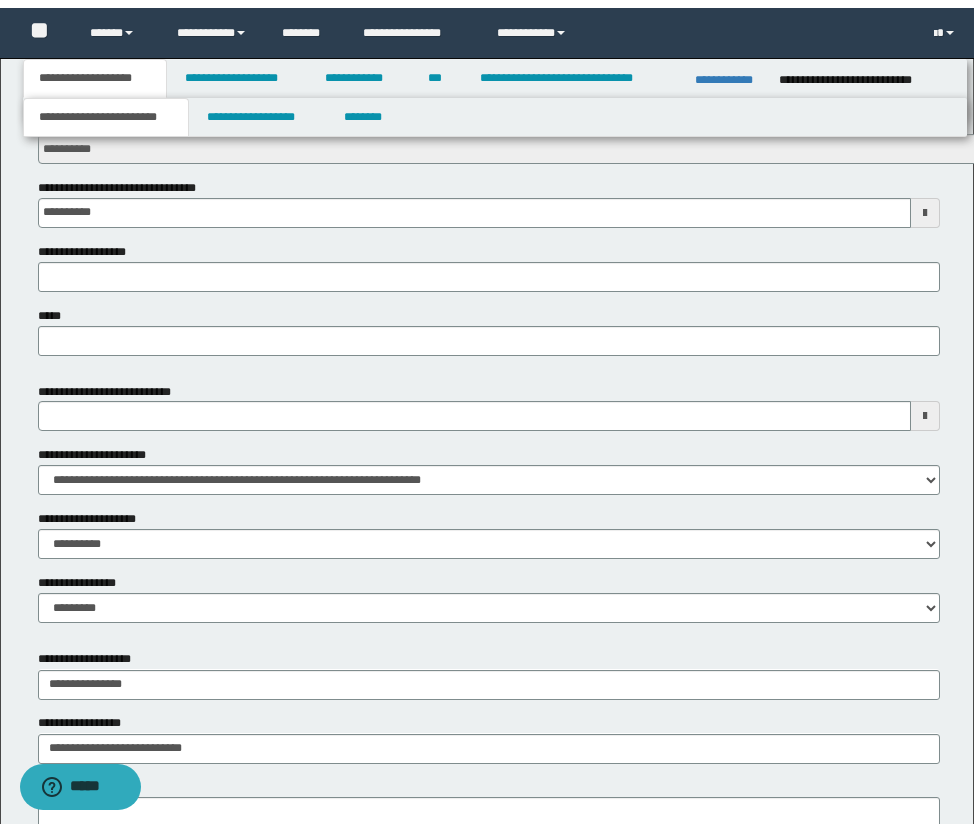 scroll, scrollTop: 768, scrollLeft: 0, axis: vertical 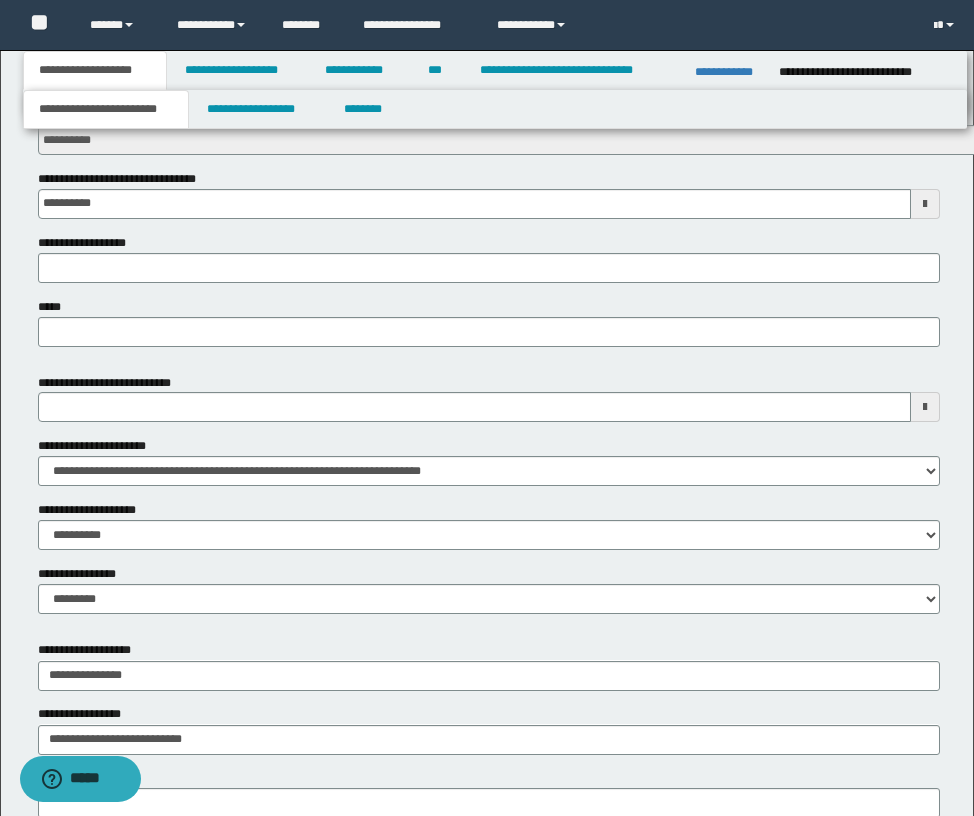 click at bounding box center [925, 407] 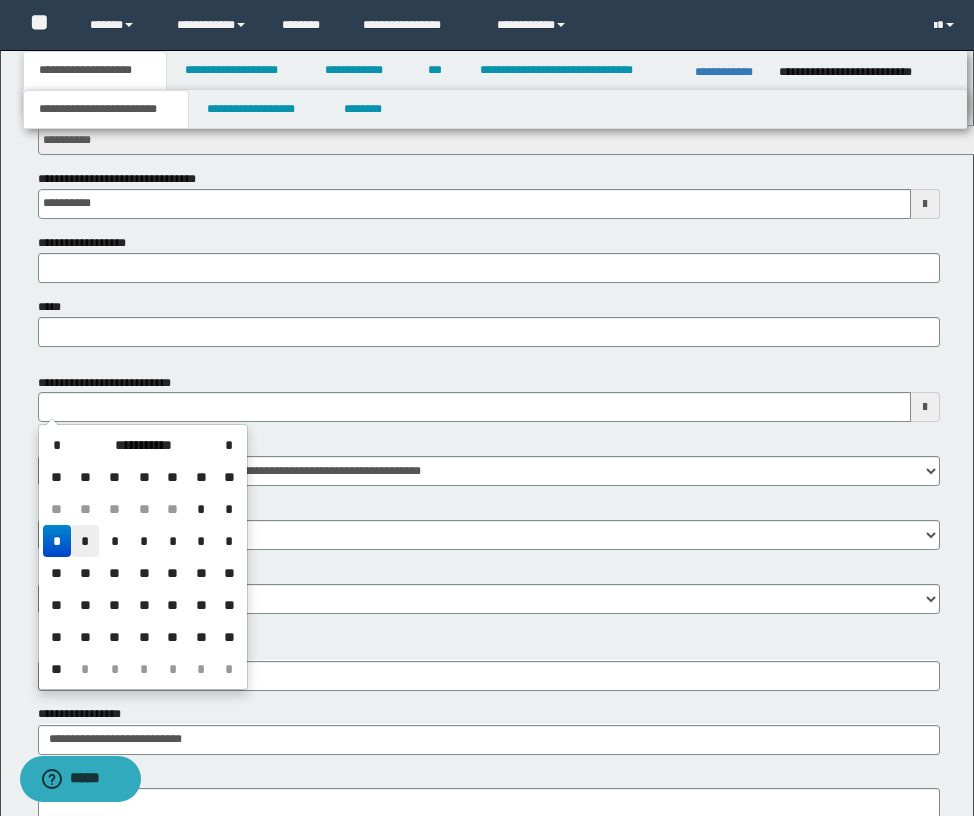 click on "*" at bounding box center (85, 541) 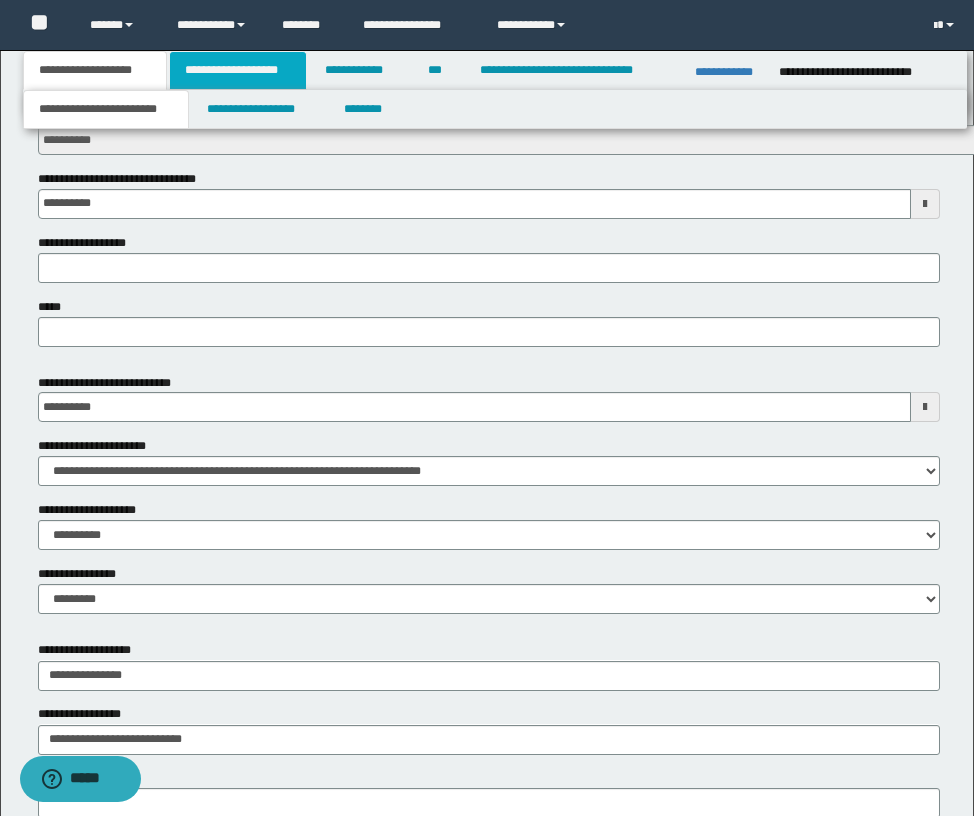click on "**********" at bounding box center [238, 70] 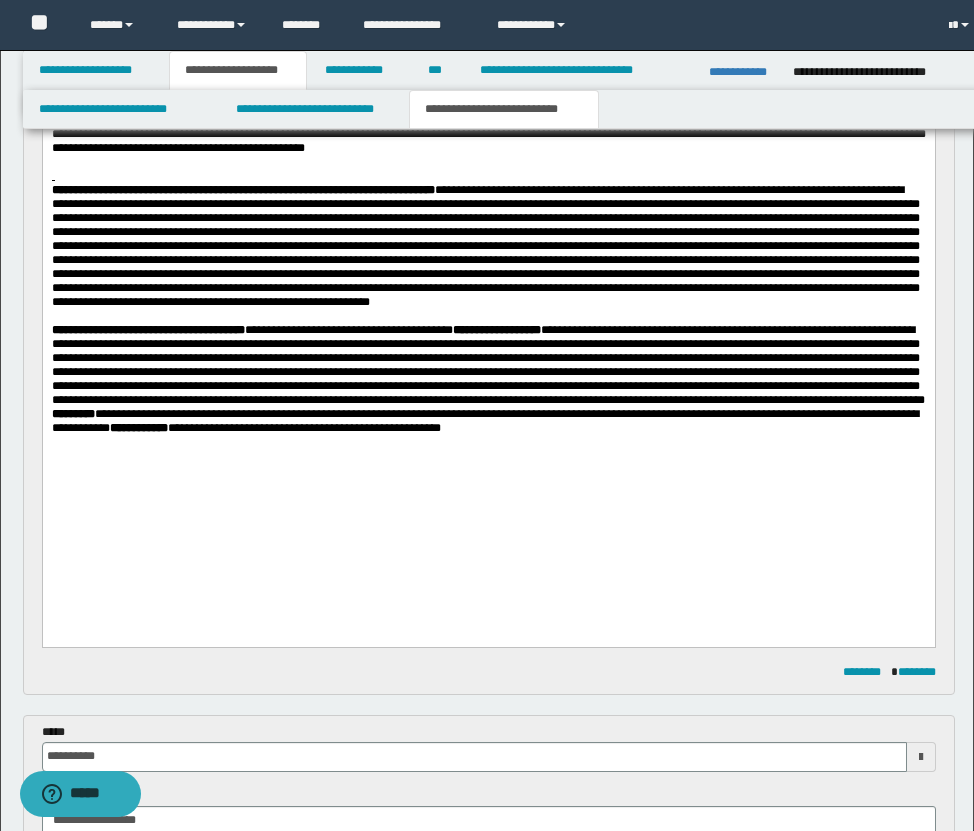 click on "**********" at bounding box center (504, 109) 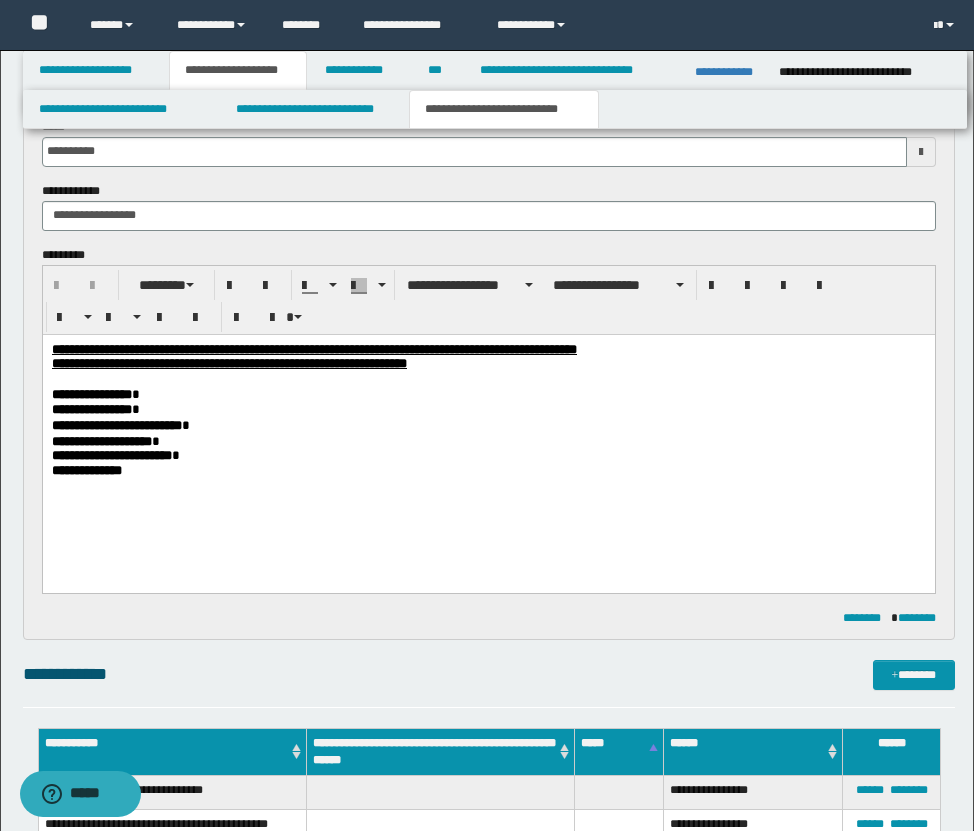 scroll, scrollTop: 1396, scrollLeft: 0, axis: vertical 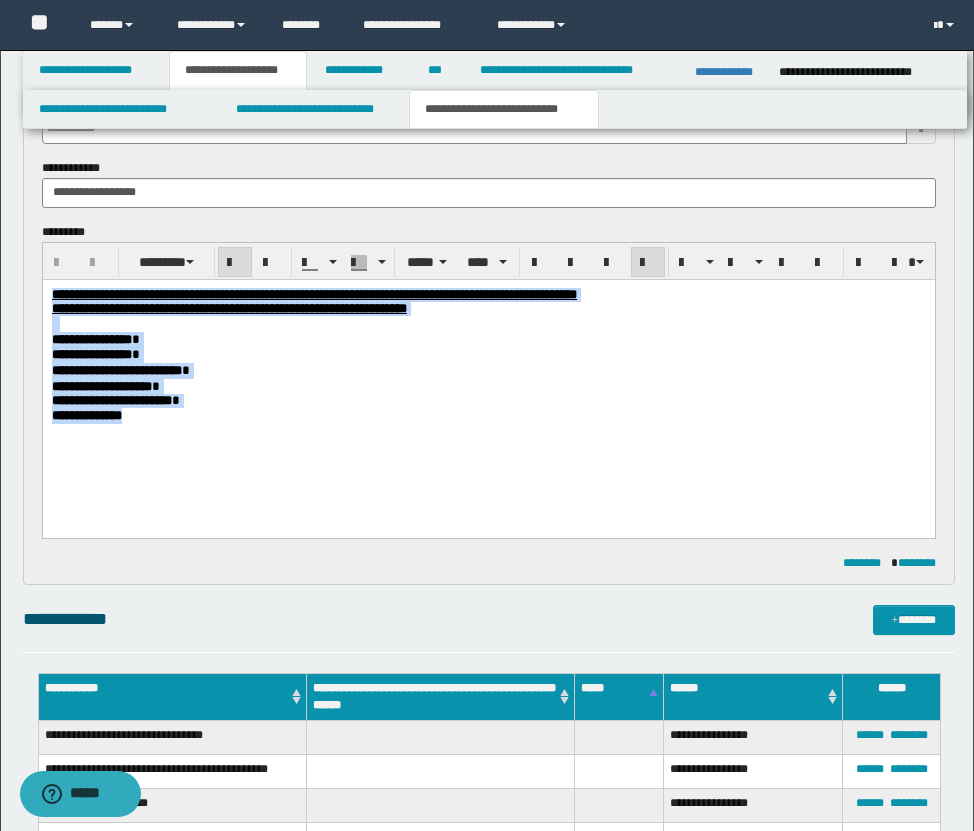 drag, startPoint x: 51, startPoint y: 288, endPoint x: 238, endPoint y: 515, distance: 294.10544 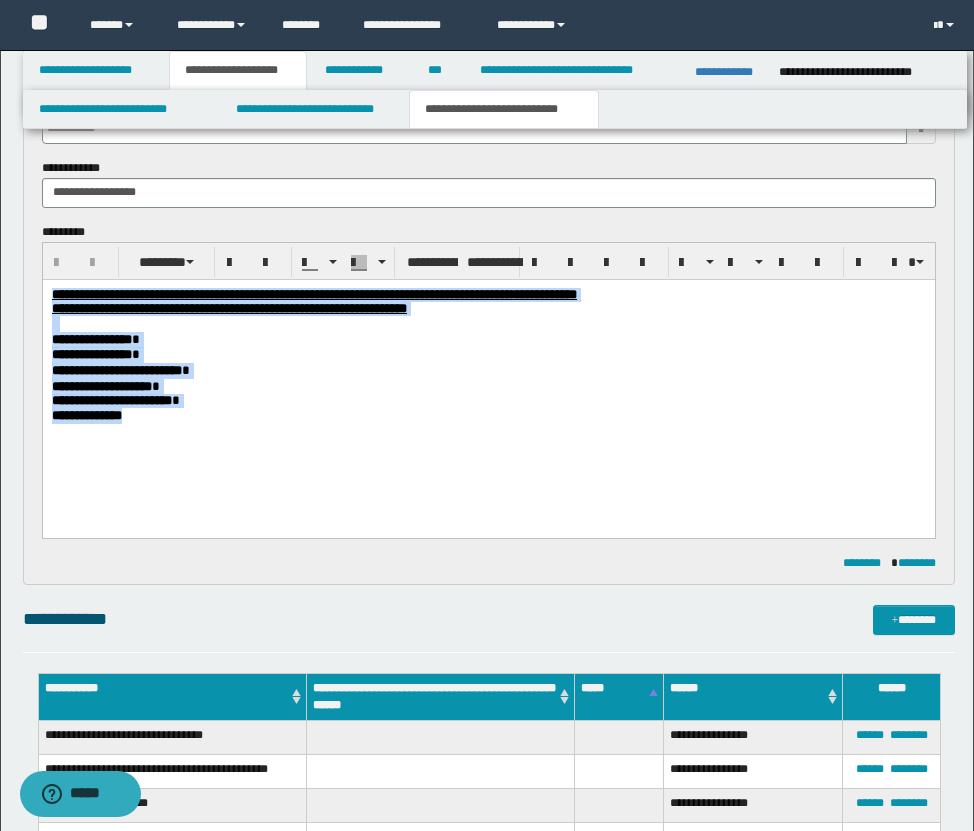 paste 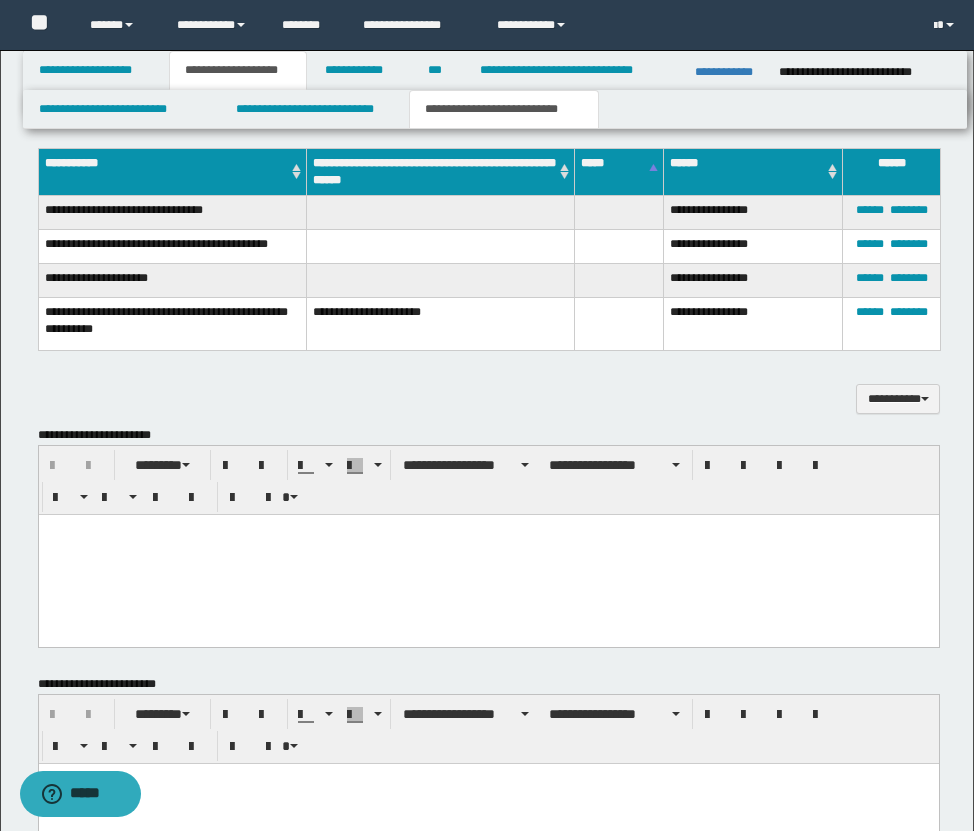 scroll, scrollTop: 2608, scrollLeft: 0, axis: vertical 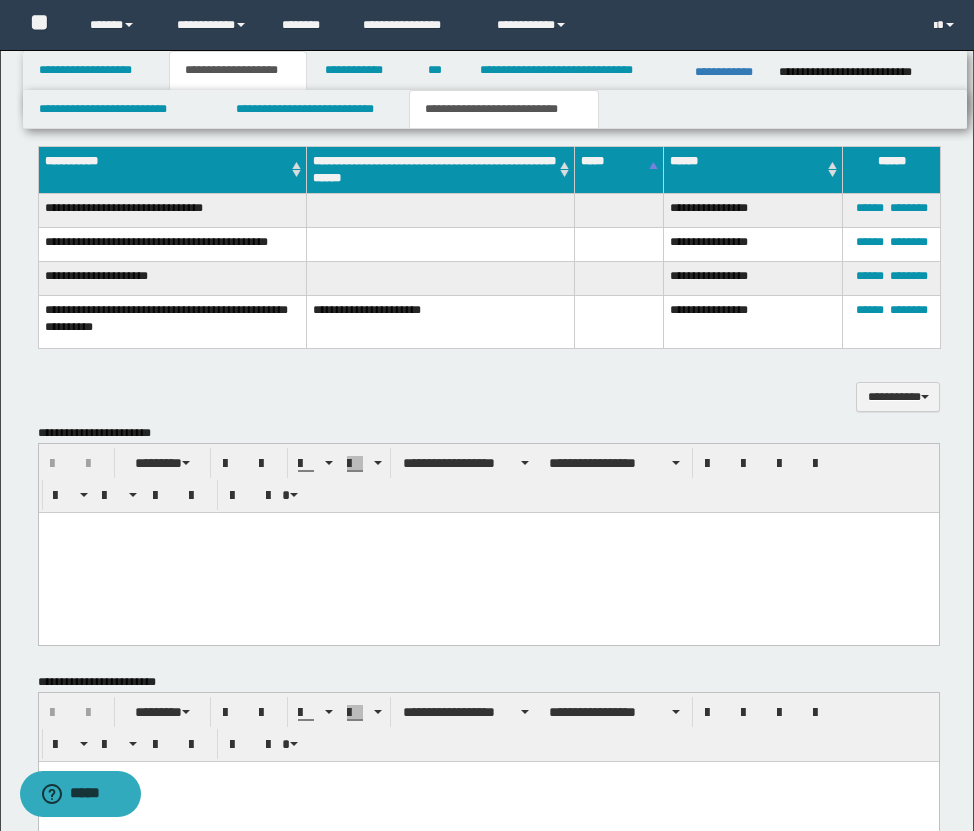 click at bounding box center (488, 553) 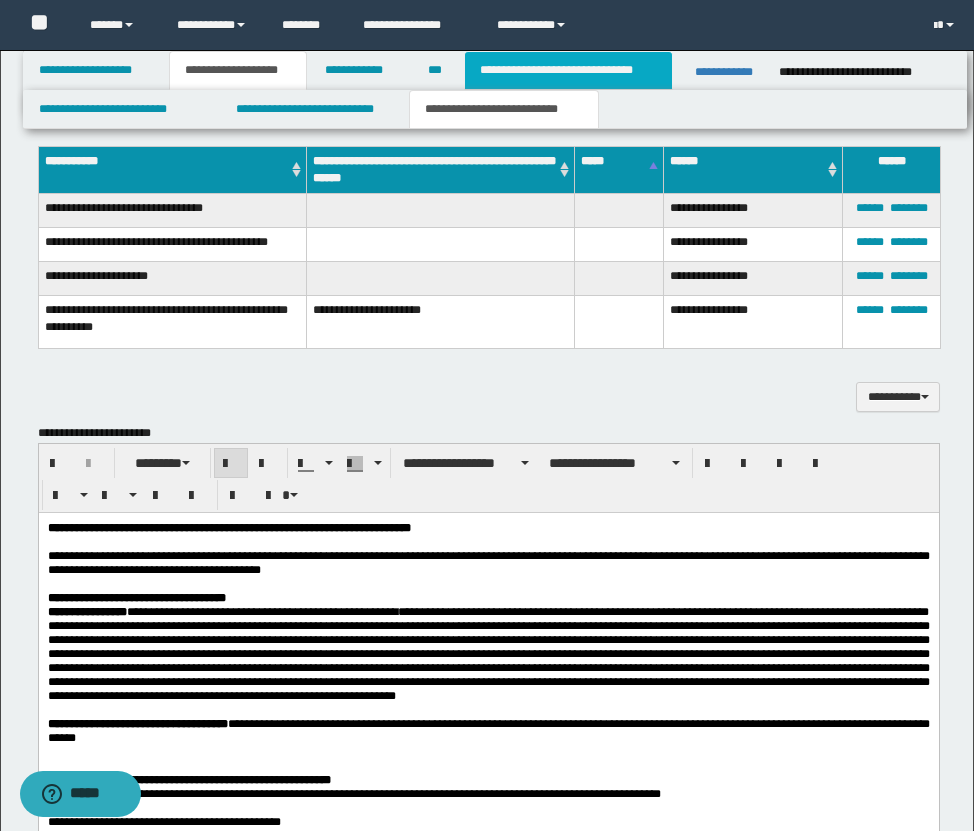 click on "**********" at bounding box center (568, 70) 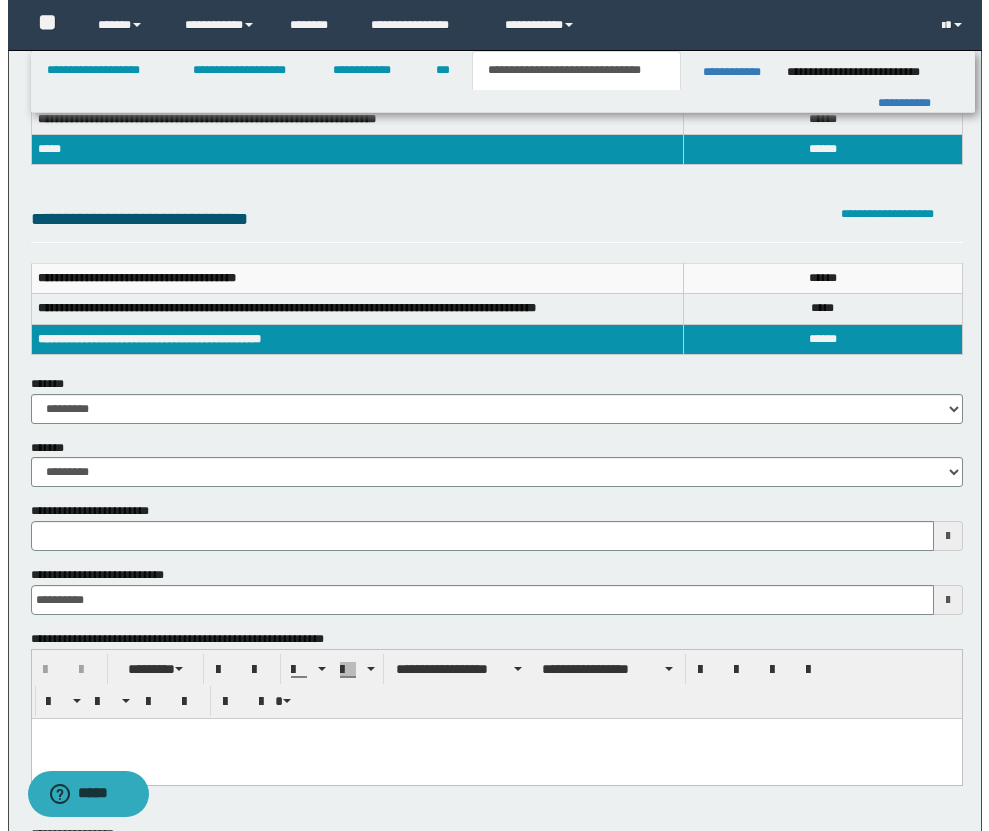 scroll, scrollTop: 178, scrollLeft: 0, axis: vertical 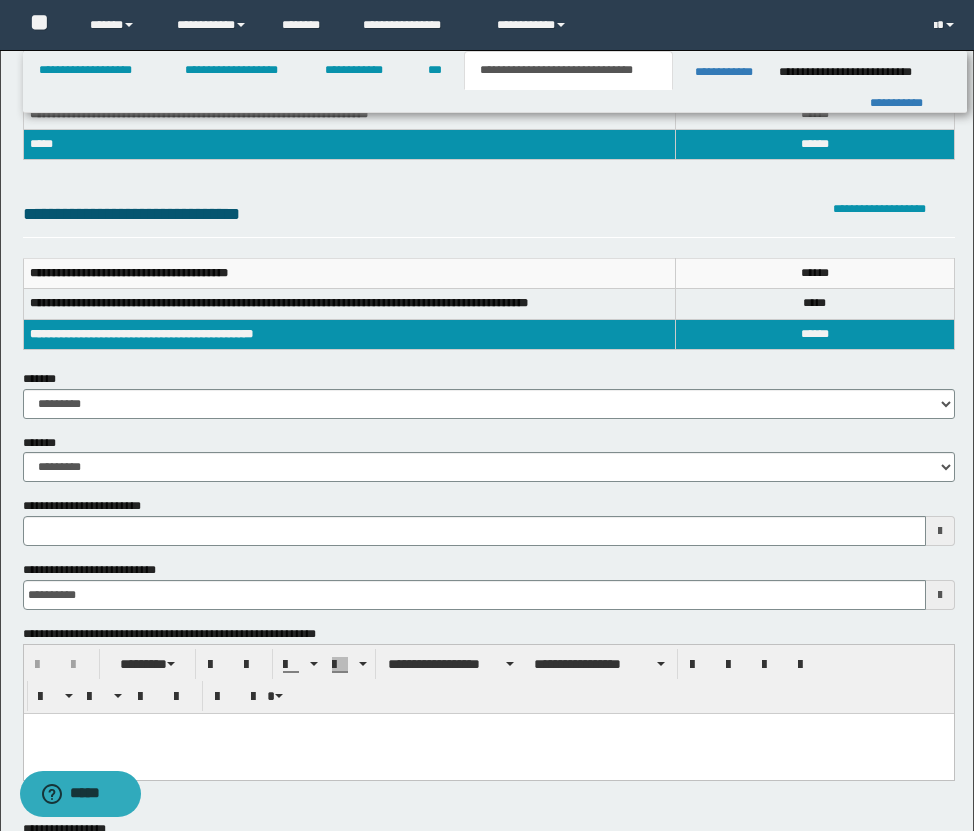 click at bounding box center [940, 531] 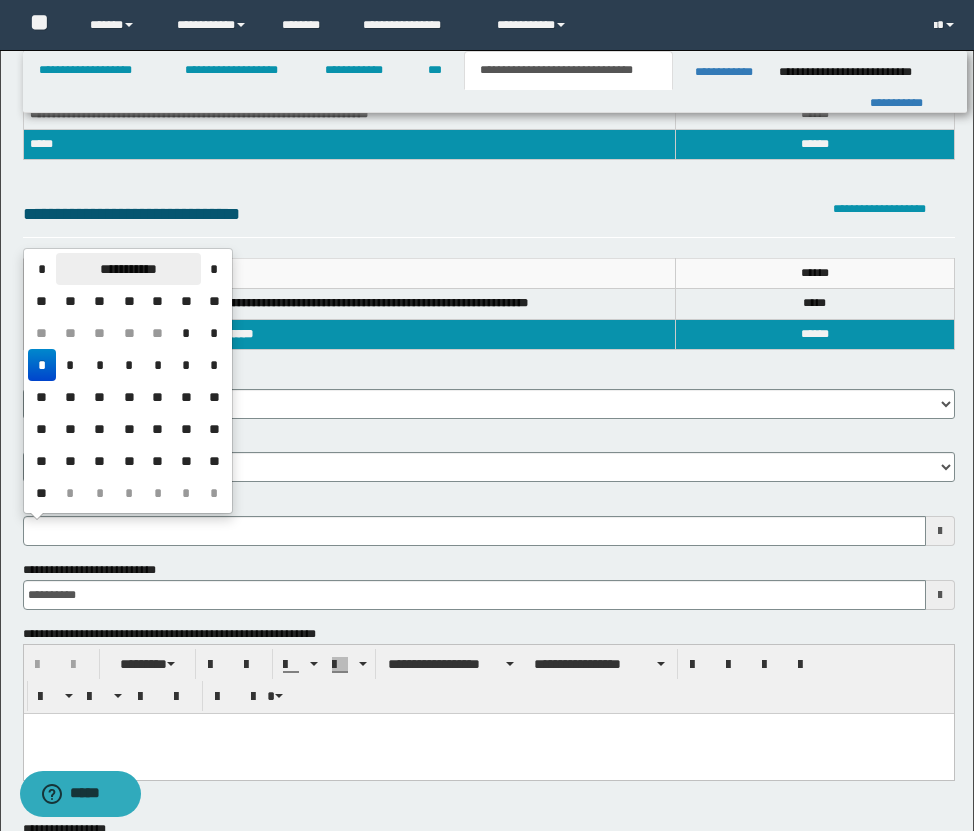 click on "**********" at bounding box center [128, 269] 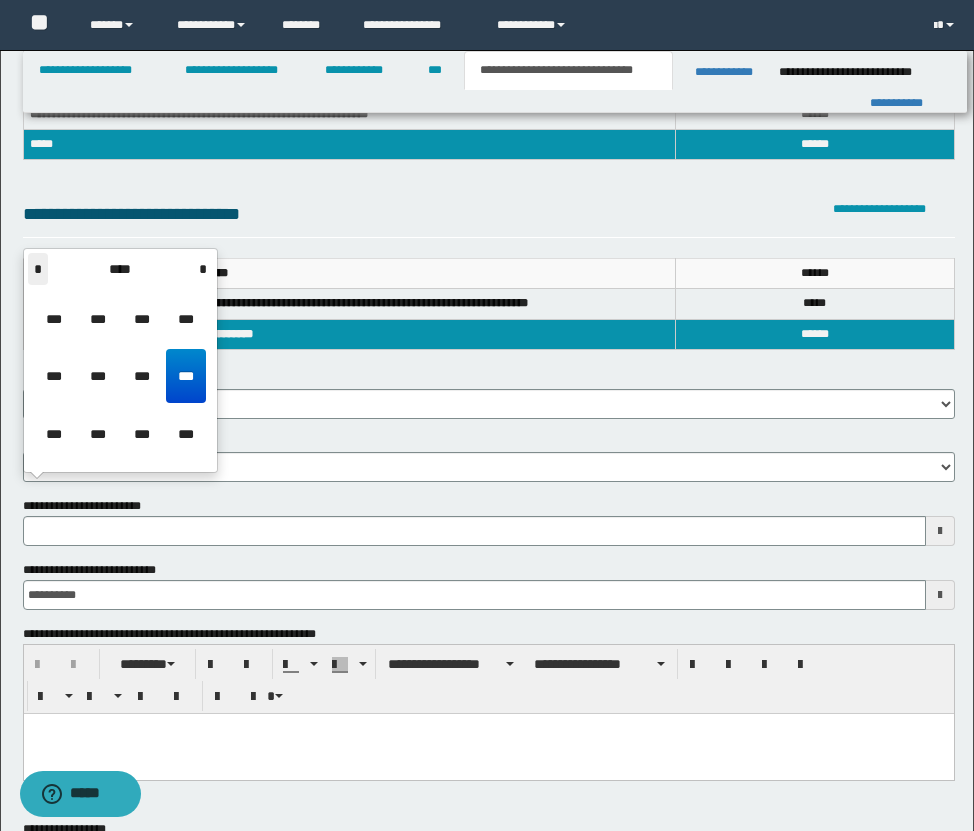 click on "*" at bounding box center (38, 269) 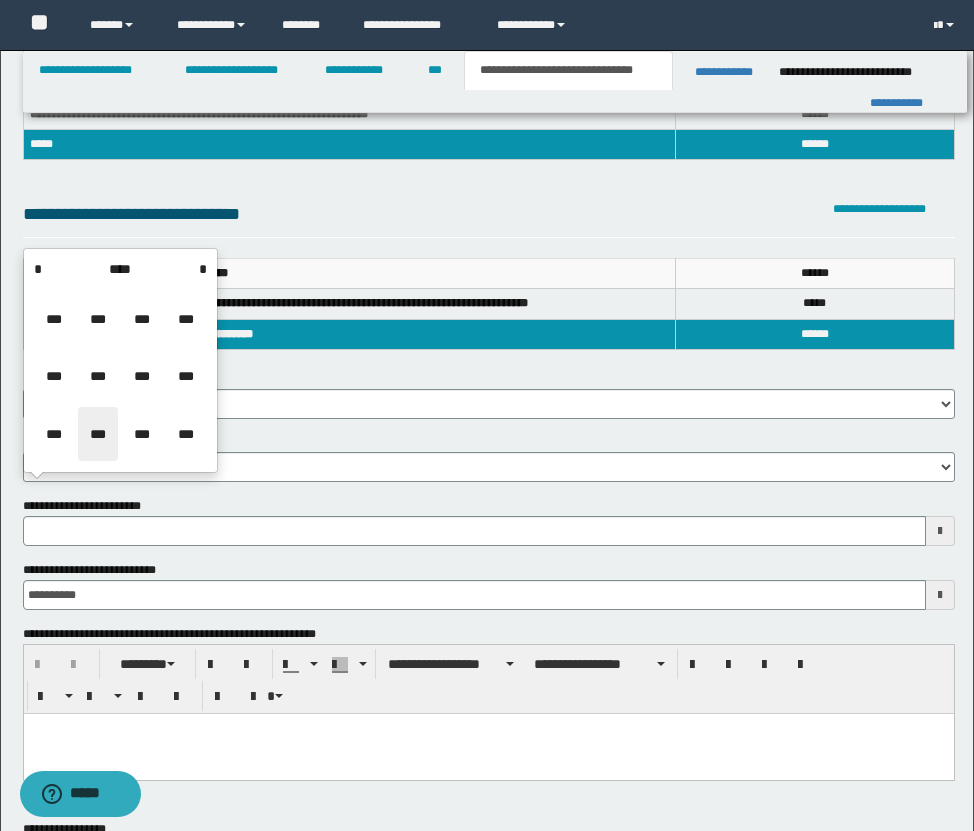 click on "***" at bounding box center [98, 434] 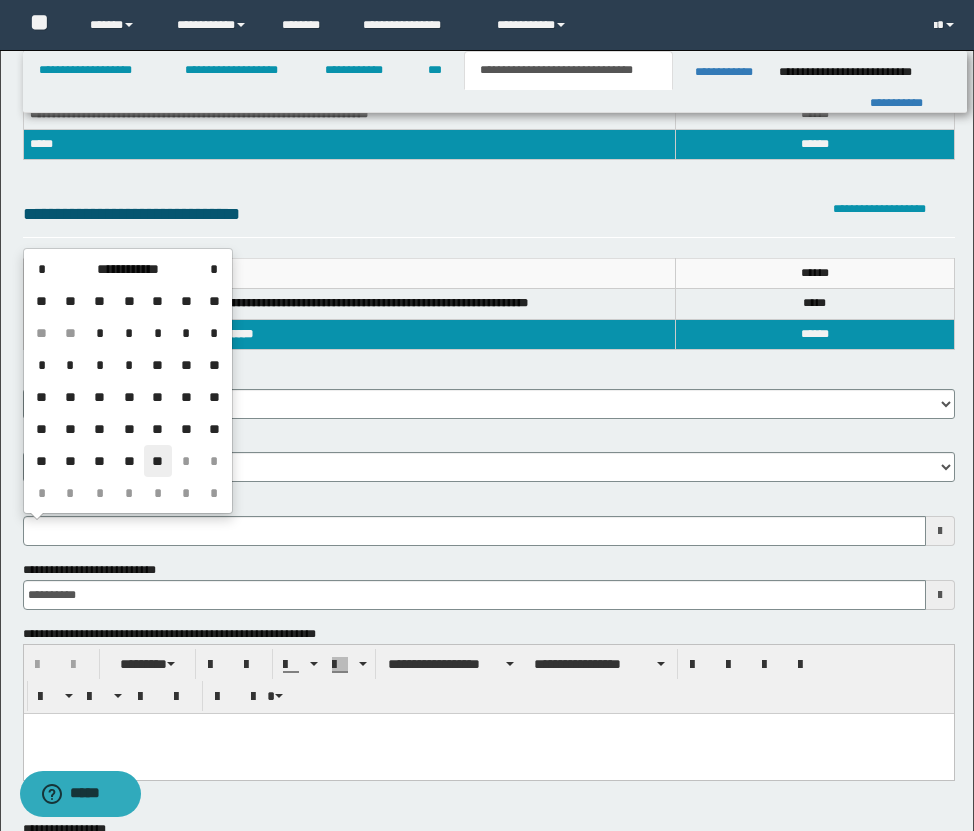 click on "**" at bounding box center [158, 461] 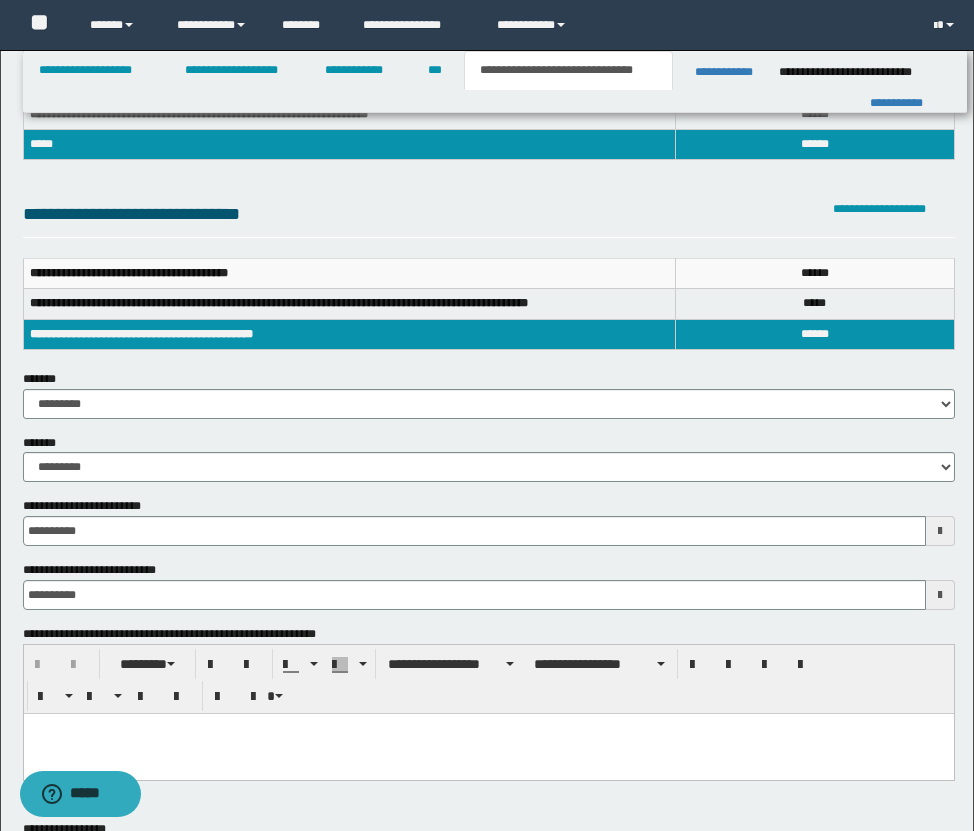 click at bounding box center (488, 728) 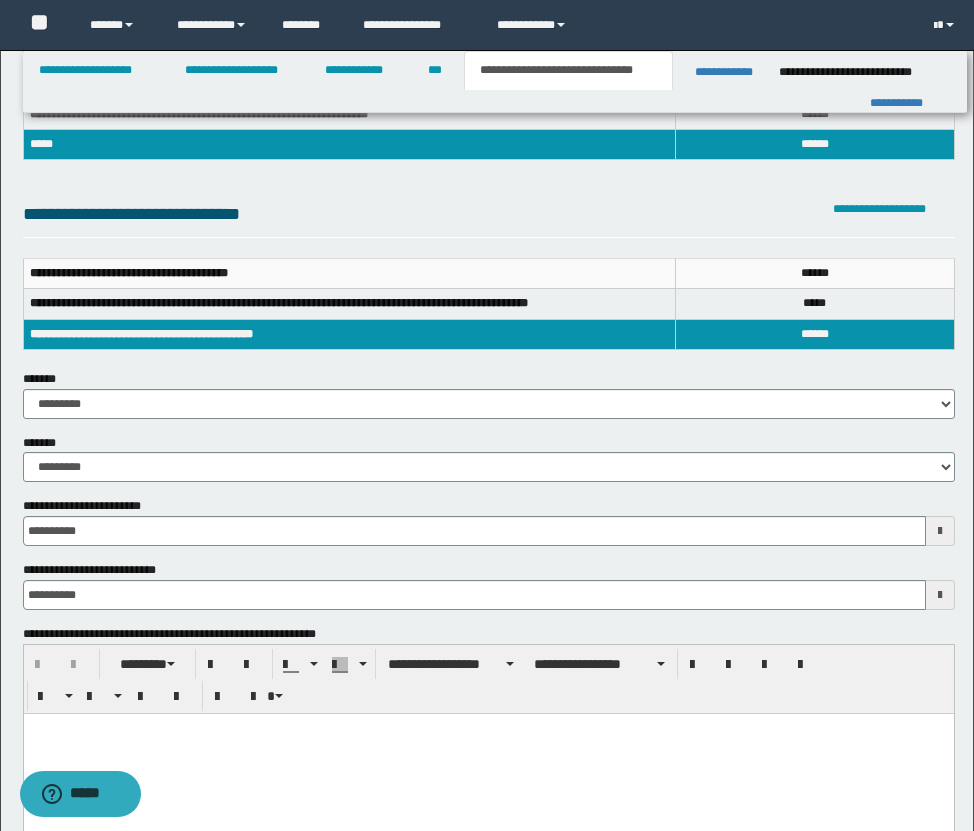 click at bounding box center [488, 728] 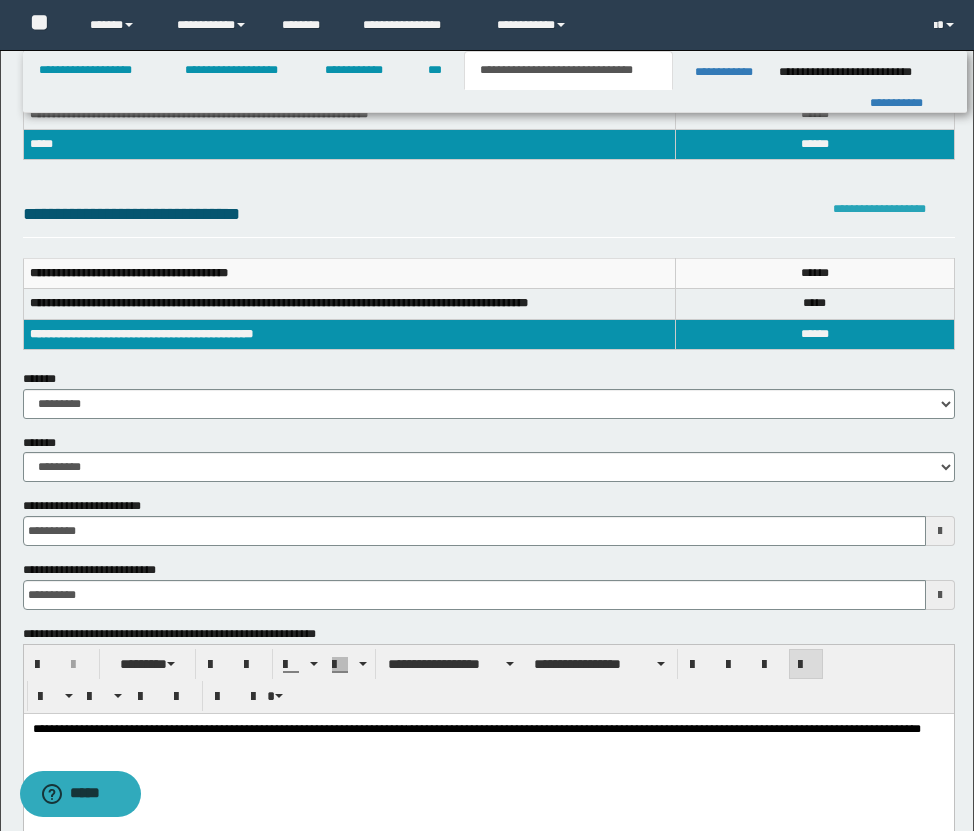 click on "**********" at bounding box center [879, 209] 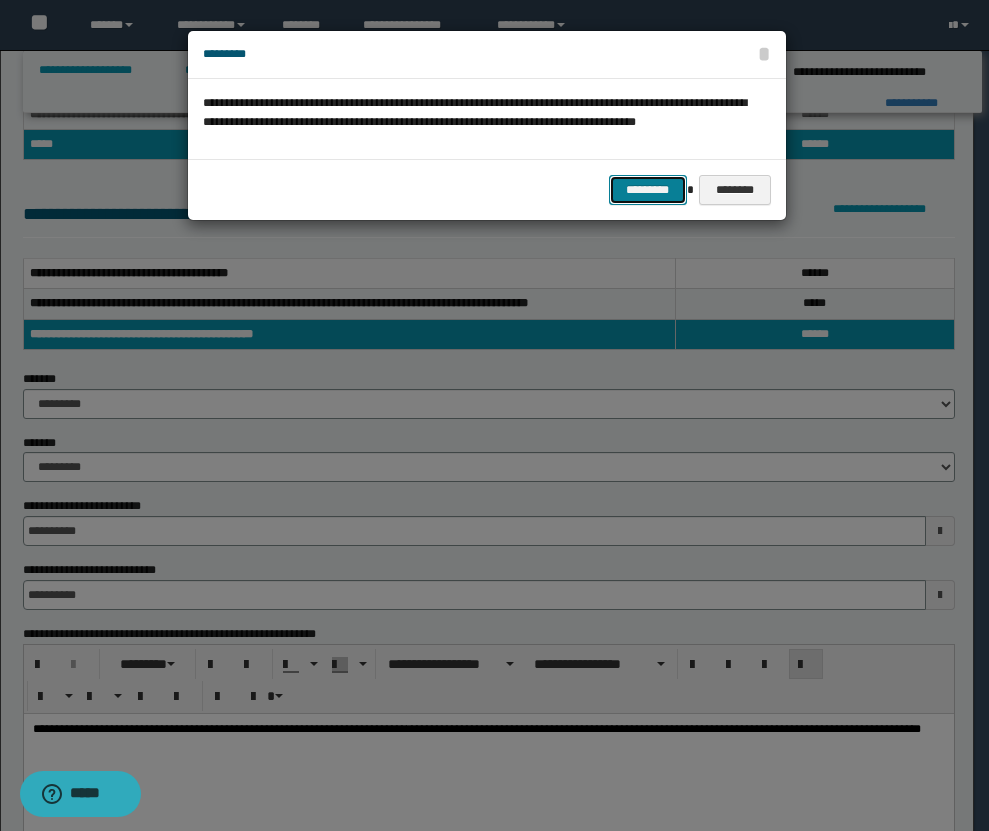 click on "*********" at bounding box center [648, 190] 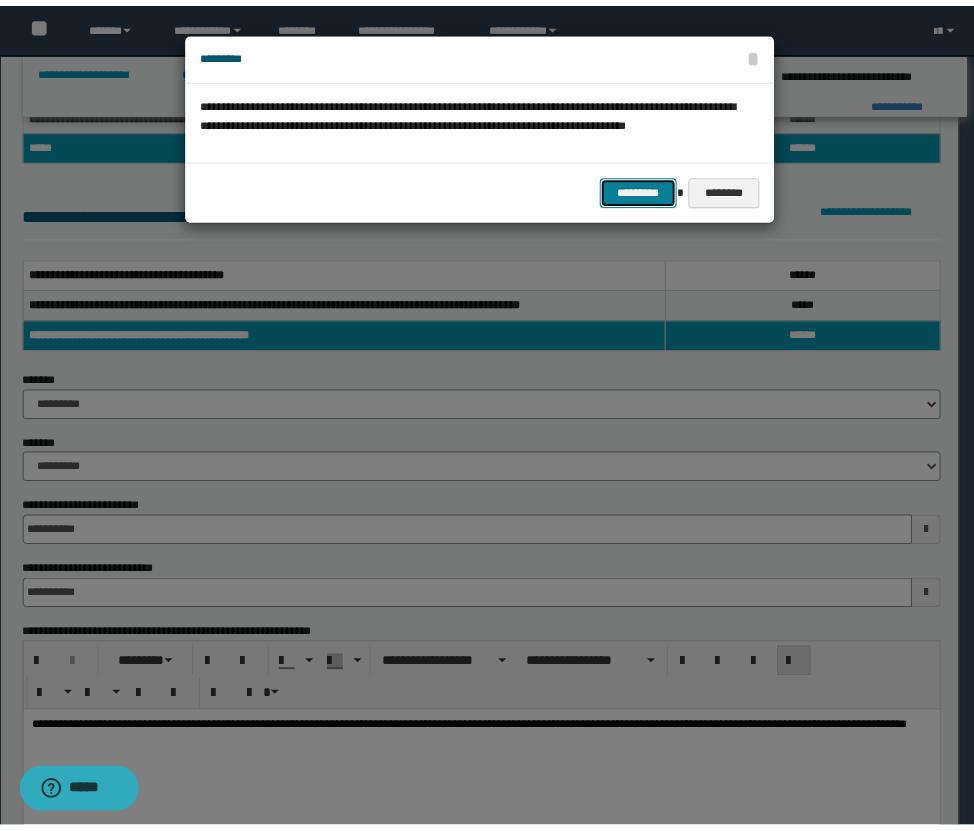 scroll, scrollTop: 0, scrollLeft: 0, axis: both 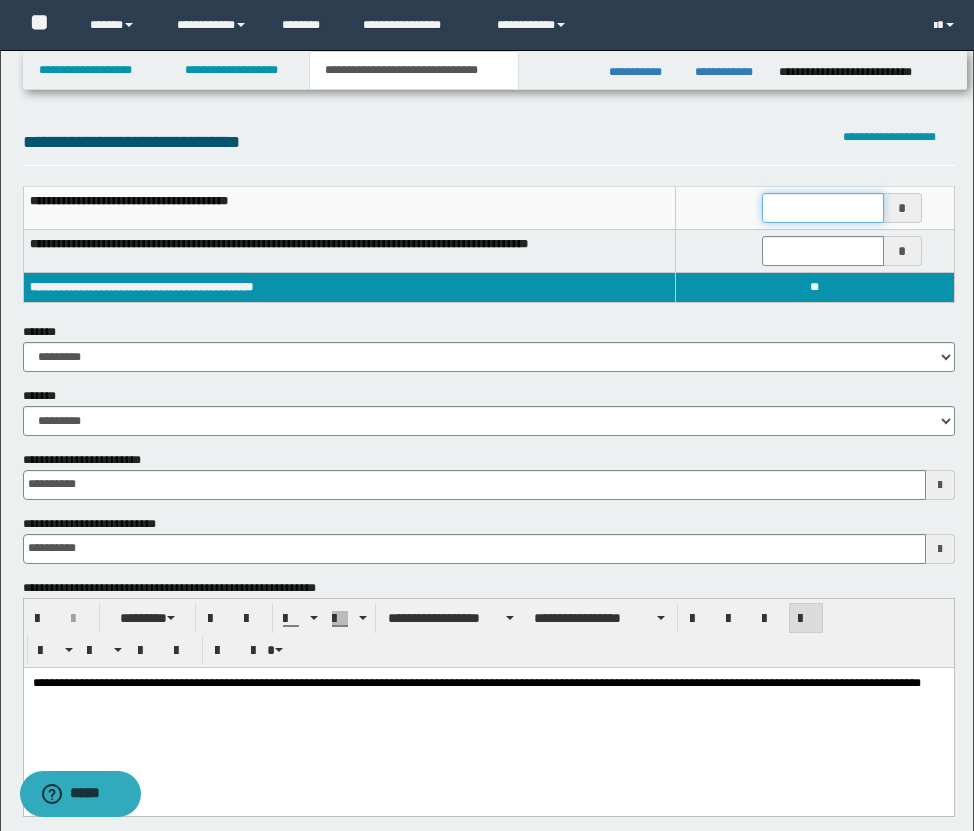 click at bounding box center (823, 208) 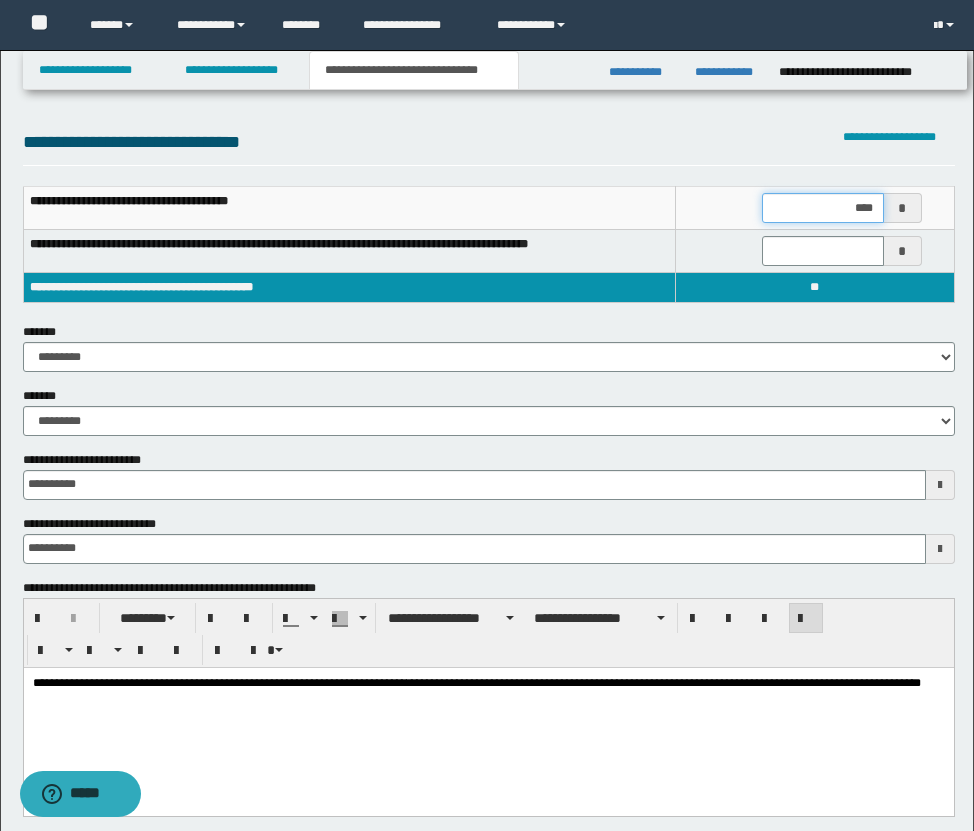 type on "*****" 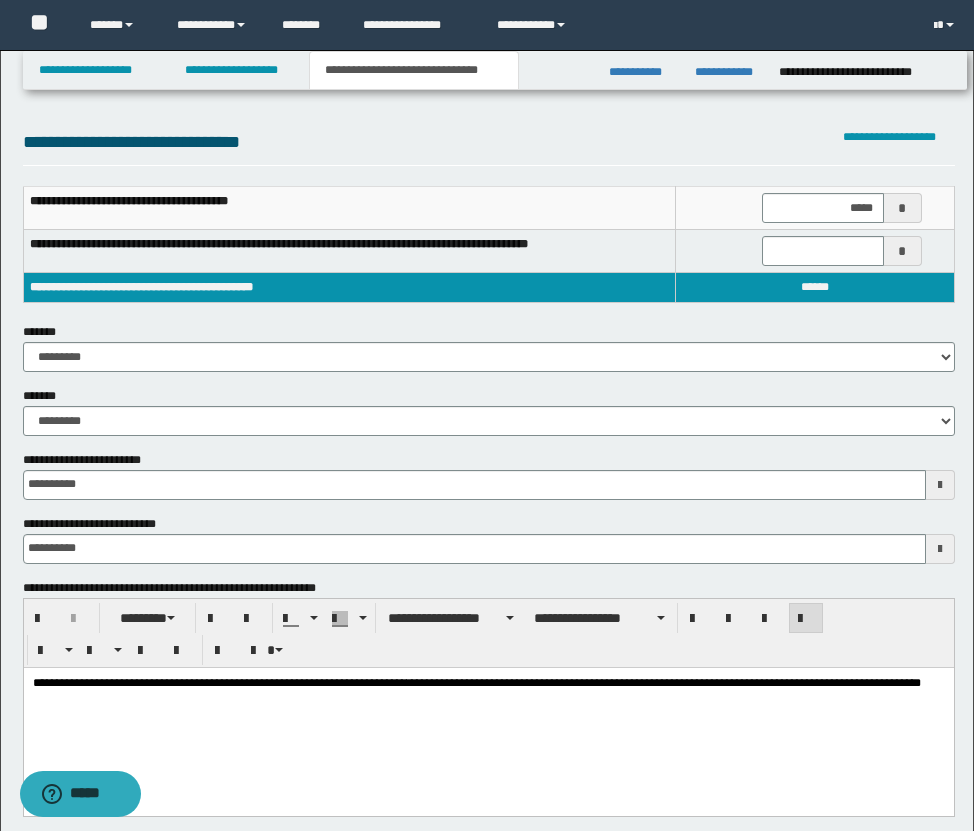 click on "**********" at bounding box center (489, 147) 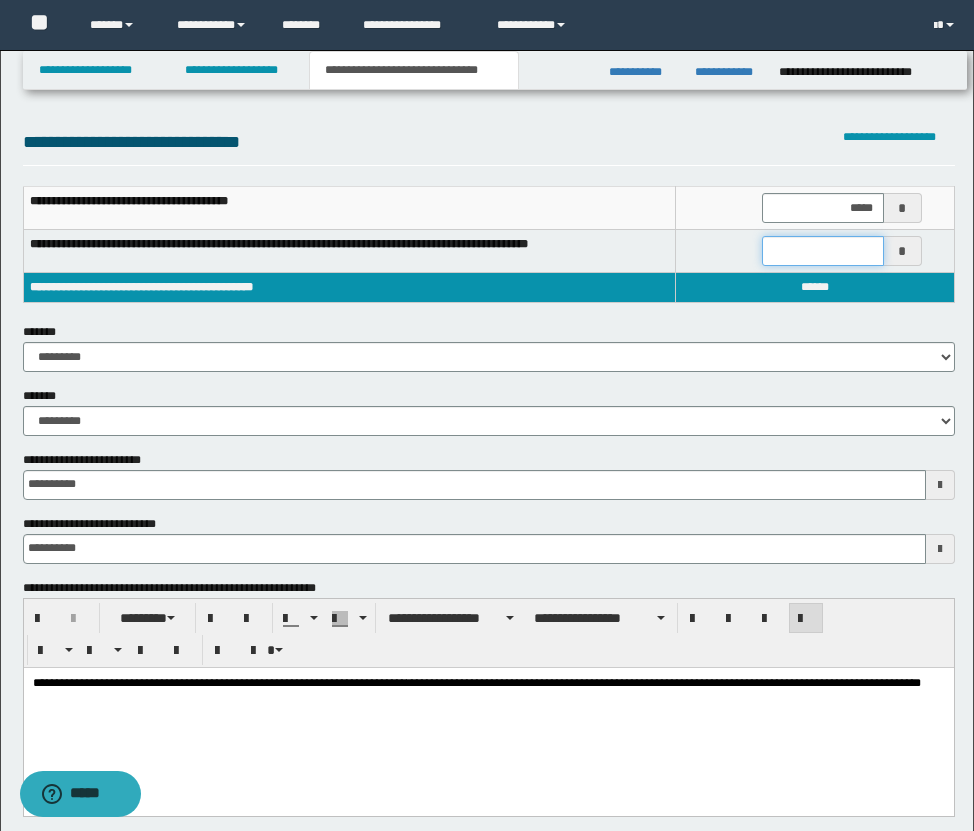 click at bounding box center [823, 251] 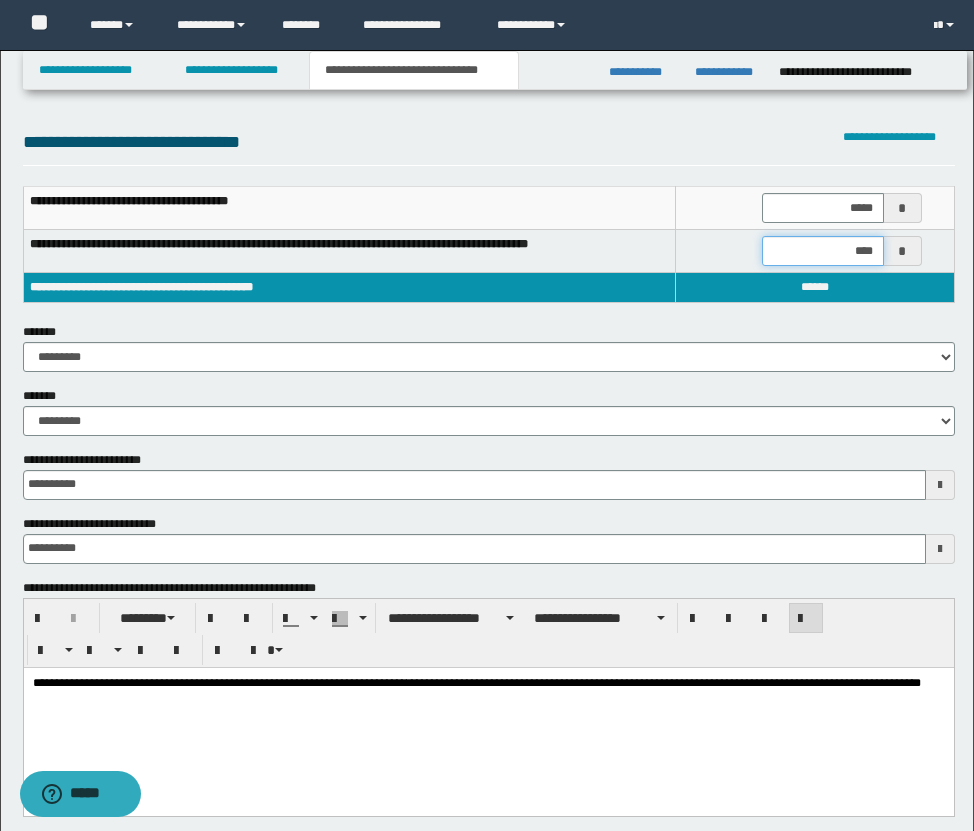 type on "*****" 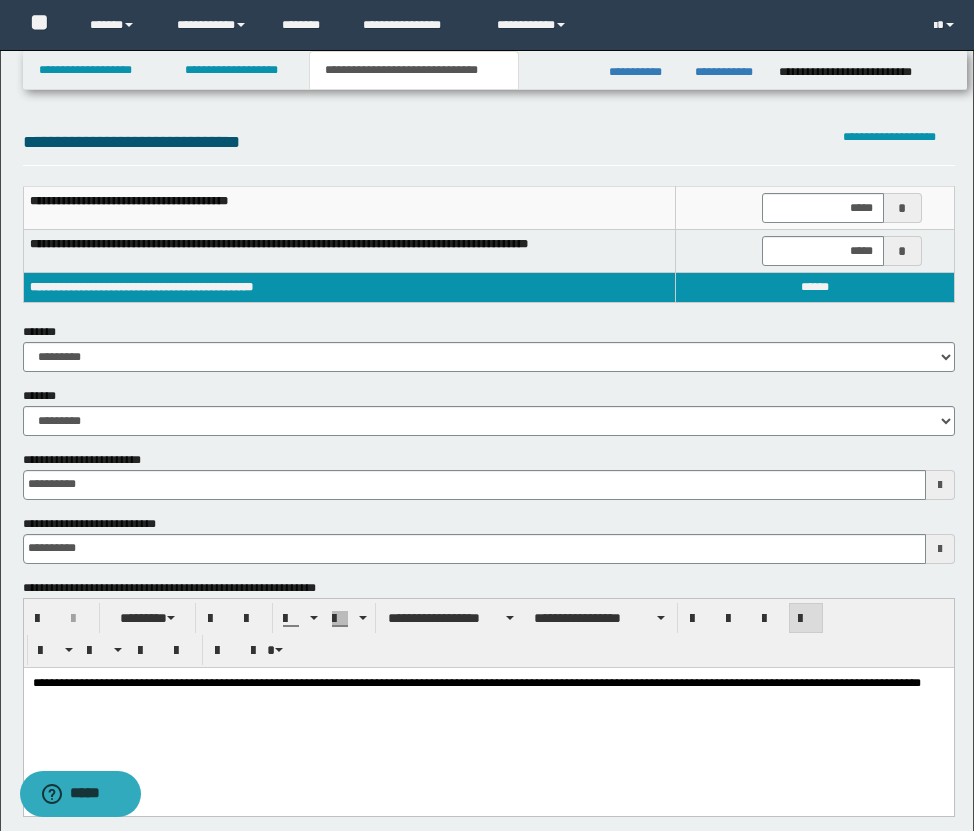 click on "**********" at bounding box center [489, 147] 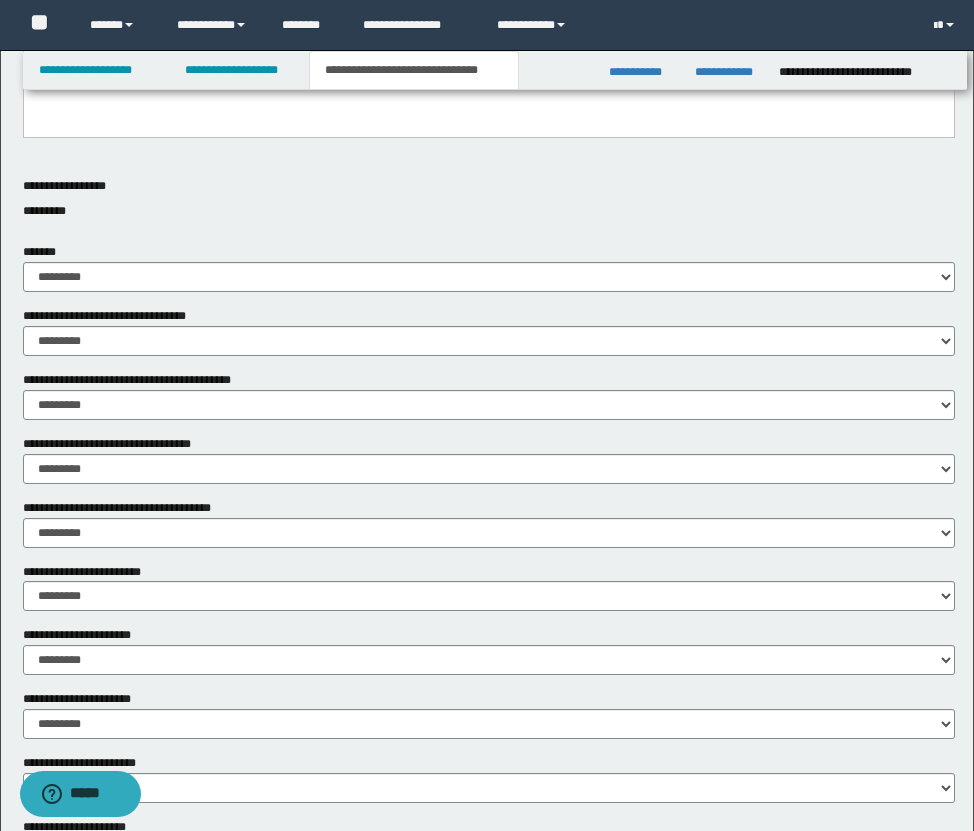 scroll, scrollTop: 681, scrollLeft: 0, axis: vertical 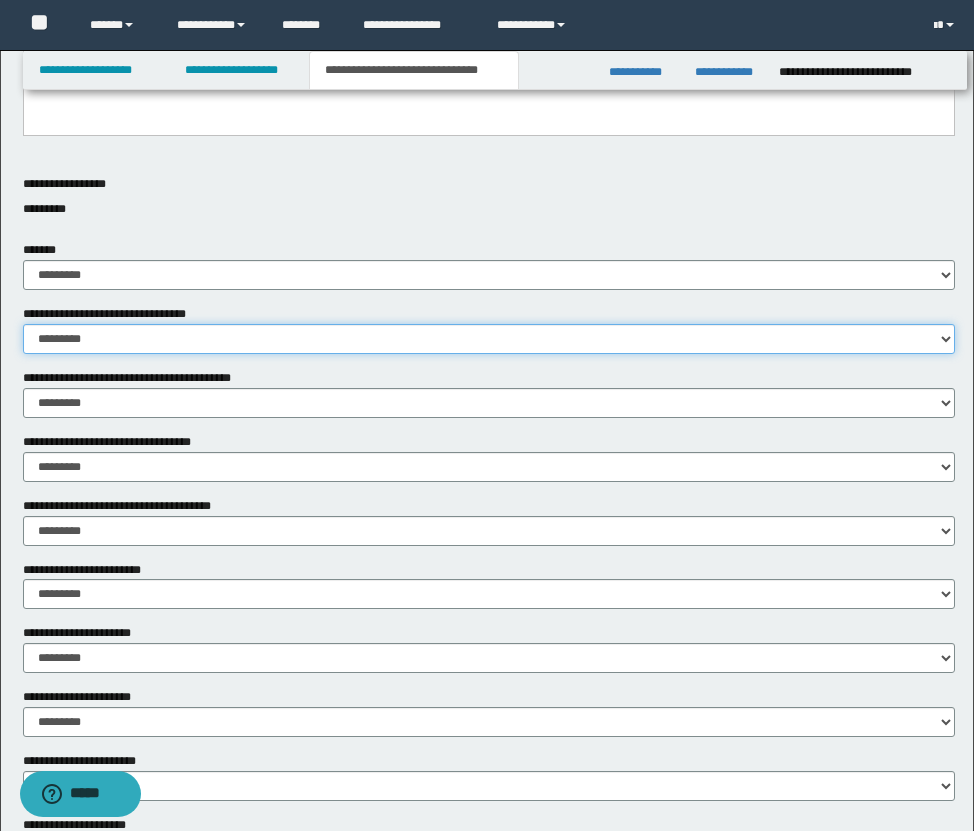 click on "*********
**
**" at bounding box center [489, 339] 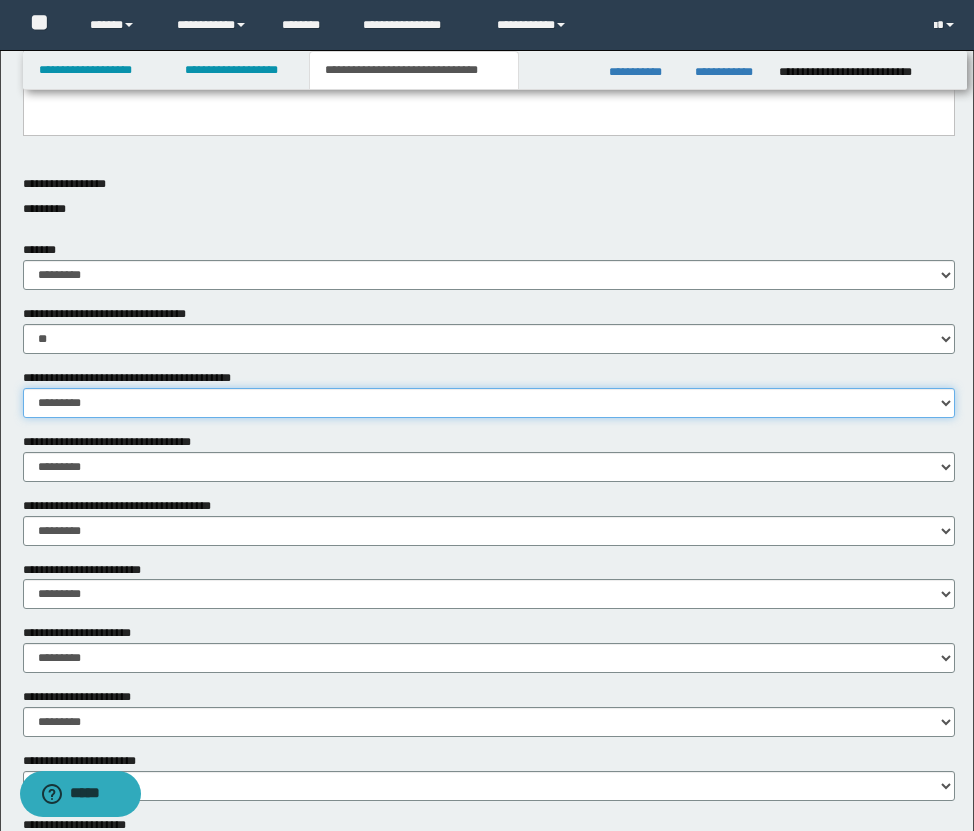 click on "*********
**
**" at bounding box center (489, 403) 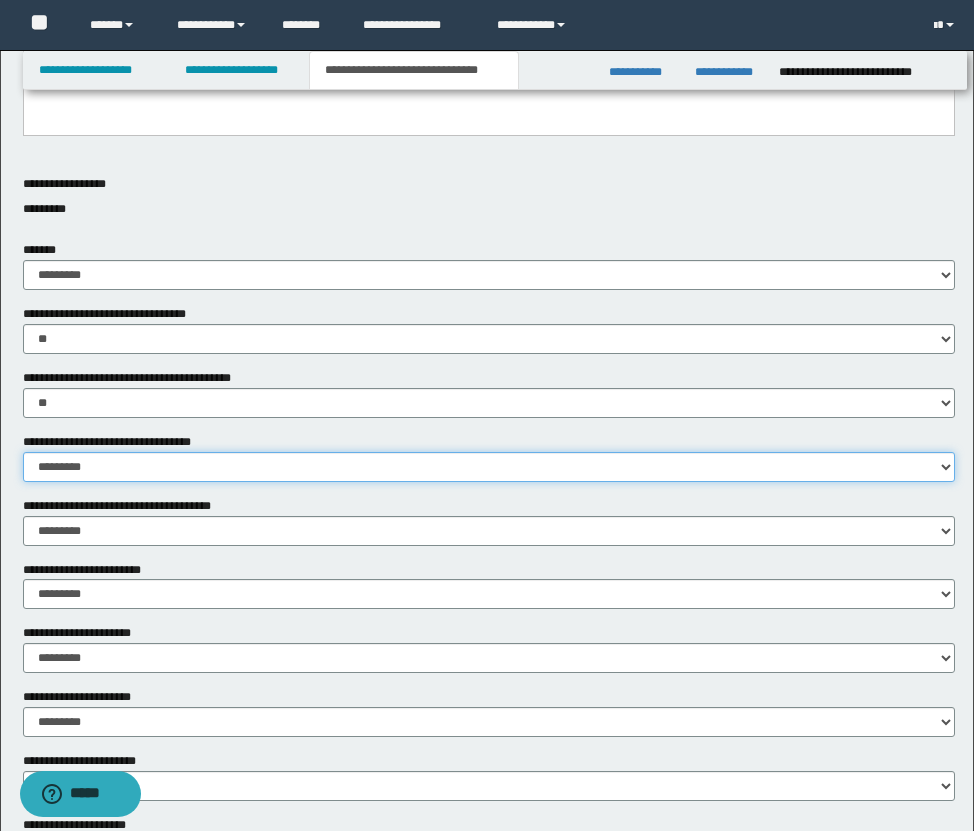 click on "*********
**
**" at bounding box center [489, 467] 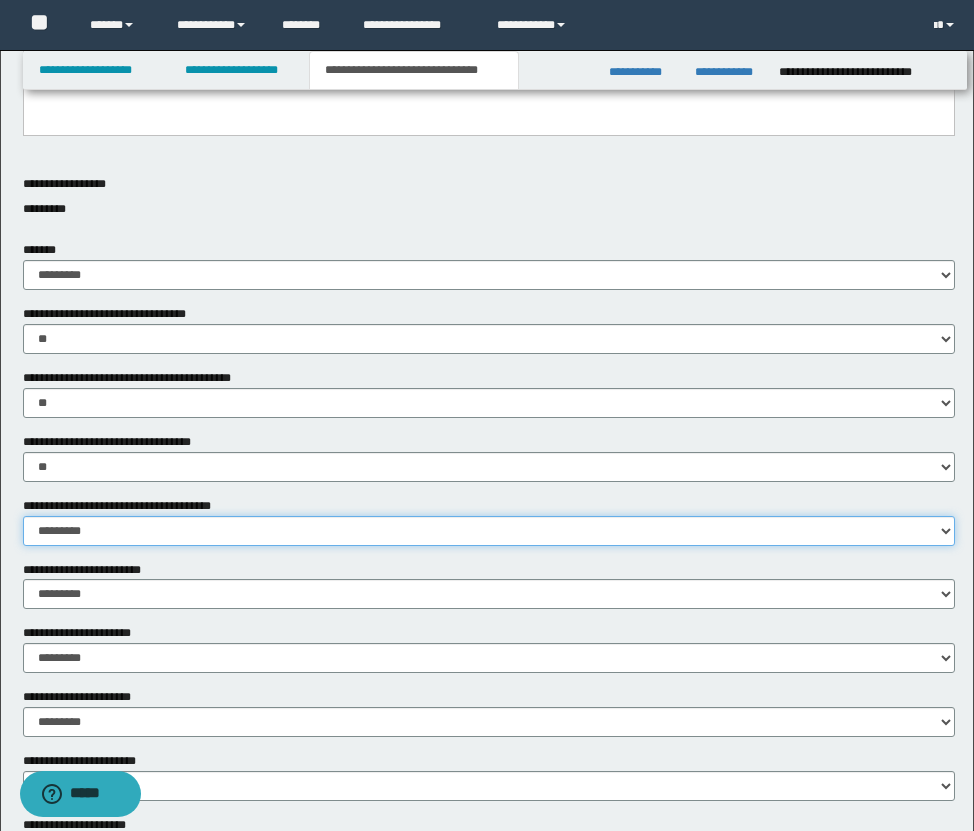 click on "*********
**
**" at bounding box center (489, 531) 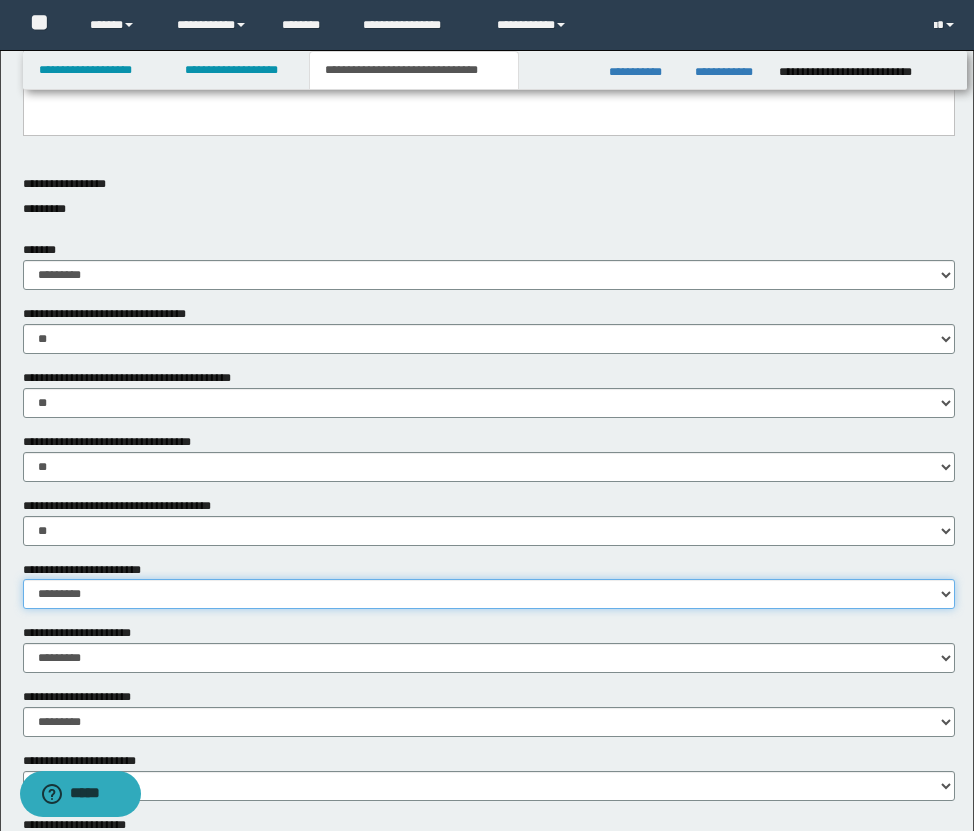 click on "*********
**
**" at bounding box center (489, 594) 